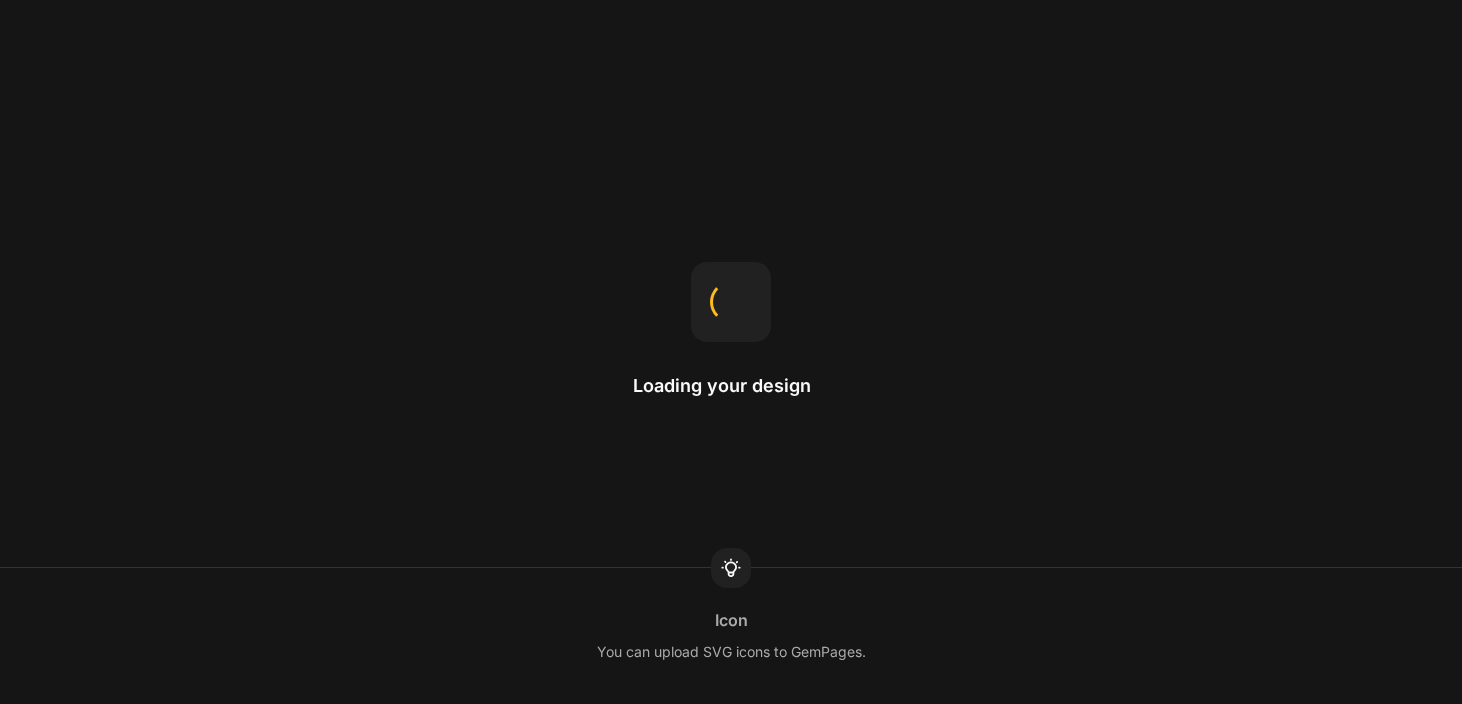 scroll, scrollTop: 0, scrollLeft: 0, axis: both 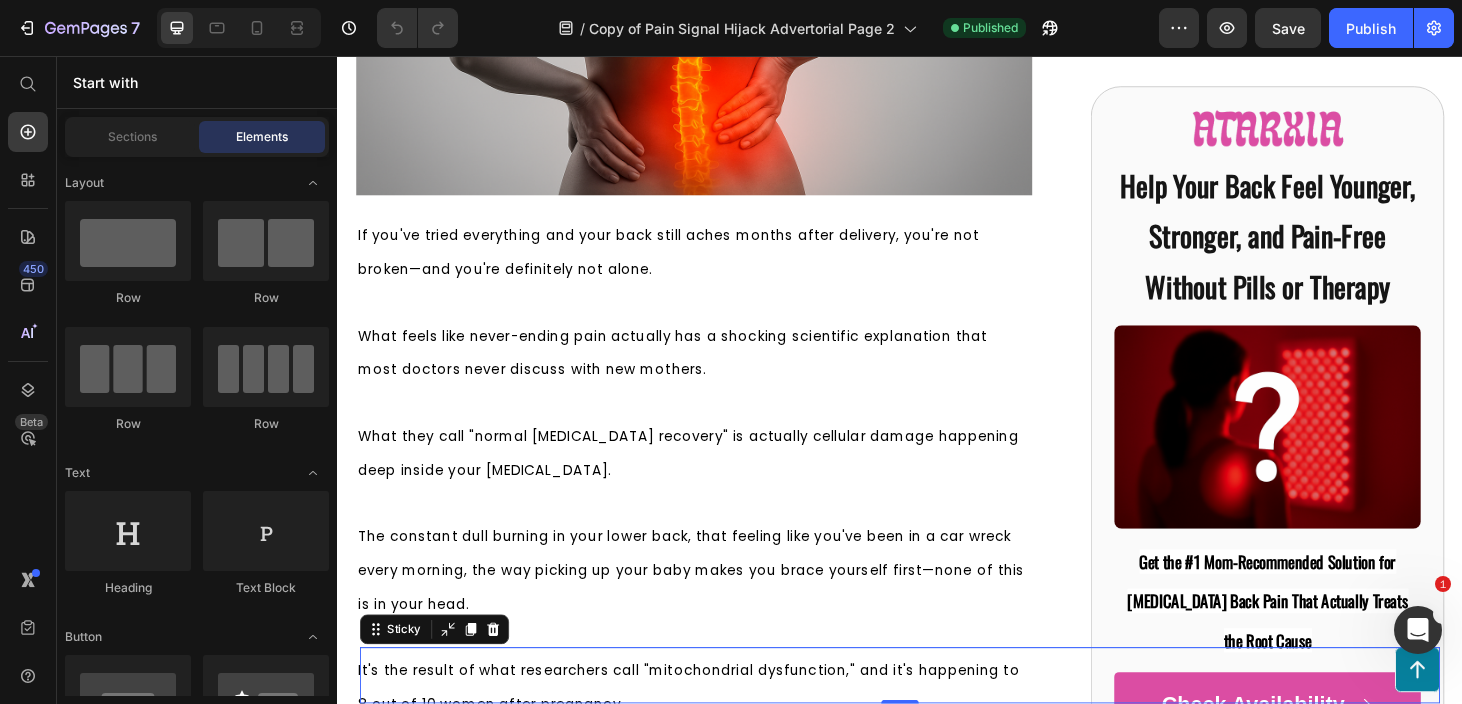 click on "Button" at bounding box center [937, 717] 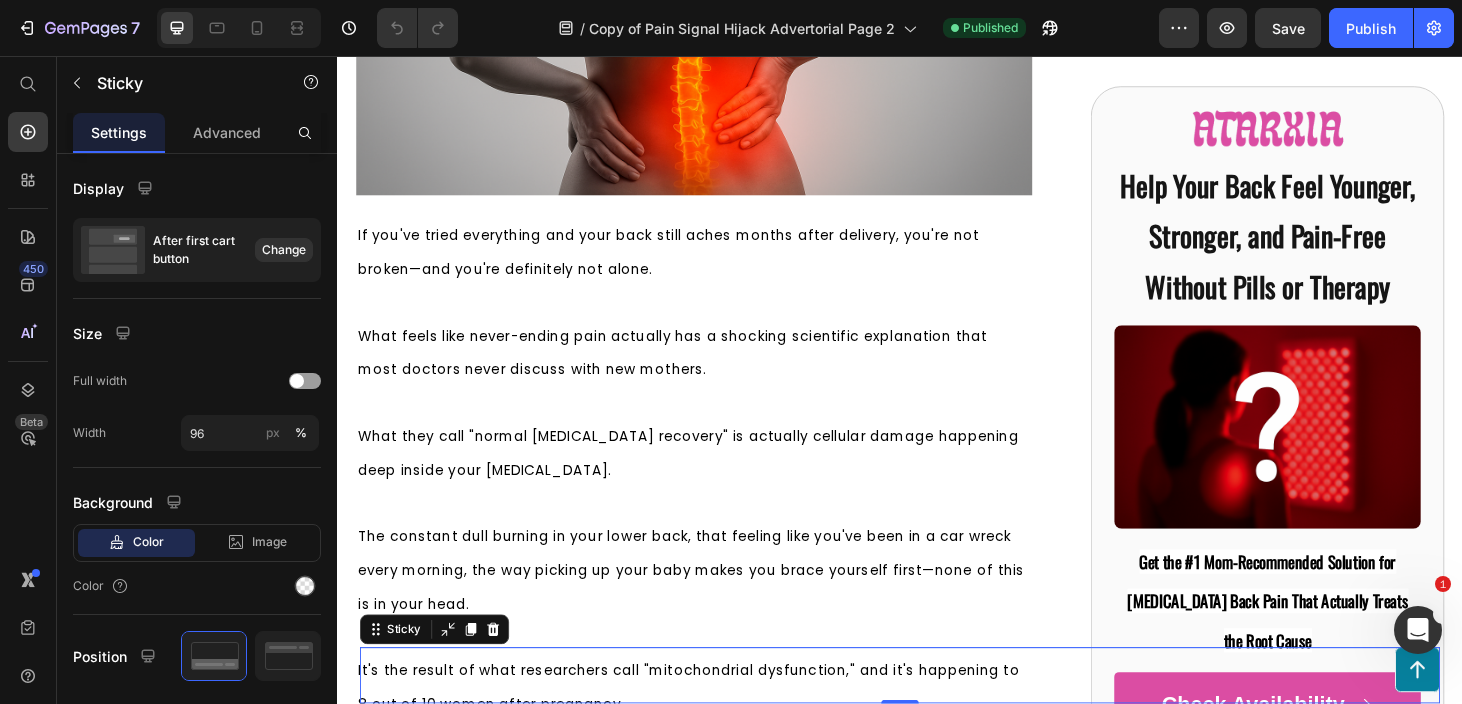 click 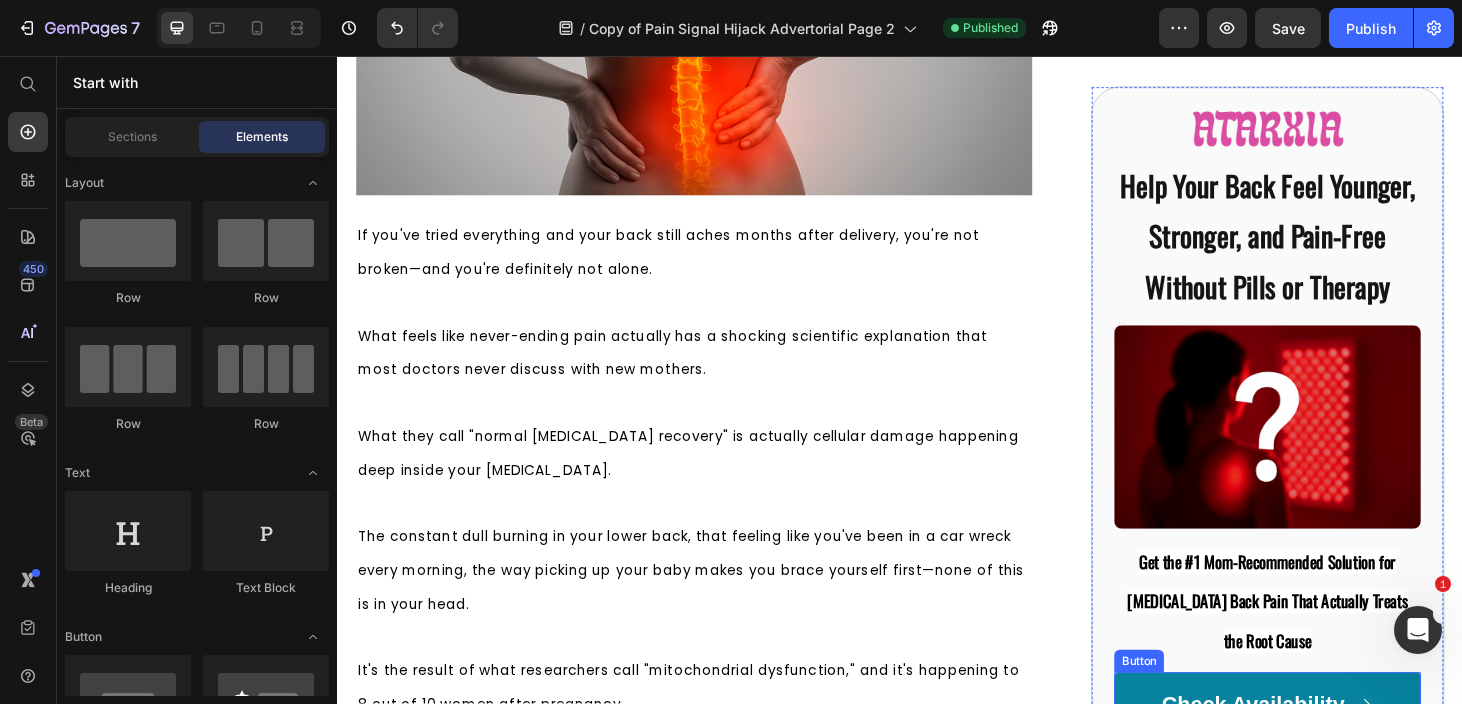 click on "Check Availability" at bounding box center [1328, 749] 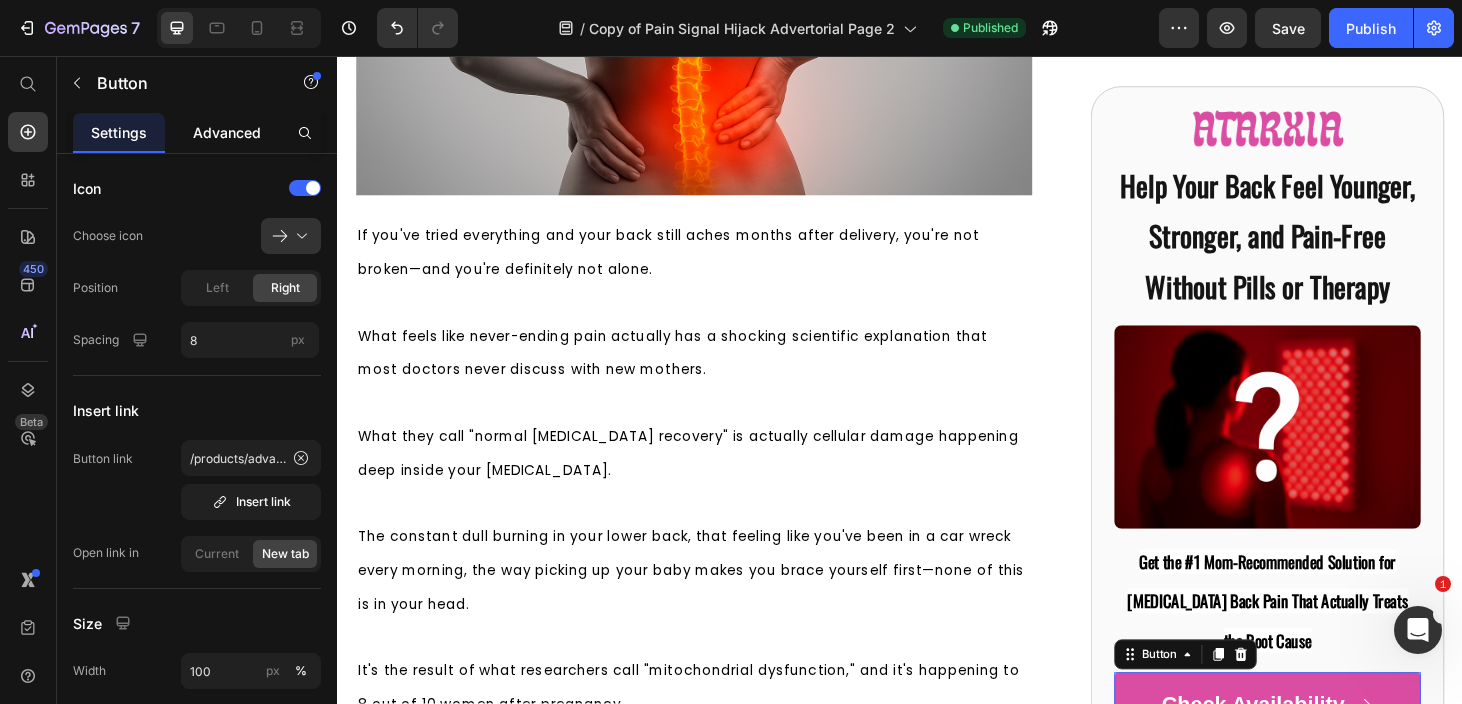 click on "Advanced" at bounding box center (227, 132) 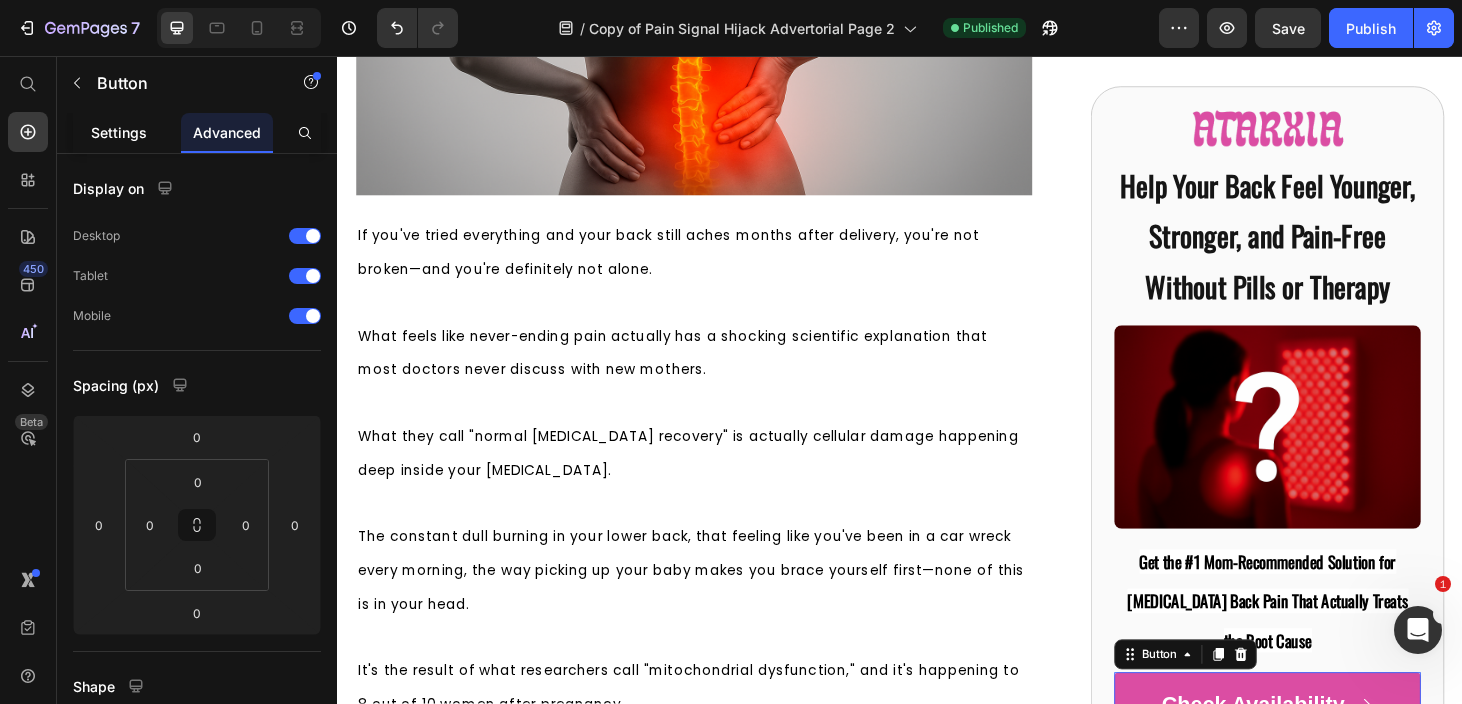 click on "Settings" 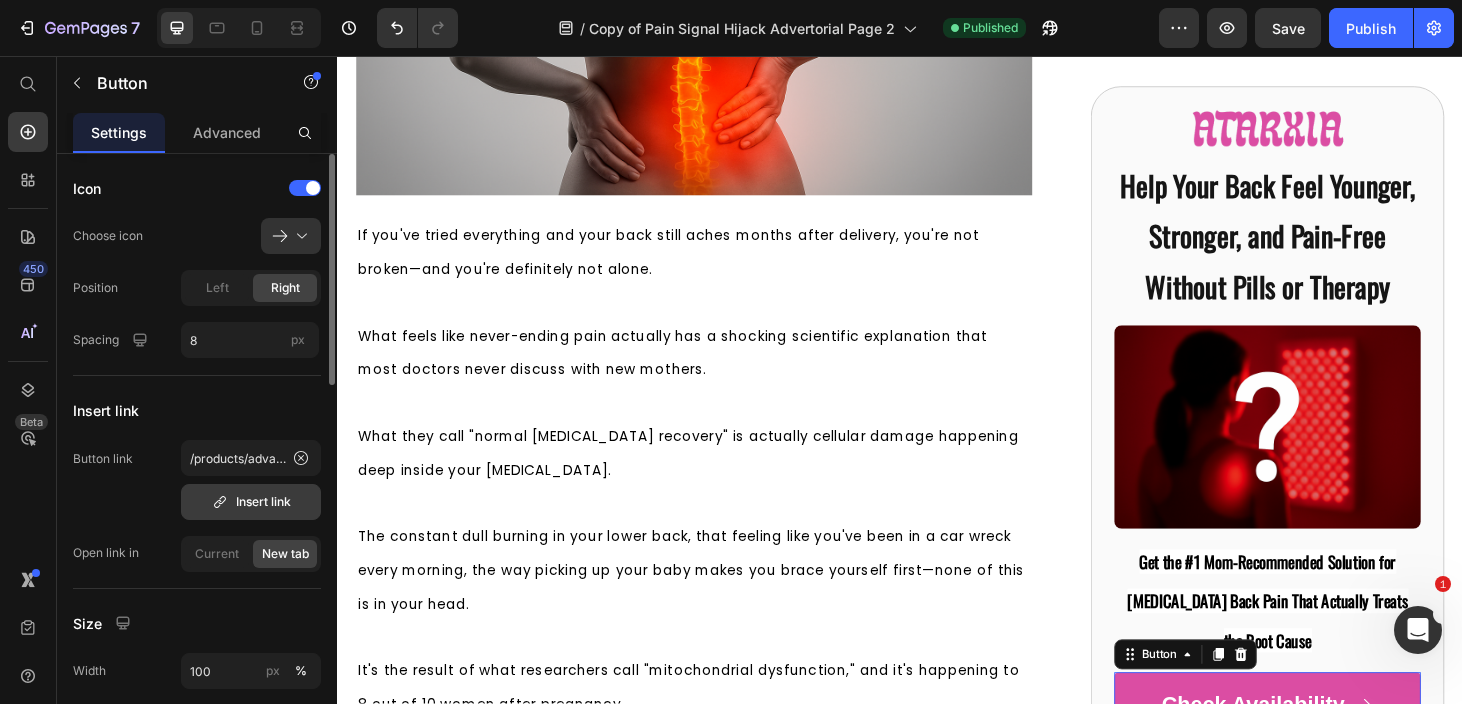 click on "Insert link" at bounding box center (251, 502) 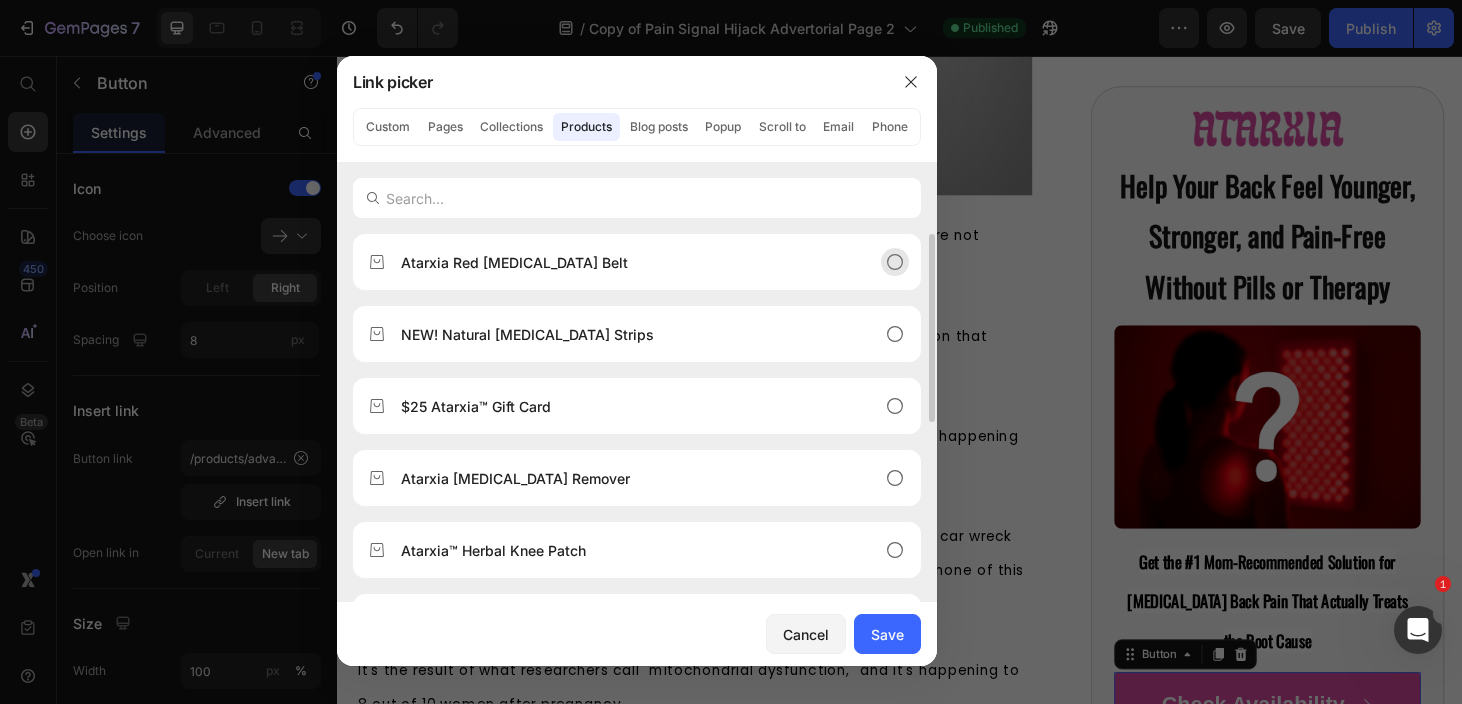 click on "Atarxia Red [MEDICAL_DATA] Belt" 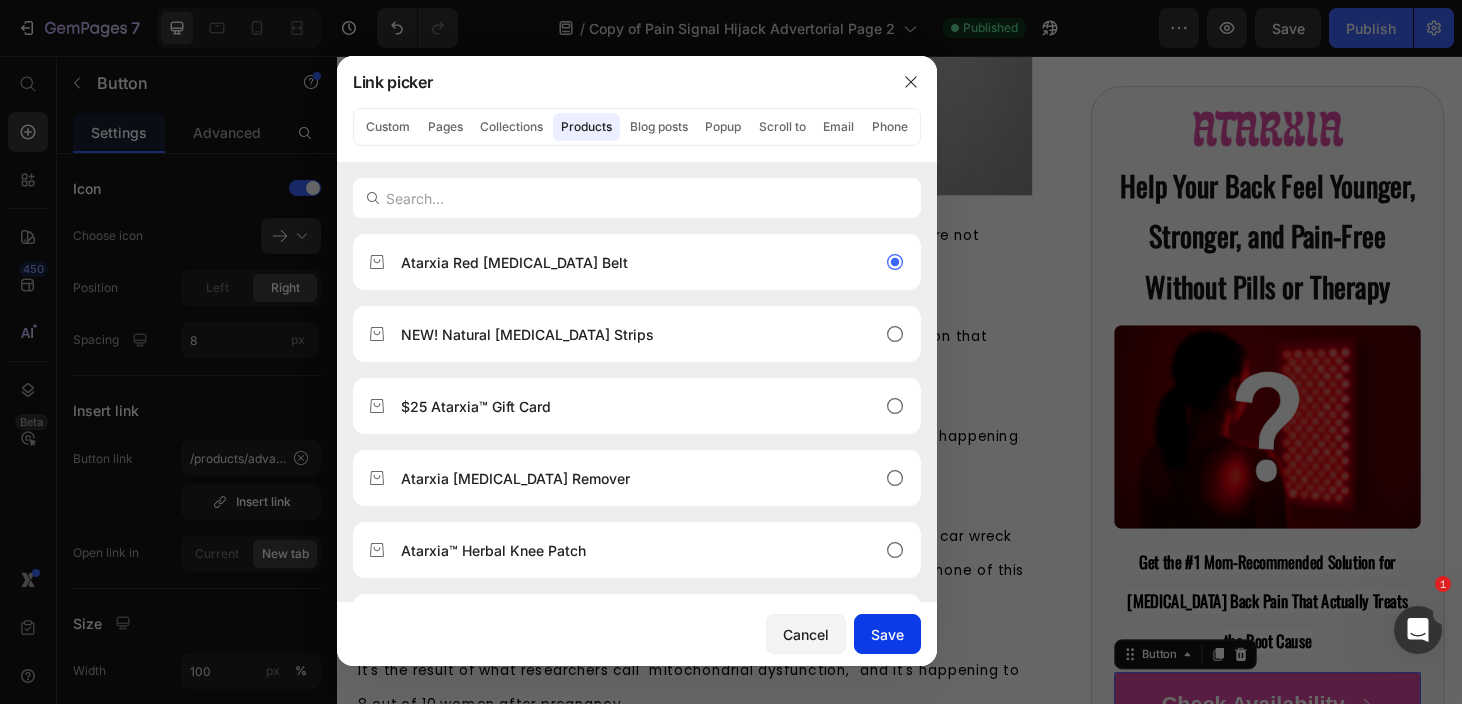click on "Save" at bounding box center [887, 634] 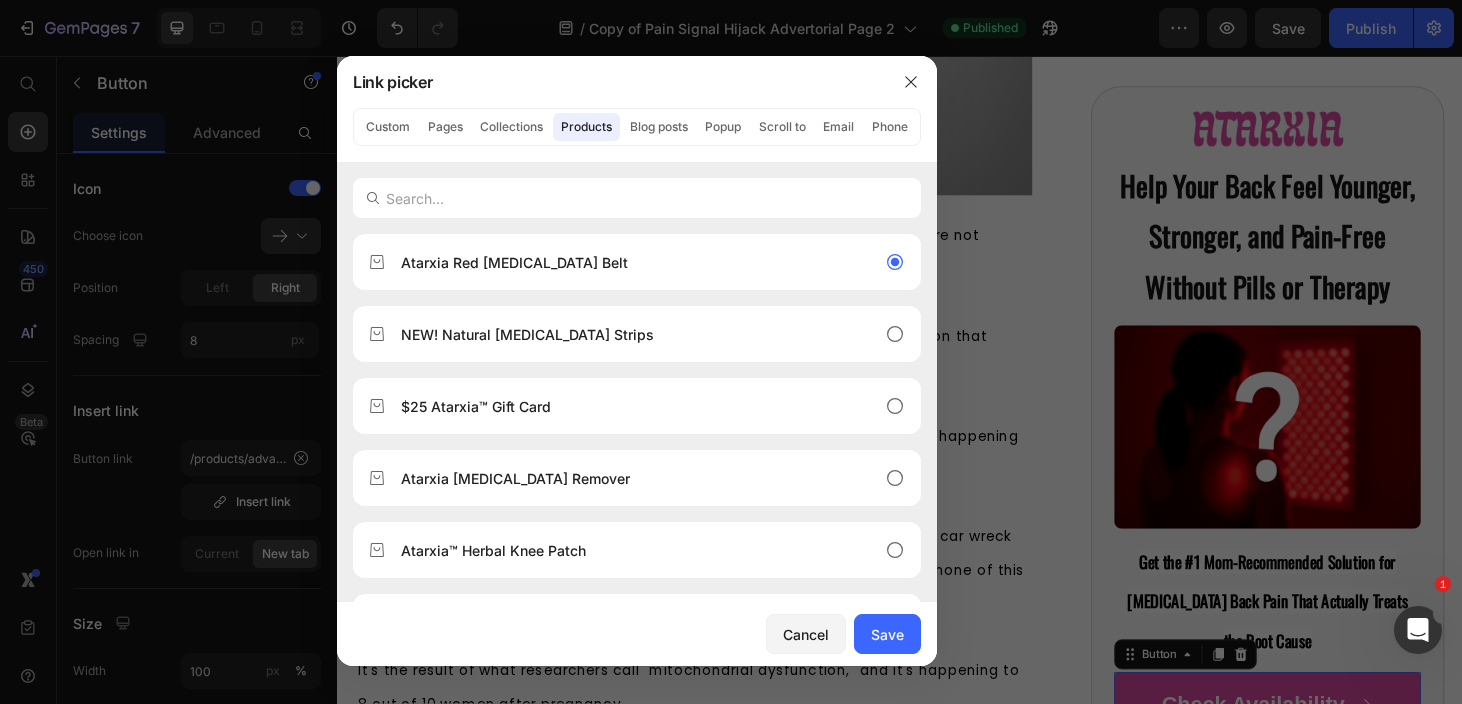 type on "/products/atarxia-red-[MEDICAL_DATA]-belt" 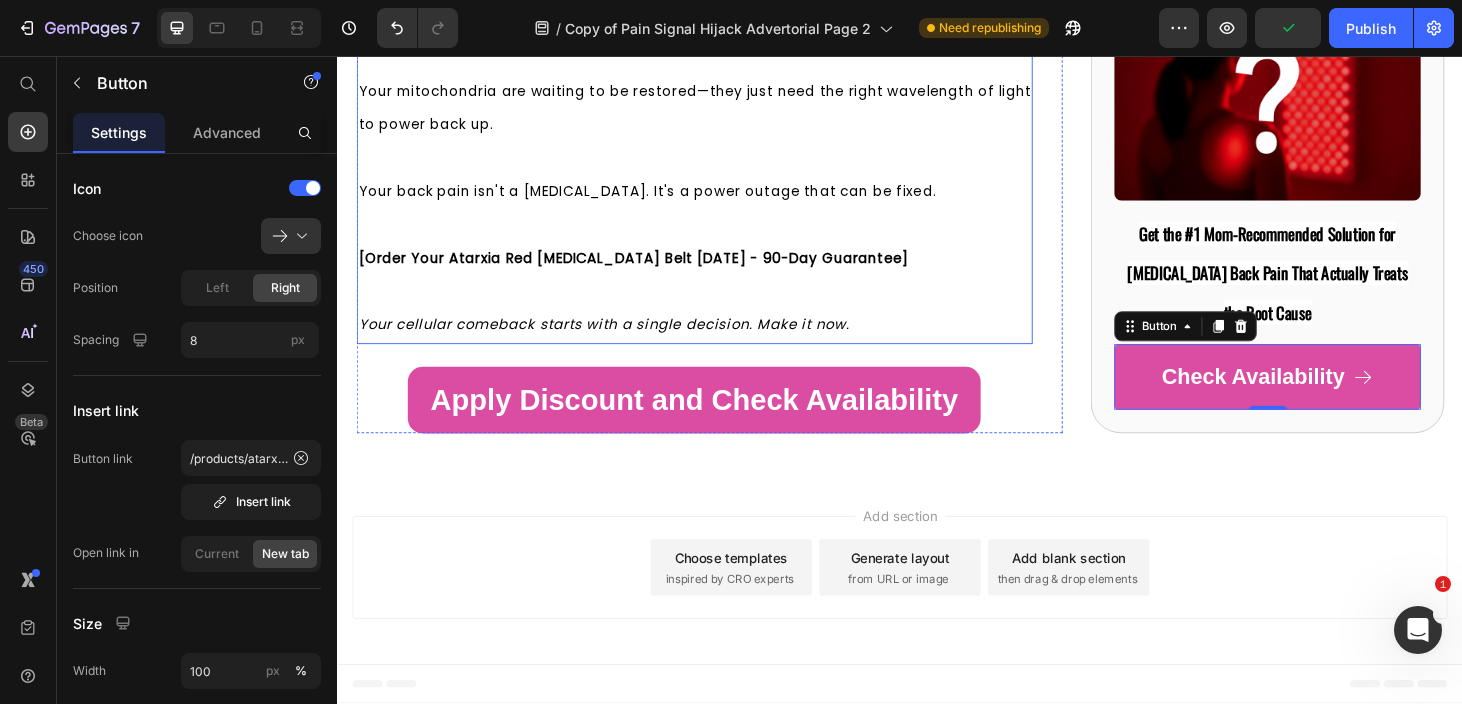 scroll, scrollTop: 10662, scrollLeft: 0, axis: vertical 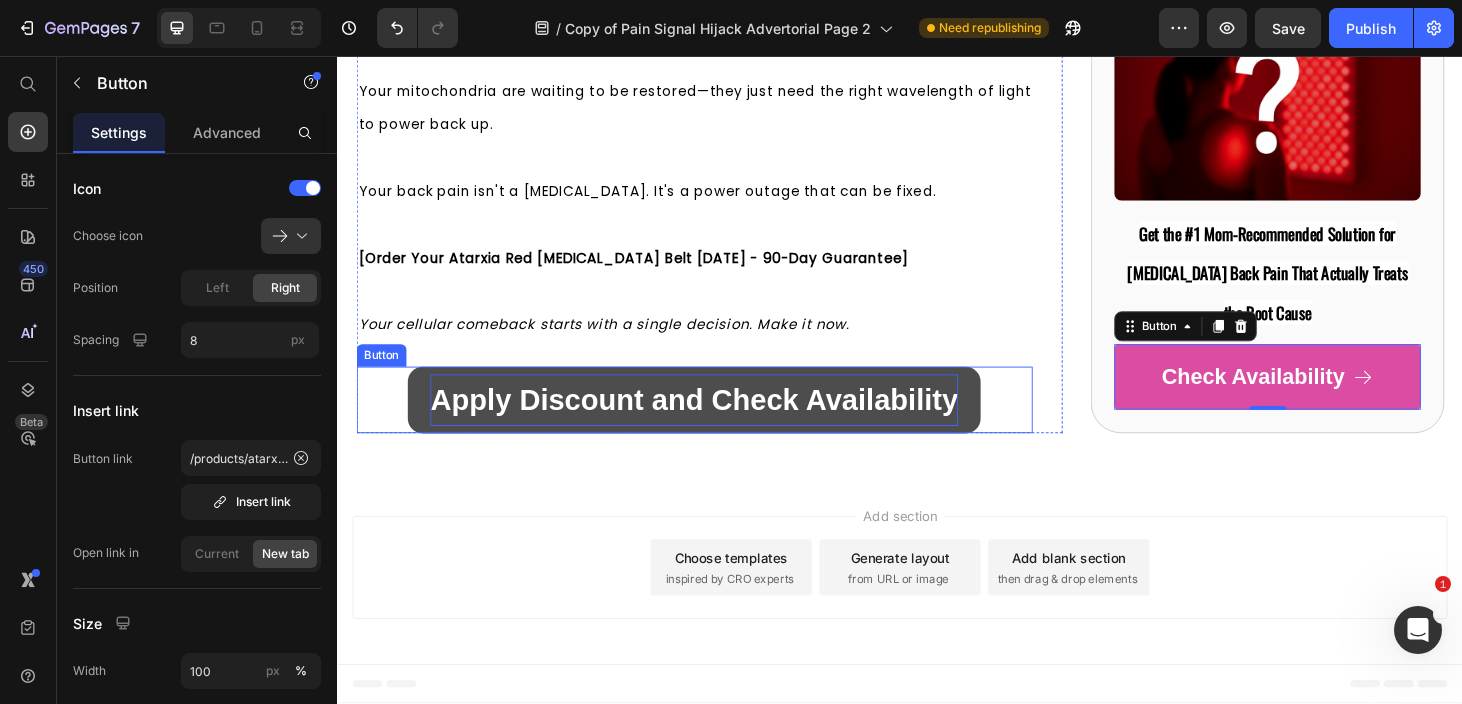 click on "Apply Discount and Check Availability" at bounding box center (717, 424) 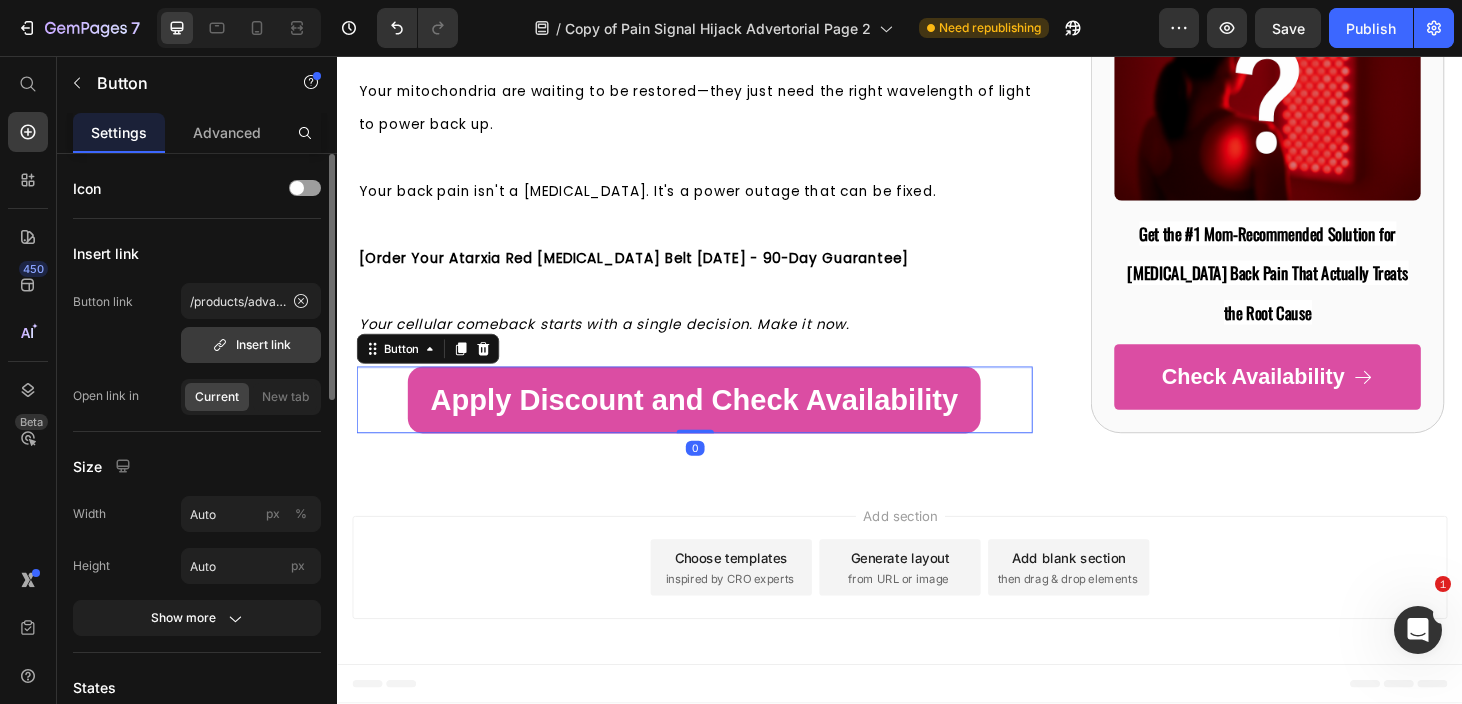 click on "Insert link" at bounding box center (251, 345) 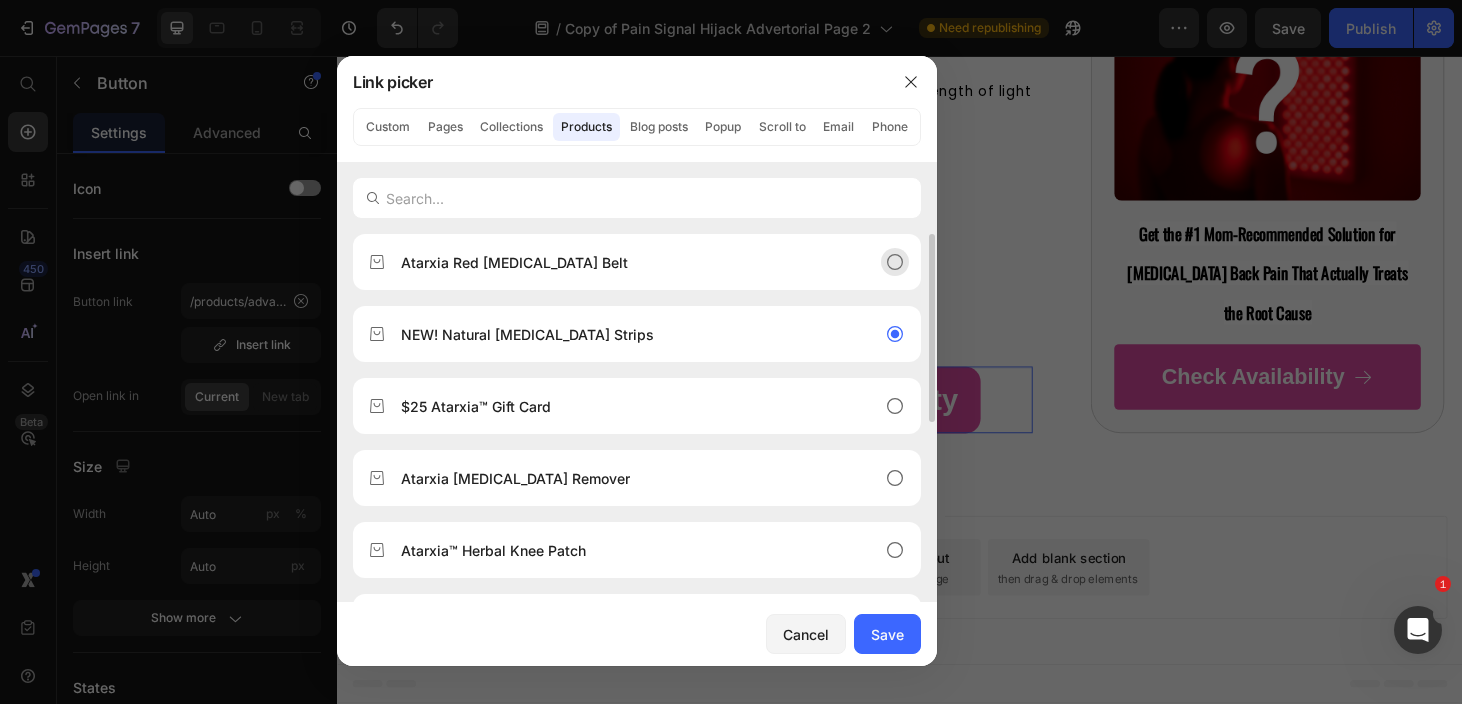 click on "Atarxia Red [MEDICAL_DATA] Belt" at bounding box center (514, 262) 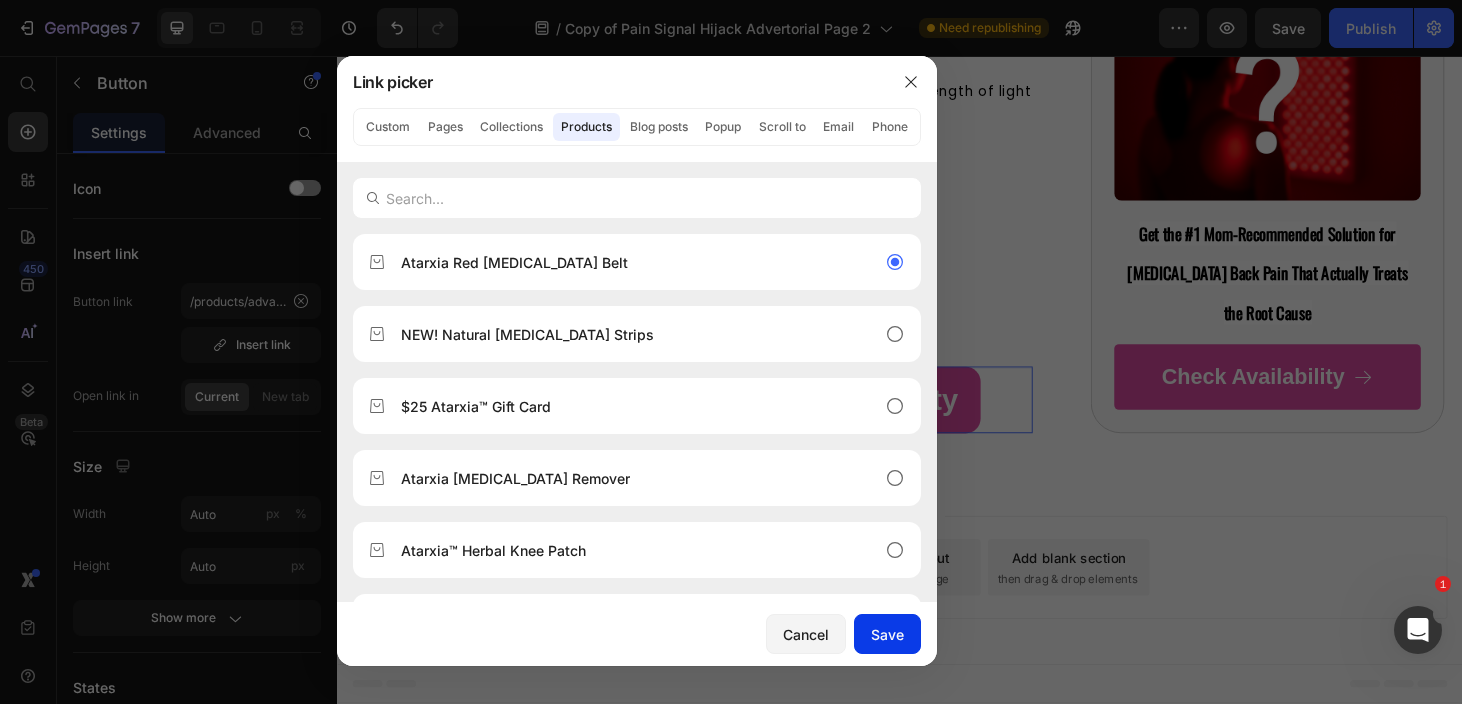 click on "Save" at bounding box center (887, 634) 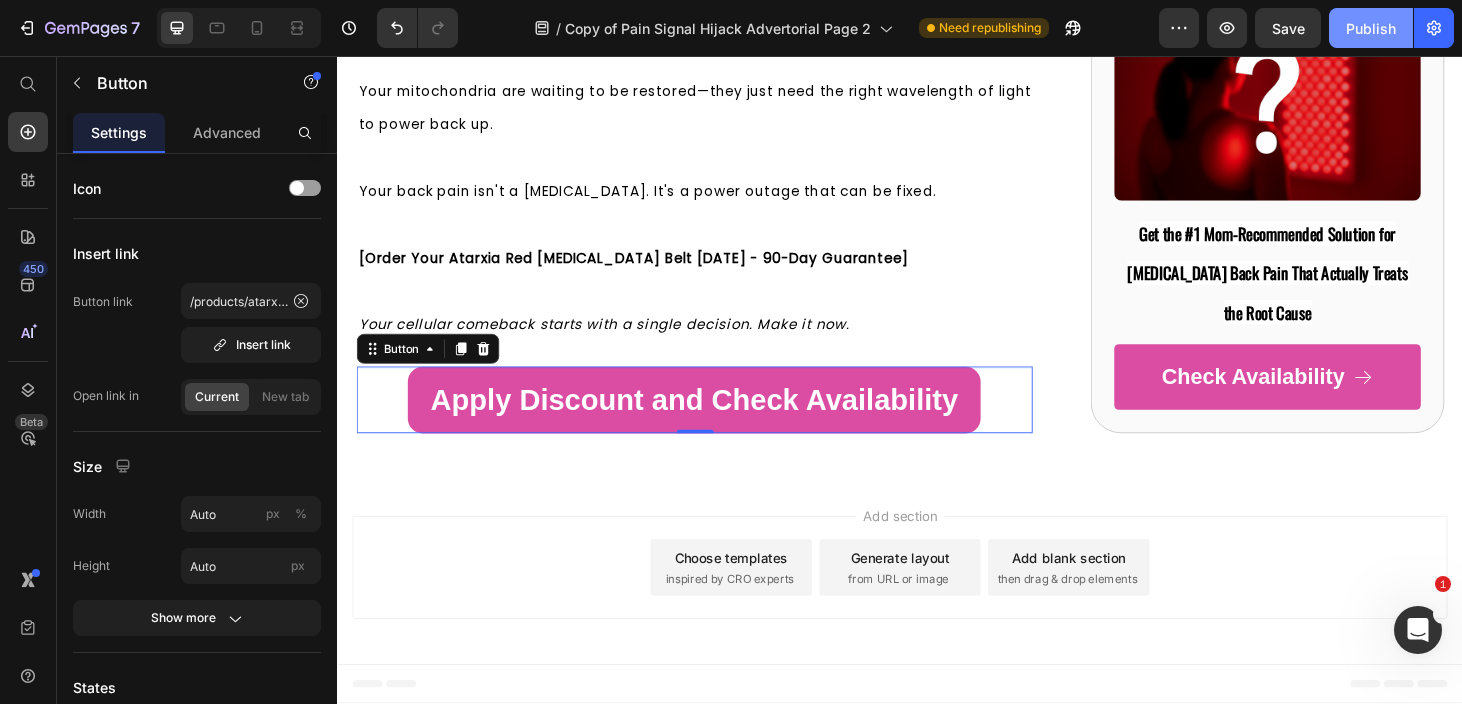 click on "Publish" at bounding box center (1371, 28) 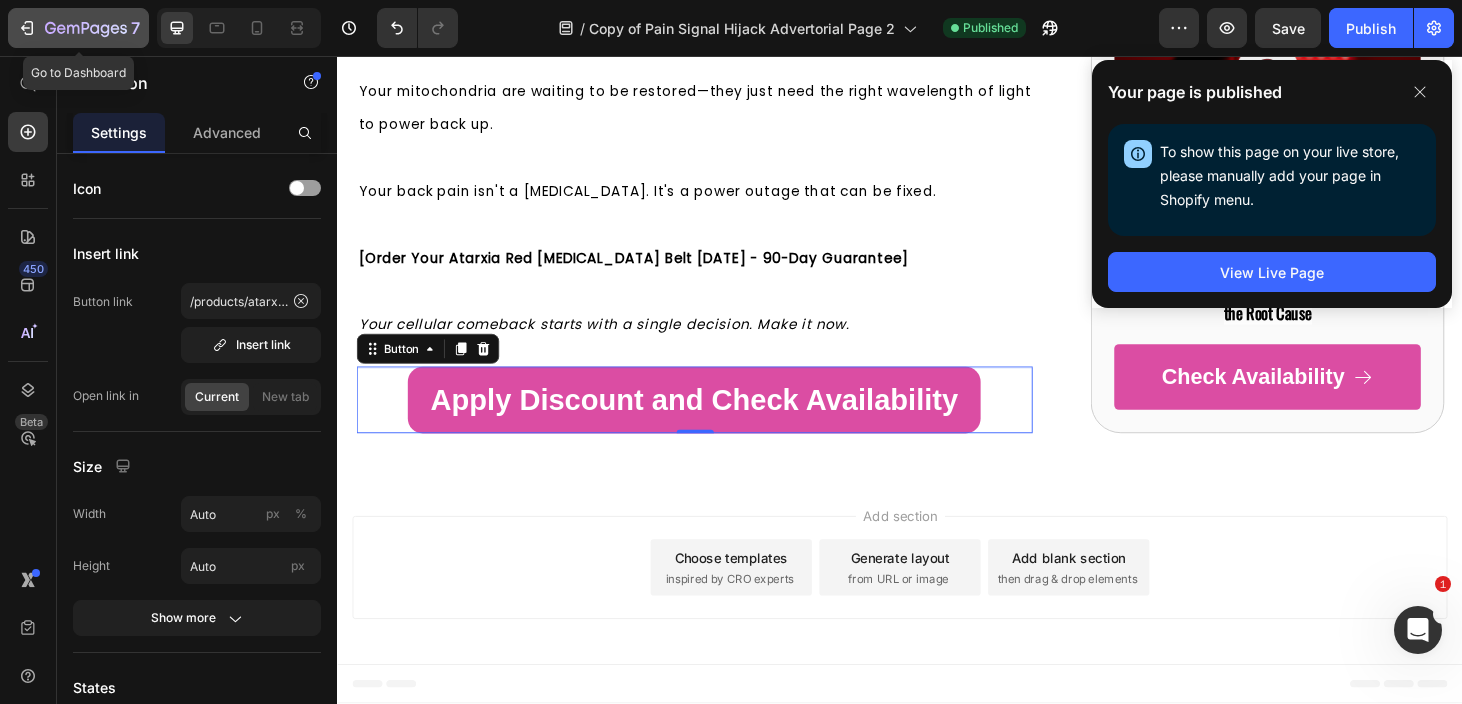 click 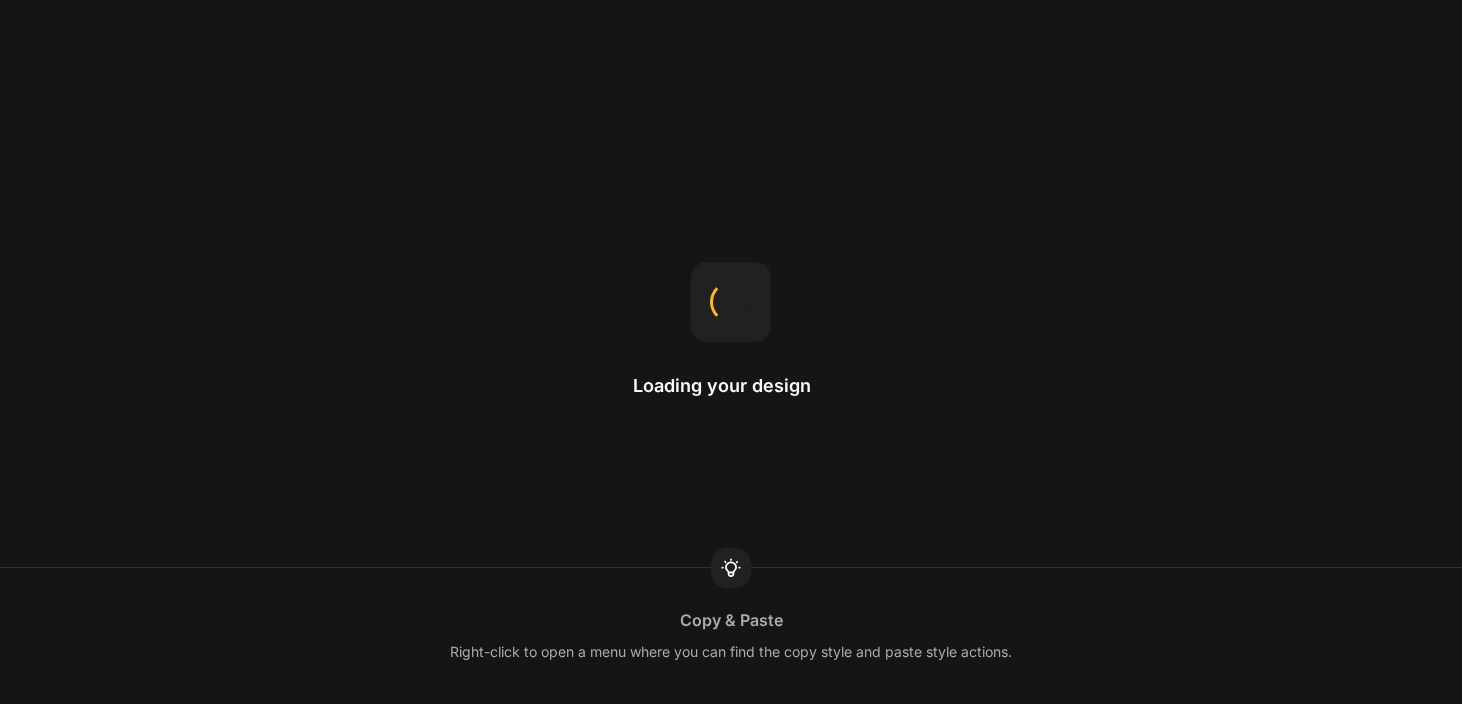 scroll, scrollTop: 0, scrollLeft: 0, axis: both 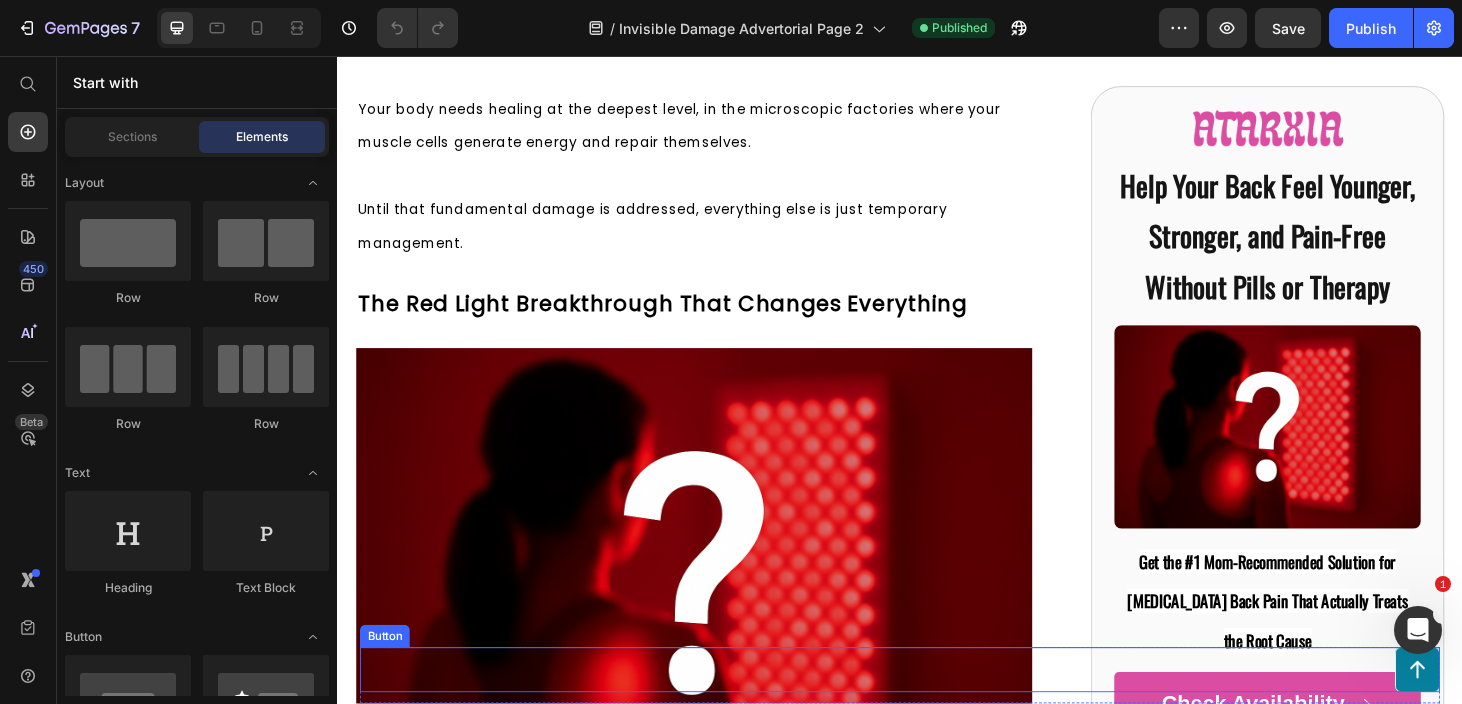 click on "Button" at bounding box center (937, 711) 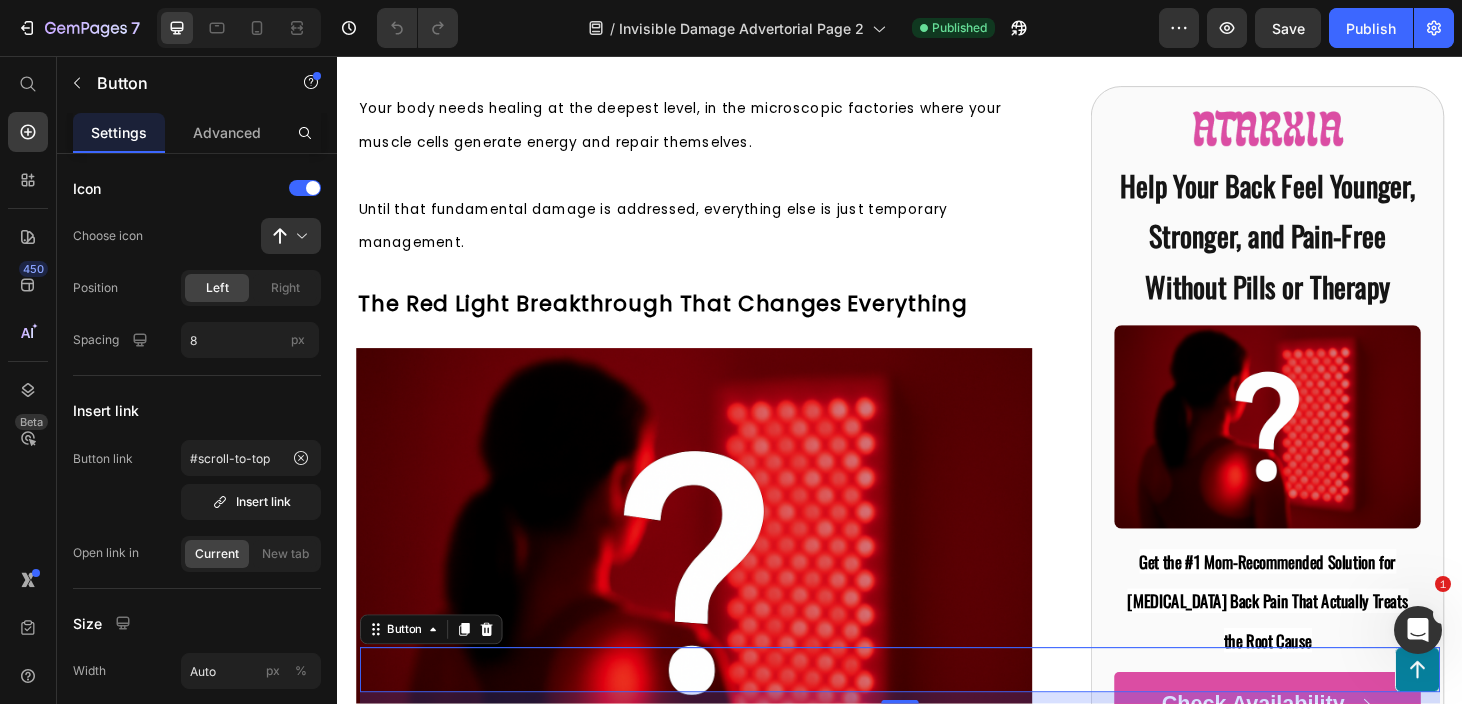 drag, startPoint x: 498, startPoint y: 668, endPoint x: 630, endPoint y: 675, distance: 132.18547 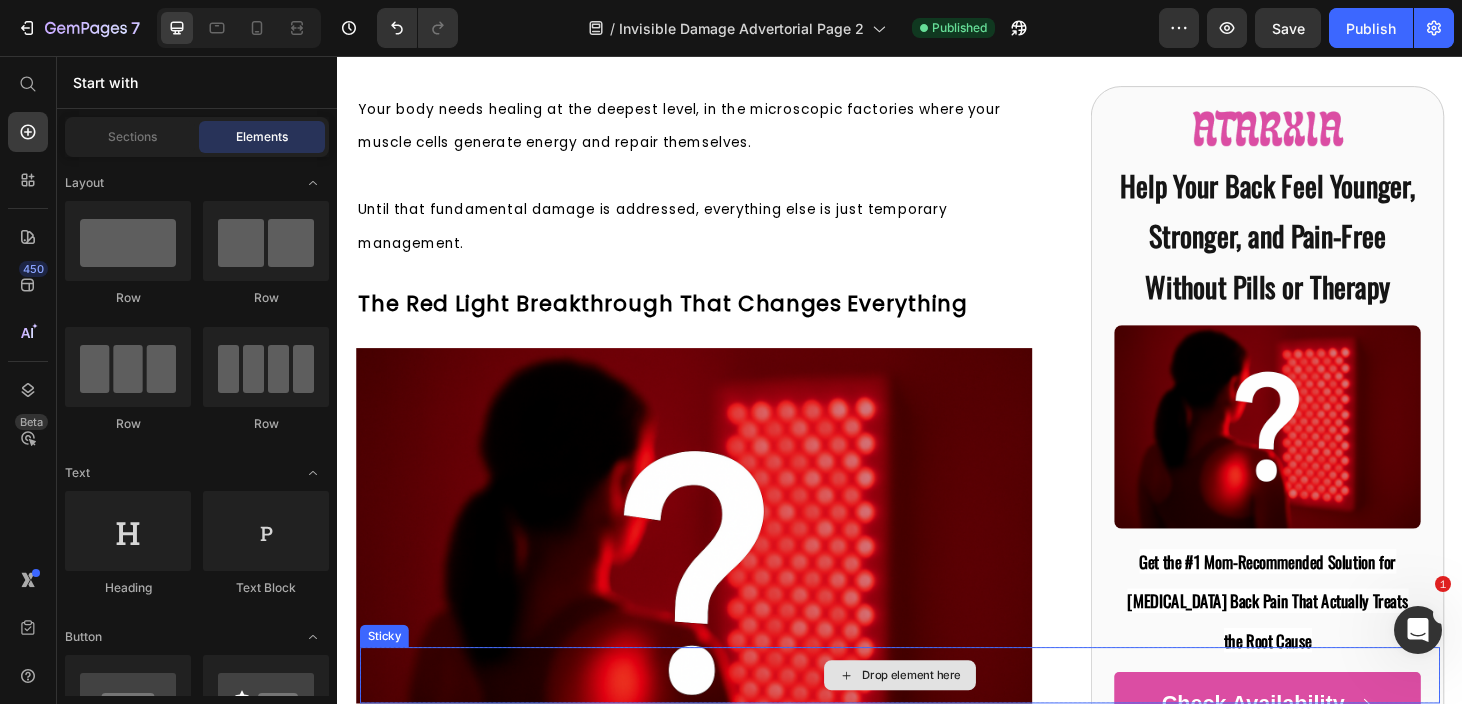 click on "Drop element here" at bounding box center (937, 717) 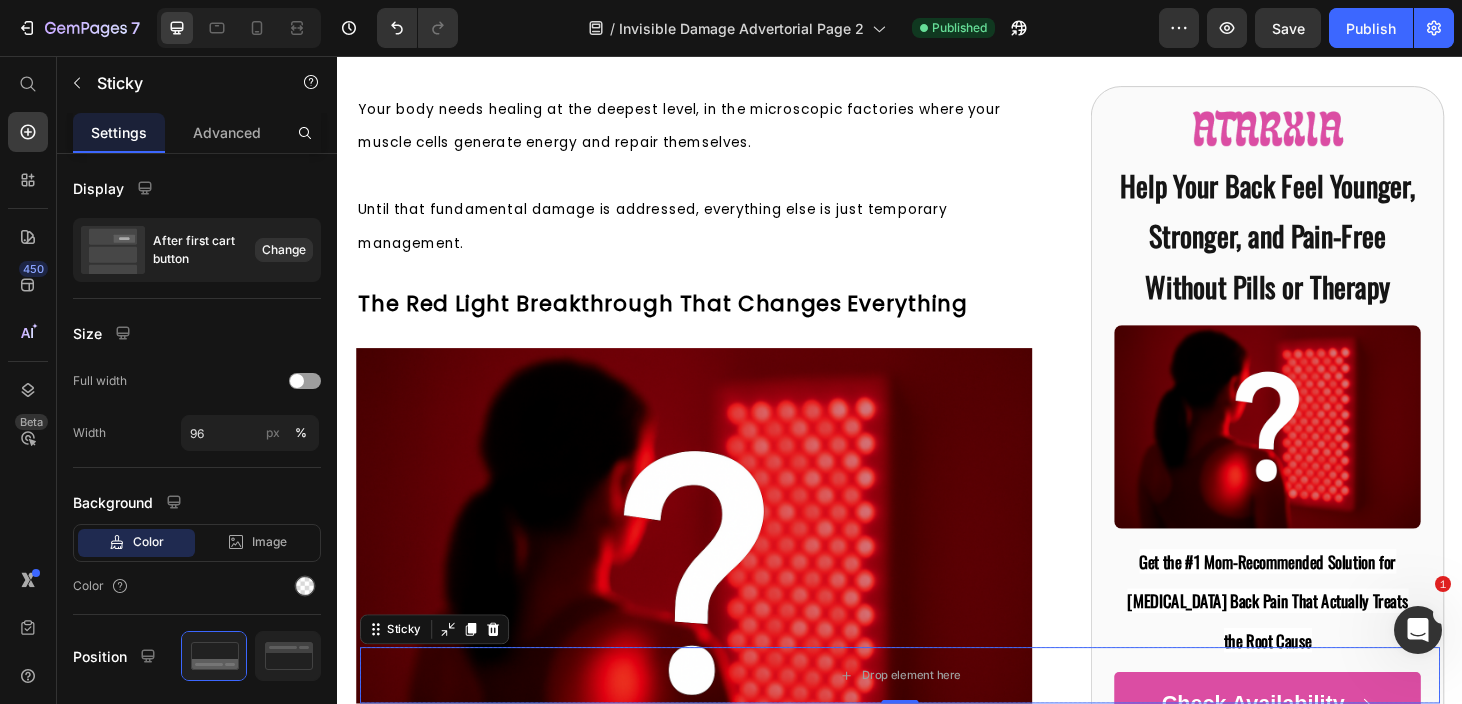 click at bounding box center [503, 668] 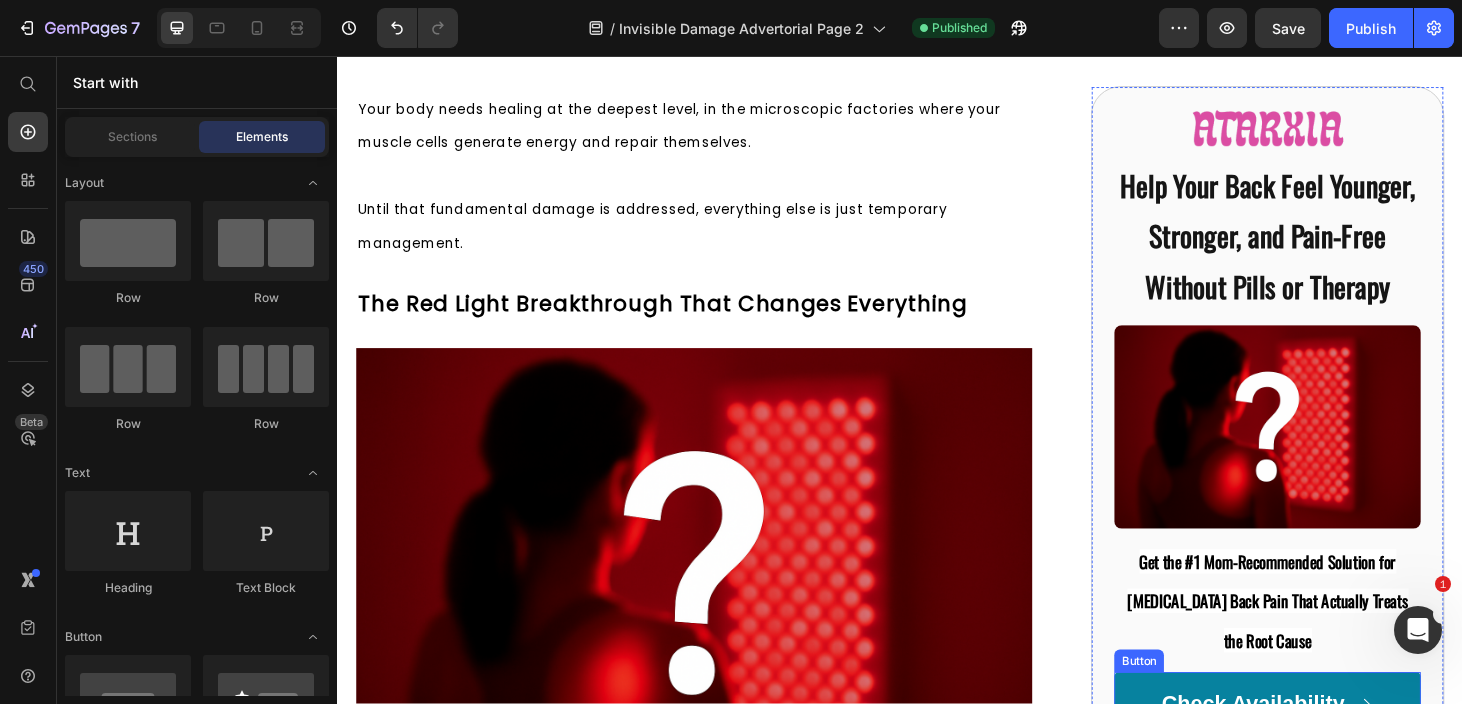 click on "Check Availability" at bounding box center (1328, 749) 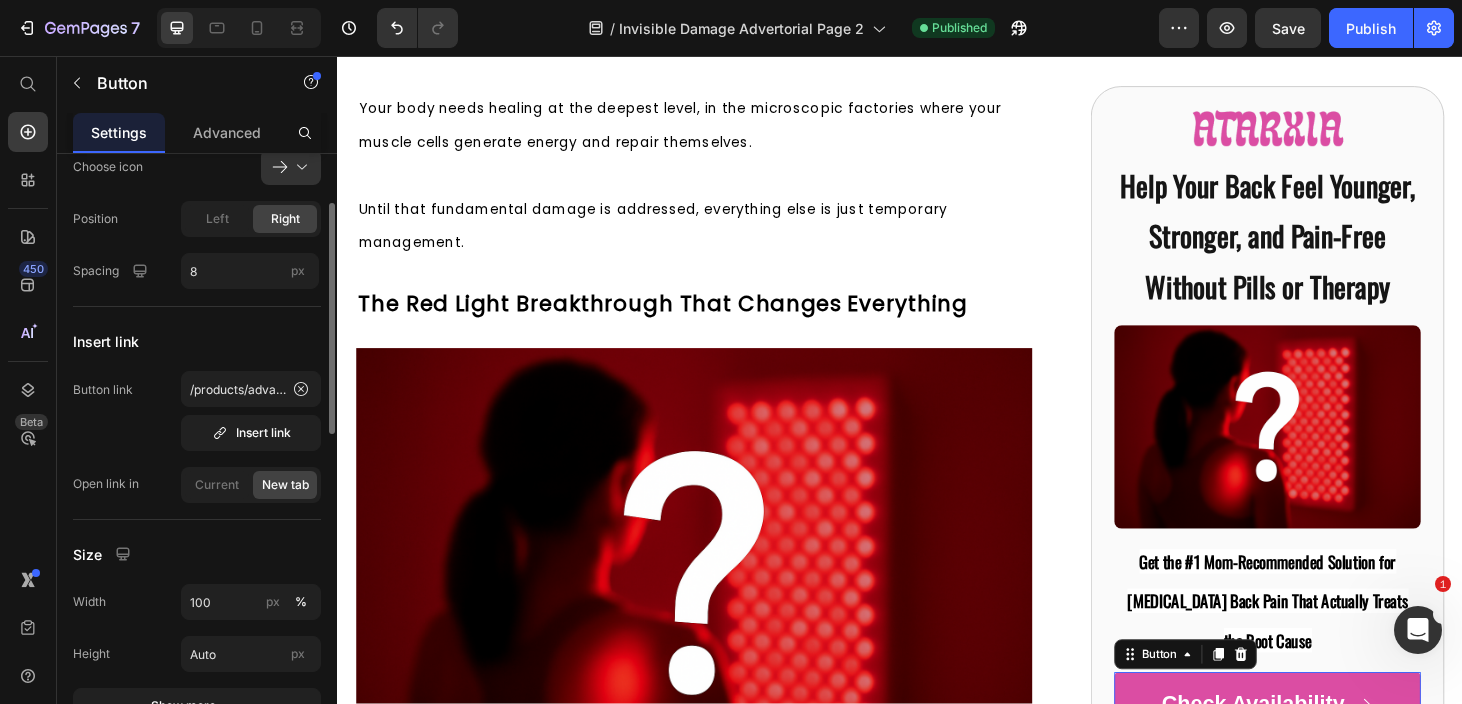 scroll, scrollTop: 86, scrollLeft: 0, axis: vertical 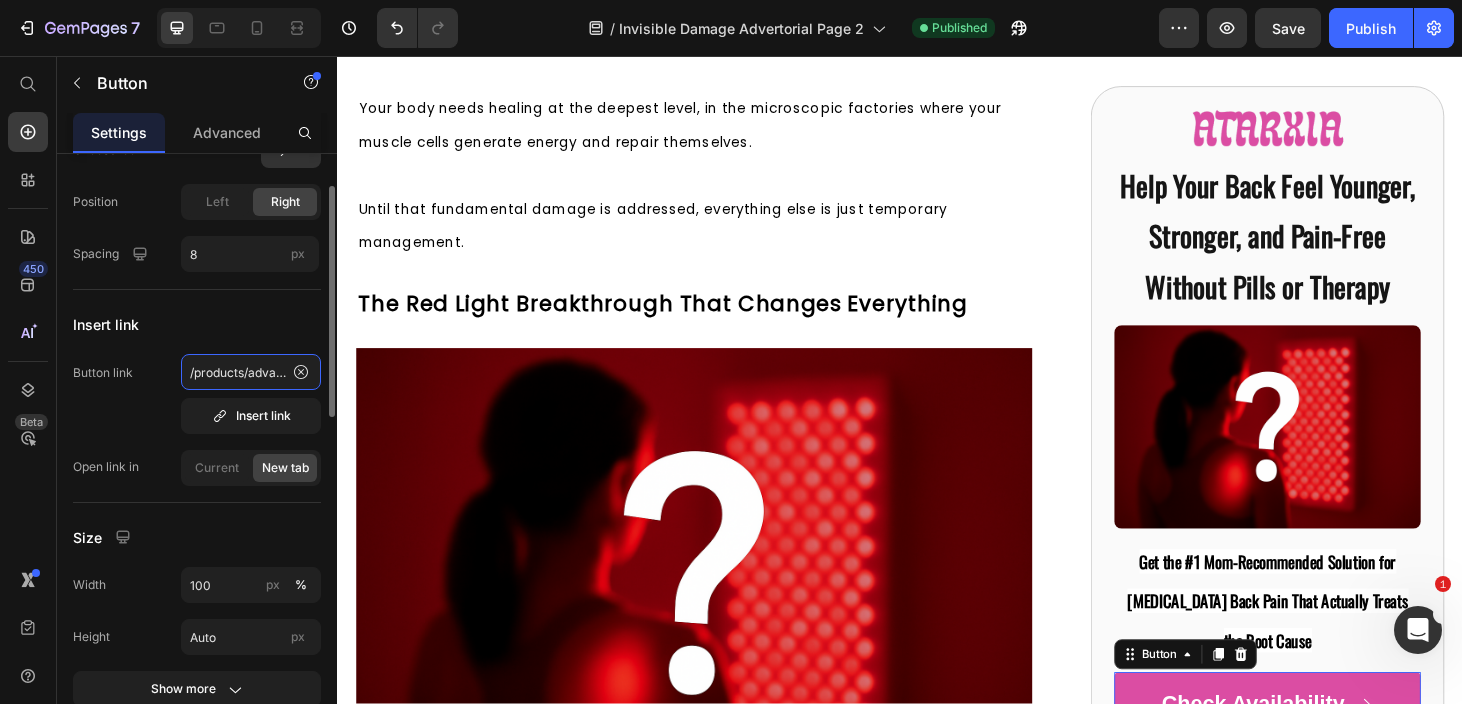 click on "/products/advanced-natural-[MEDICAL_DATA]-strips" 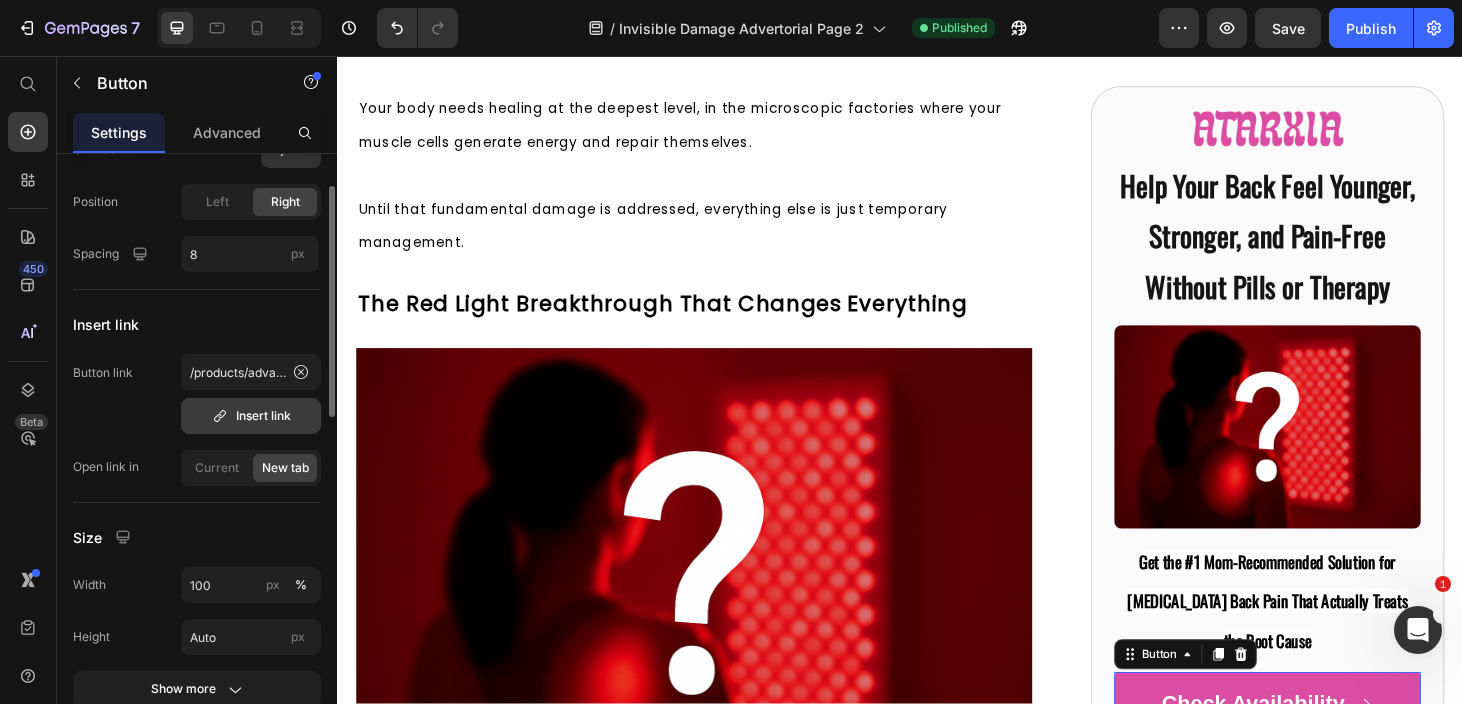 click on "Insert link" at bounding box center [251, 416] 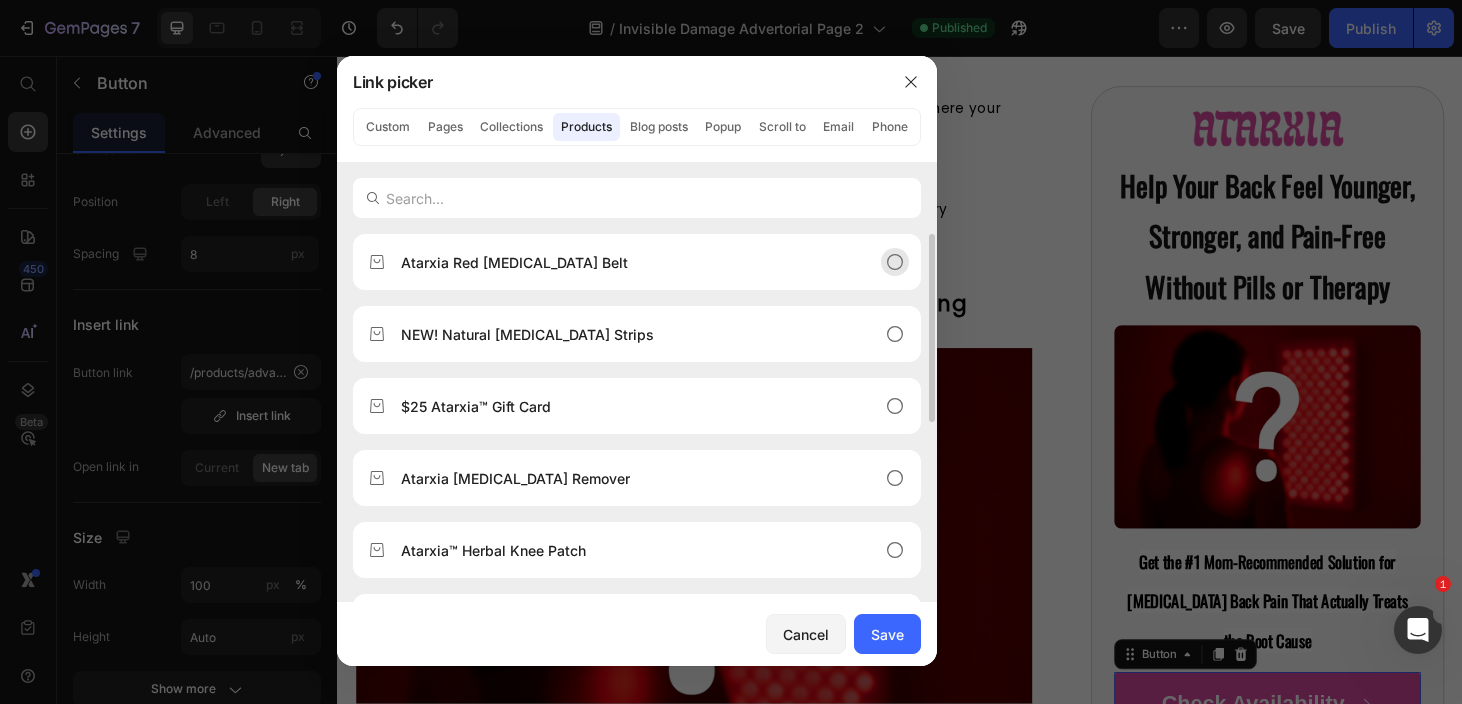 click on "Atarxia Red [MEDICAL_DATA] Belt" at bounding box center [621, 262] 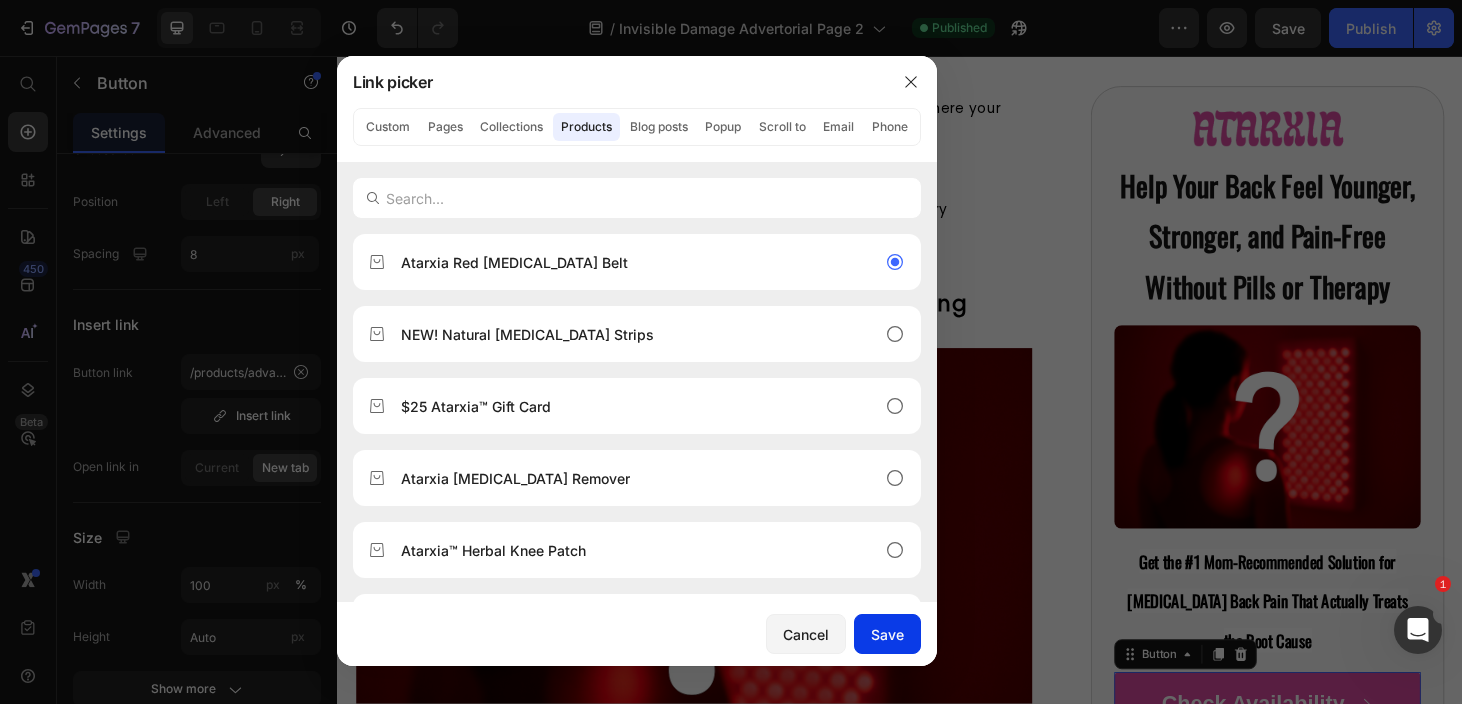 drag, startPoint x: 898, startPoint y: 639, endPoint x: 573, endPoint y: 507, distance: 350.78342 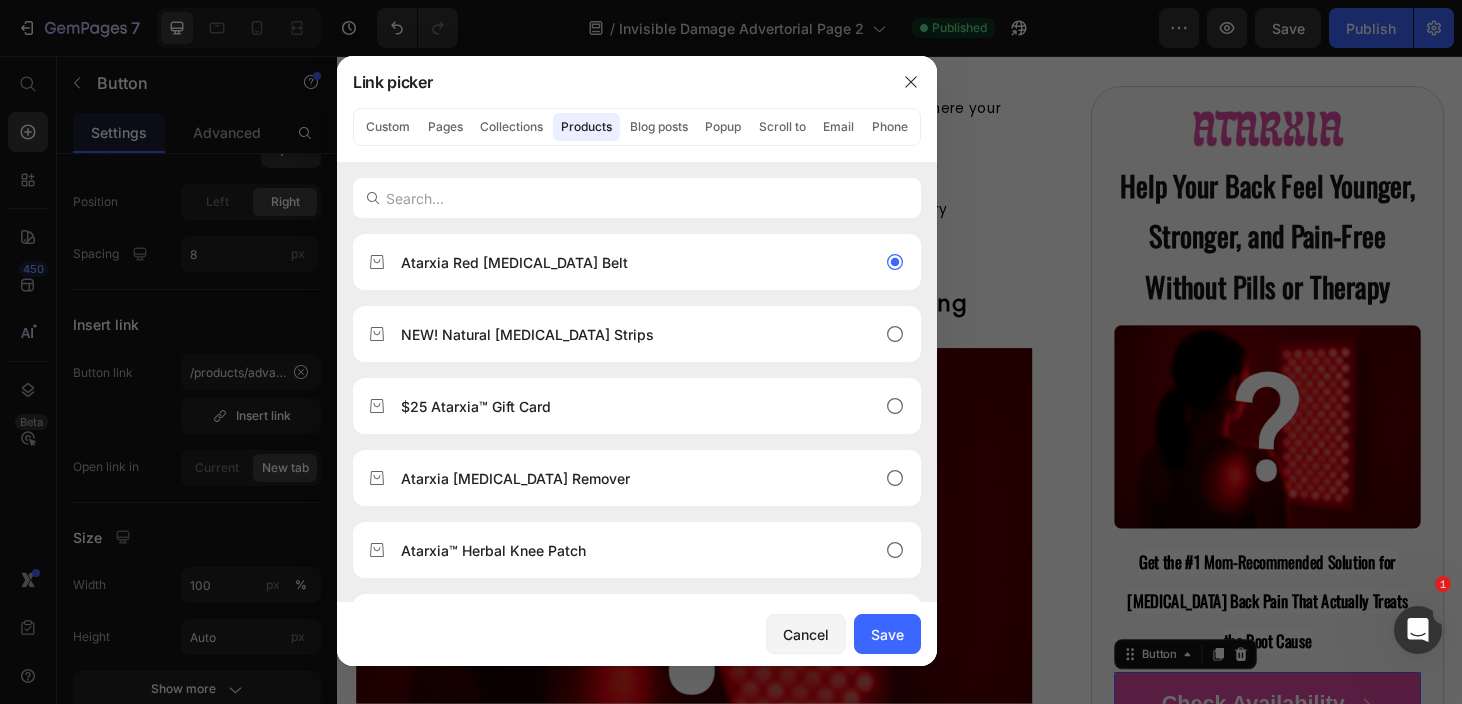 type on "/products/atarxia-red-[MEDICAL_DATA]-belt" 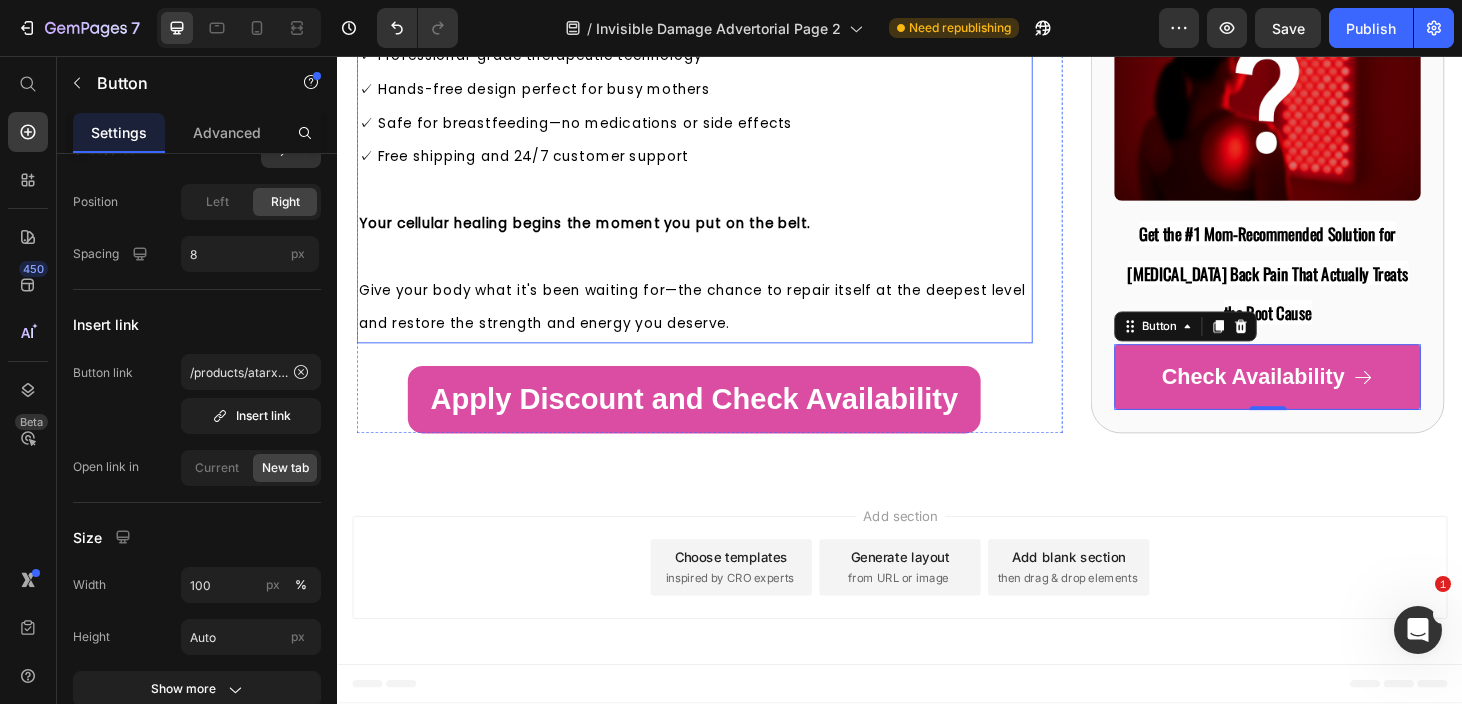 scroll, scrollTop: 17466, scrollLeft: 0, axis: vertical 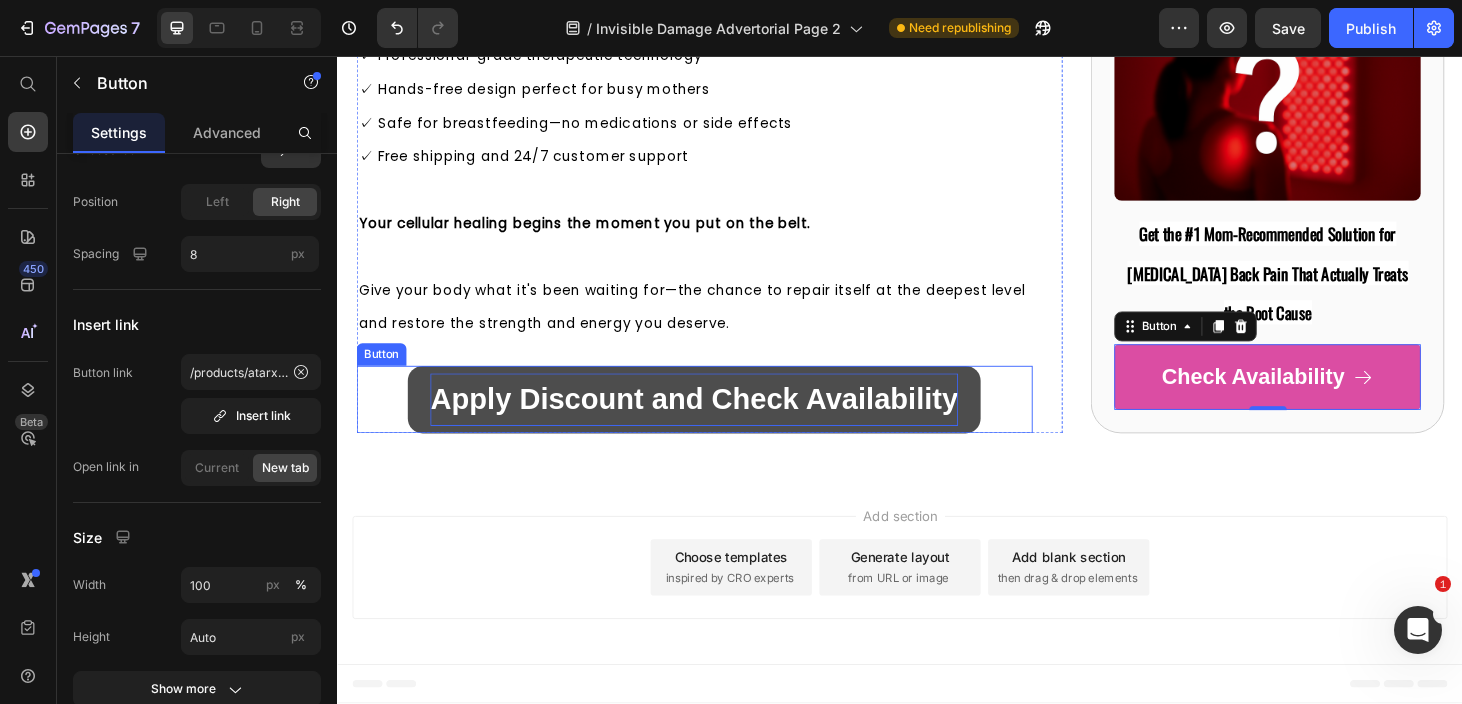 click on "Apply Discount and Check Availability" at bounding box center [717, 422] 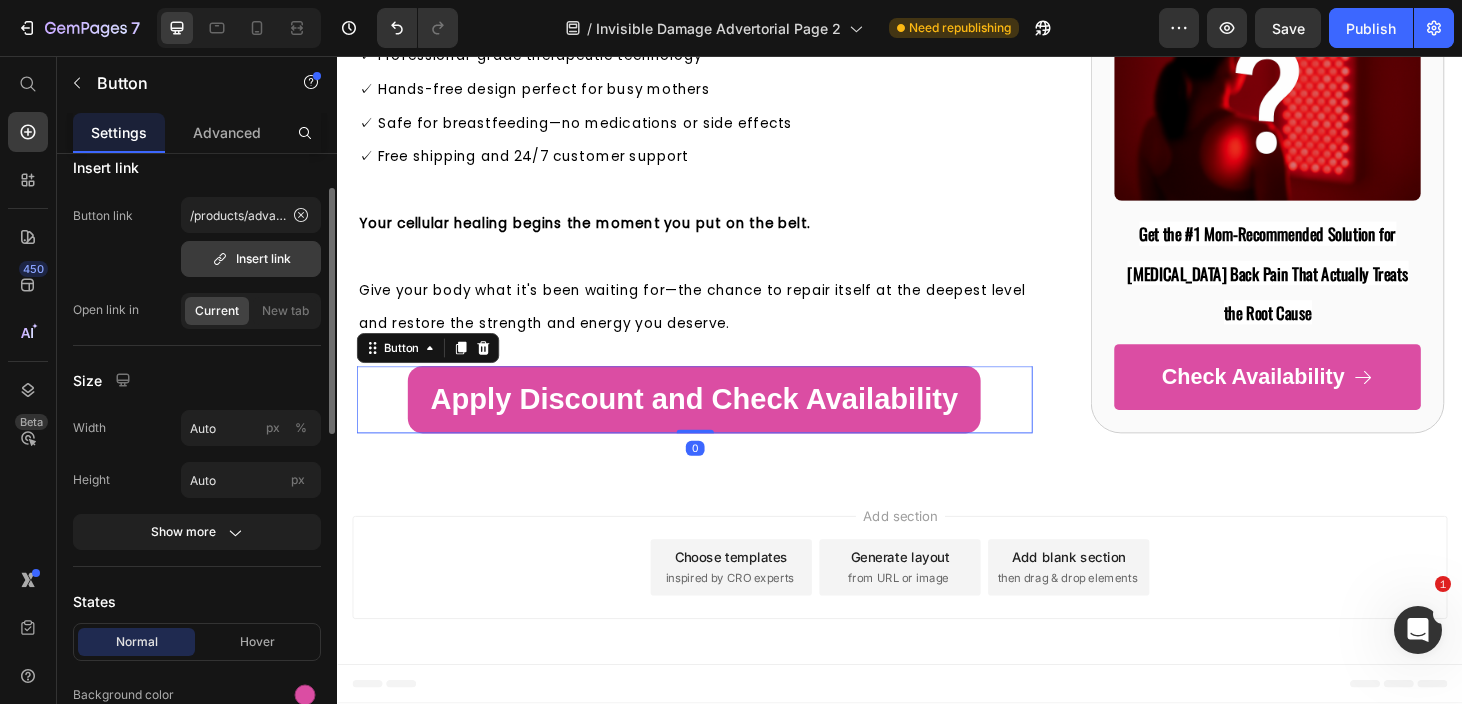 click on "Insert link" at bounding box center (251, 259) 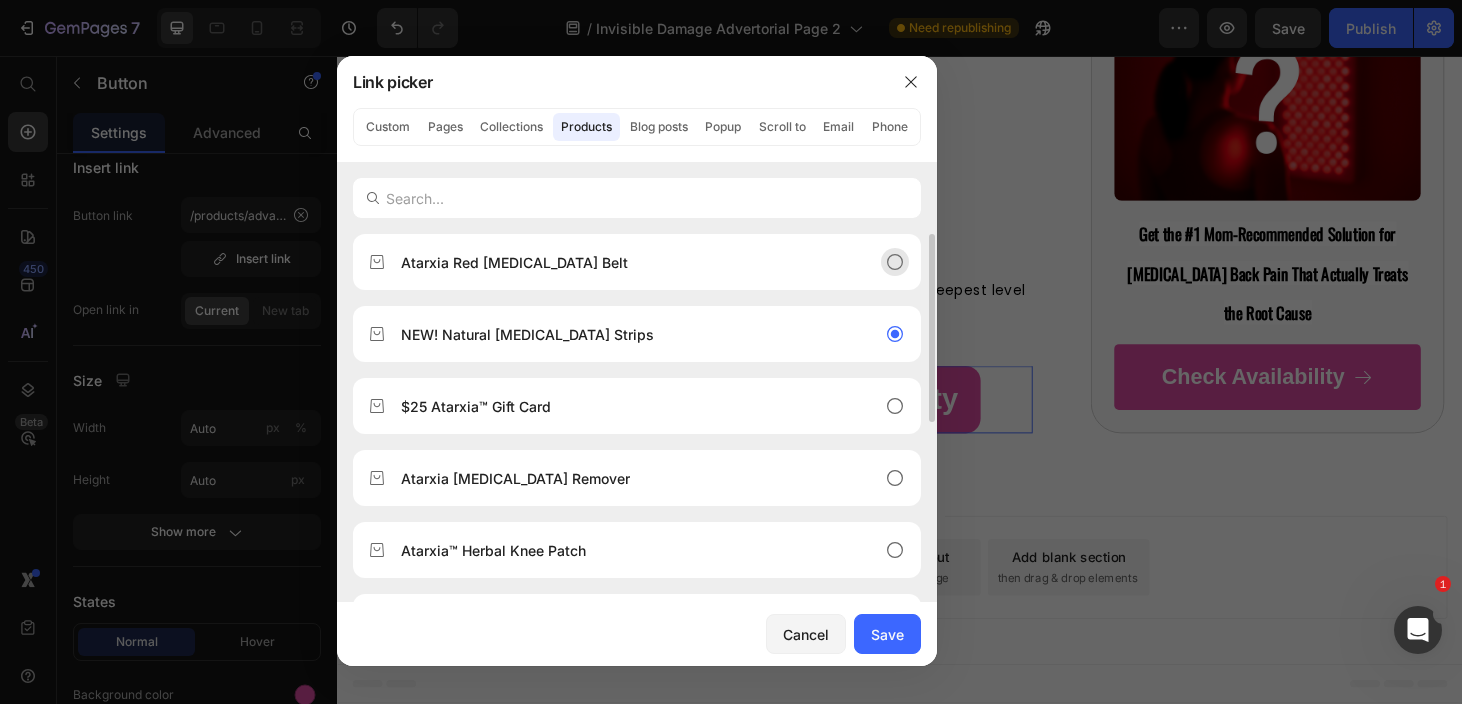 click on "Atarxia Red [MEDICAL_DATA] Belt" 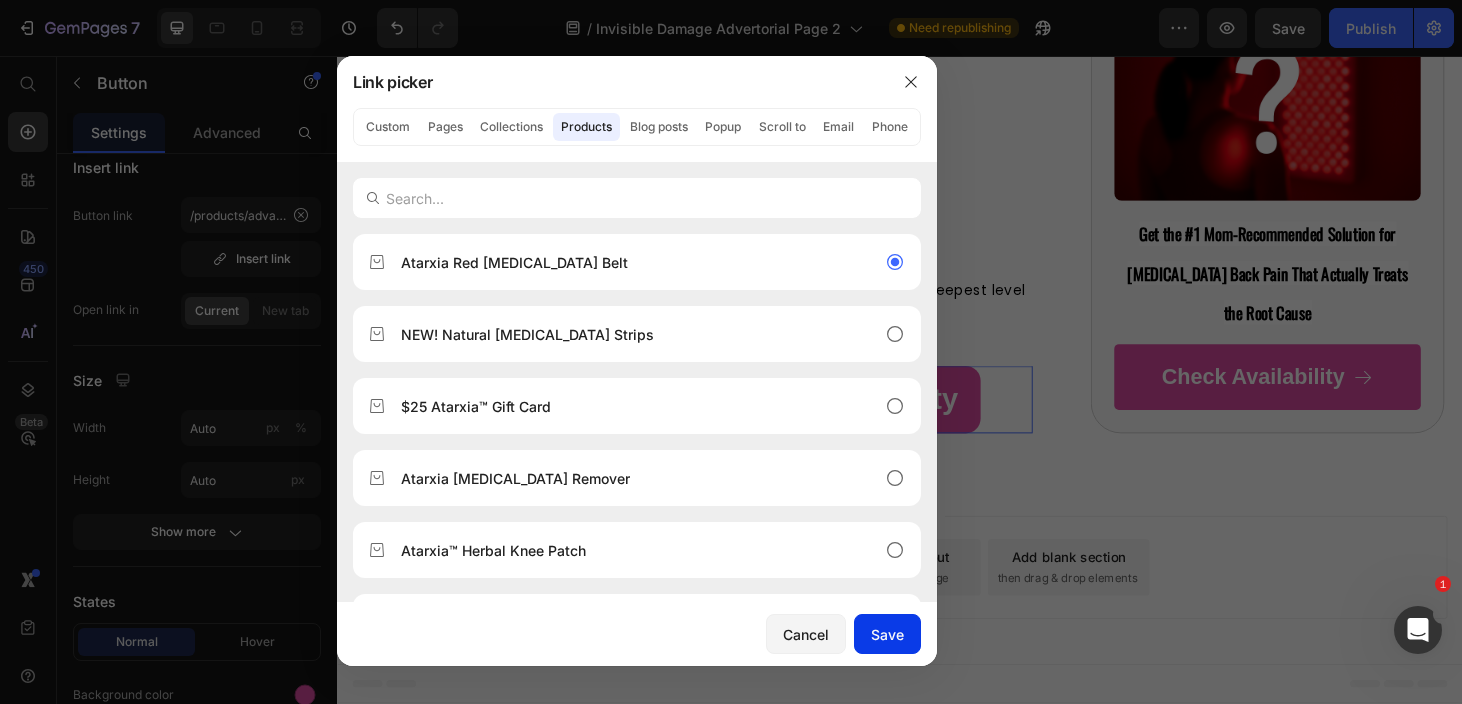 click on "Save" at bounding box center (887, 634) 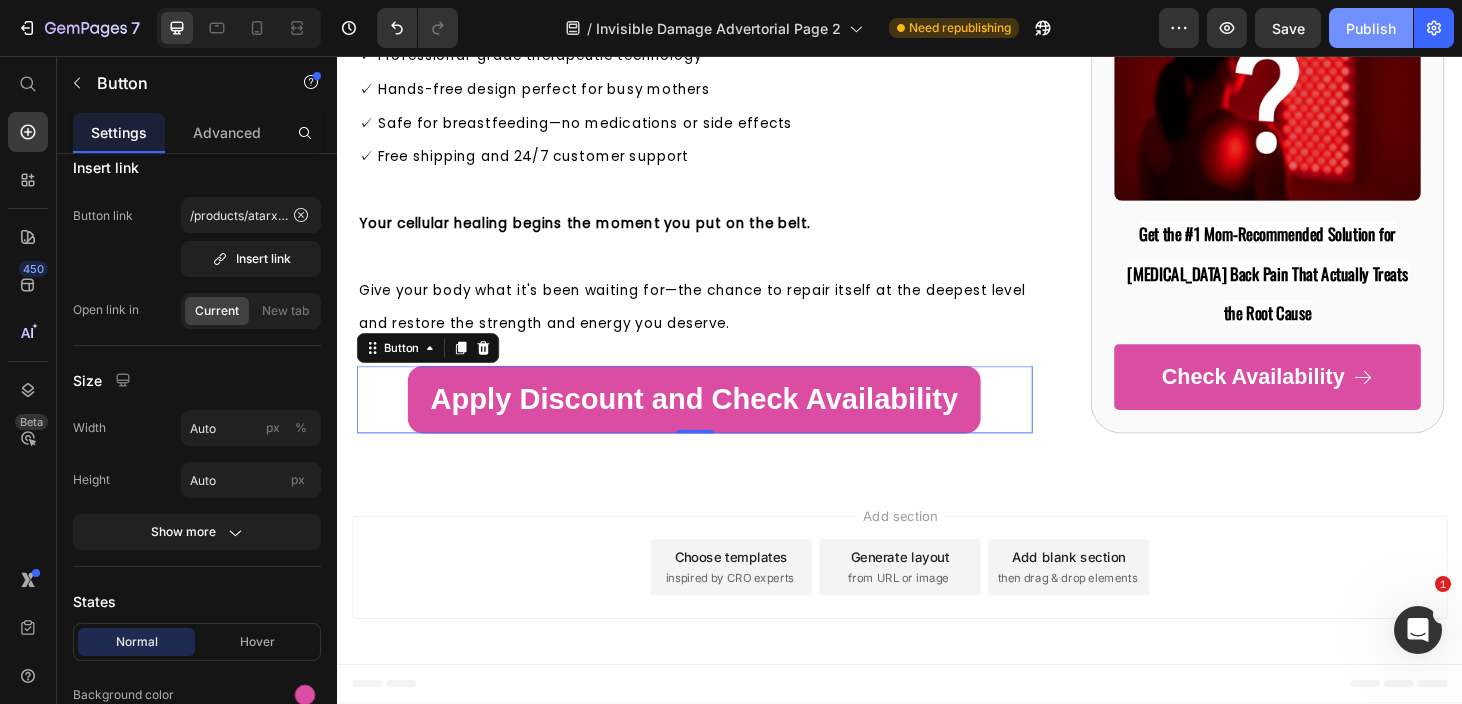 click on "Publish" 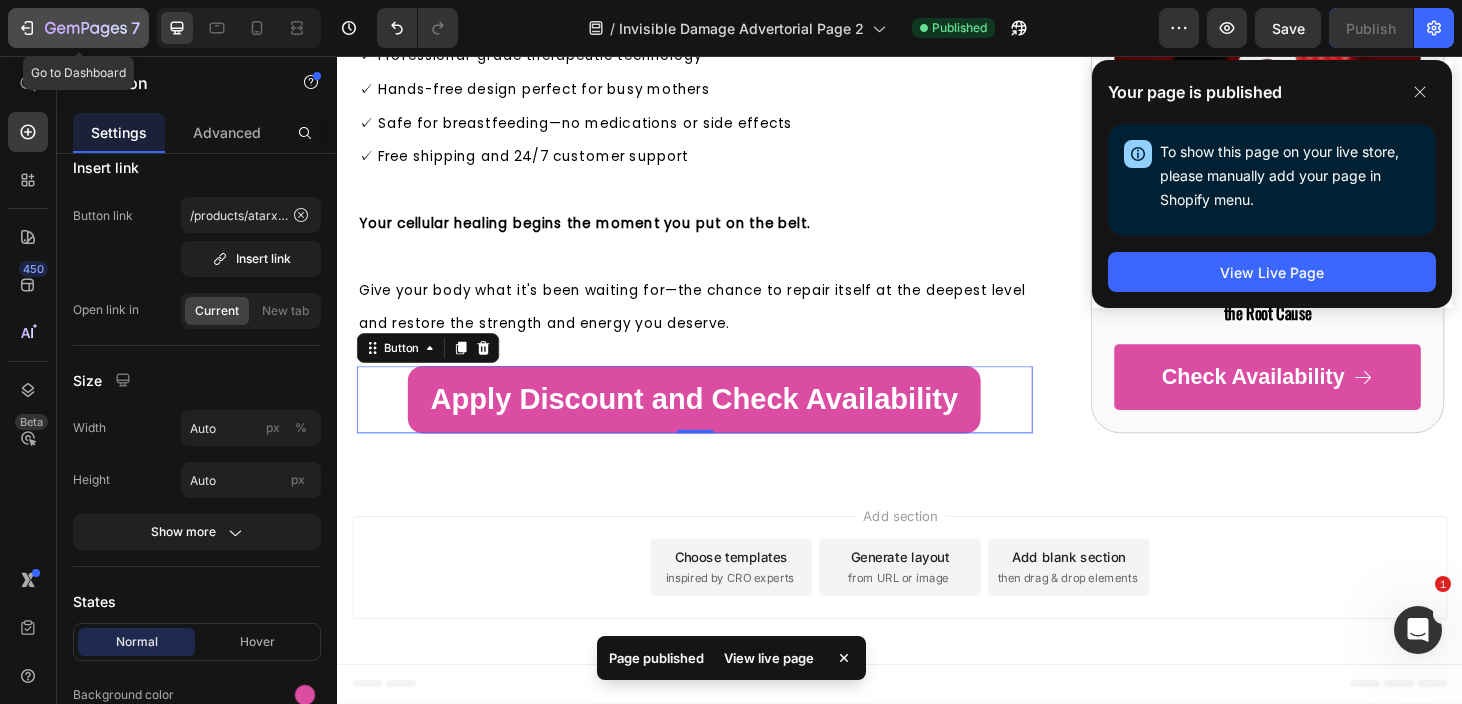 click 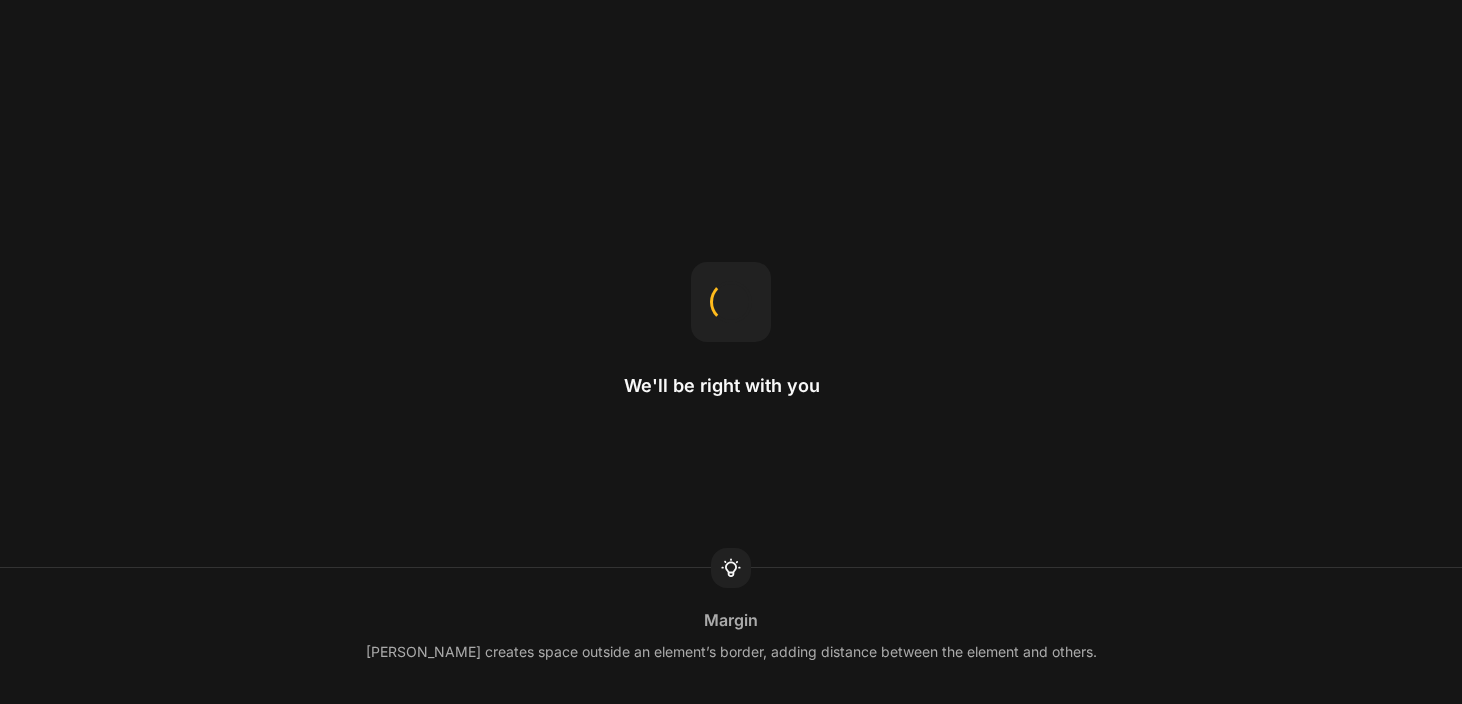 scroll, scrollTop: 0, scrollLeft: 0, axis: both 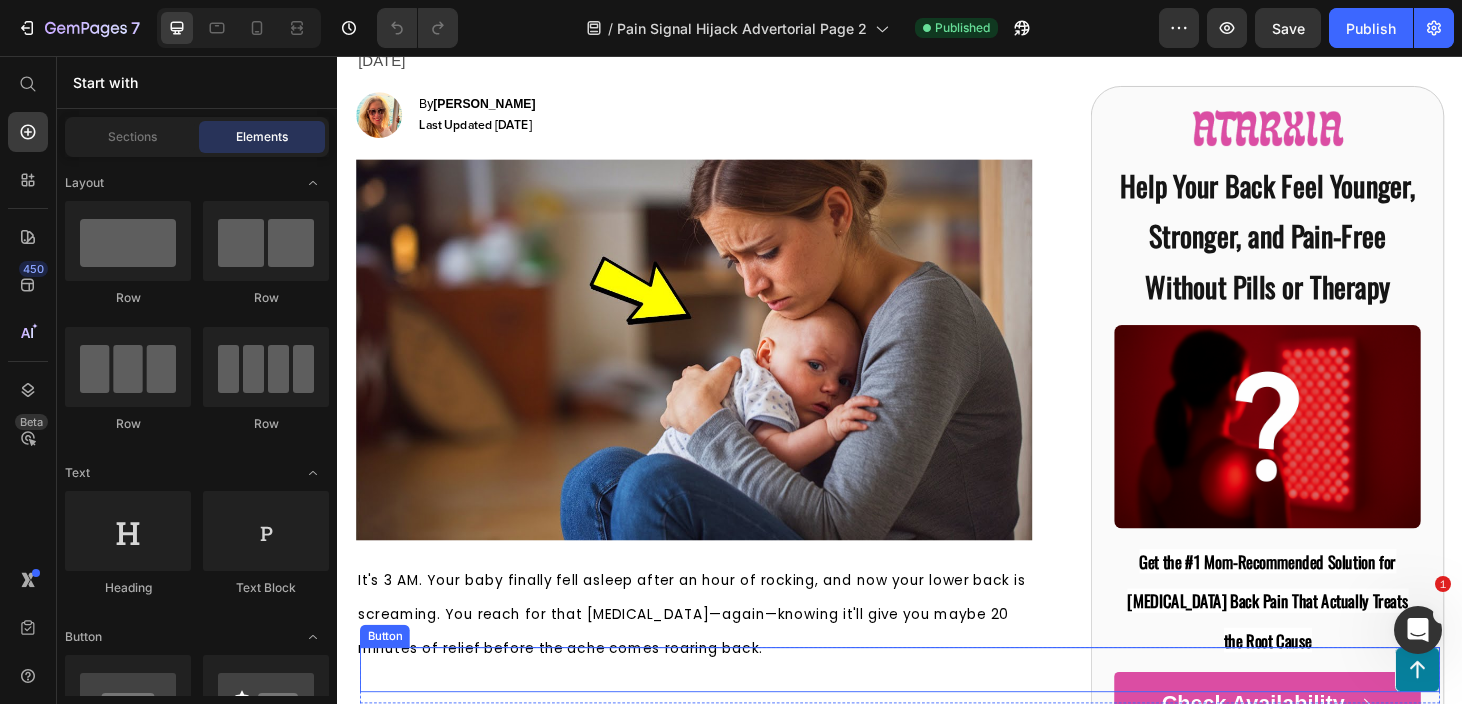 click on "Button" at bounding box center (937, 711) 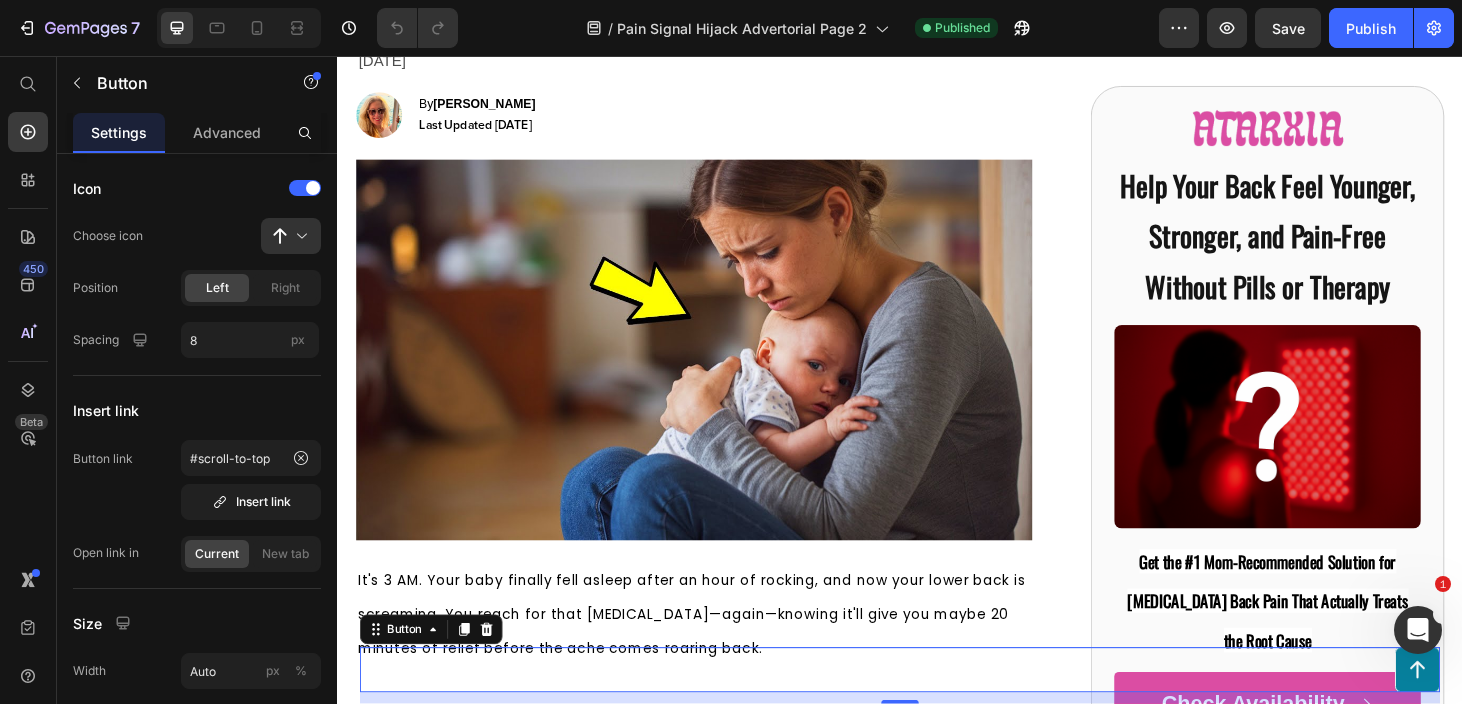 click 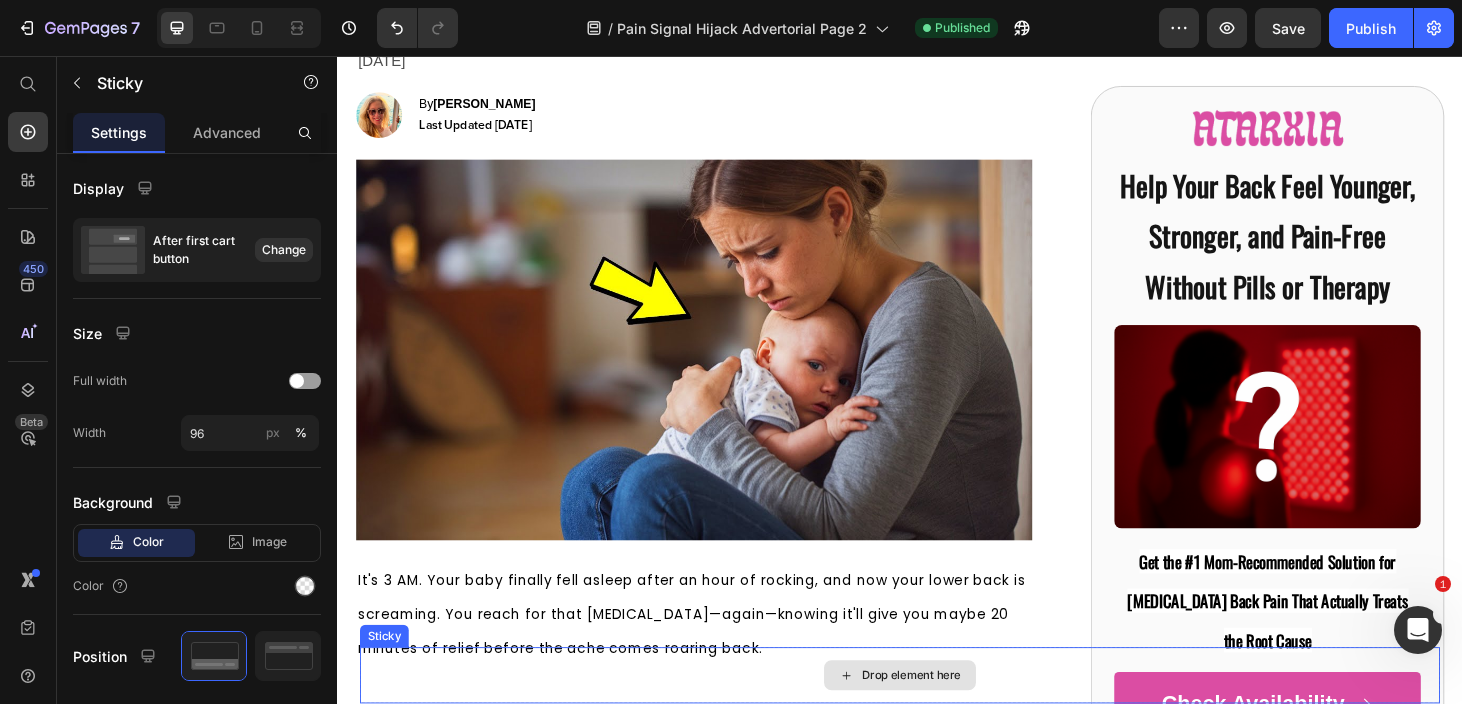 click on "Drop element here" at bounding box center (937, 717) 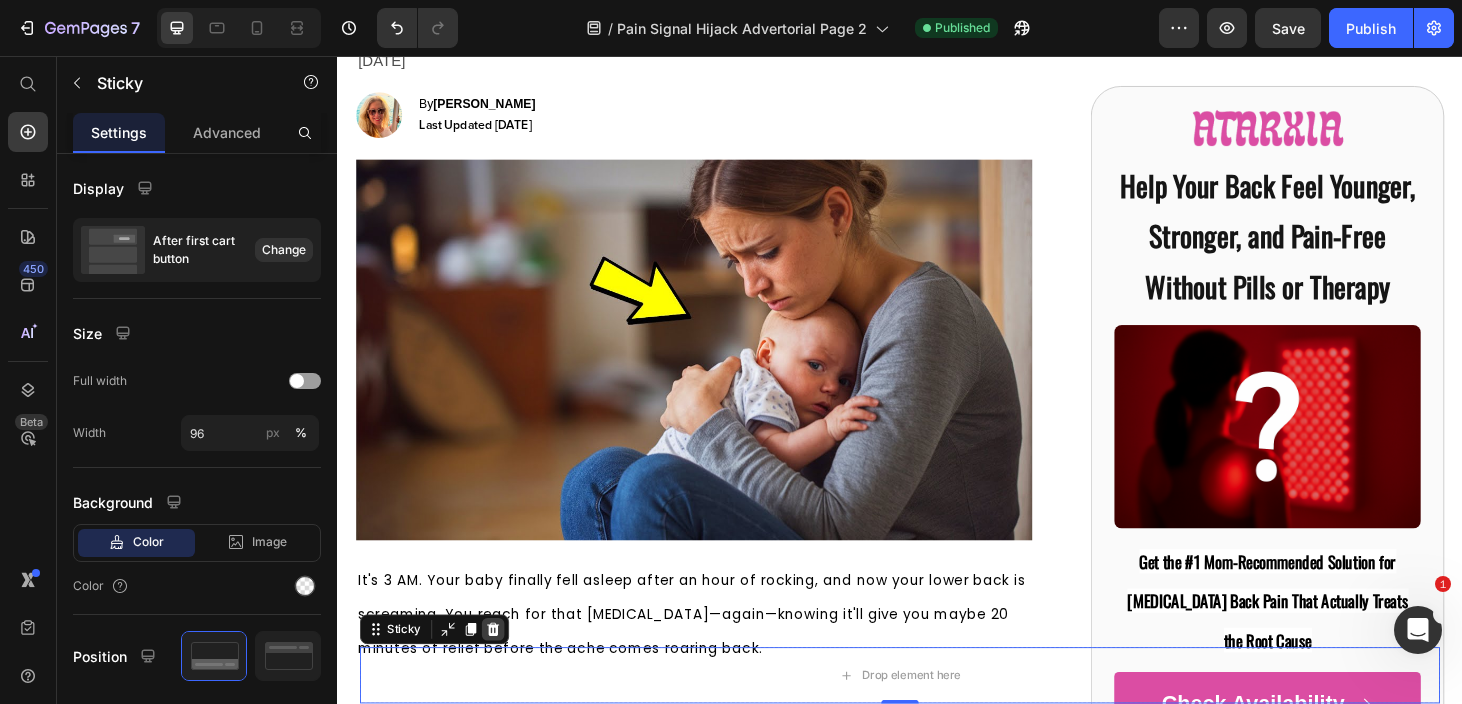 click 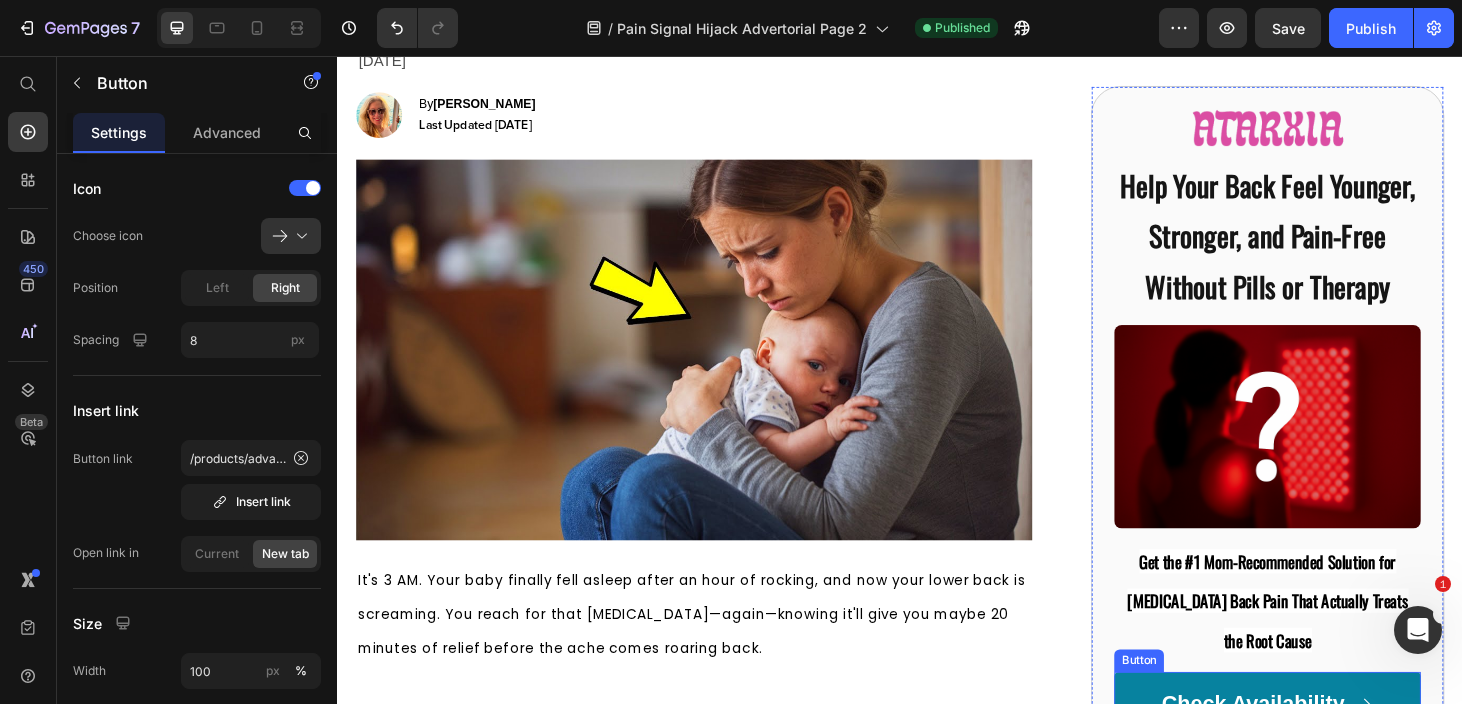 click on "Check Availability" at bounding box center [1328, 749] 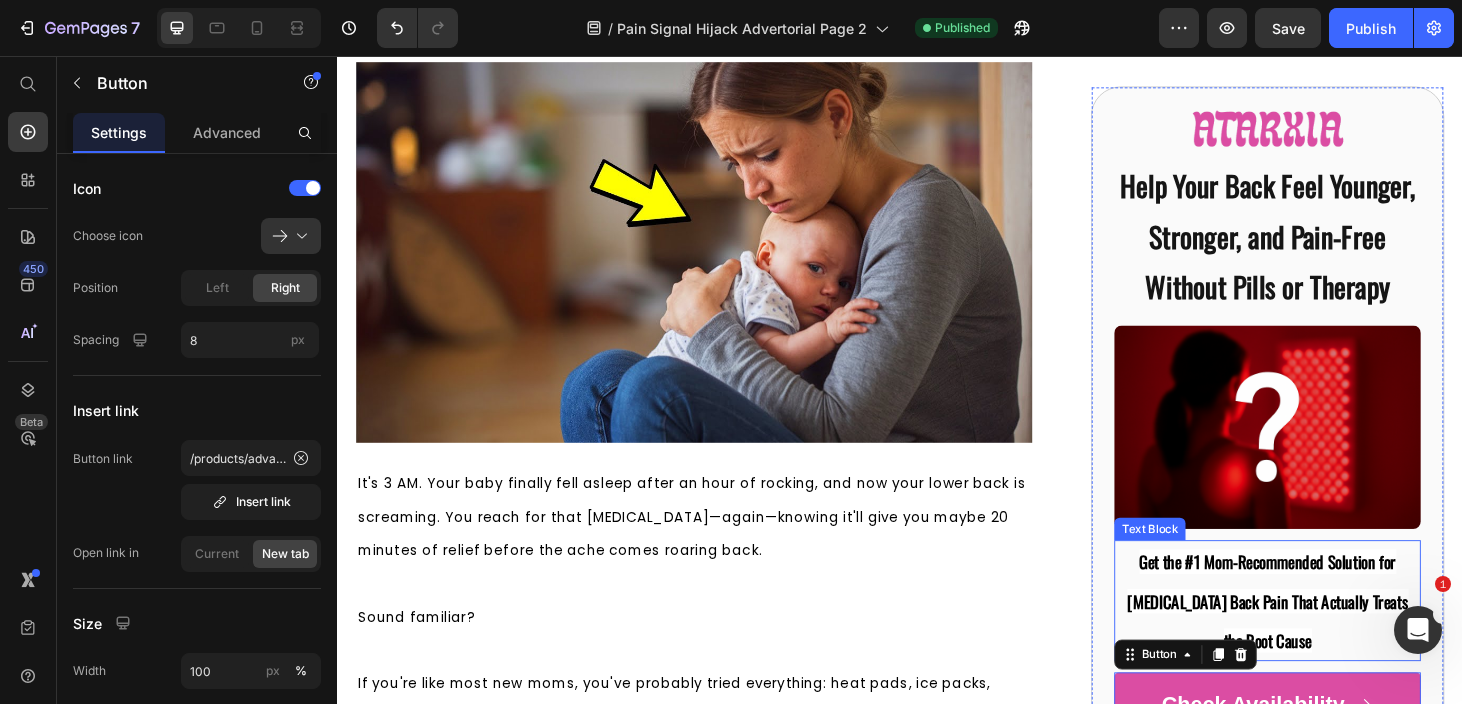 scroll, scrollTop: 366, scrollLeft: 0, axis: vertical 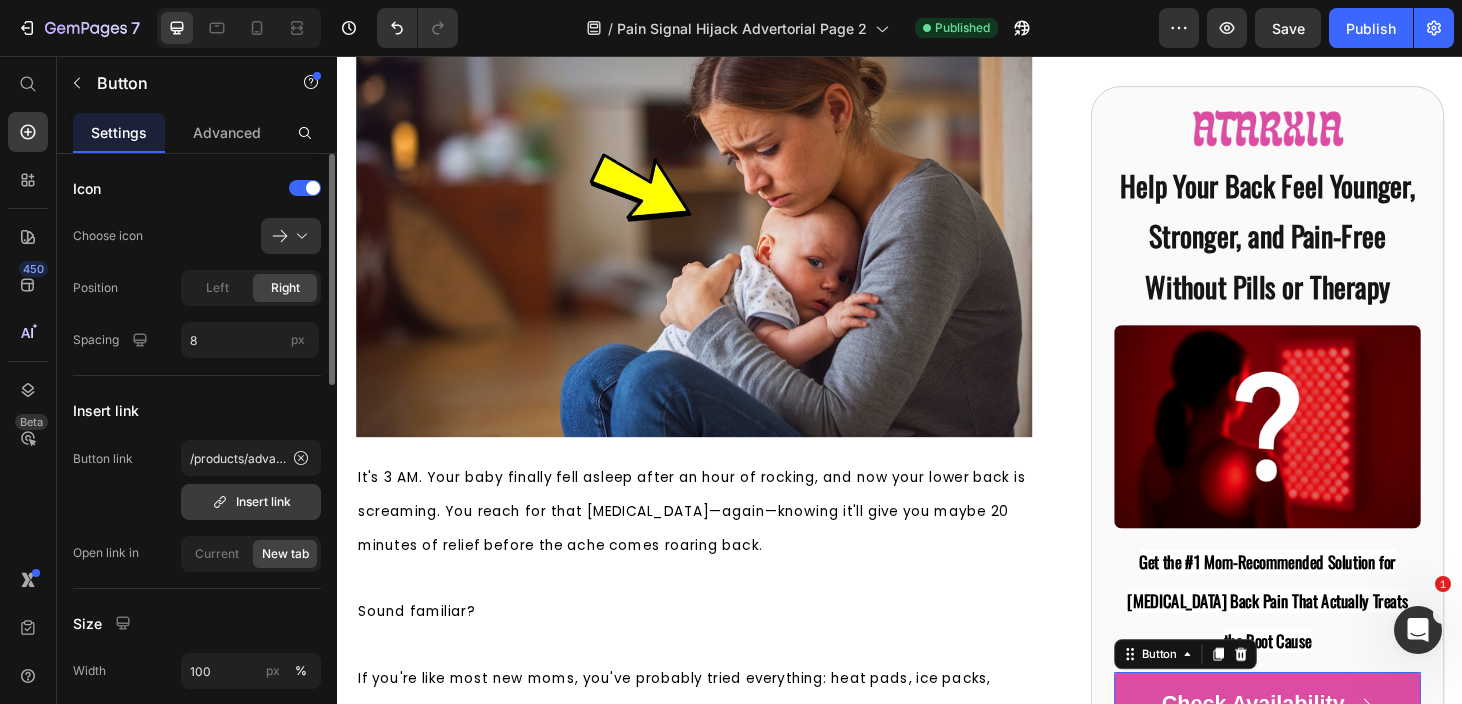 click on "Insert link" at bounding box center (251, 502) 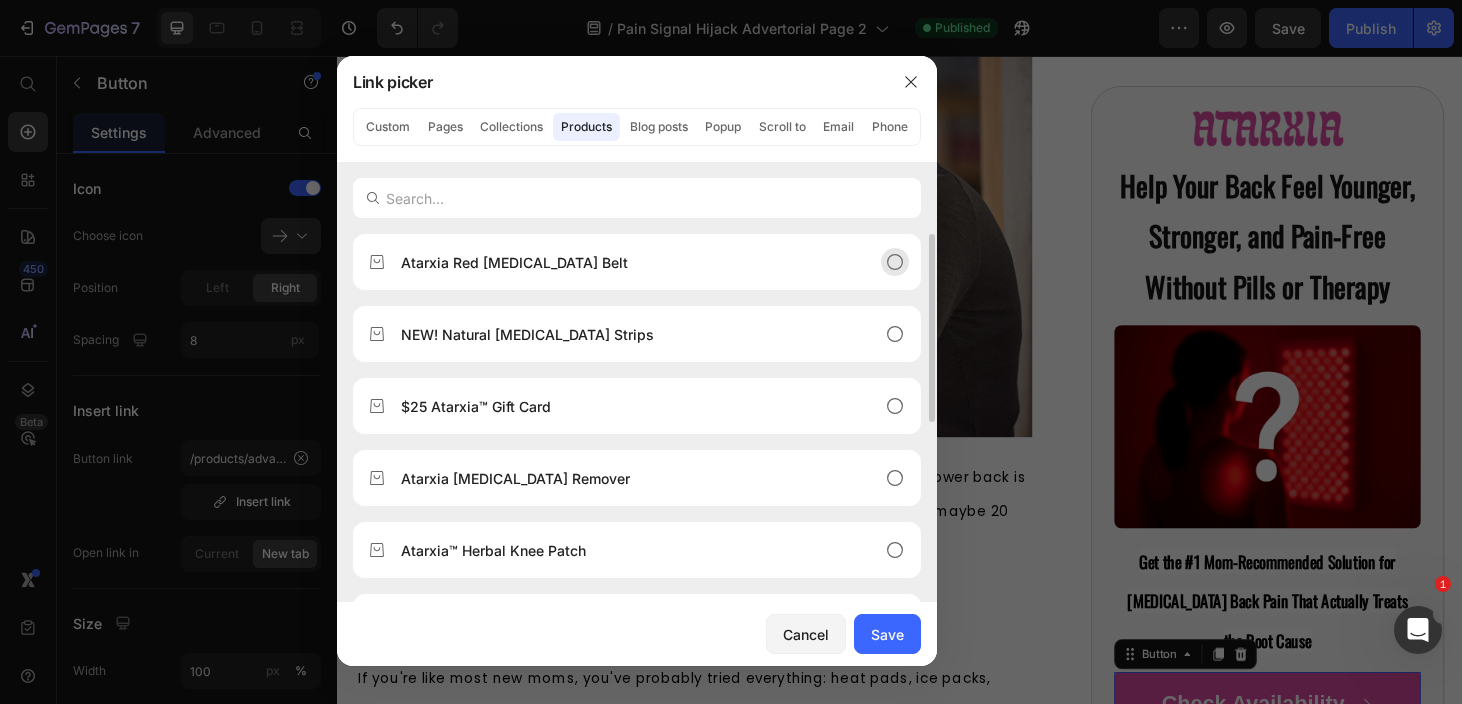 click on "Atarxia Red [MEDICAL_DATA] Belt" at bounding box center [514, 262] 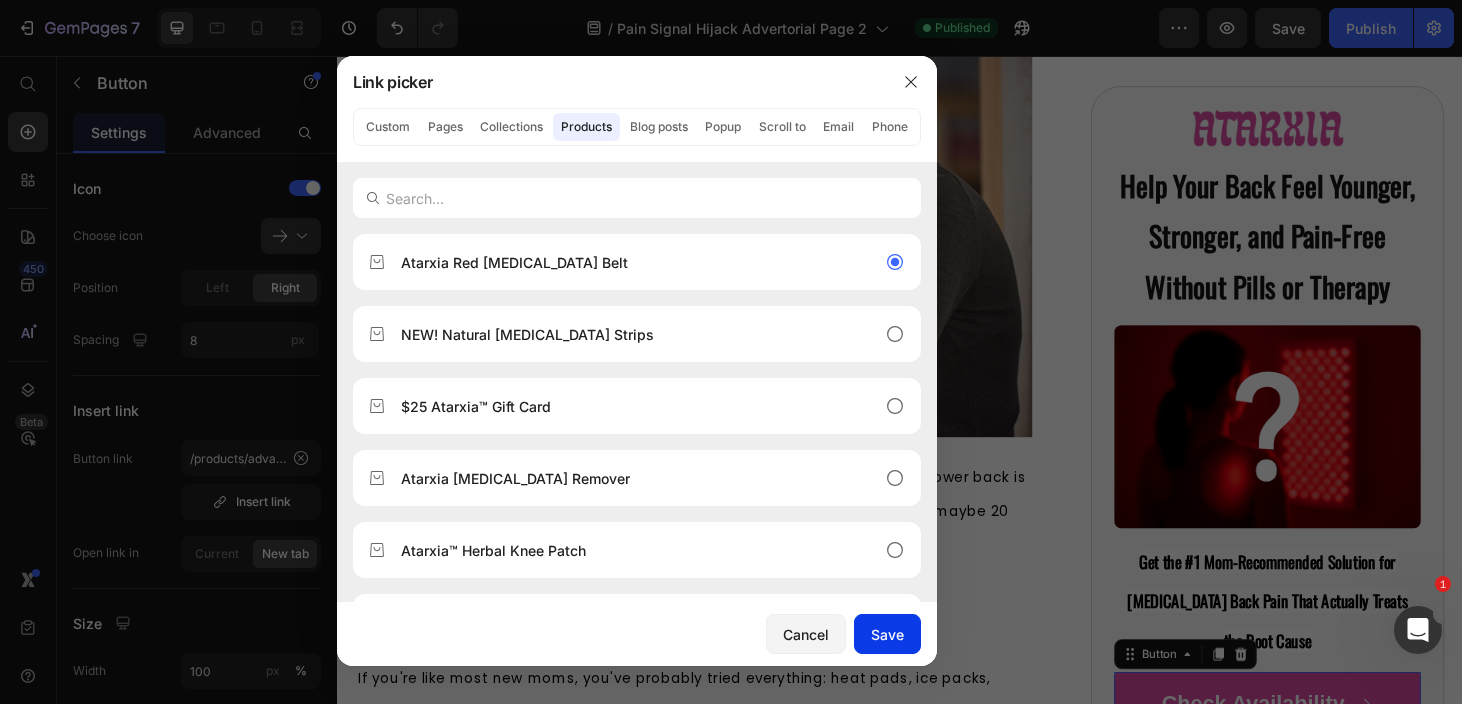 click on "Save" at bounding box center (887, 634) 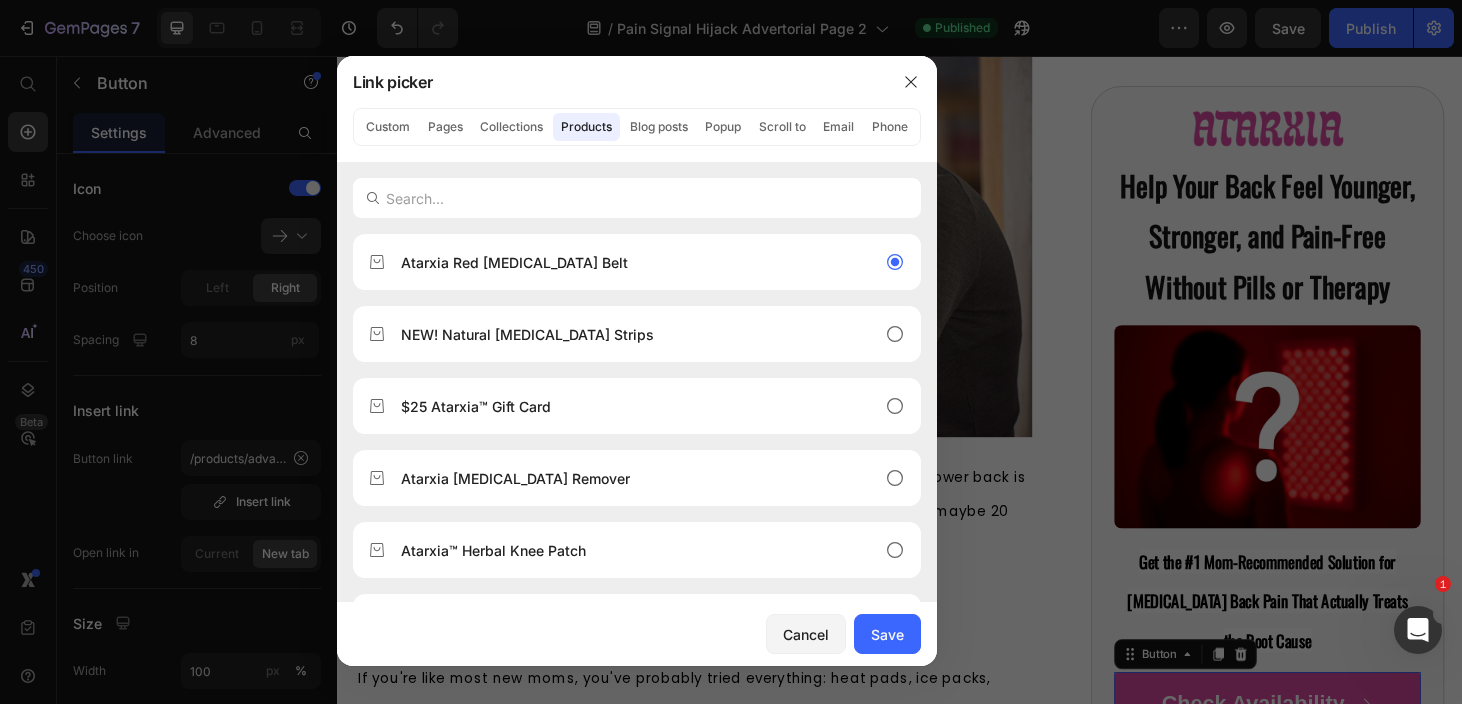 type on "/products/atarxia-red-[MEDICAL_DATA]-belt" 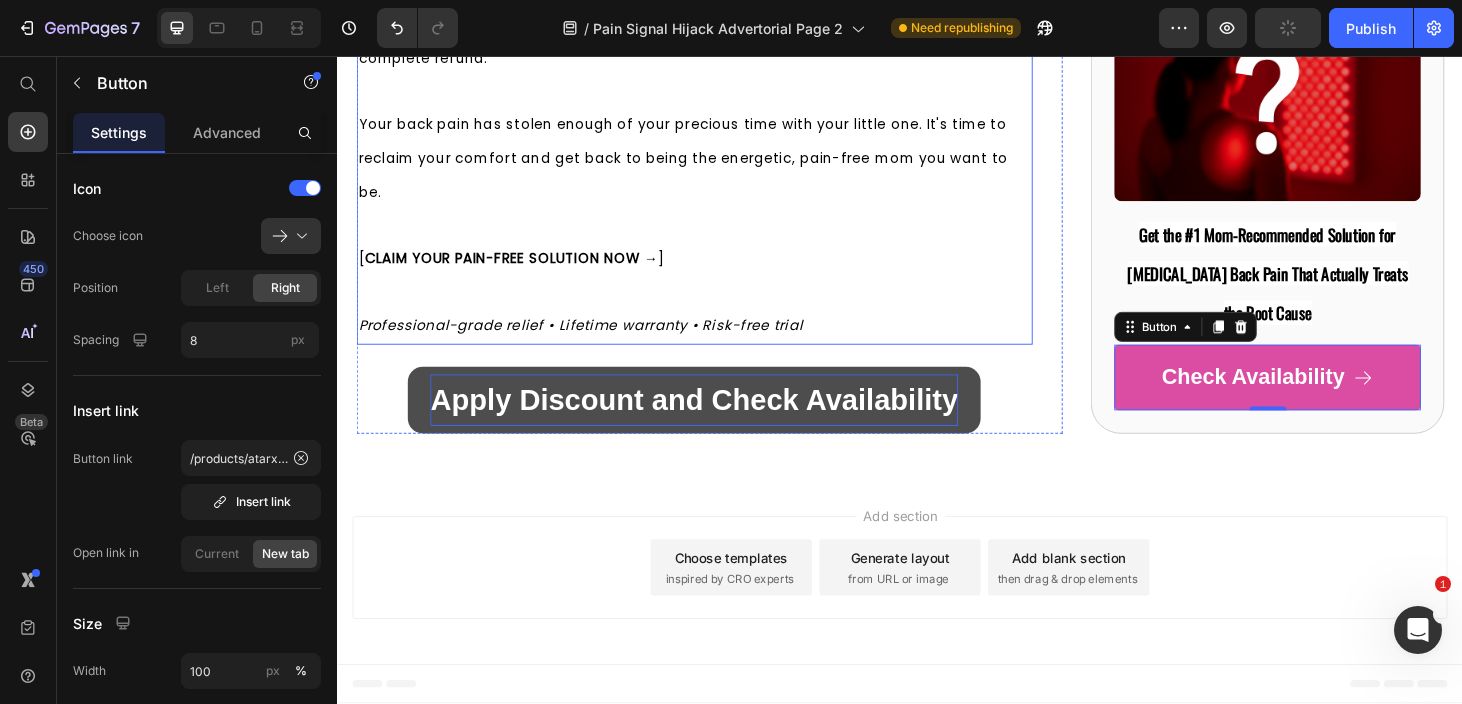 scroll, scrollTop: 9354, scrollLeft: 0, axis: vertical 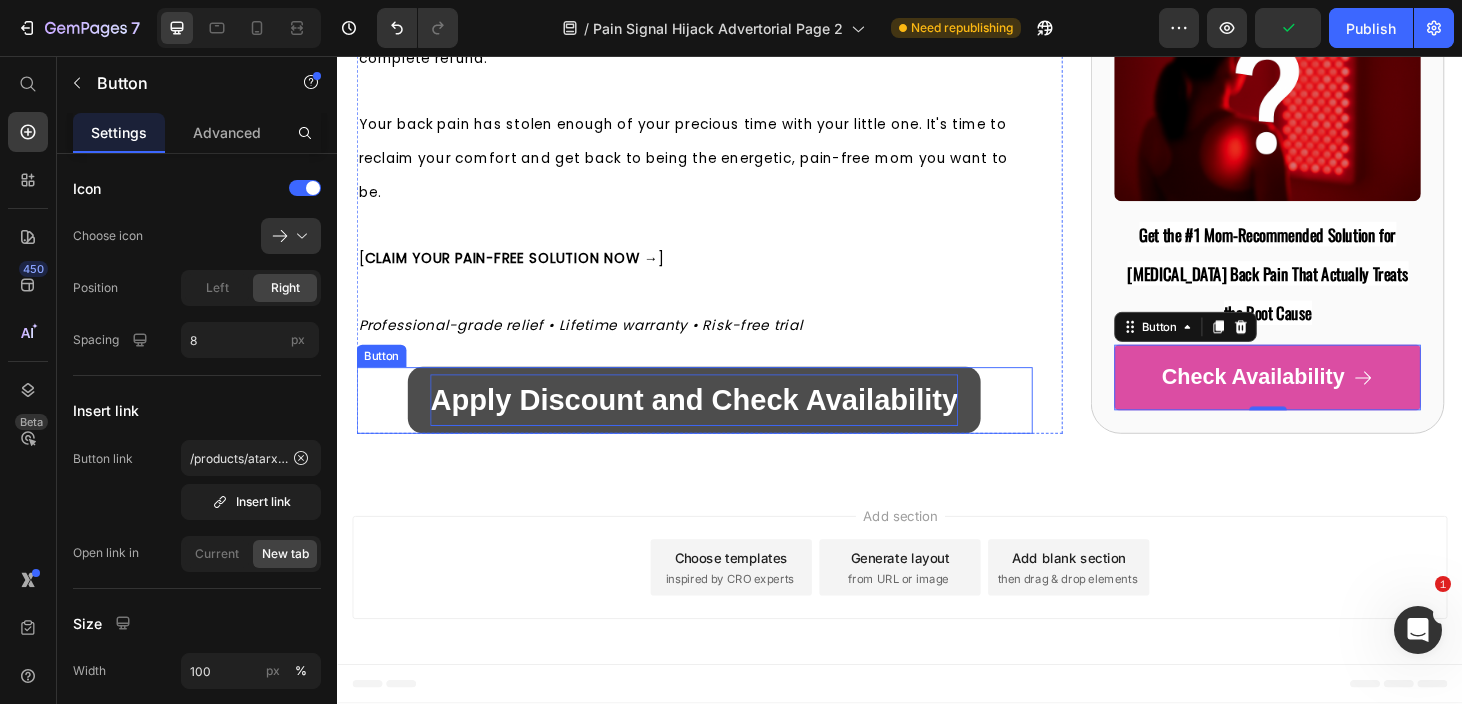 click on "Apply Discount and Check Availability" at bounding box center [717, 423] 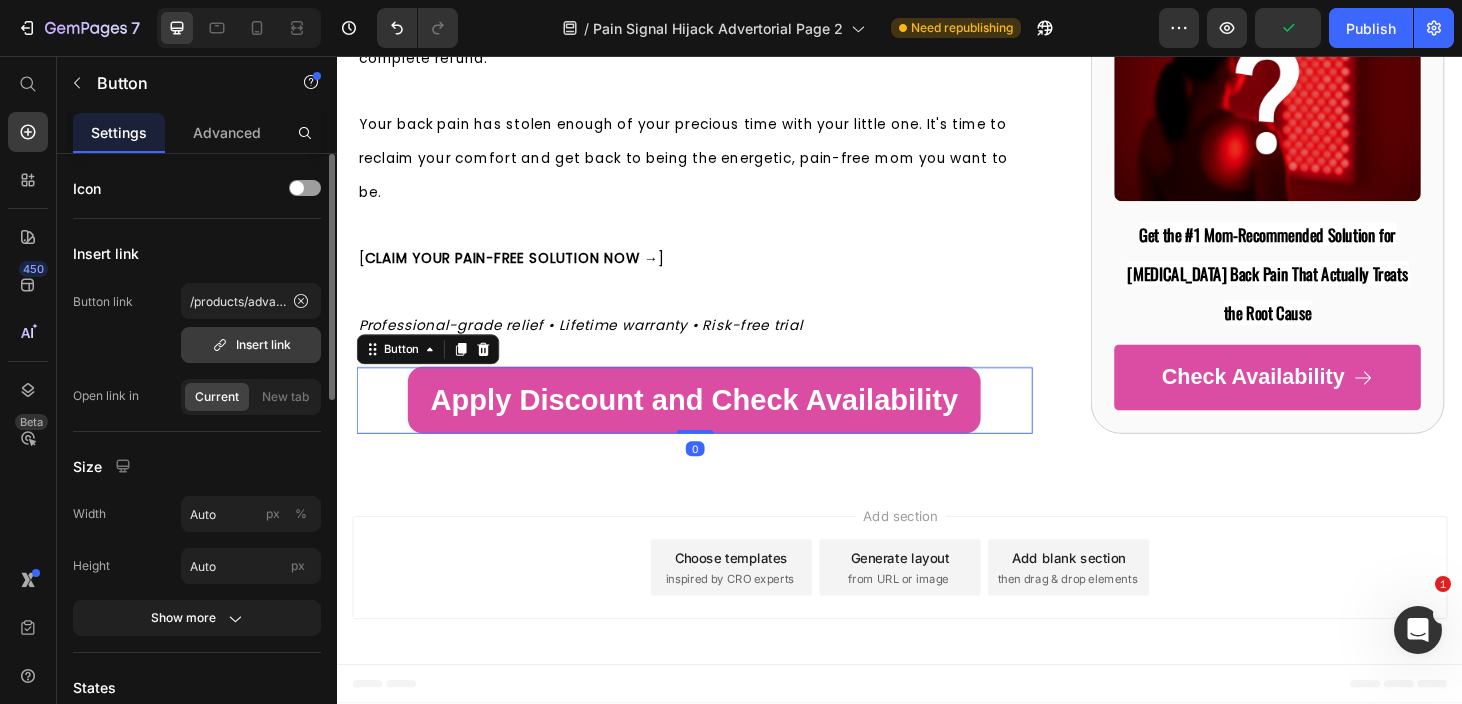 click on "Insert link" at bounding box center [251, 345] 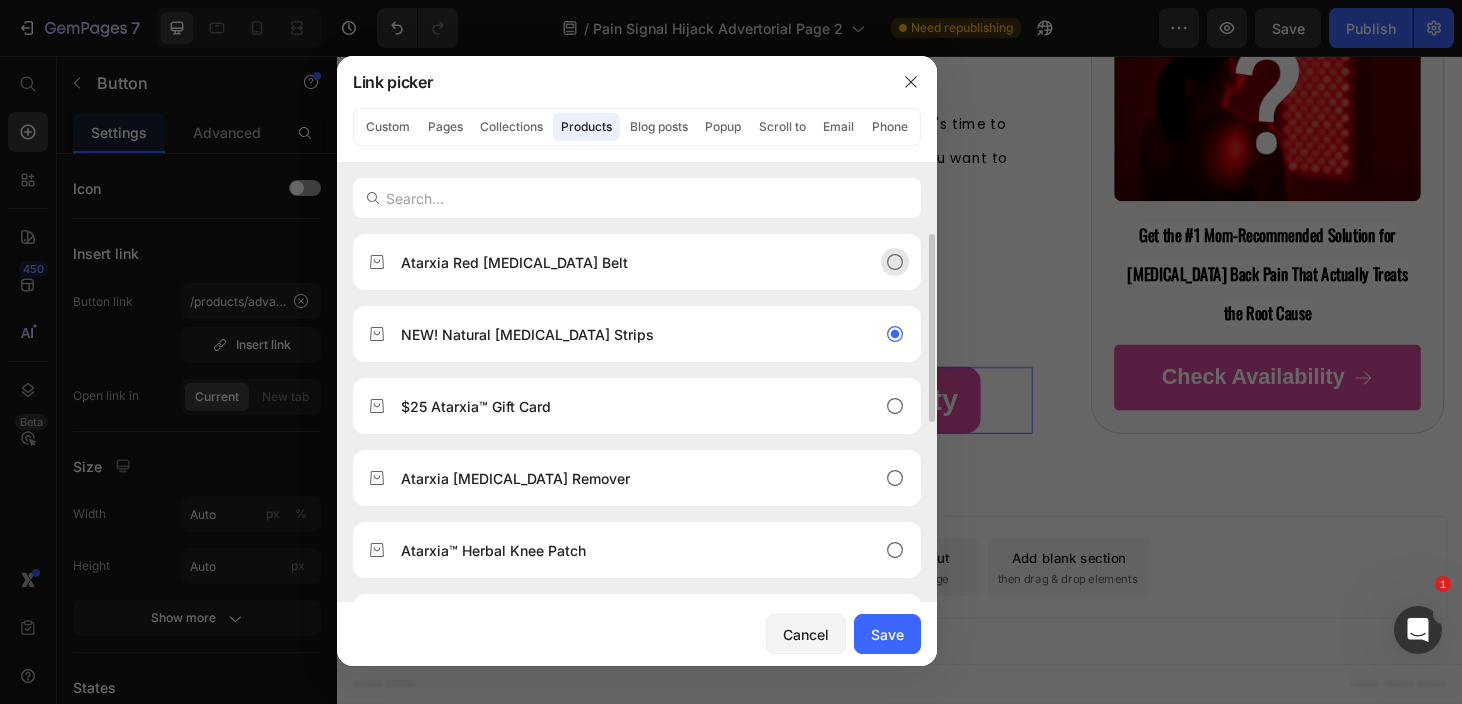 click on "Atarxia Red [MEDICAL_DATA] Belt" 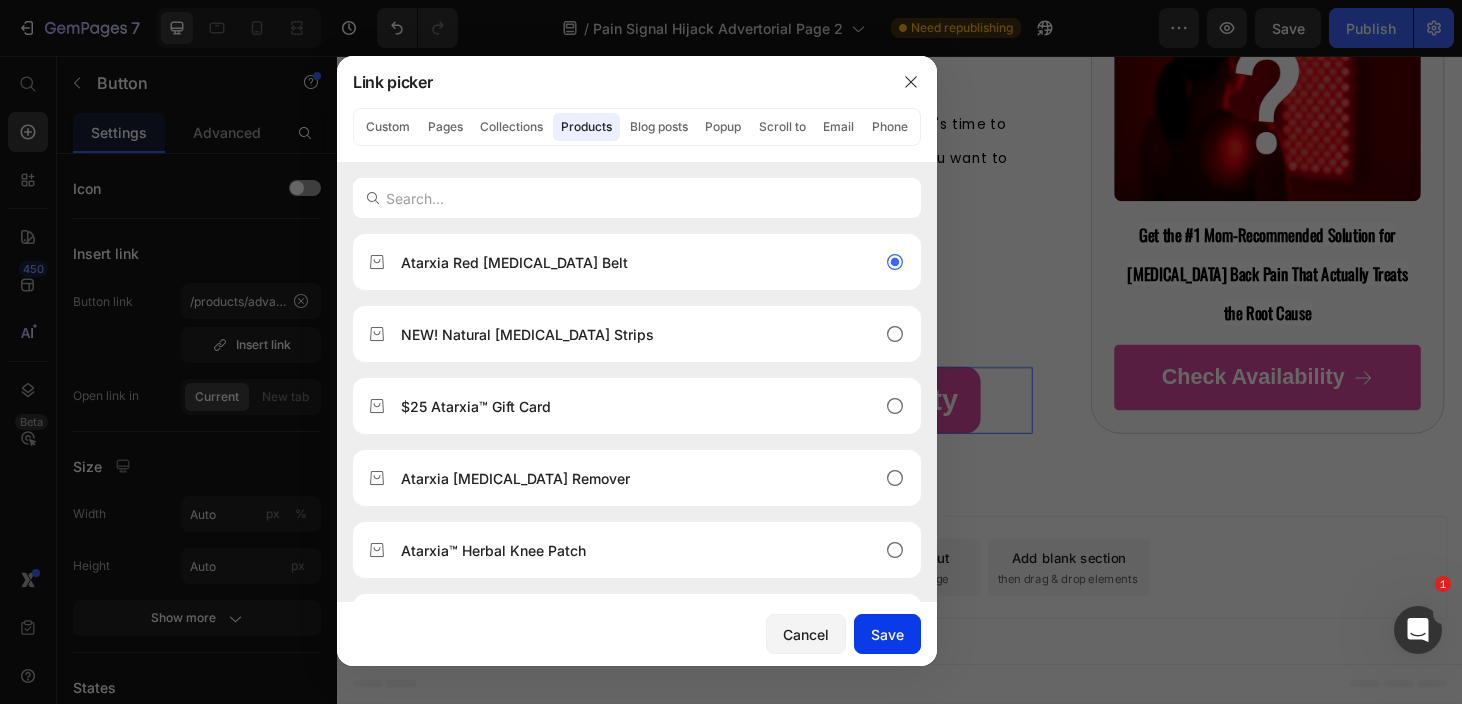 click on "Save" at bounding box center (887, 634) 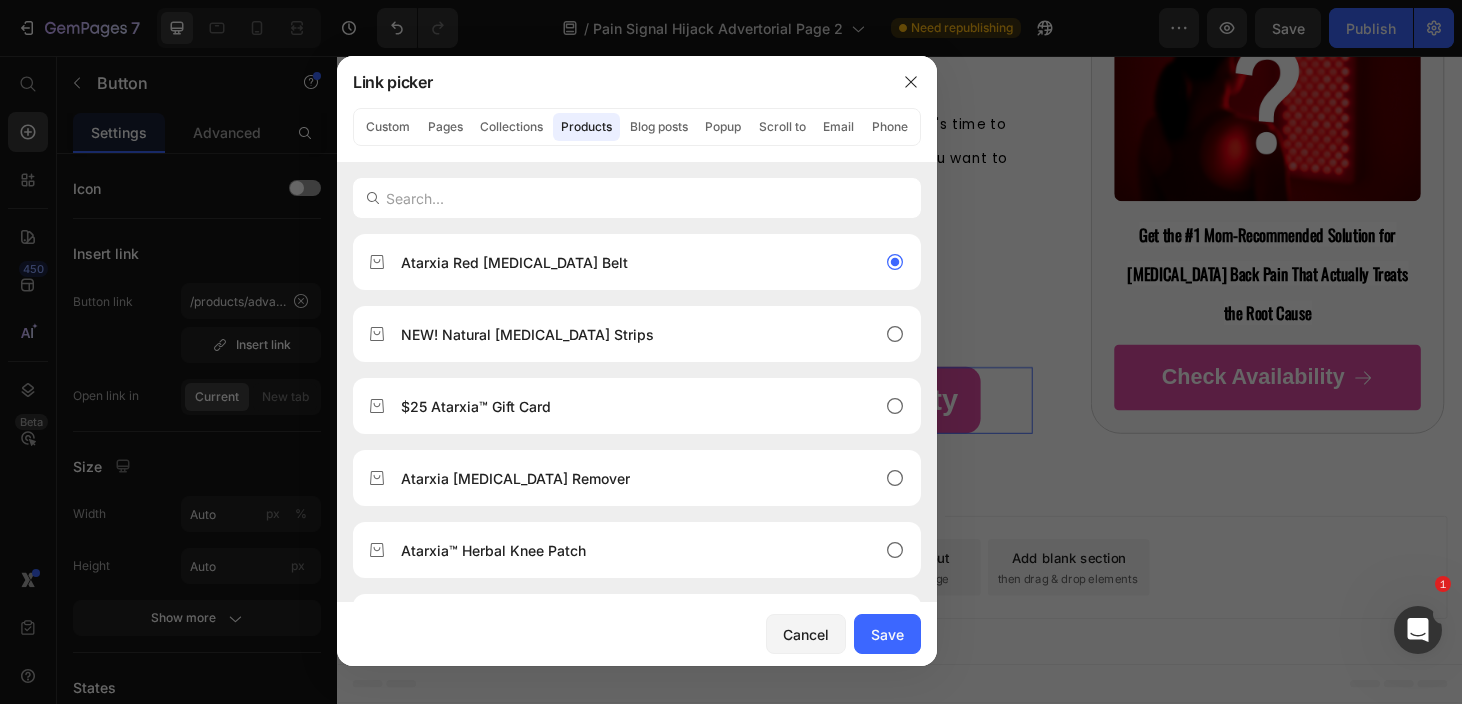 type on "/products/atarxia-red-[MEDICAL_DATA]-belt" 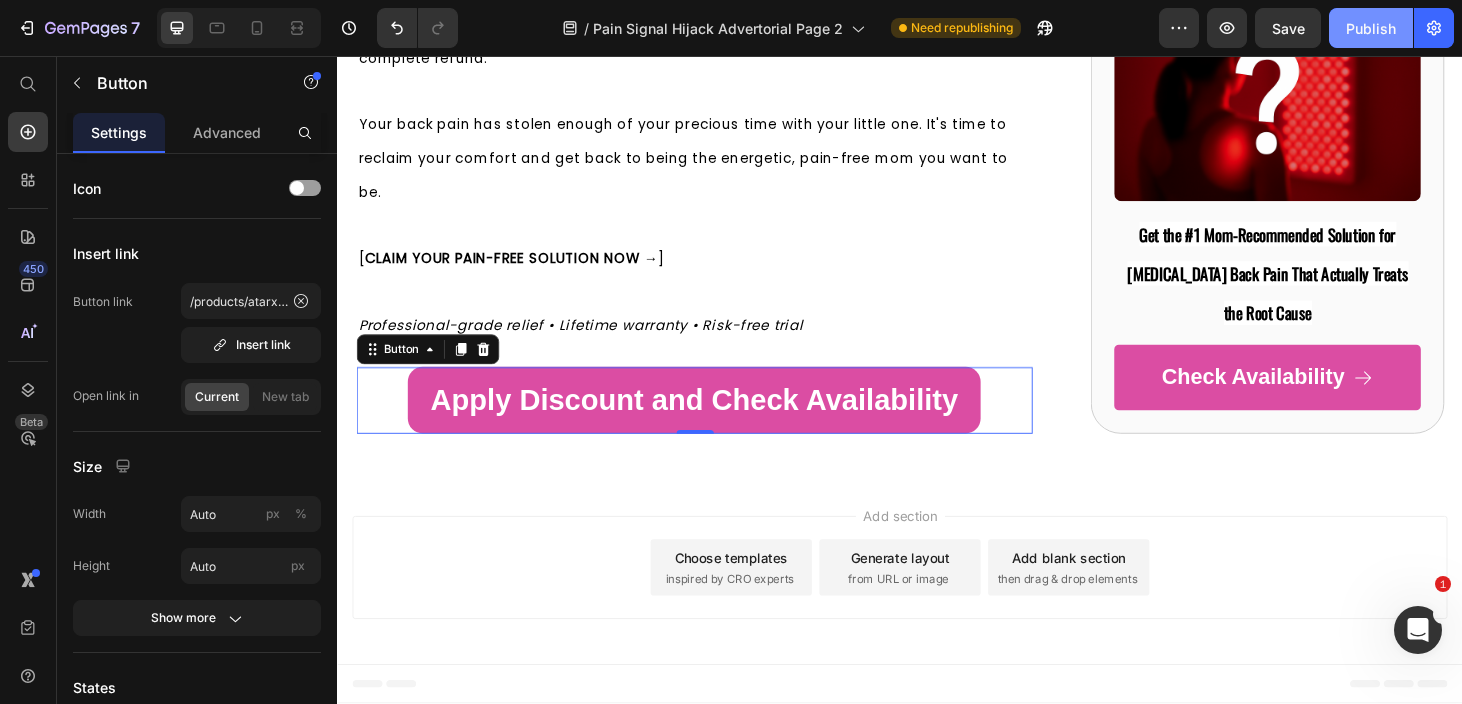 click on "Publish" at bounding box center [1371, 28] 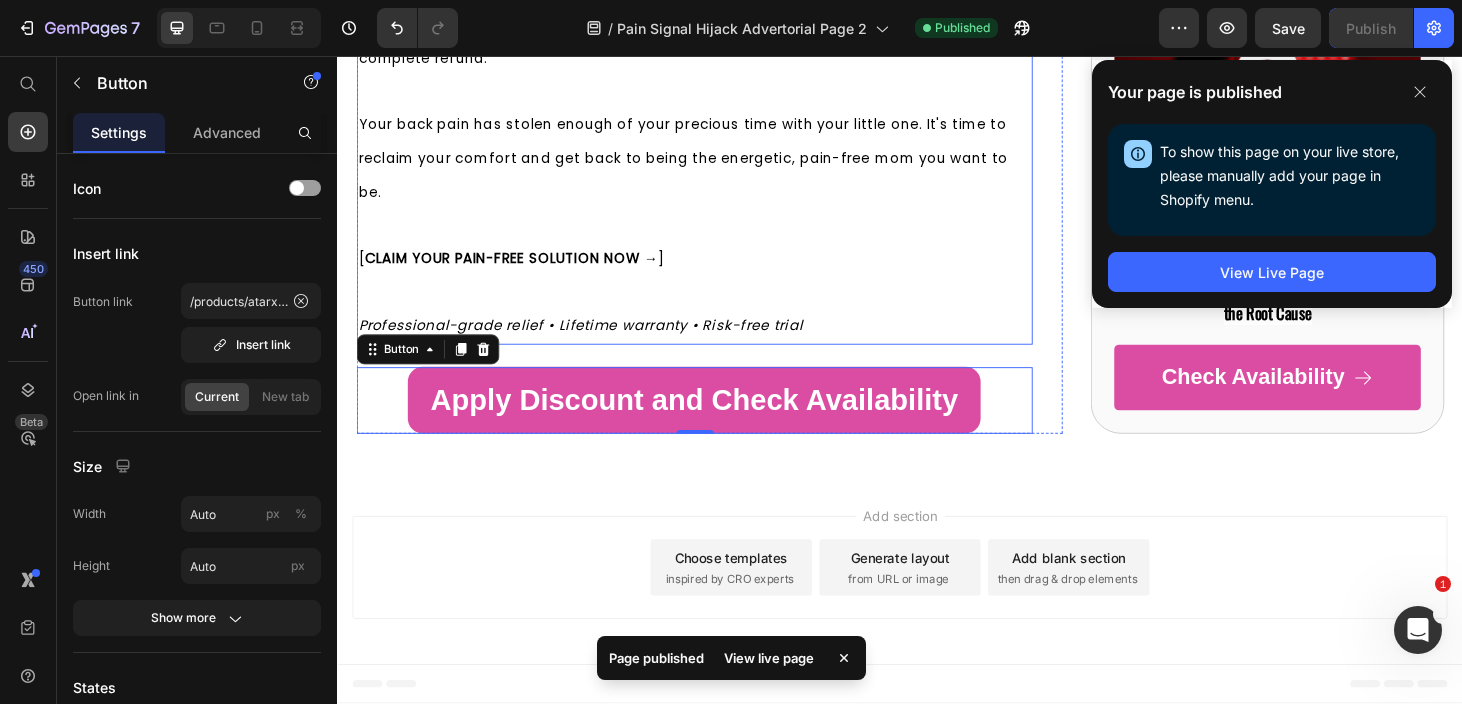 click on "[ CLAIM YOUR PAIN-FREE SOLUTION NOW → ]" at bounding box center [717, 273] 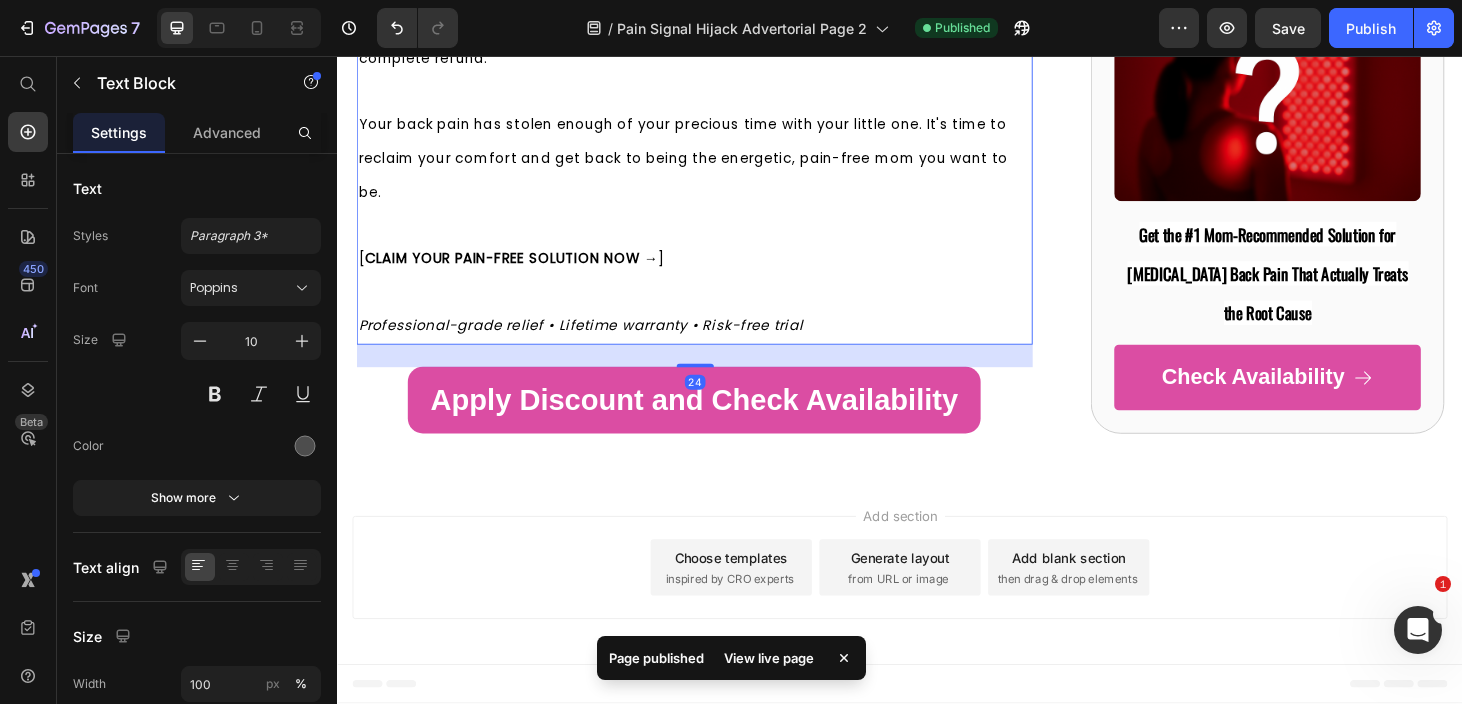 click on "[ CLAIM YOUR PAIN-FREE SOLUTION NOW → ]" at bounding box center [522, 272] 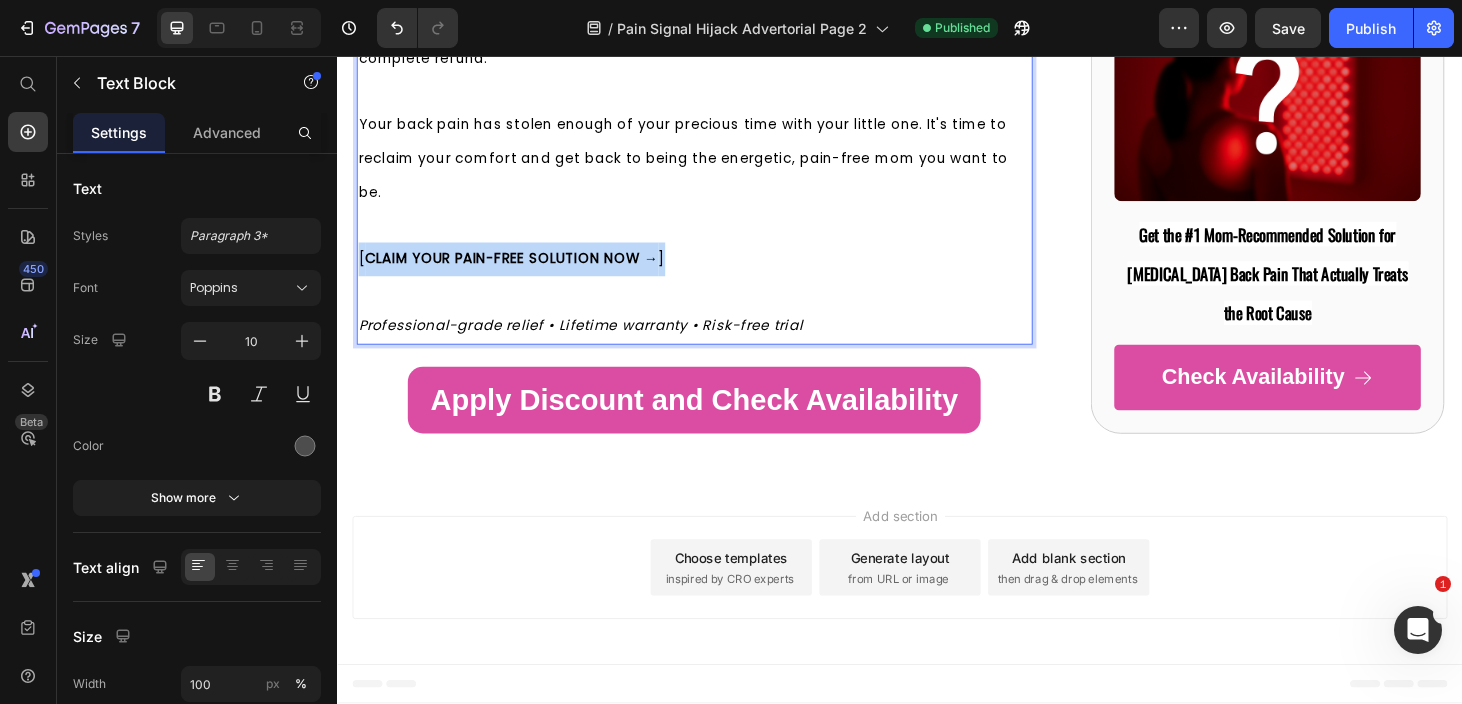 drag, startPoint x: 701, startPoint y: 267, endPoint x: 359, endPoint y: 267, distance: 342 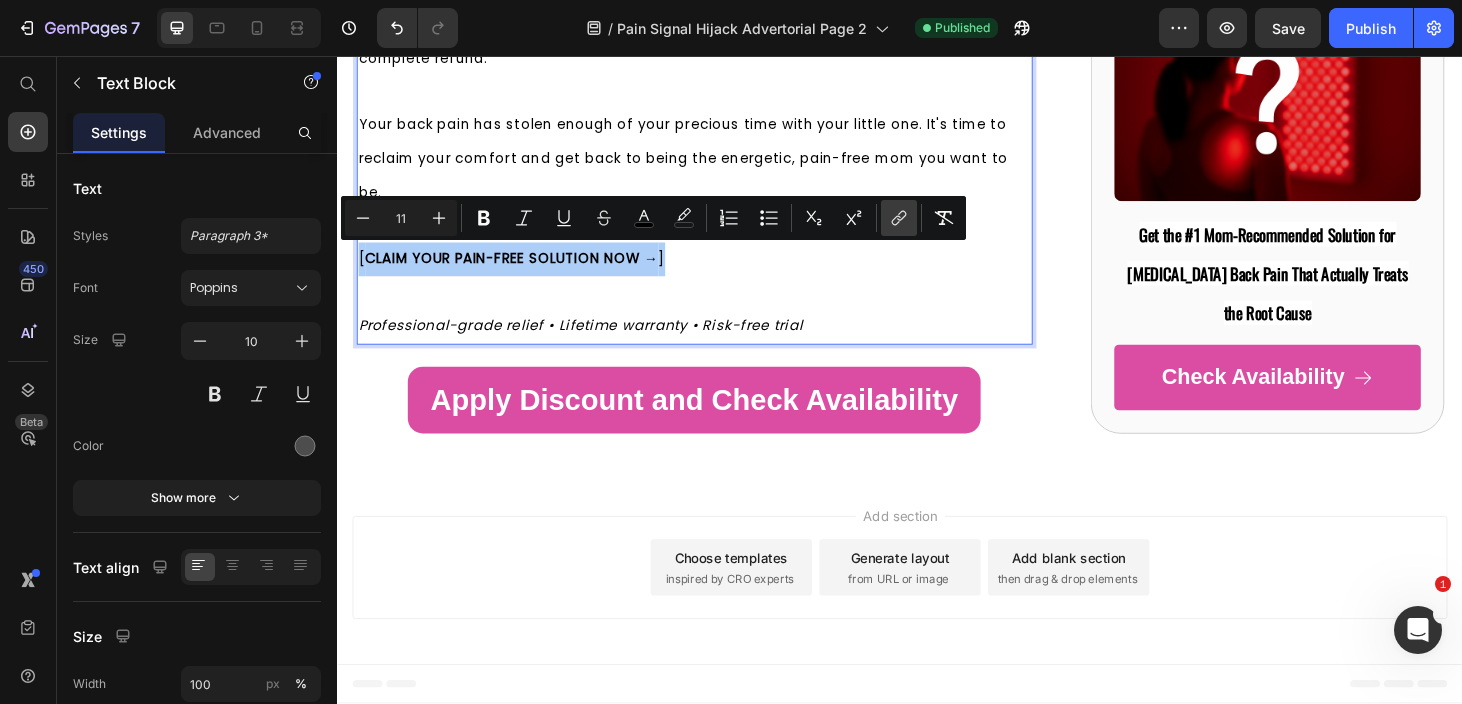 click 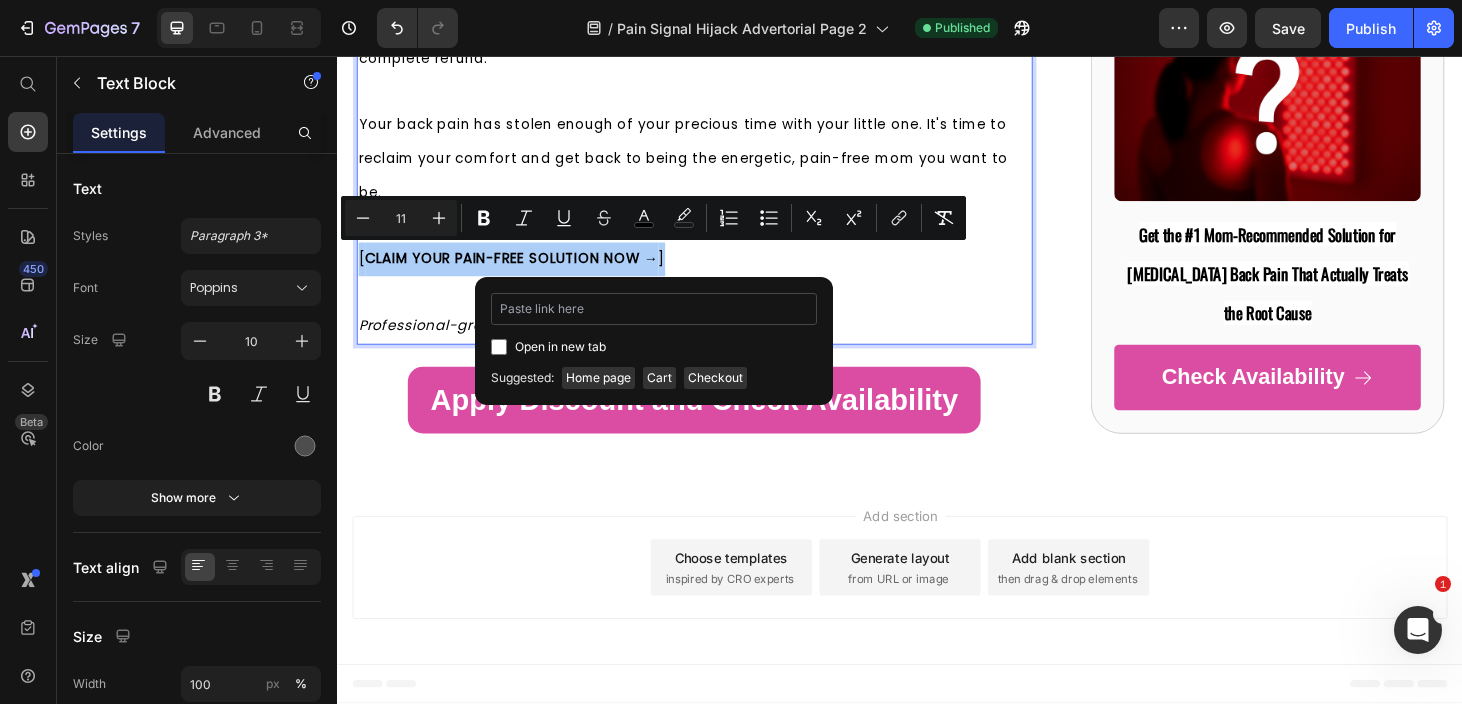 type on "https://atarxiashop.com/products/atarxia-red-light-therapy-belt" 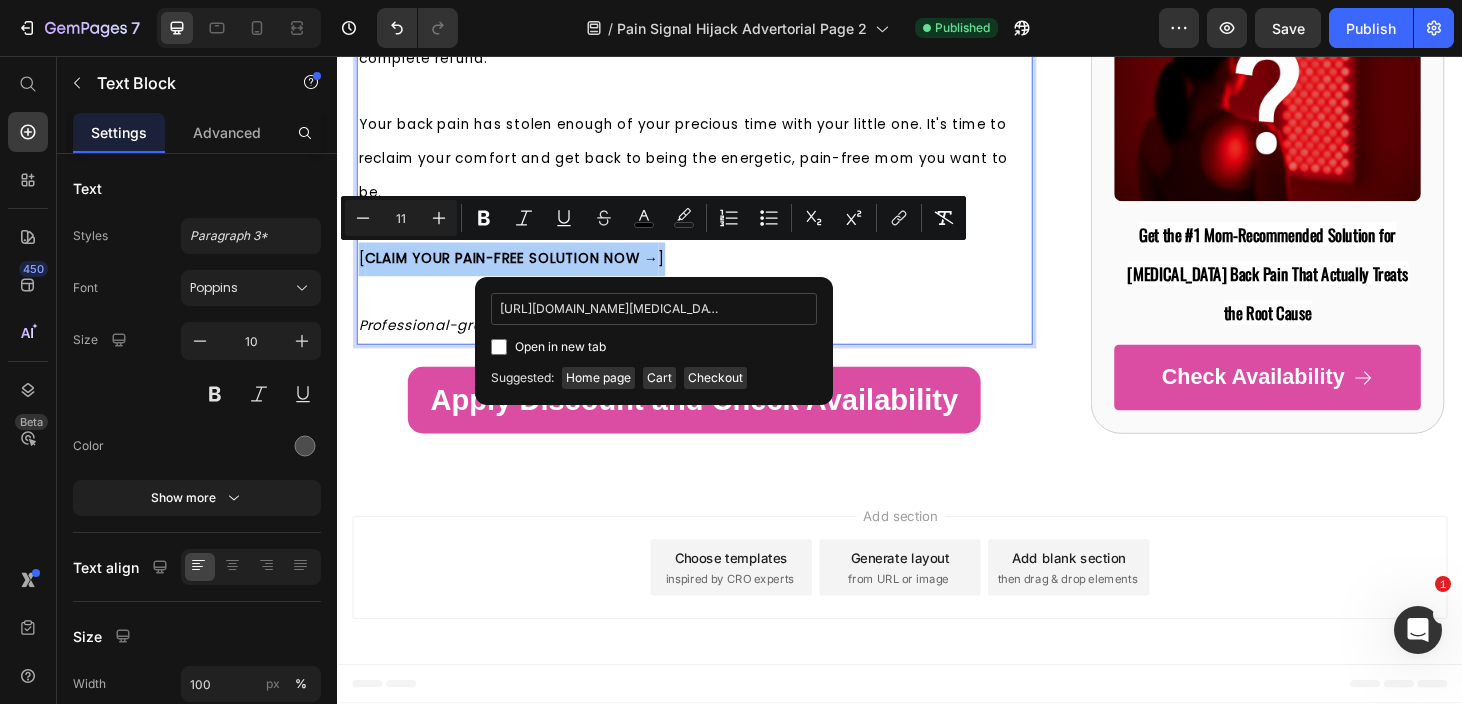 scroll, scrollTop: 0, scrollLeft: 137, axis: horizontal 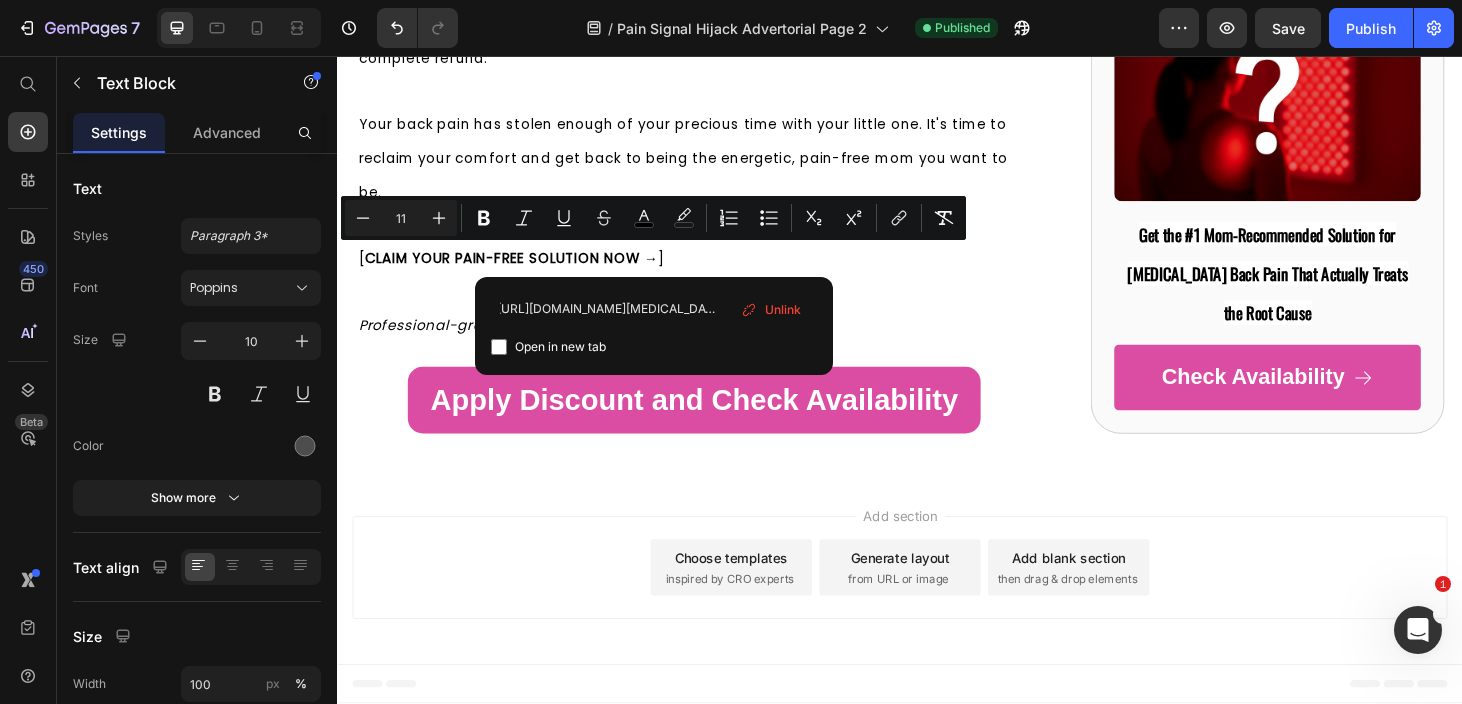 click on "Add section Choose templates inspired by CRO experts Generate layout from URL or image Add blank section then drag & drop elements" at bounding box center (937, 602) 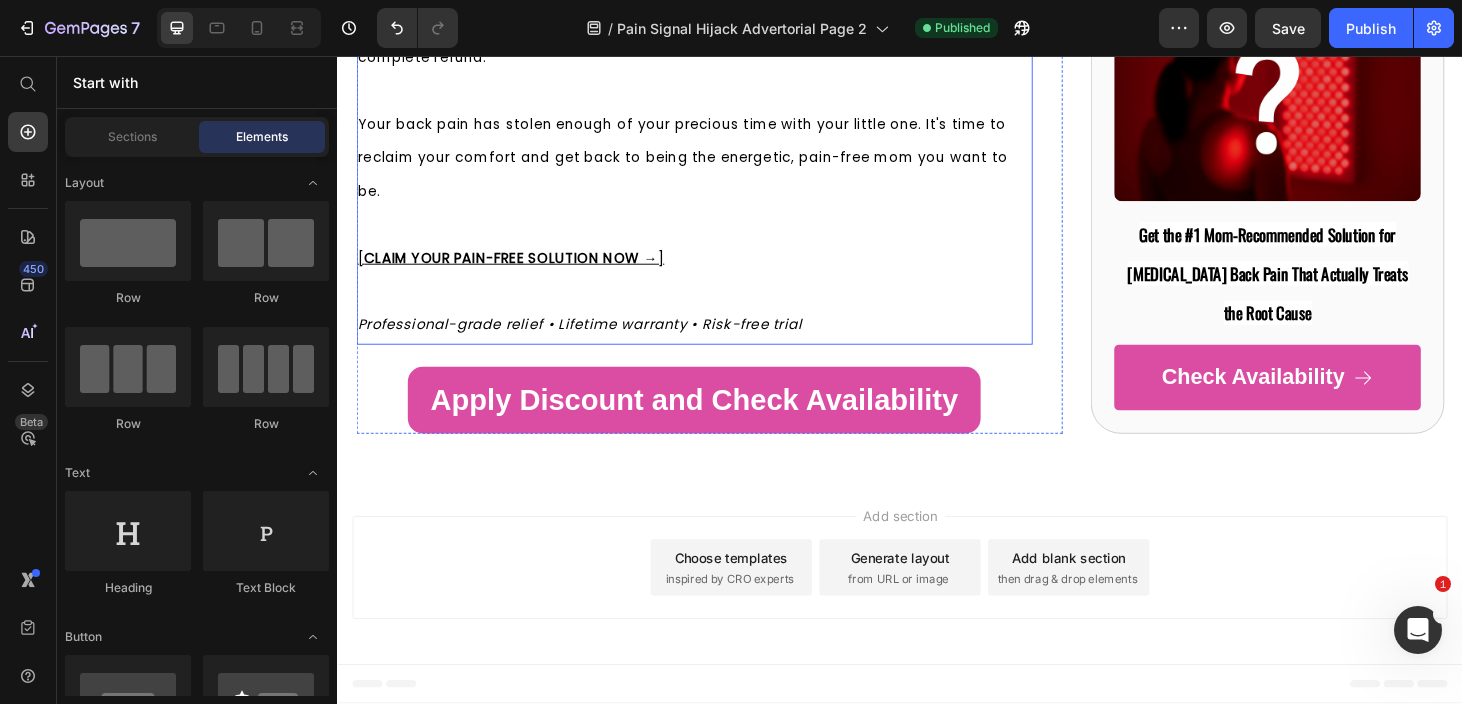 click on "[ CLAIM YOUR PAIN-FREE SOLUTION NOW → ]" at bounding box center (717, 273) 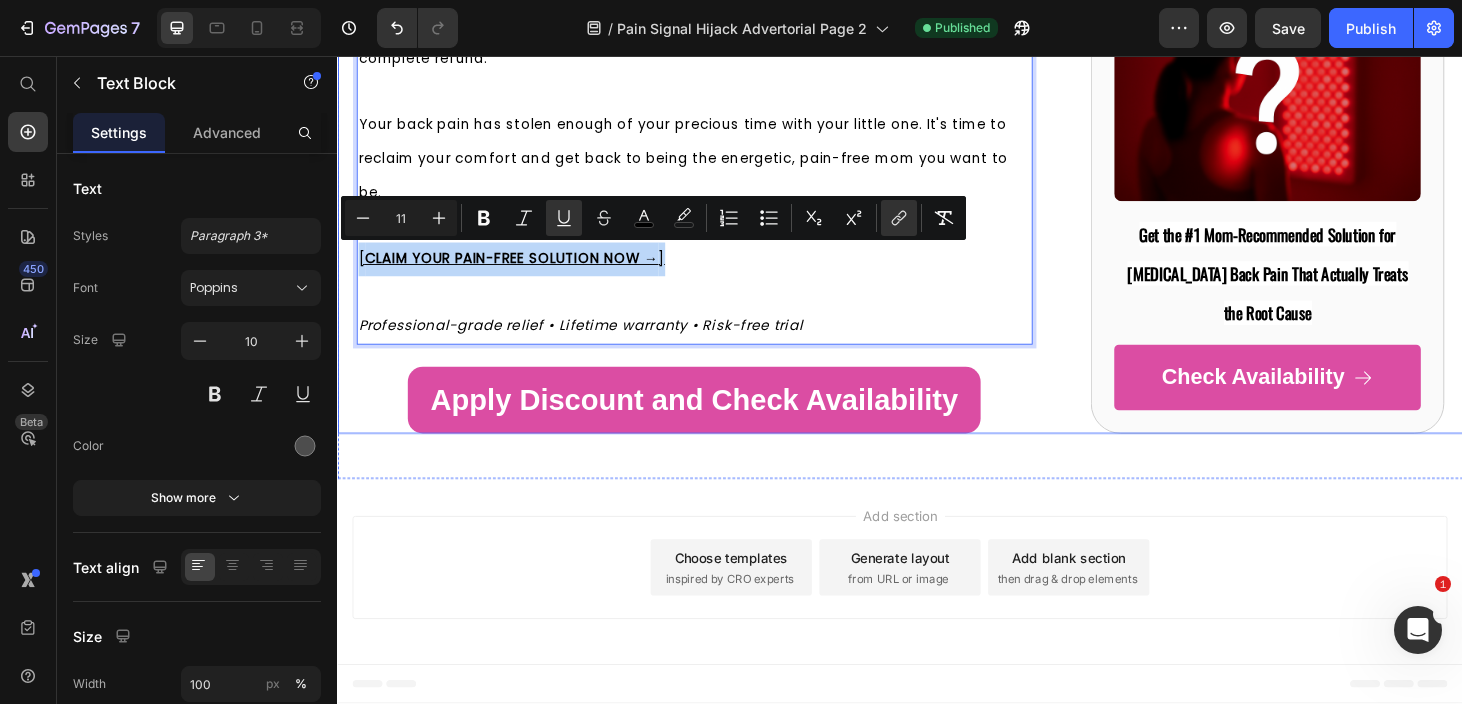 drag, startPoint x: 670, startPoint y: 265, endPoint x: 341, endPoint y: 255, distance: 329.15195 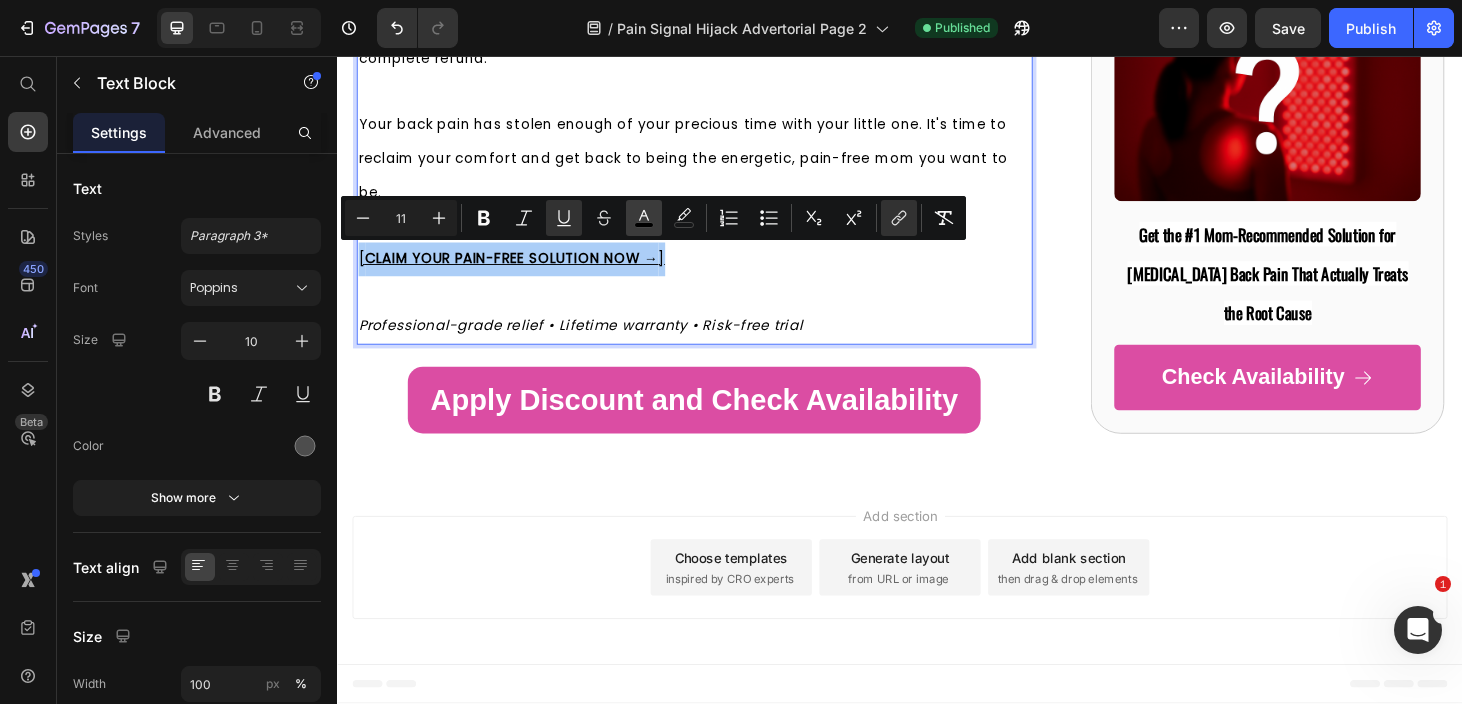 click 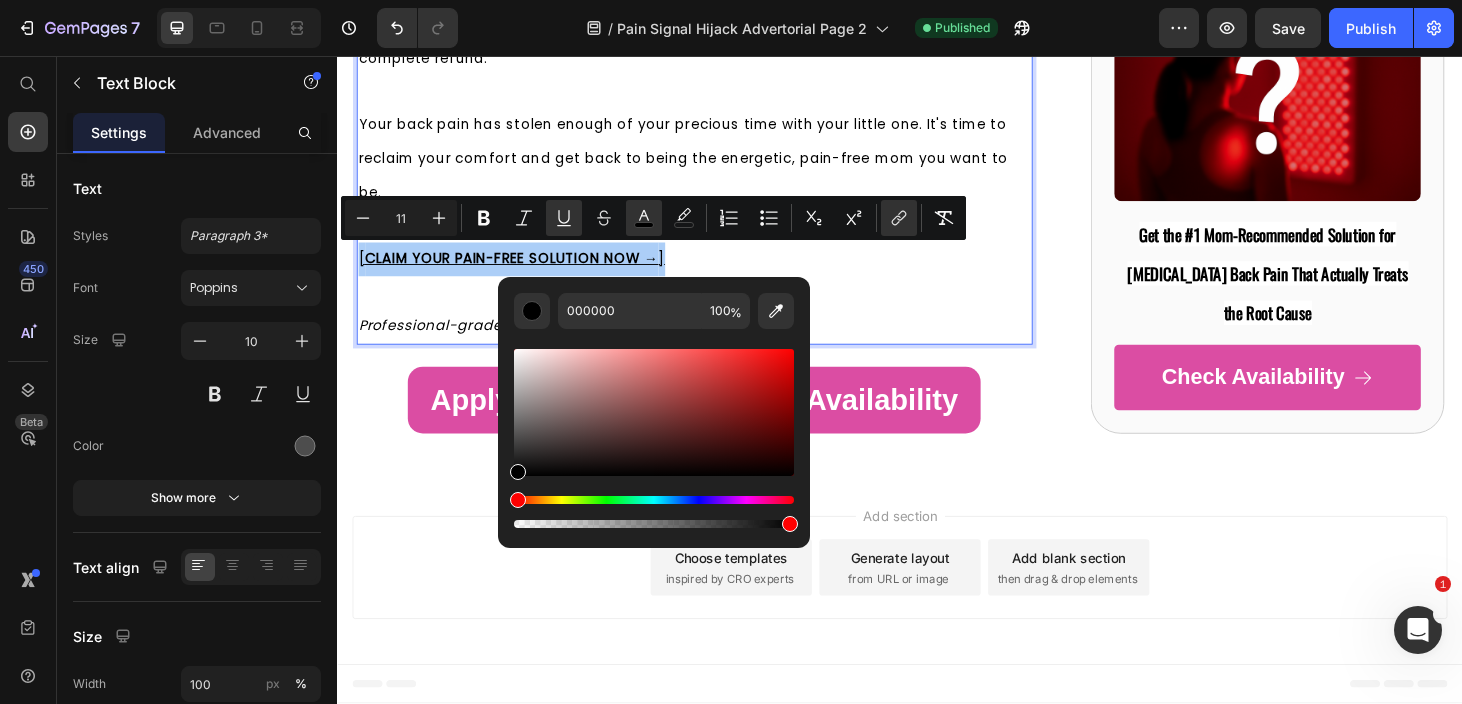 click at bounding box center (654, 500) 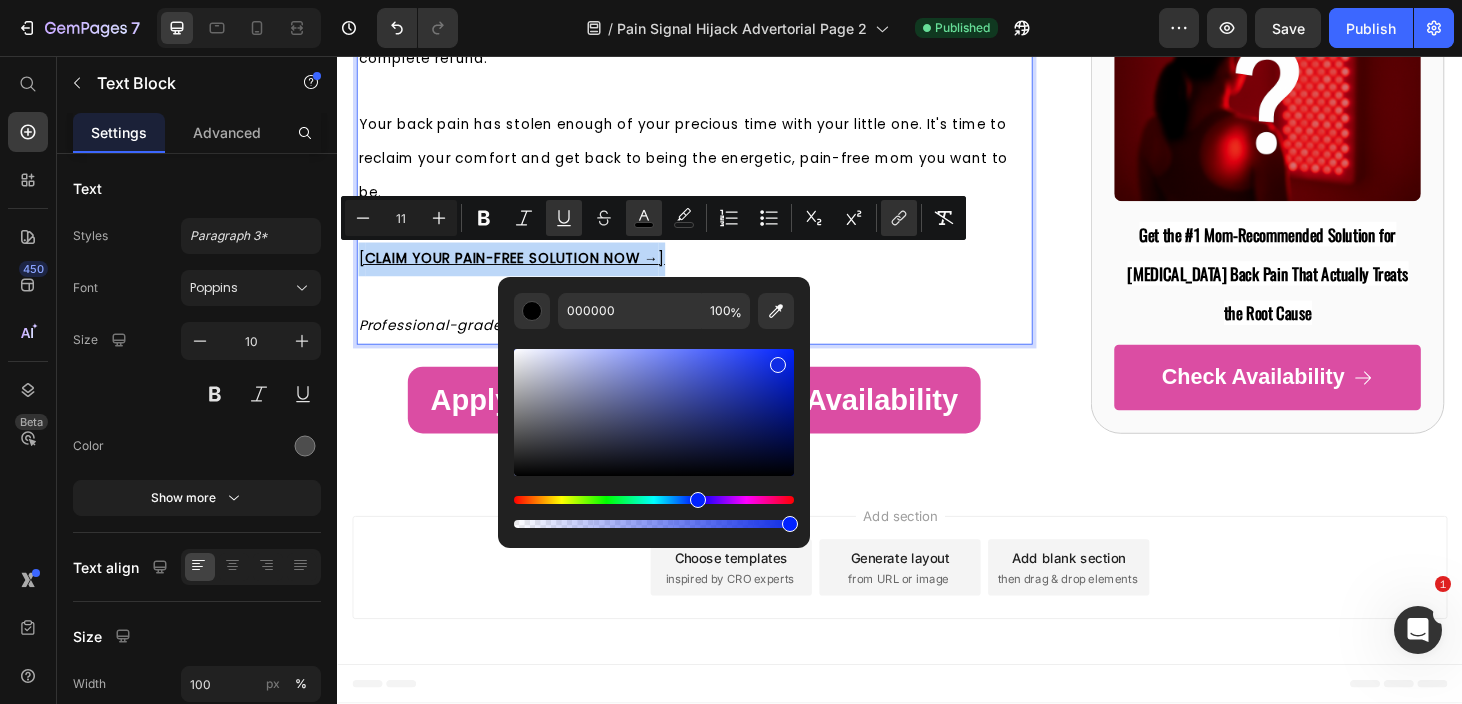 click at bounding box center (654, 412) 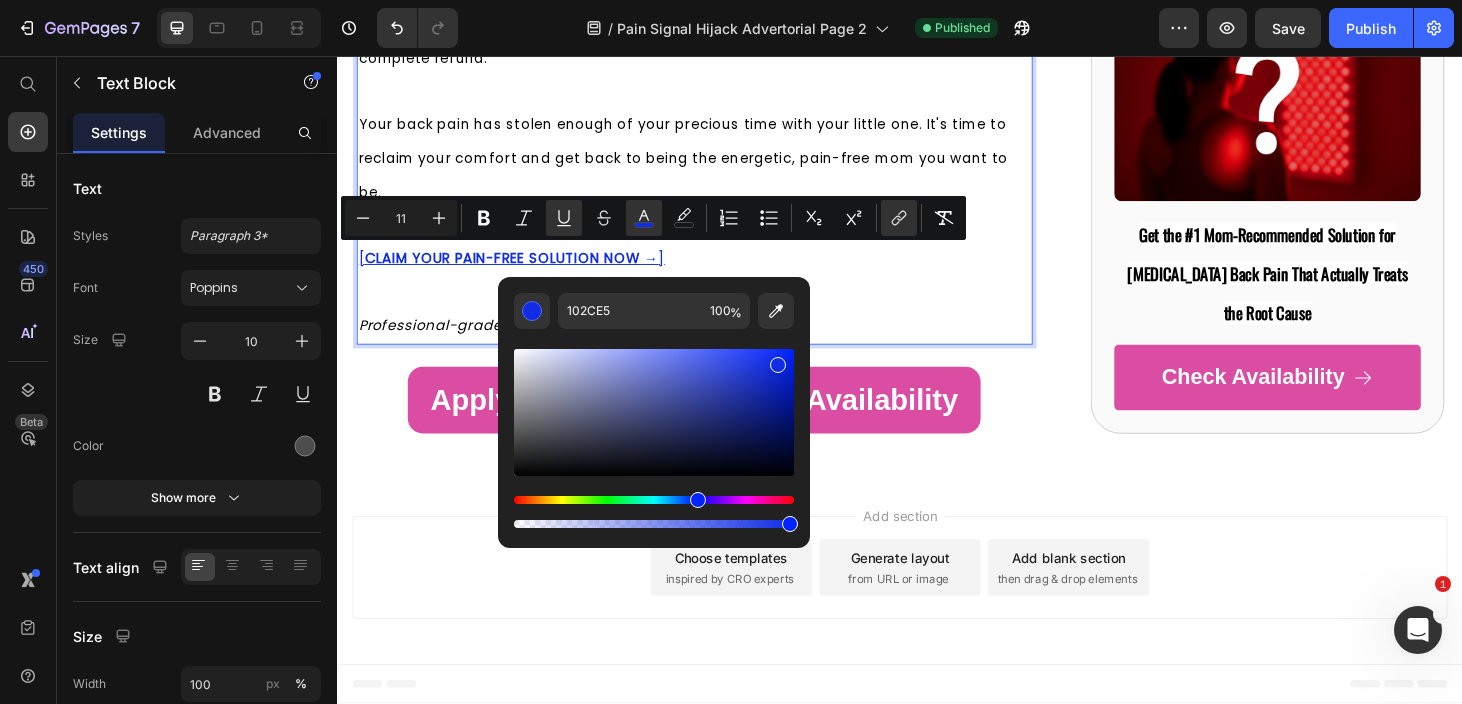click on "Add section Choose templates inspired by CRO experts Generate layout from URL or image Add blank section then drag & drop elements" at bounding box center [937, 602] 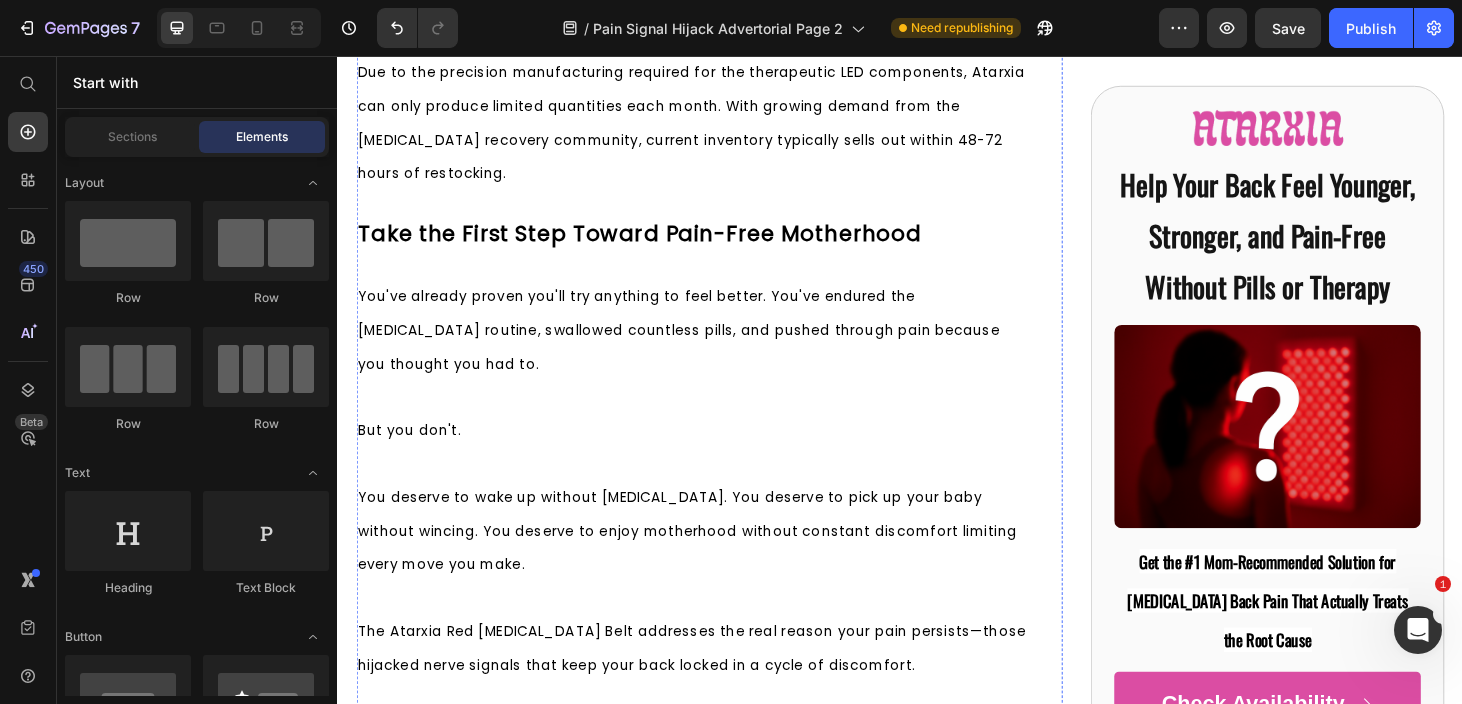 scroll, scrollTop: 6388, scrollLeft: 0, axis: vertical 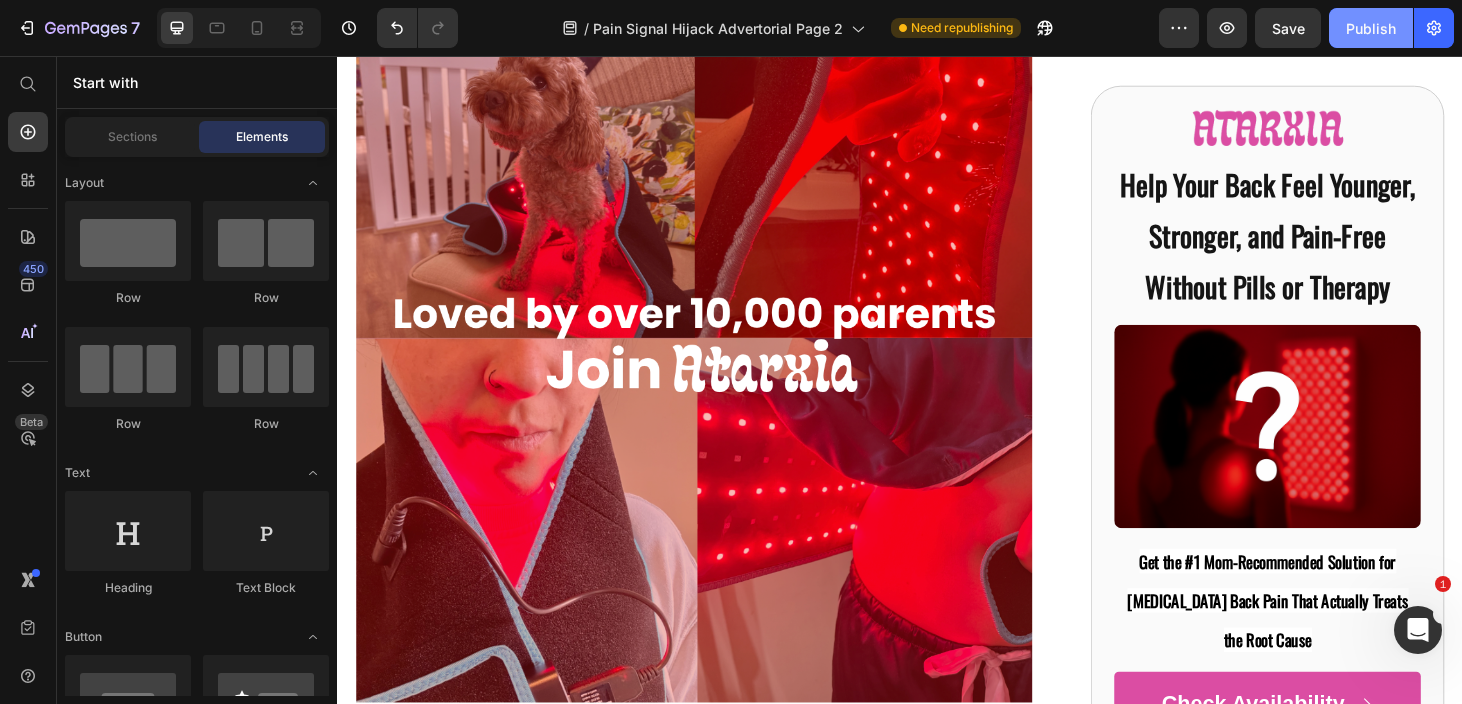 click on "Publish" at bounding box center [1371, 28] 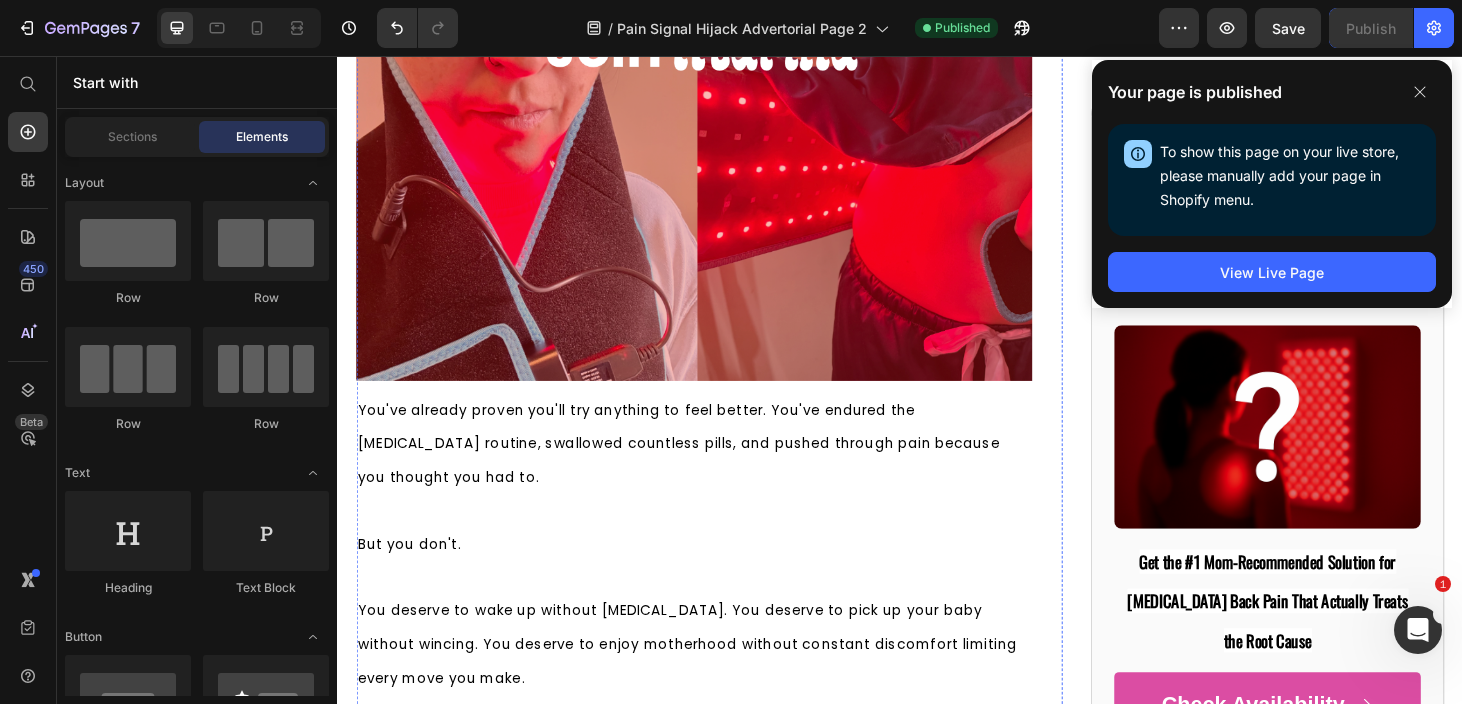 scroll, scrollTop: 6834, scrollLeft: 0, axis: vertical 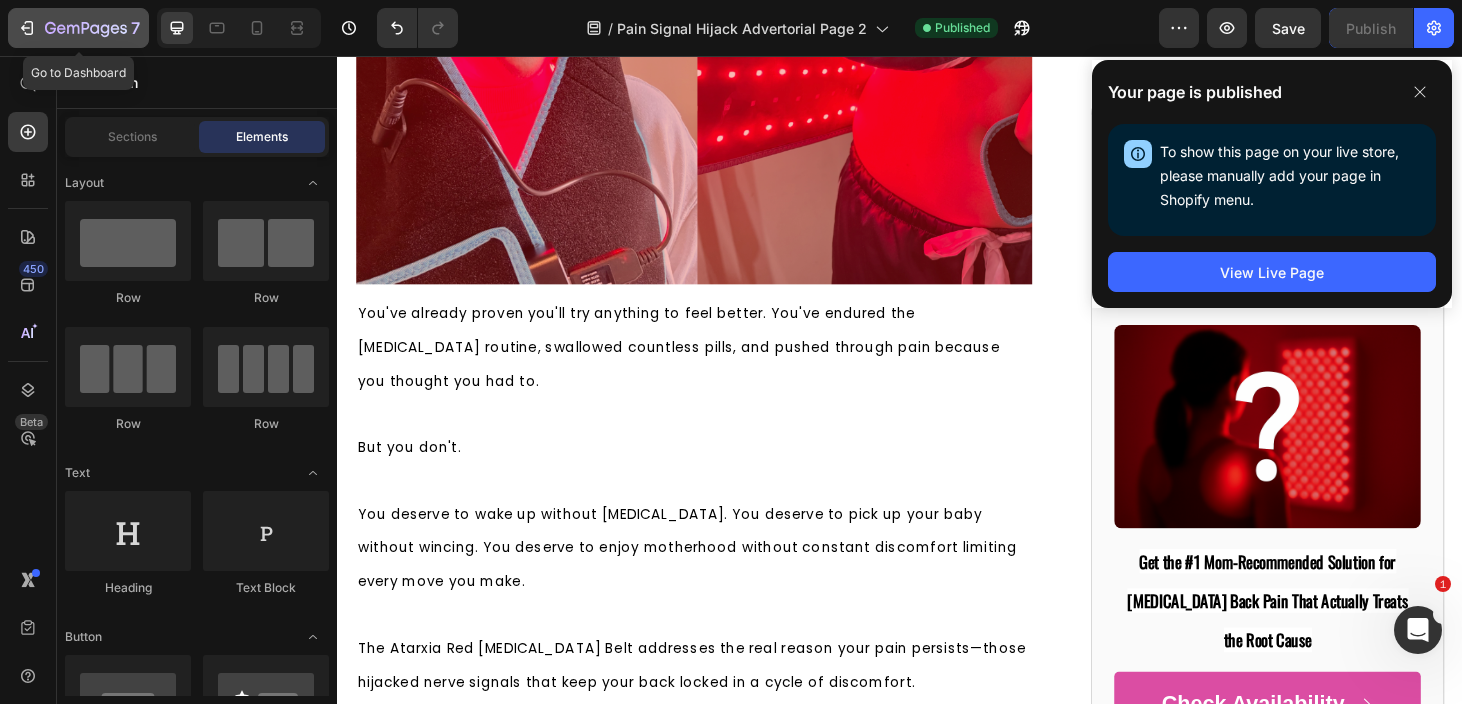 click 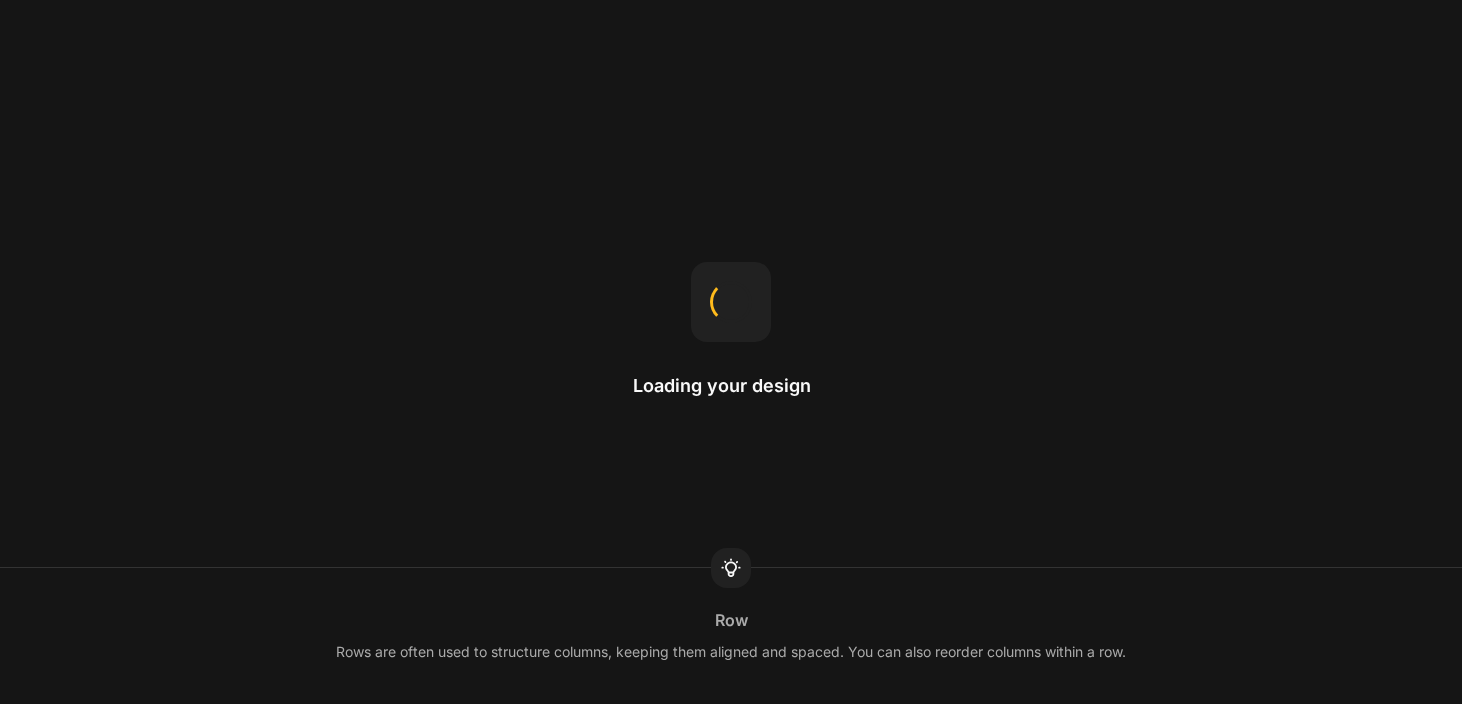 scroll, scrollTop: 0, scrollLeft: 0, axis: both 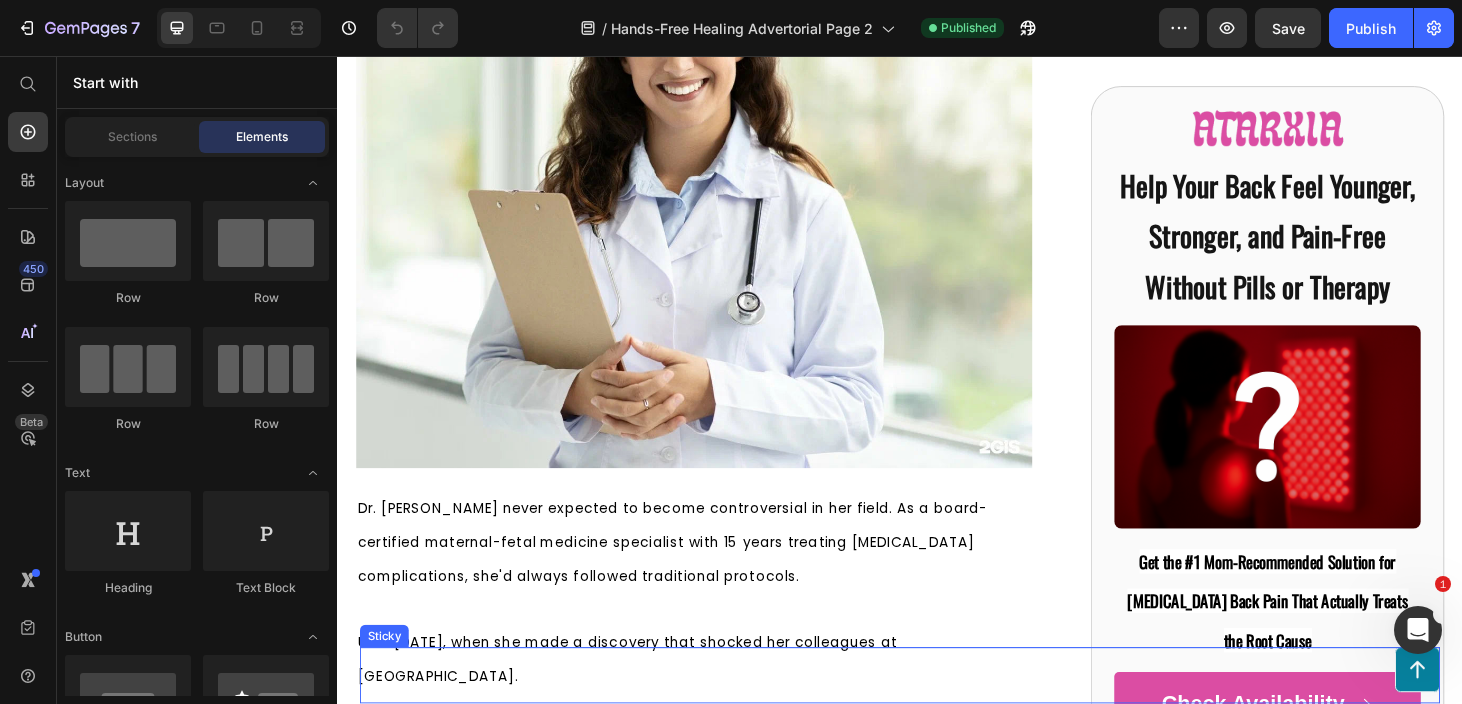 click on "Button" at bounding box center [937, 717] 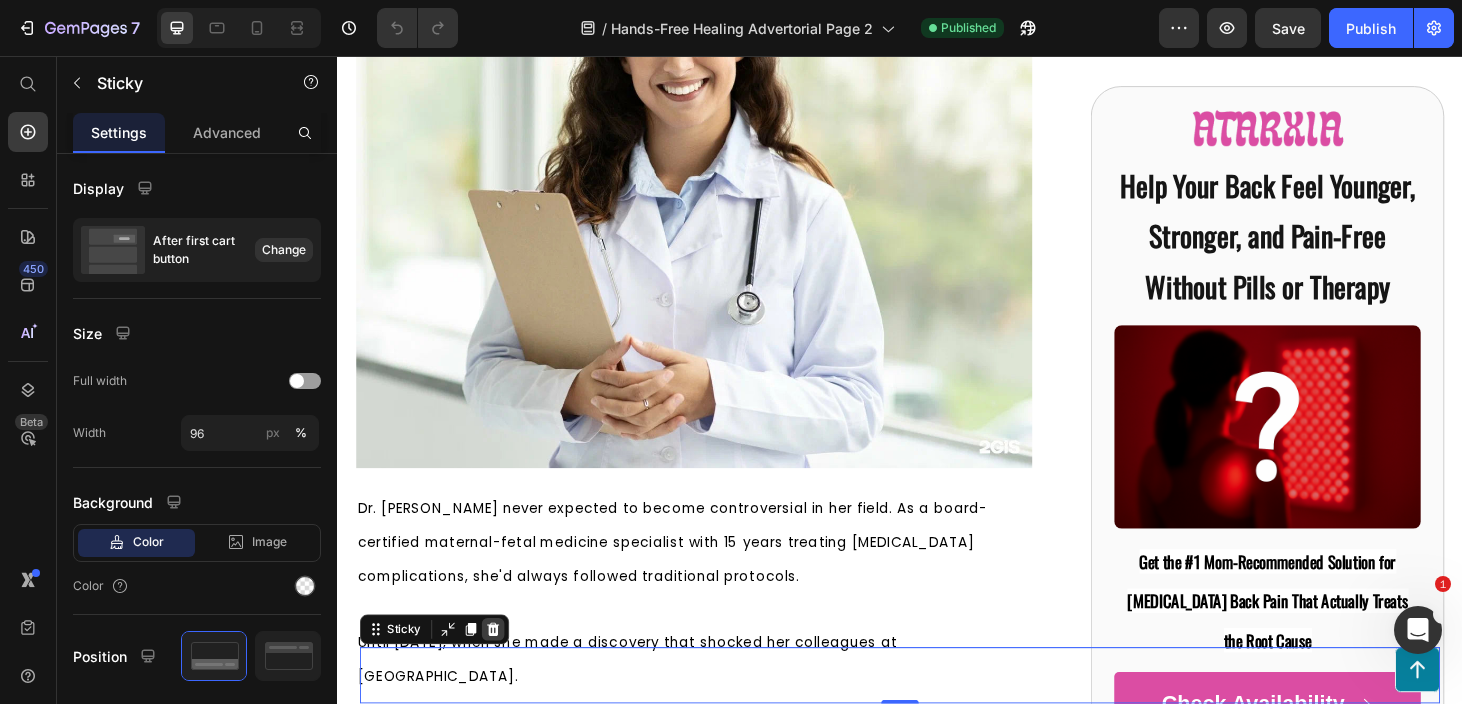 click 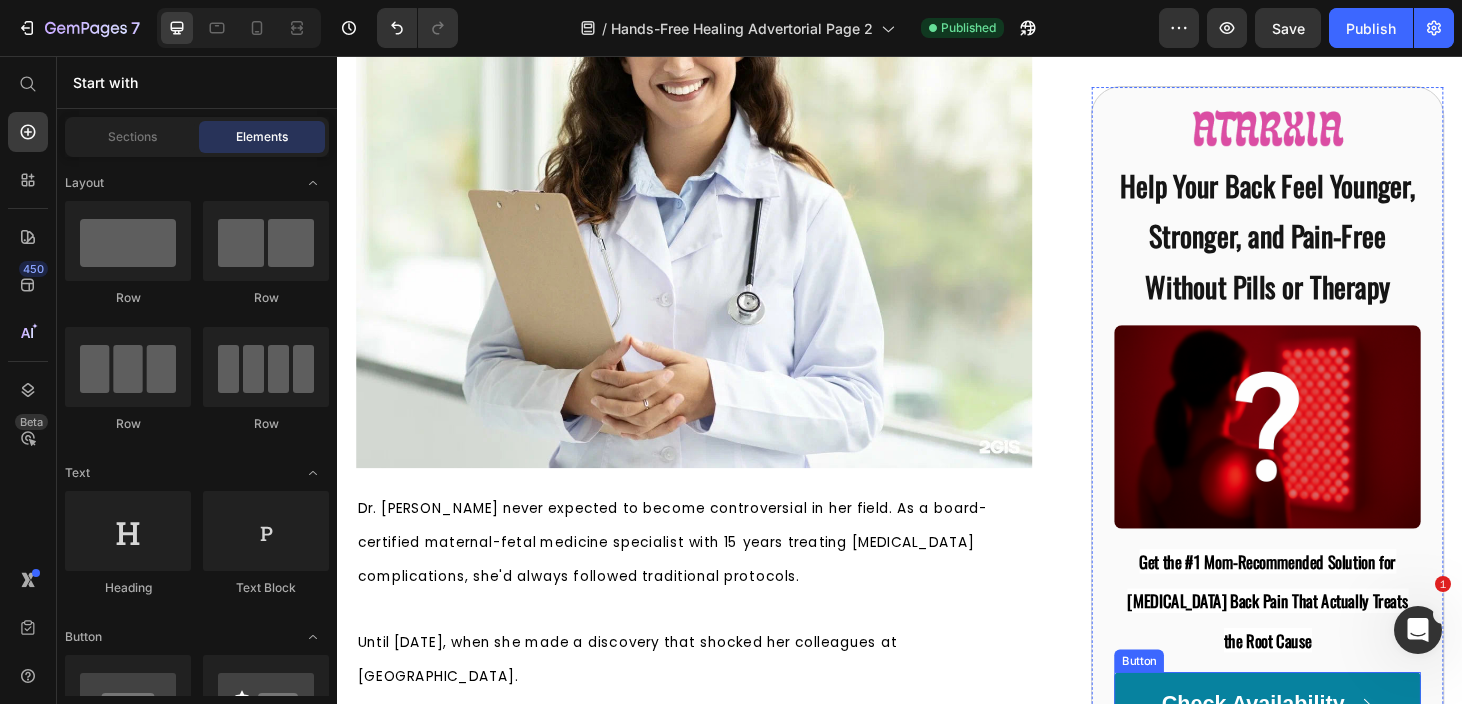 click on "Check Availability" at bounding box center (1328, 749) 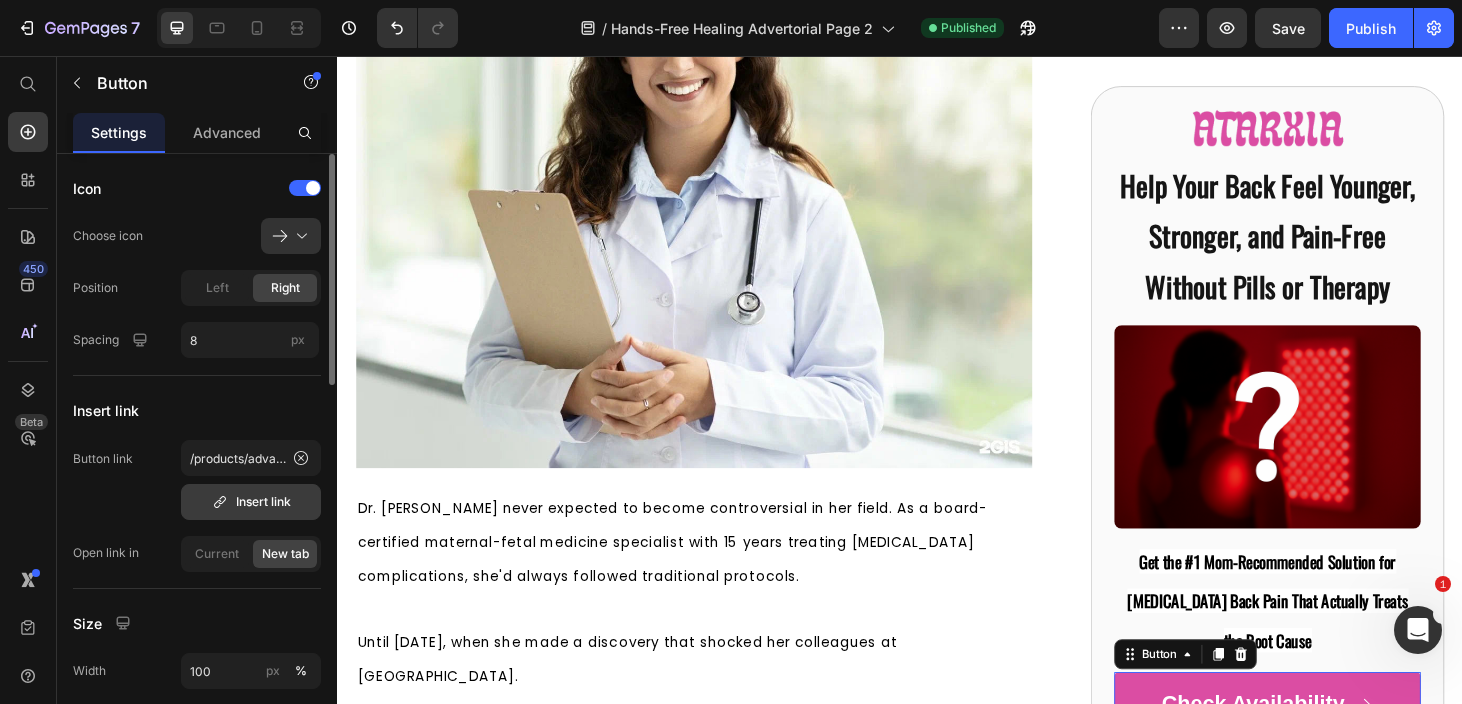 click on "Insert link" at bounding box center (251, 502) 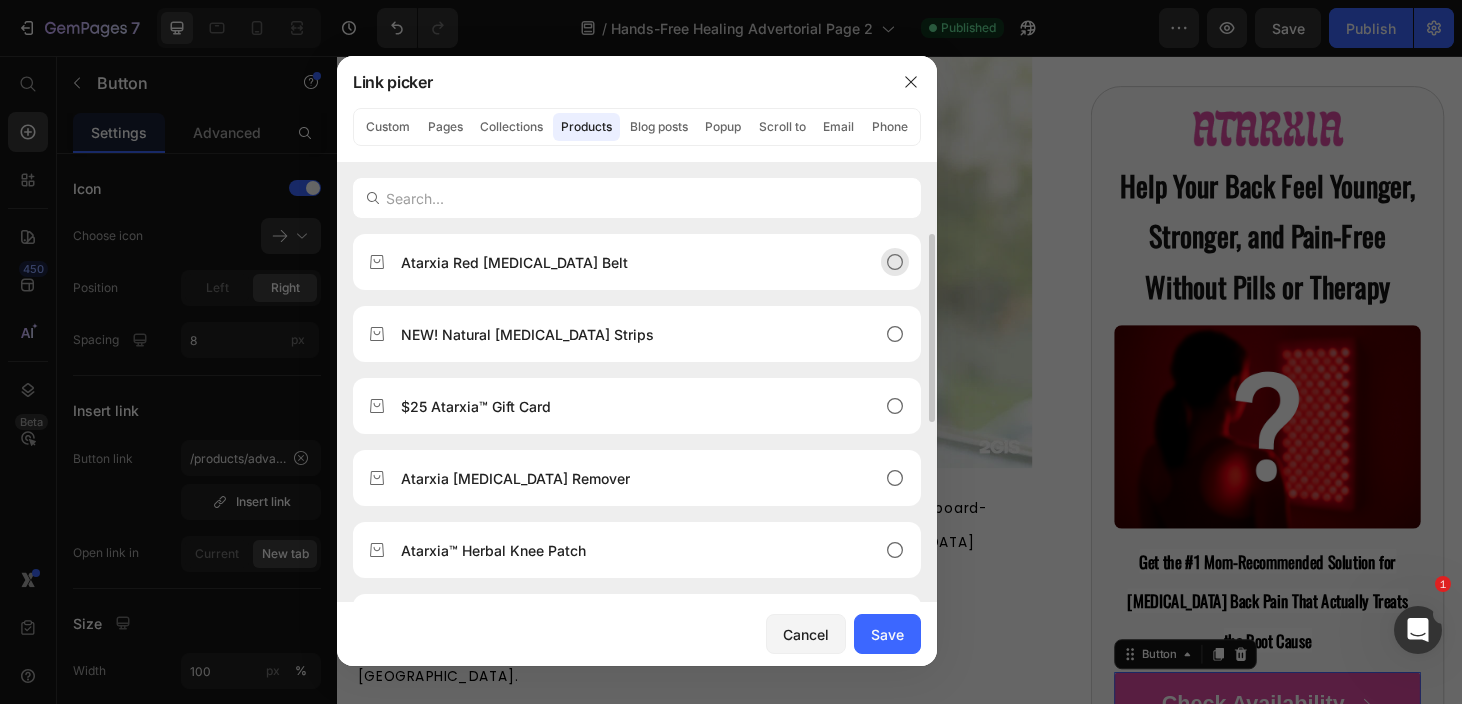 click on "Atarxia Red [MEDICAL_DATA] Belt" at bounding box center [621, 262] 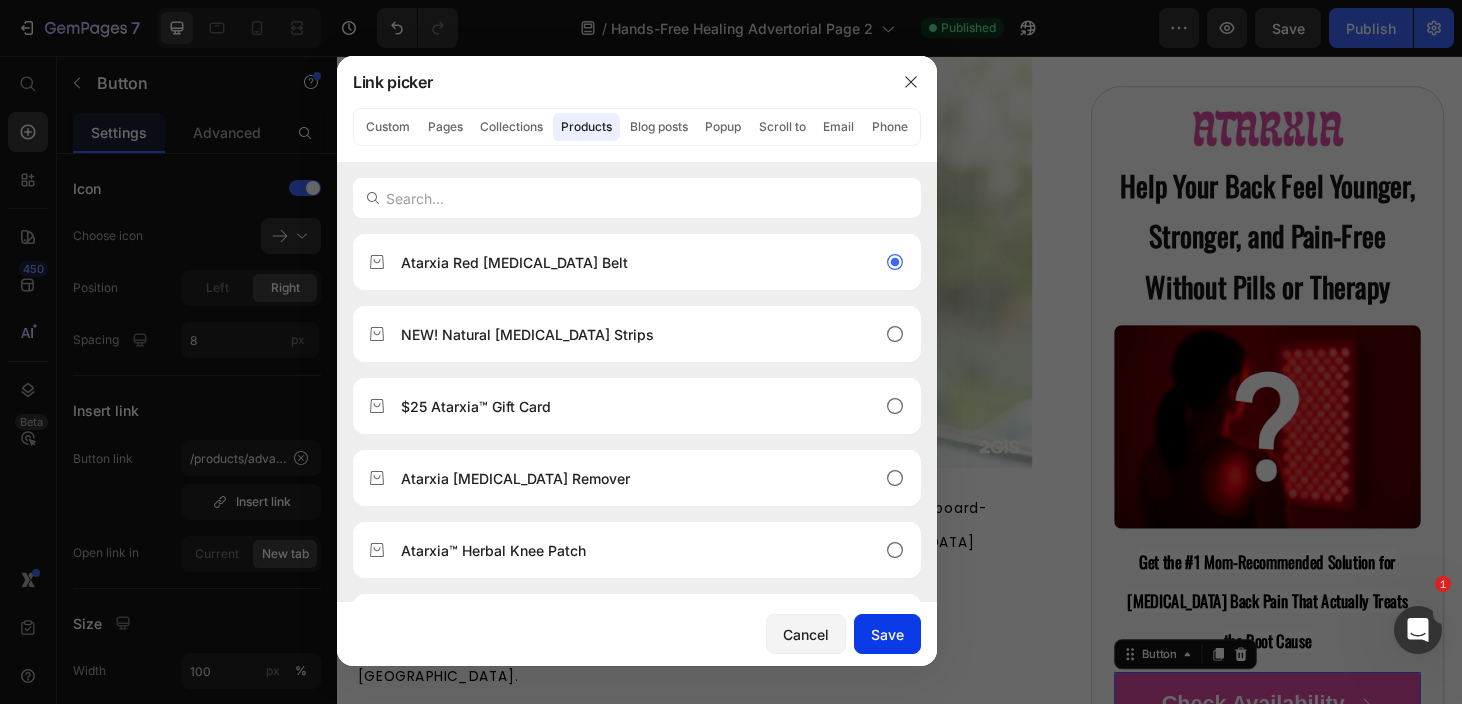 click on "Save" at bounding box center [887, 634] 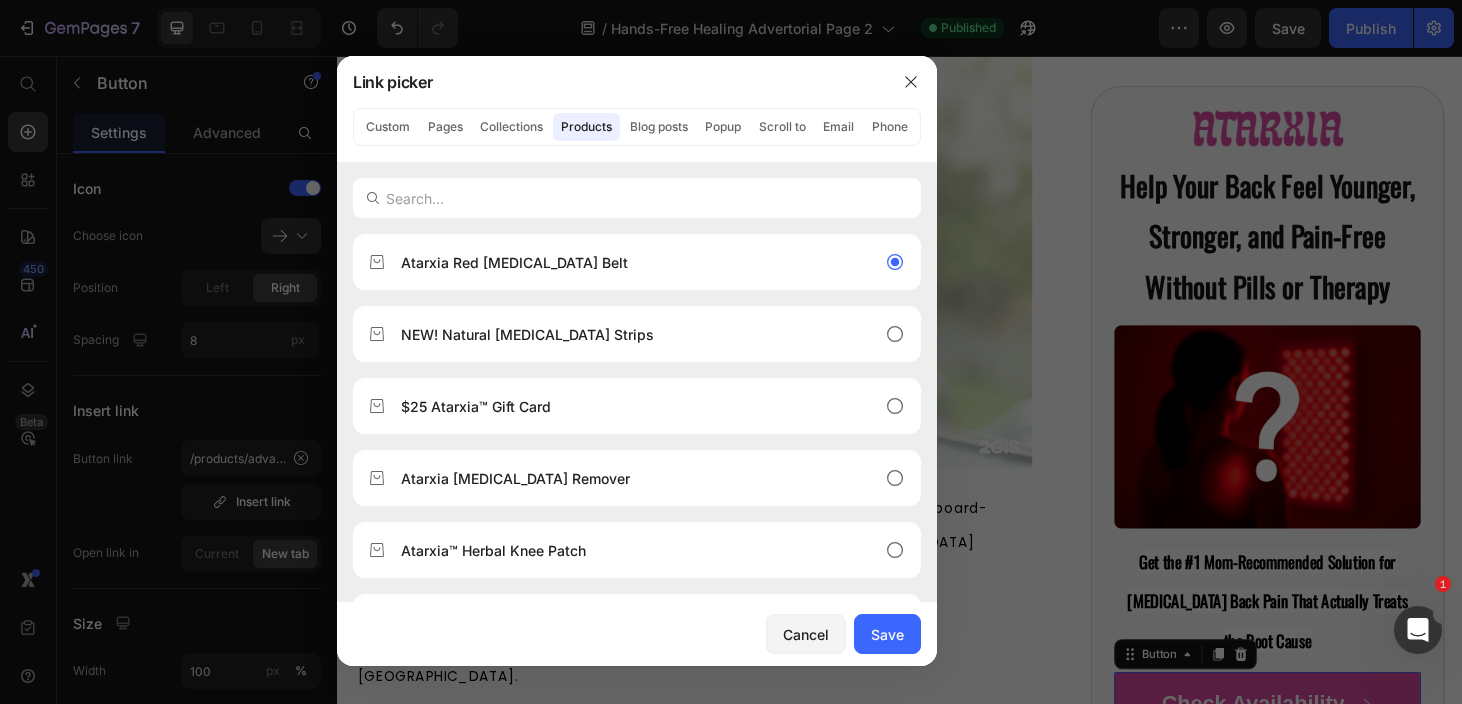 type on "/products/atarxia-red-[MEDICAL_DATA]-belt" 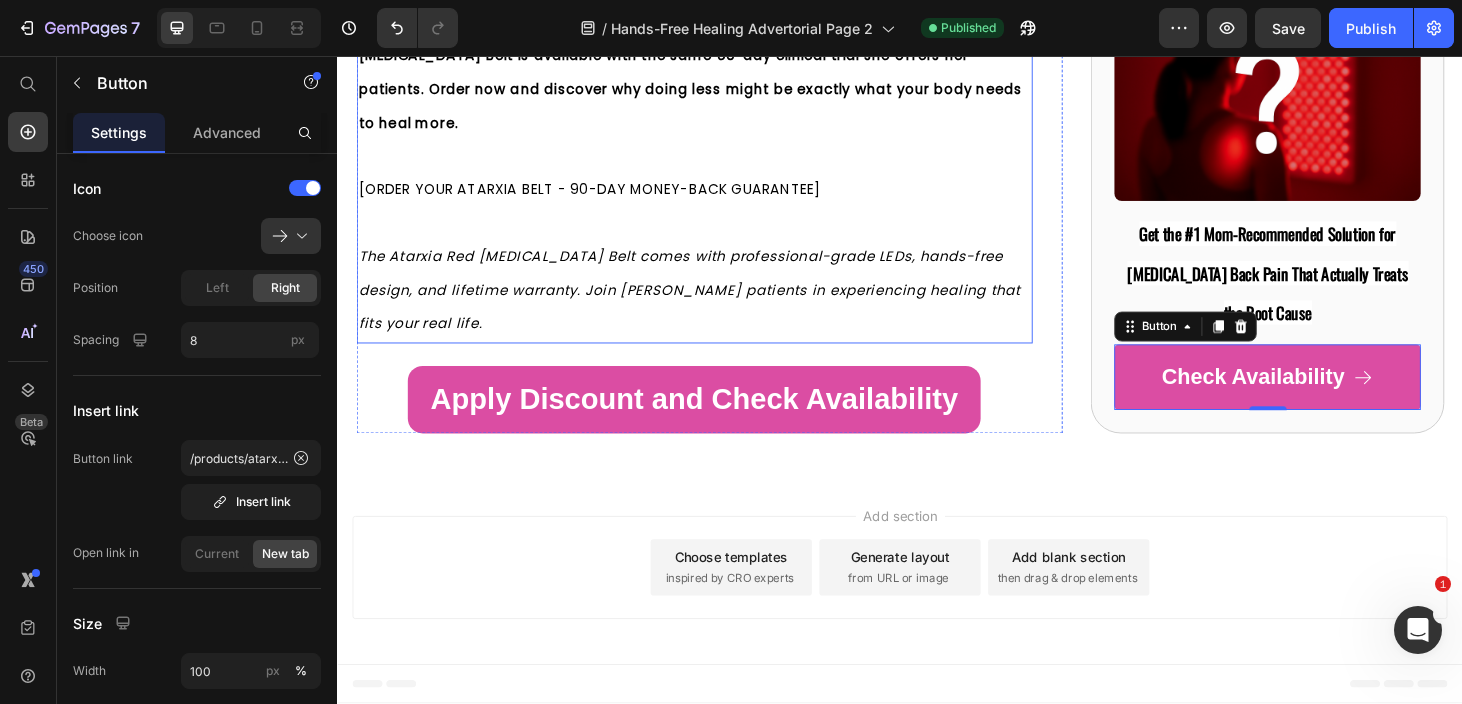 click on "[ORDER YOUR ATARXIA BELT - 90-DAY MONEY-BACK GUARANTEE]" at bounding box center [605, 199] 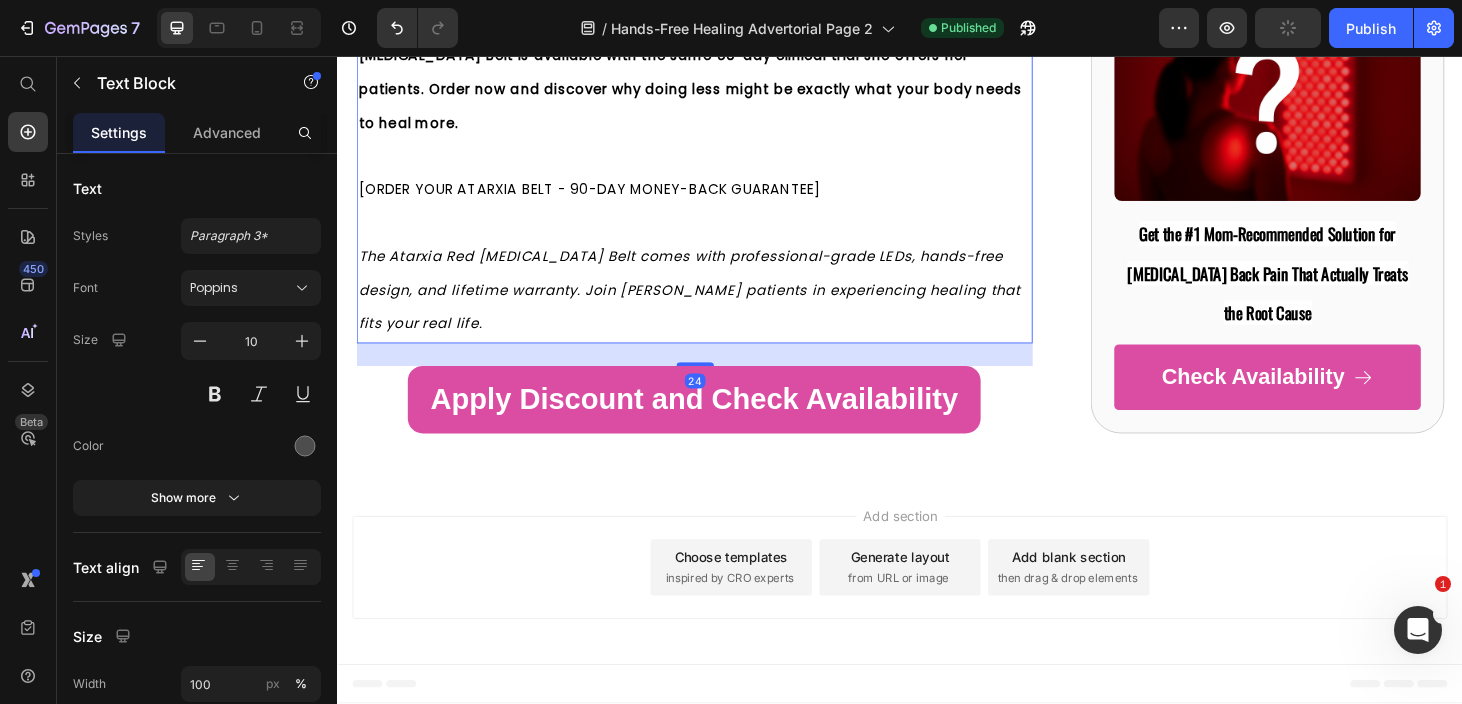 click on "[ORDER YOUR ATARXIA BELT - 90-DAY MONEY-BACK GUARANTEE]" at bounding box center [605, 199] 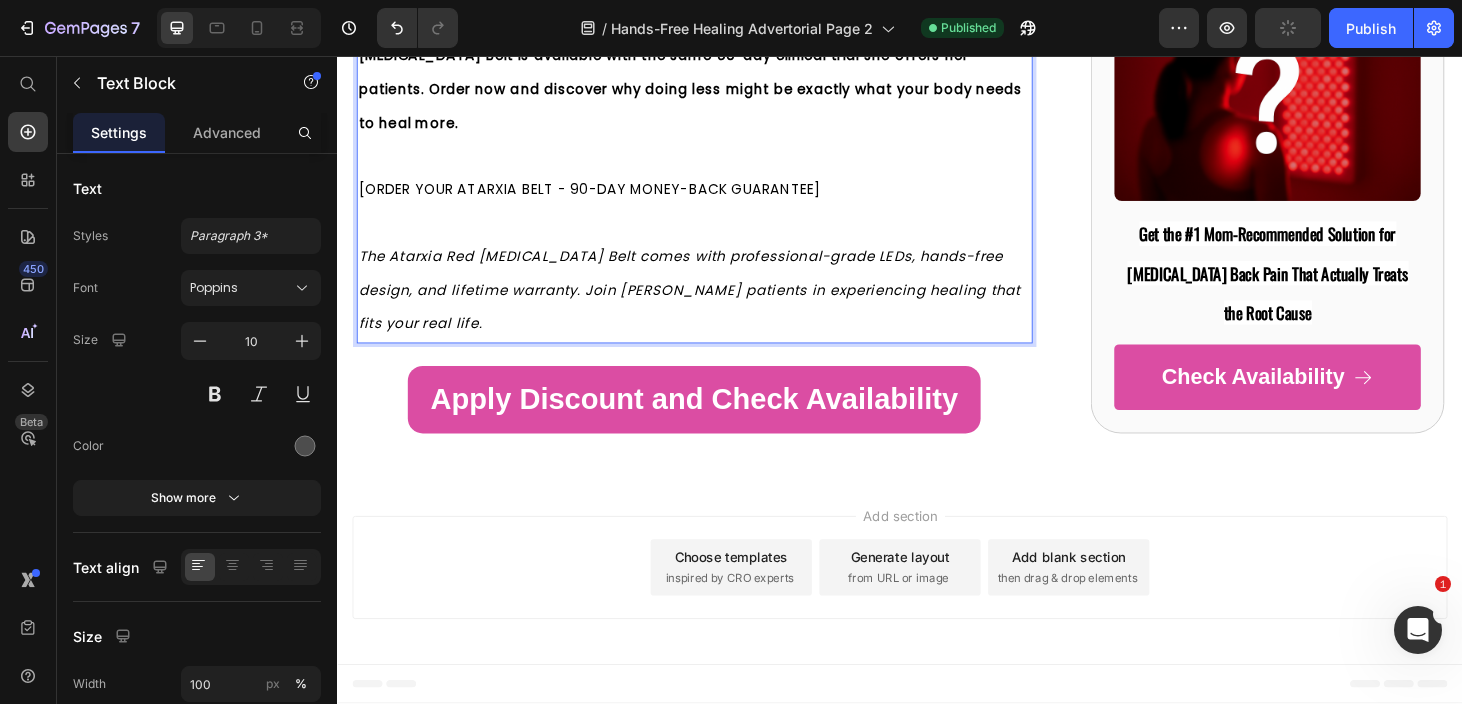 click on "[ORDER YOUR ATARXIA BELT - 90-DAY MONEY-BACK GUARANTEE]" at bounding box center [717, 200] 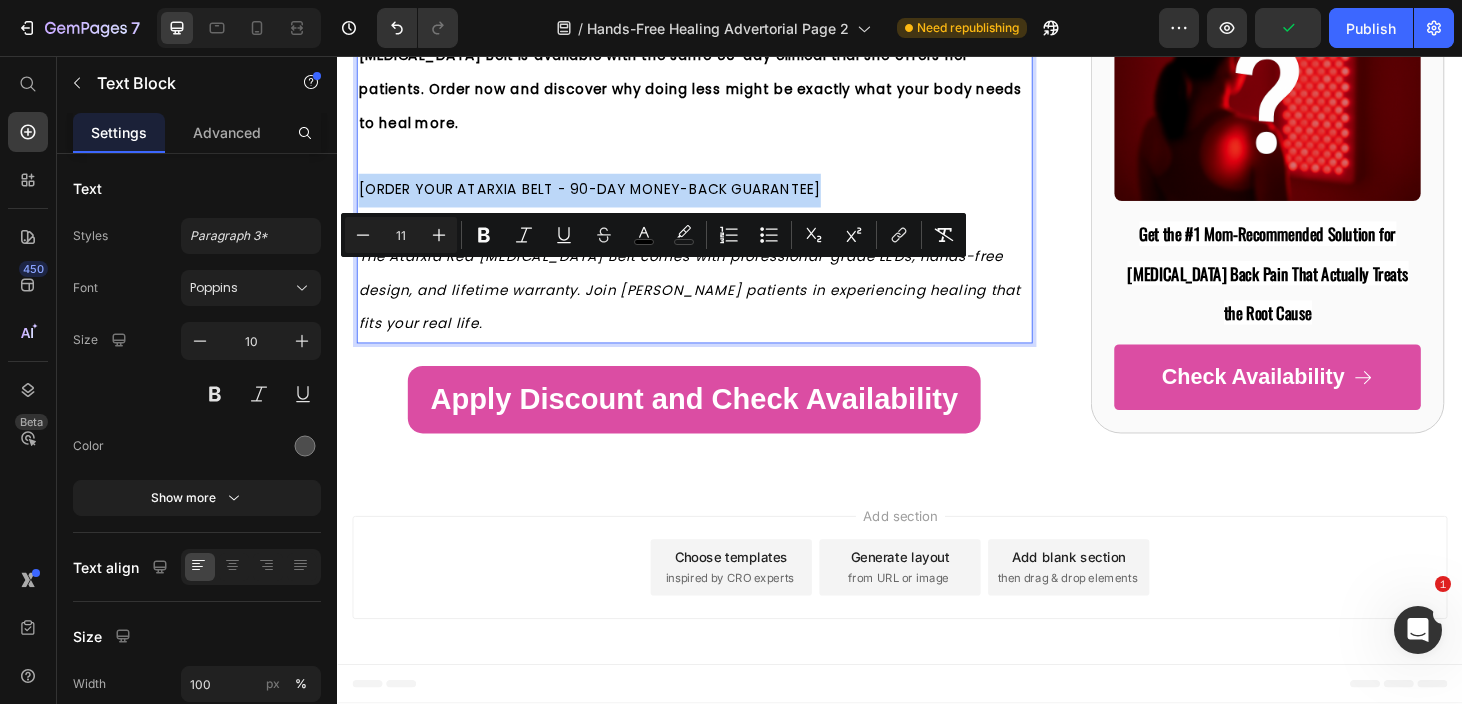 drag, startPoint x: 857, startPoint y: 288, endPoint x: 357, endPoint y: 278, distance: 500.09998 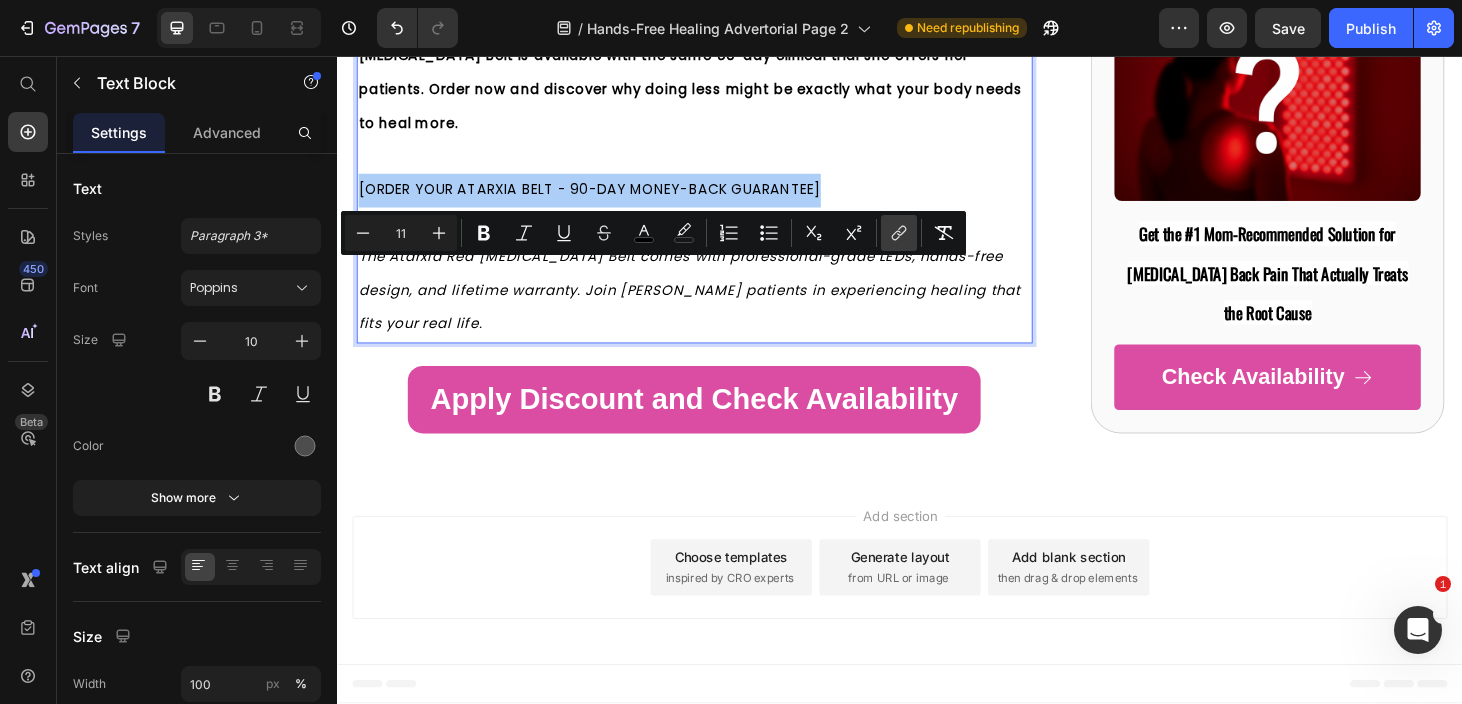 click 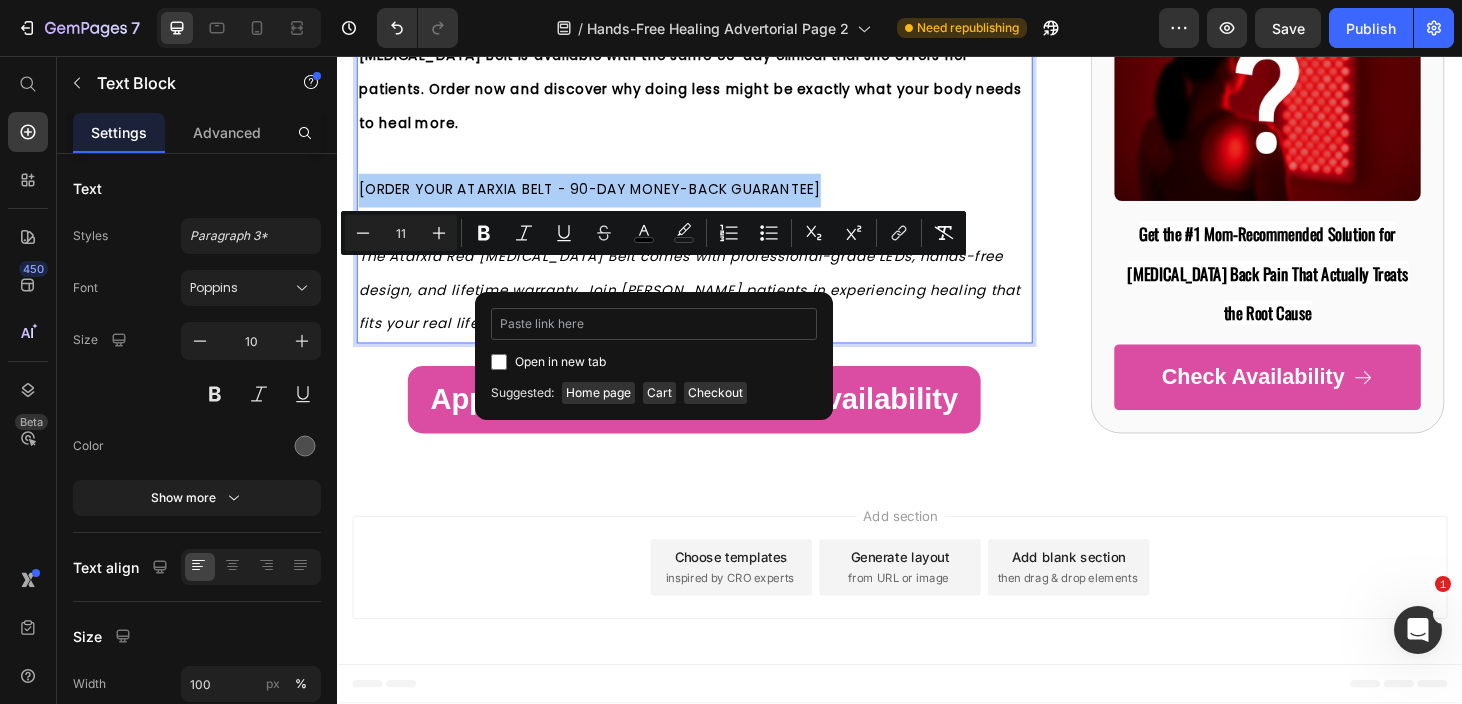 type on "https://atarxiashop.com/products/atarxia-red-light-therapy-belt" 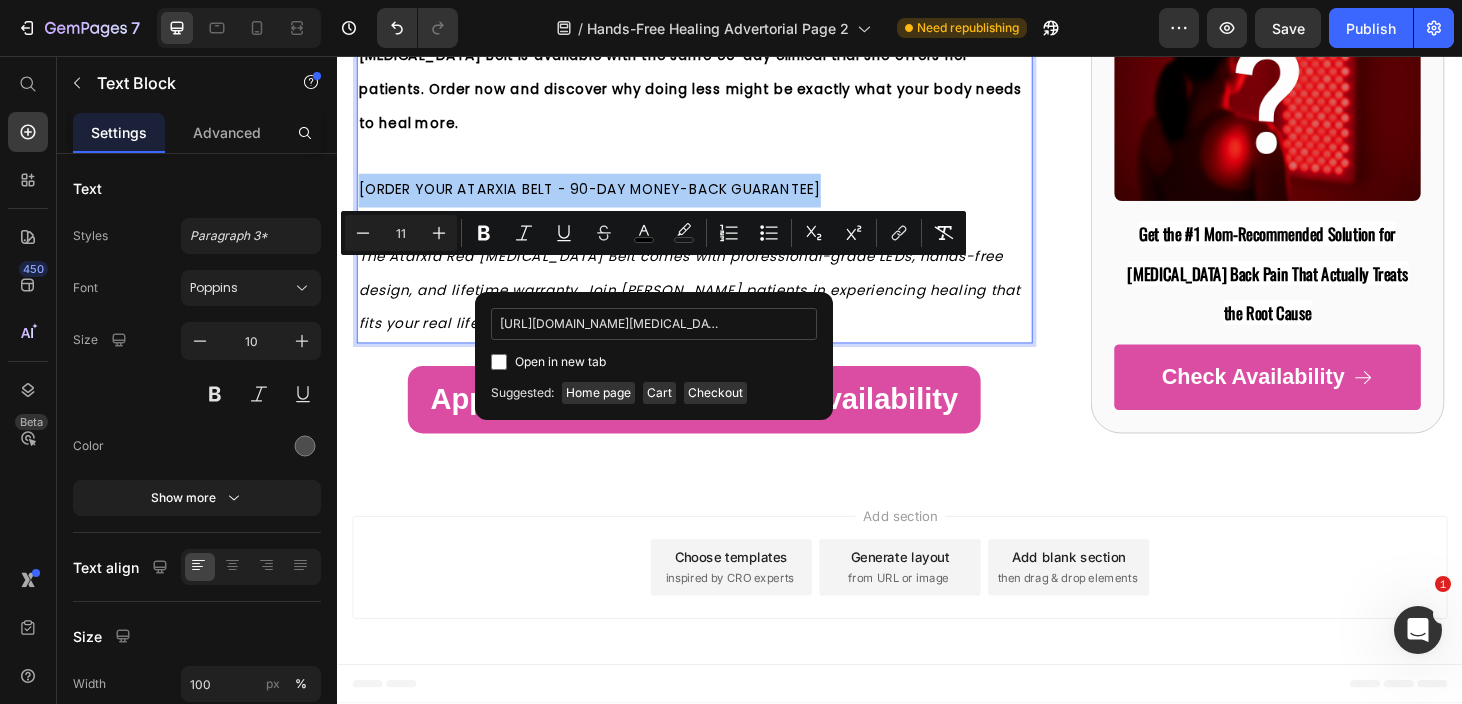 scroll, scrollTop: 0, scrollLeft: 137, axis: horizontal 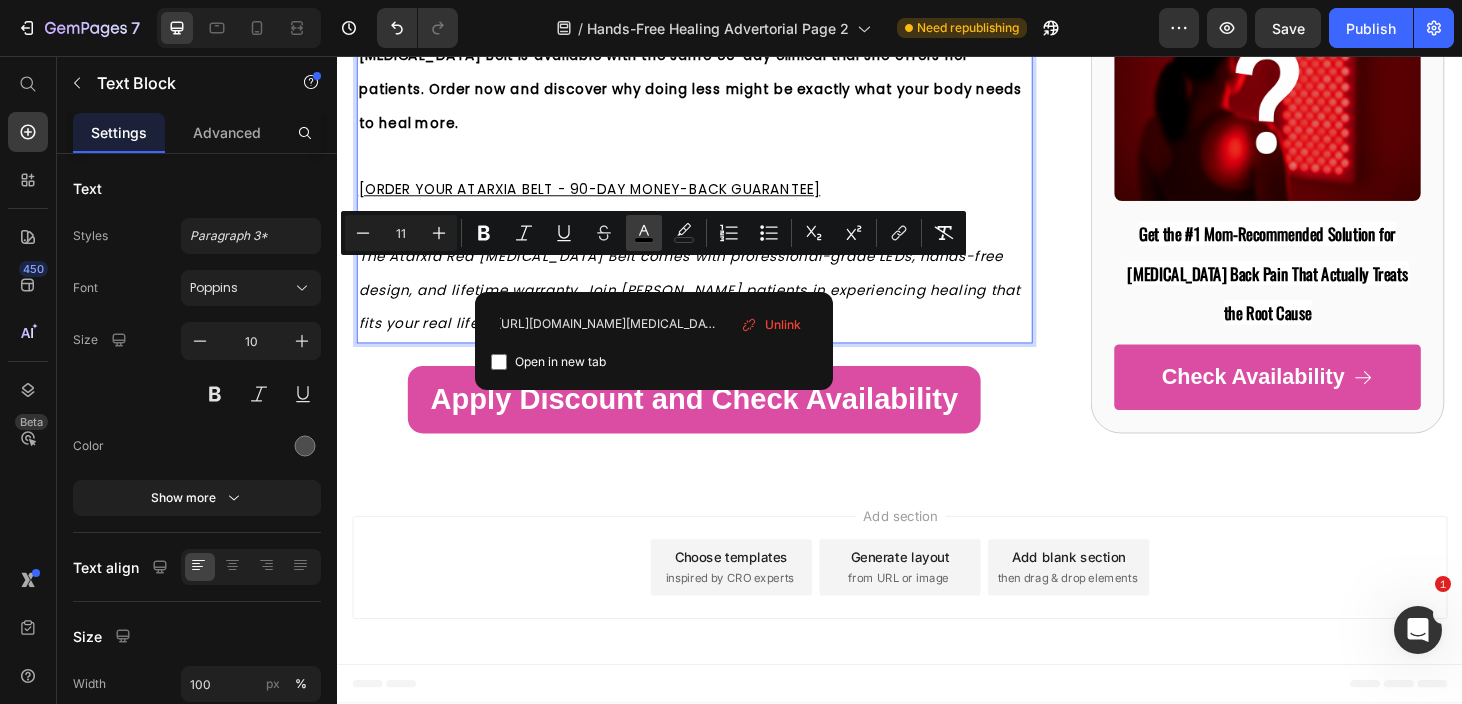 click on "color" at bounding box center (644, 233) 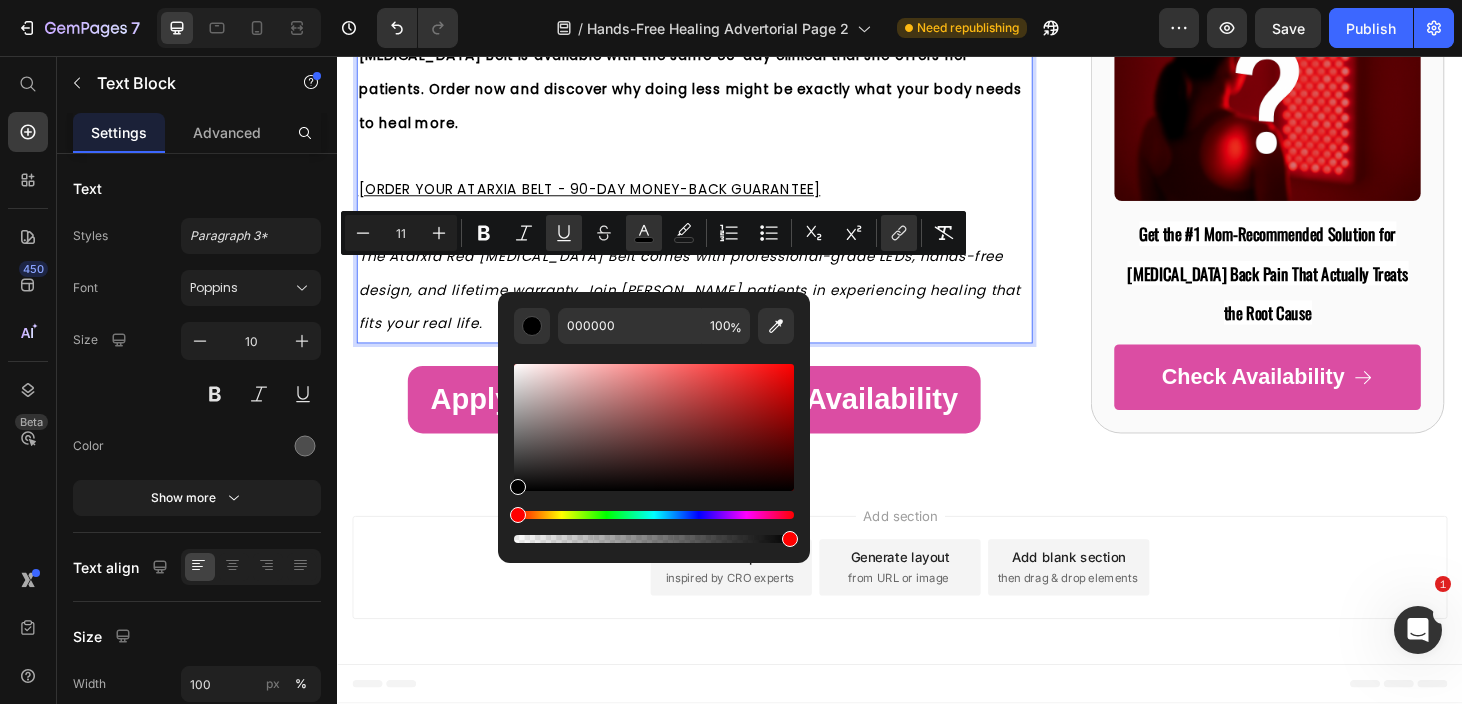 click at bounding box center (654, 515) 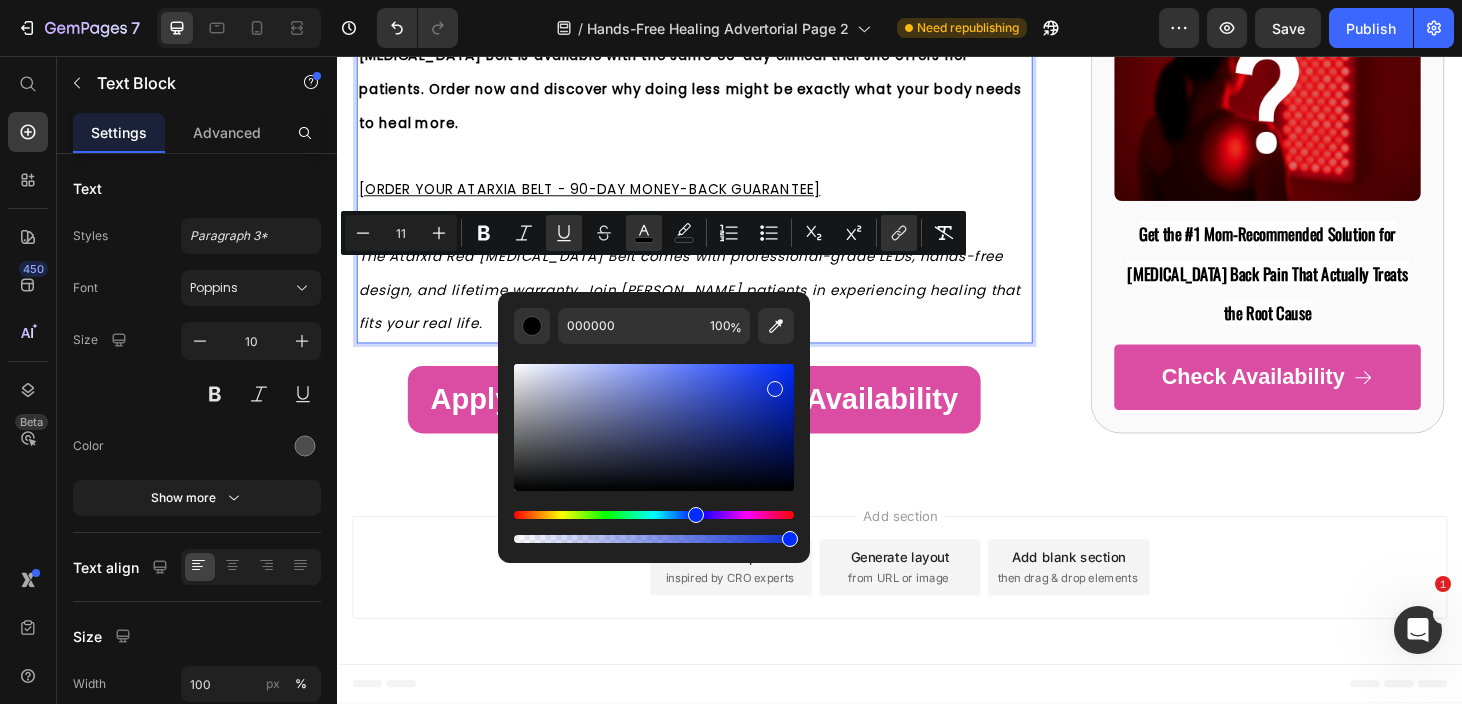click at bounding box center [654, 427] 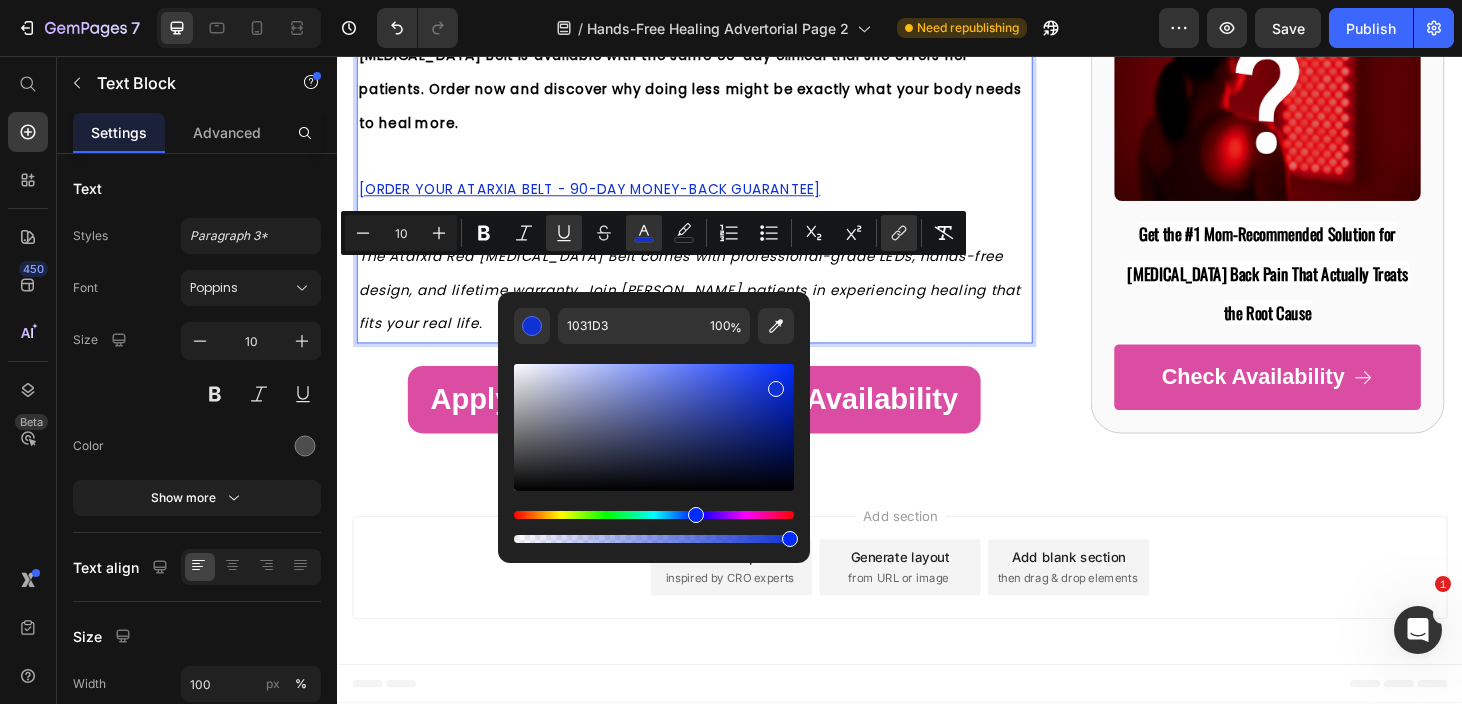 click at bounding box center [717, 235] 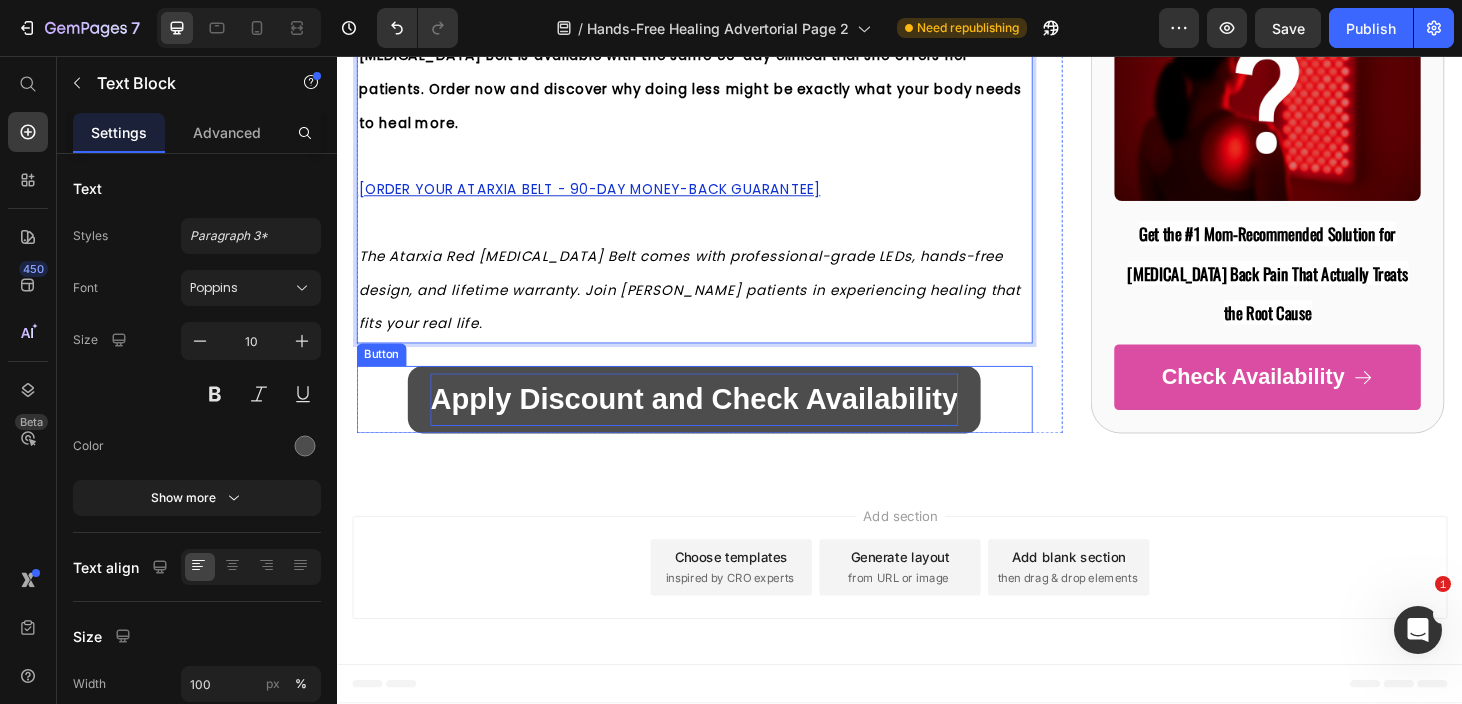 click on "Apply Discount and Check Availability" at bounding box center (717, 422) 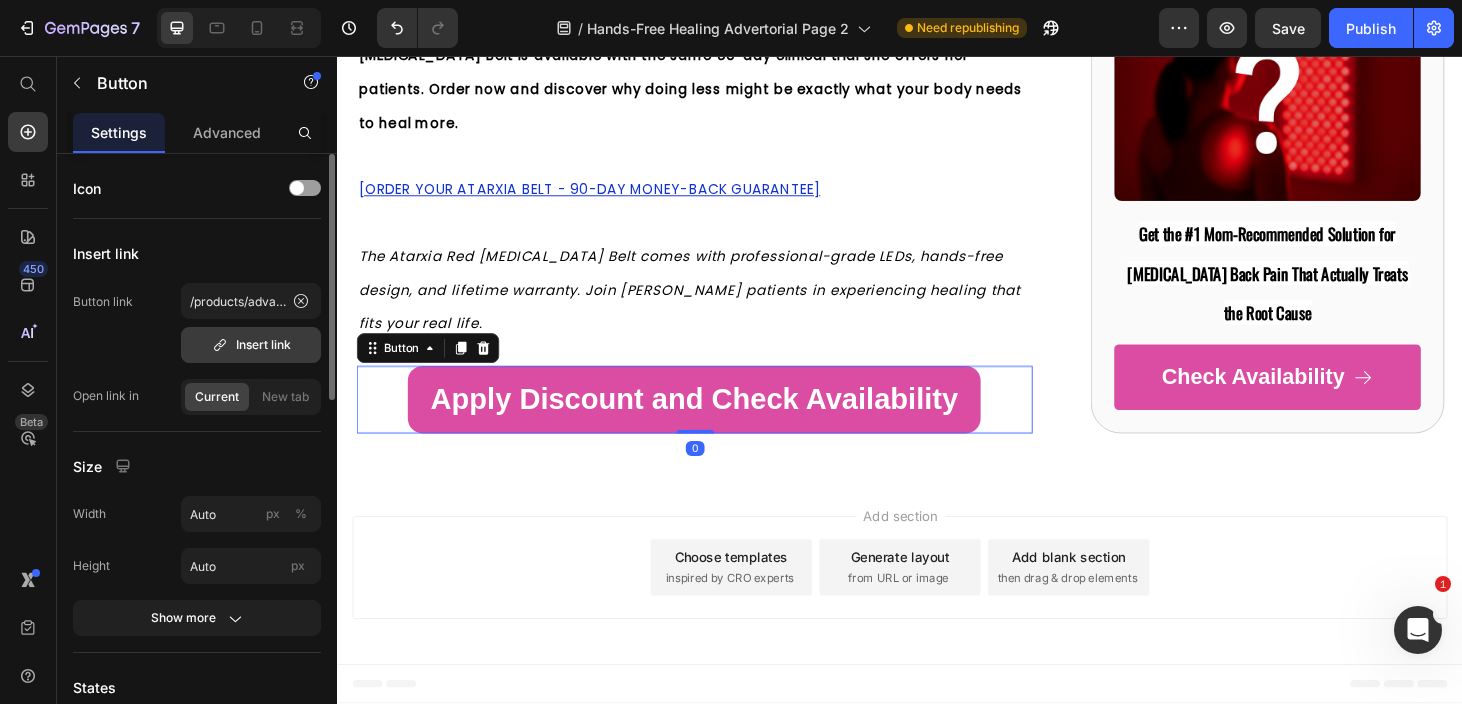 click on "Insert link" at bounding box center [251, 345] 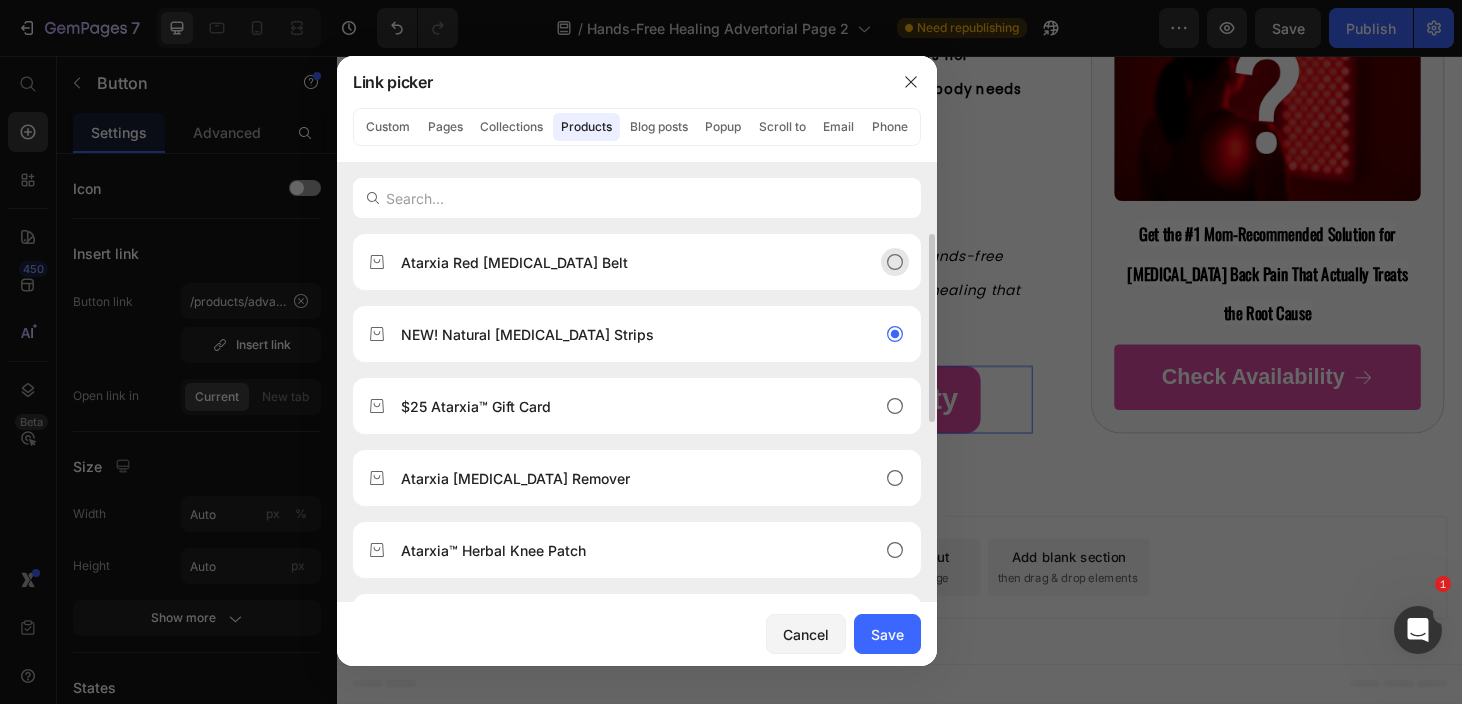 click on "Atarxia Red [MEDICAL_DATA] Belt" 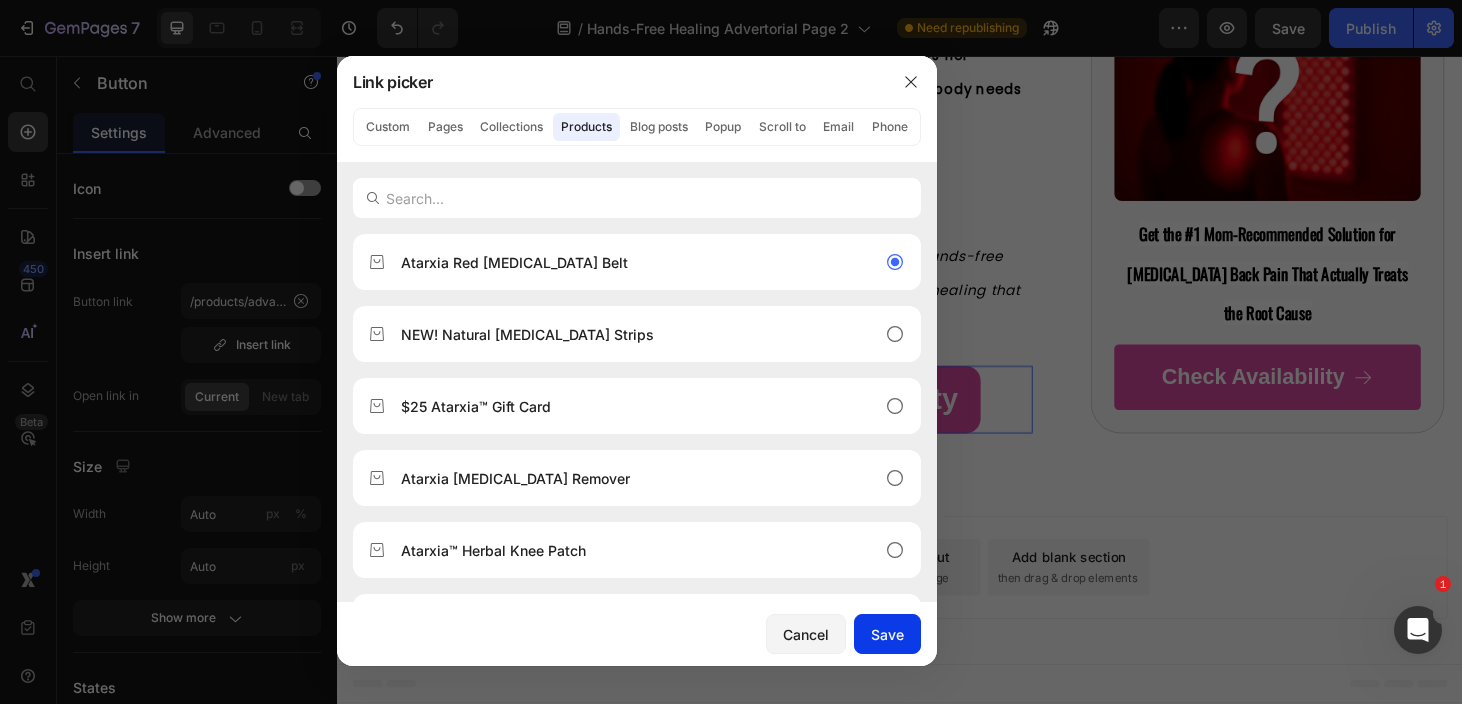 click on "Save" at bounding box center (887, 634) 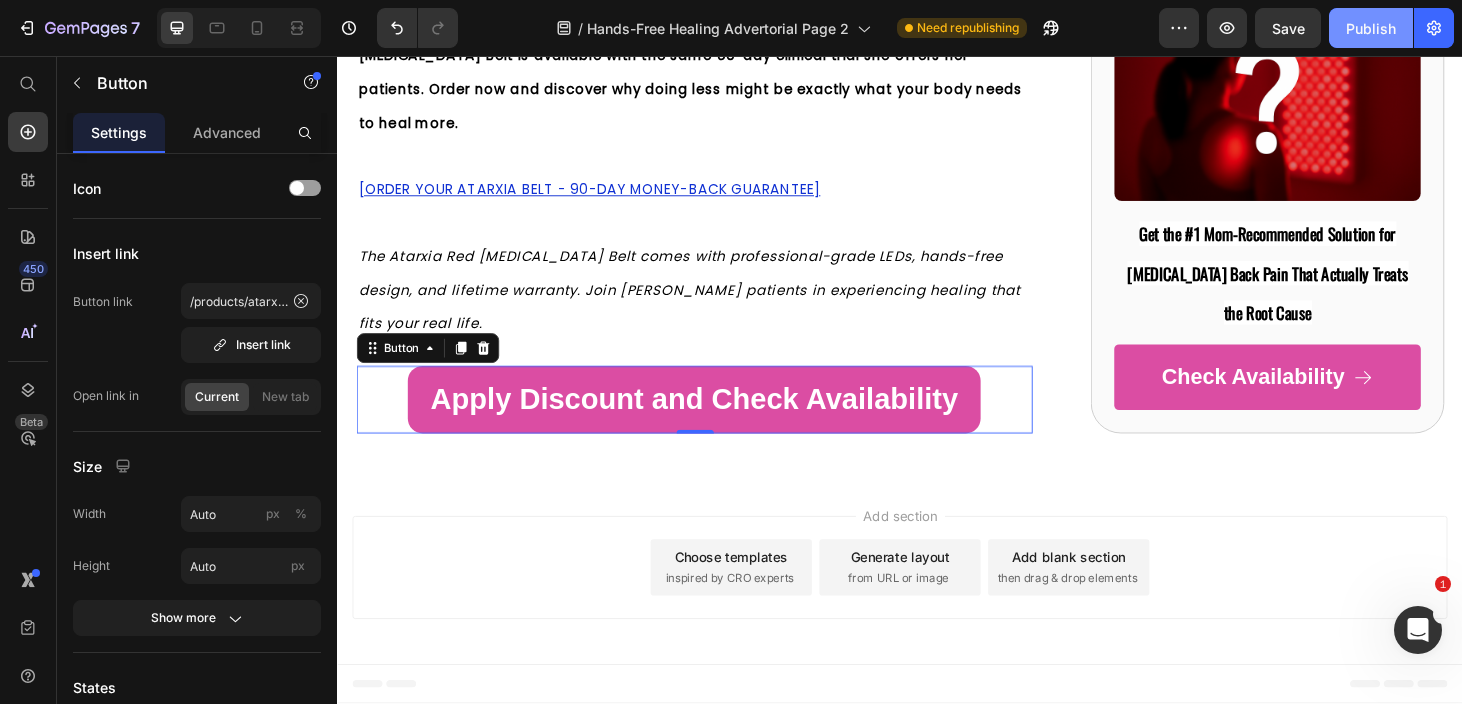 click on "Publish" at bounding box center [1371, 28] 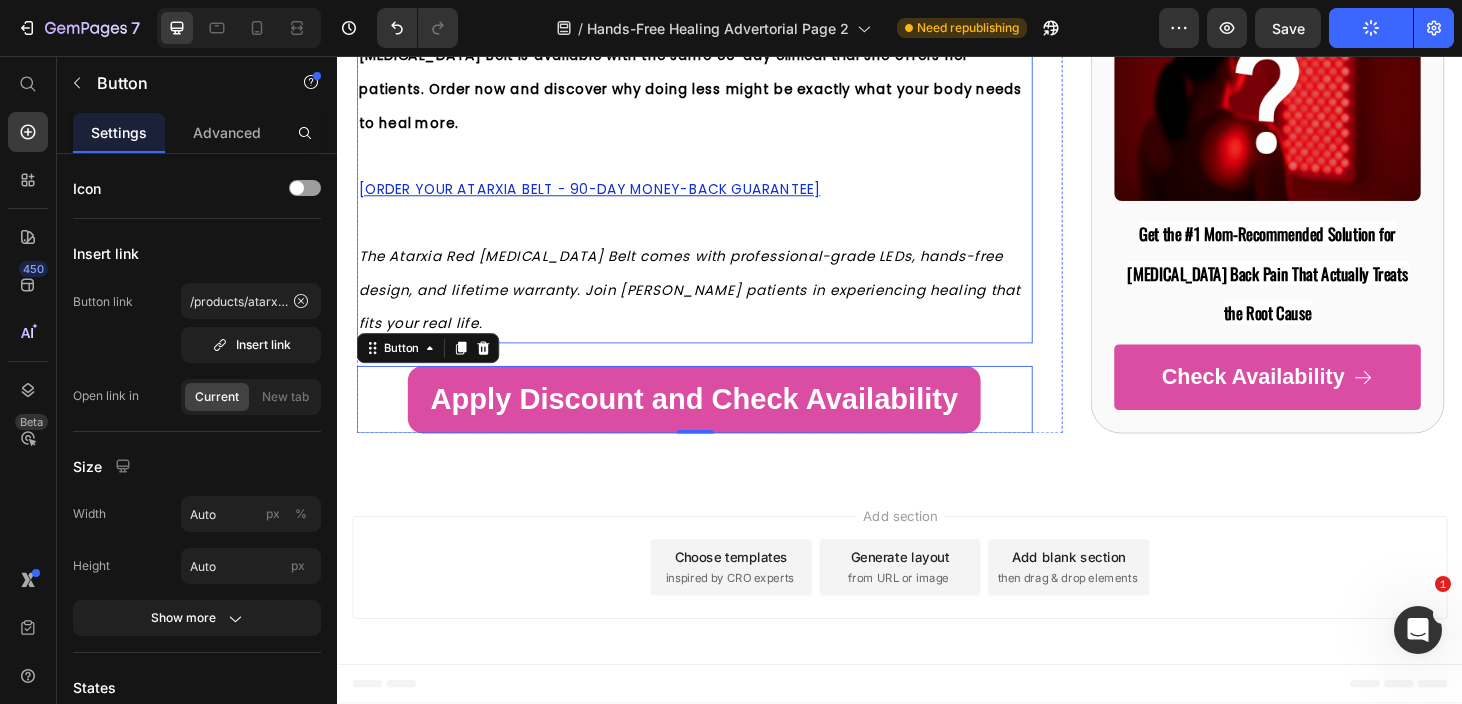scroll, scrollTop: 19060, scrollLeft: 0, axis: vertical 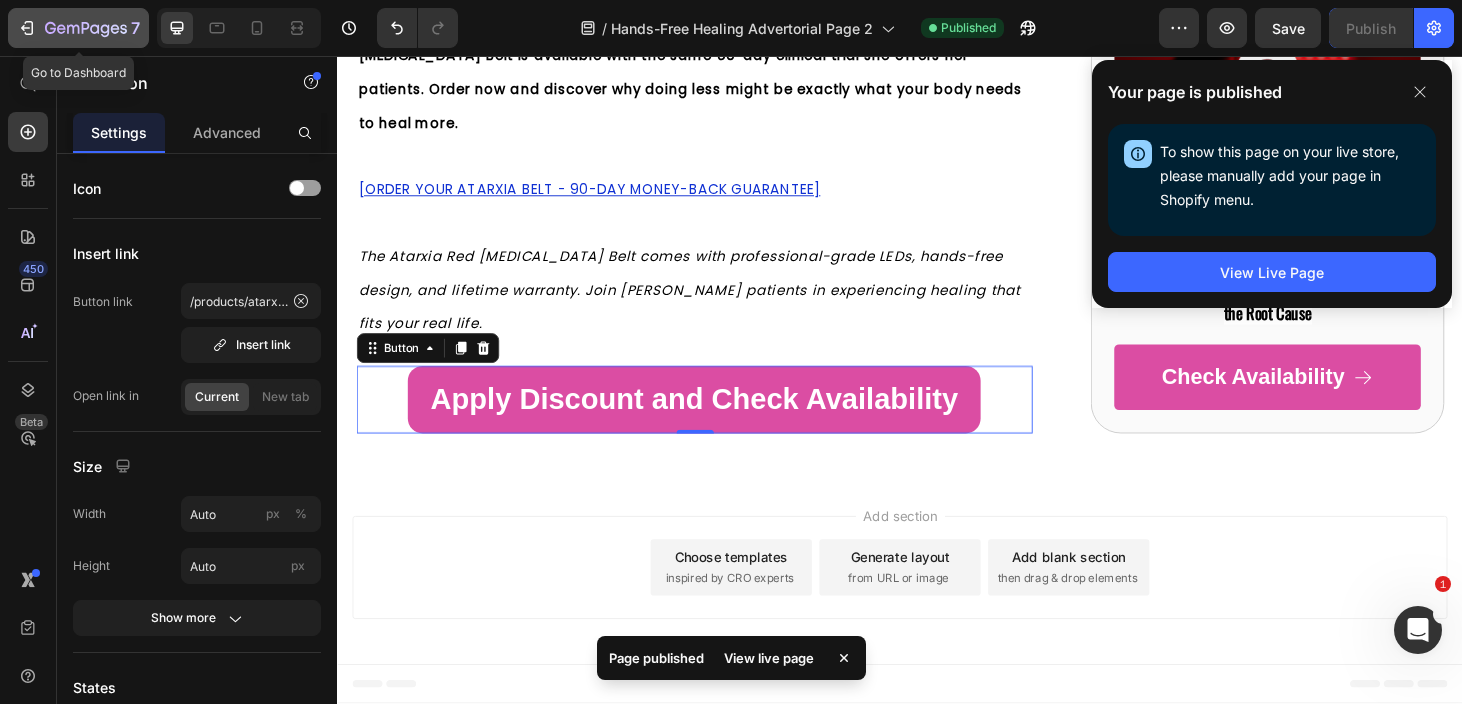 click on "7" 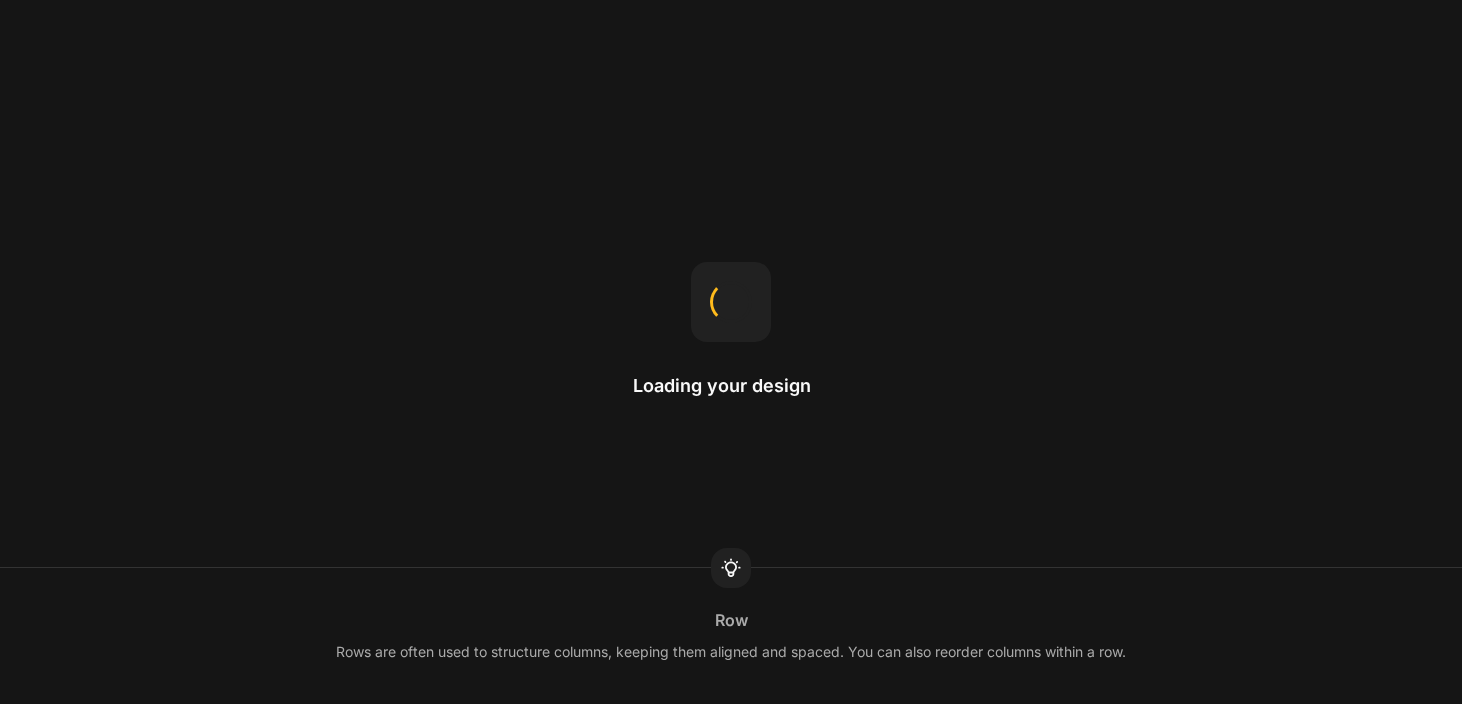 scroll, scrollTop: 0, scrollLeft: 0, axis: both 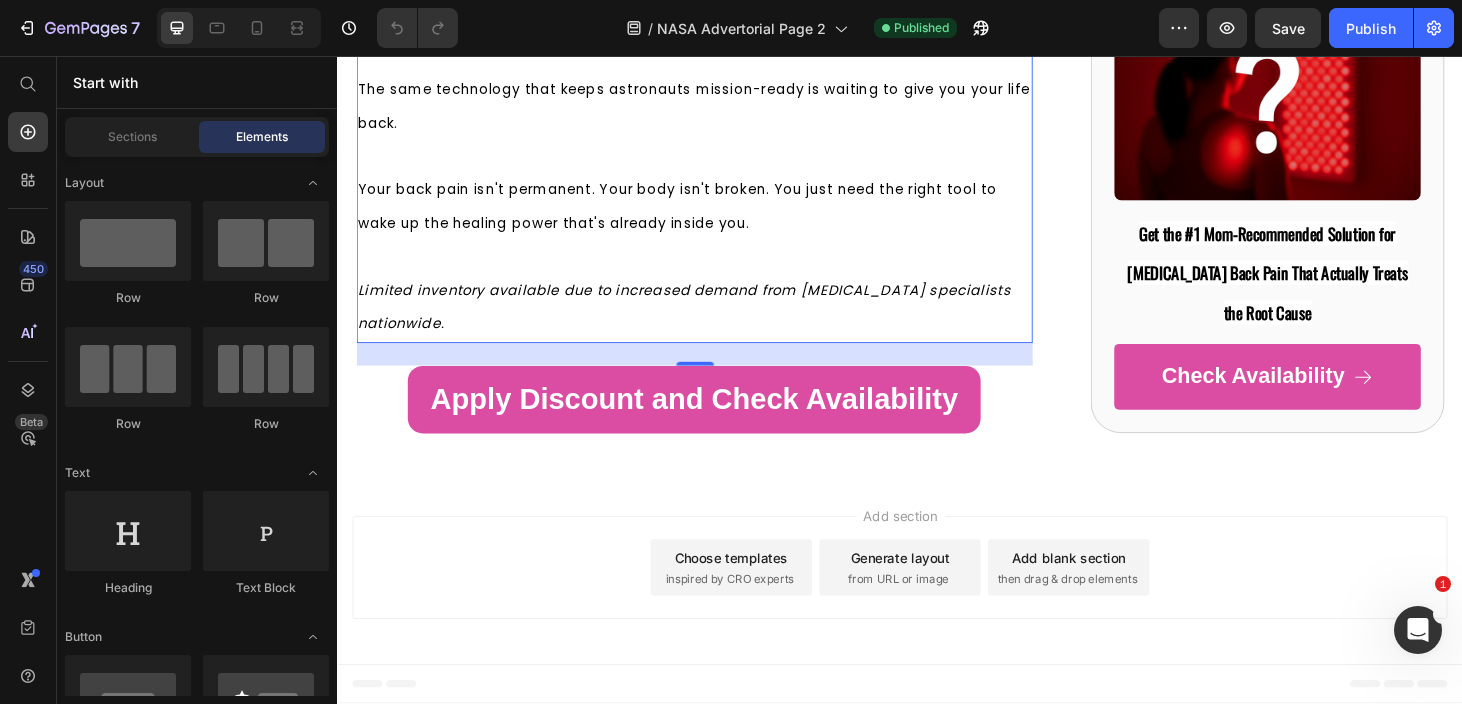 click on "[Click here to claim your Atarxia Red Light Therapy Belt and start your 60-day risk-free trial]" at bounding box center (717, 4) 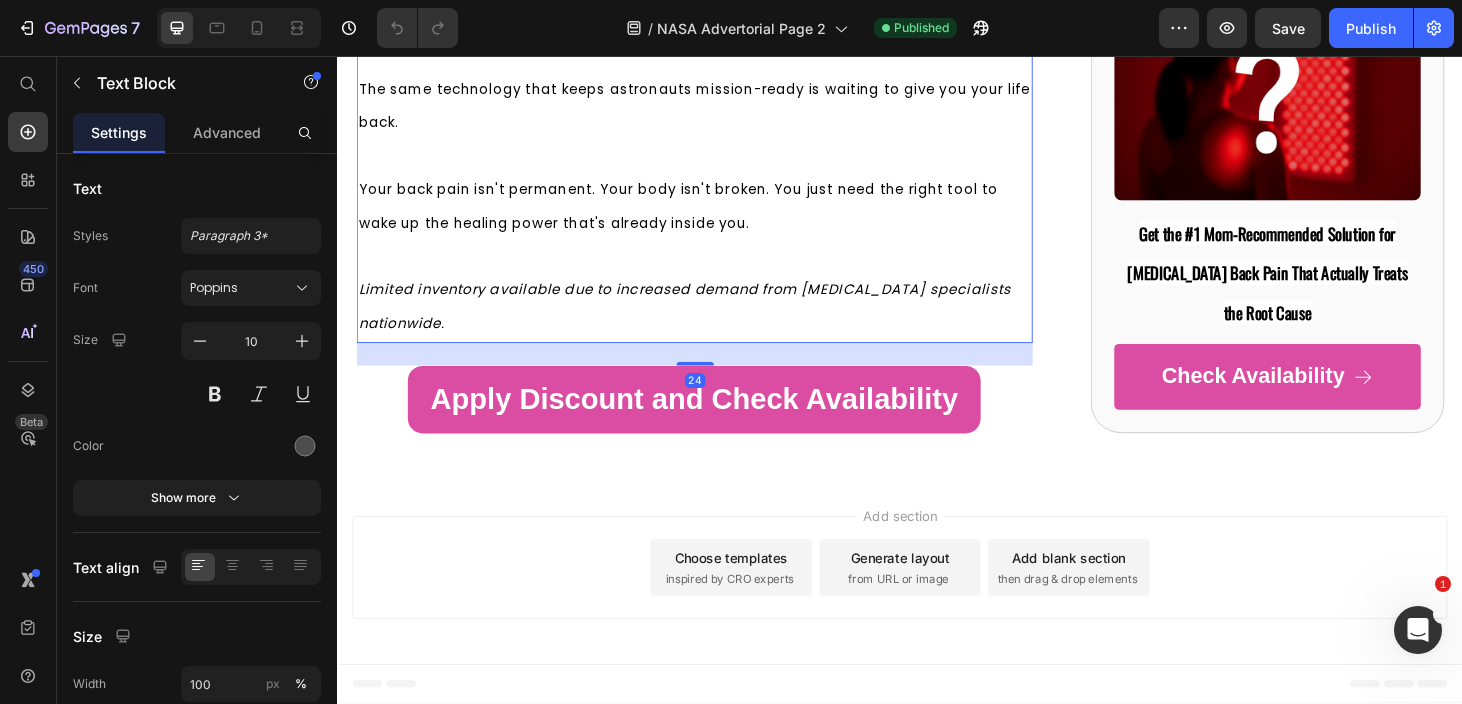 click on "[Click here to claim your Atarxia Red Light Therapy Belt and start your 60-day risk-free trial]" at bounding box center (717, 4) 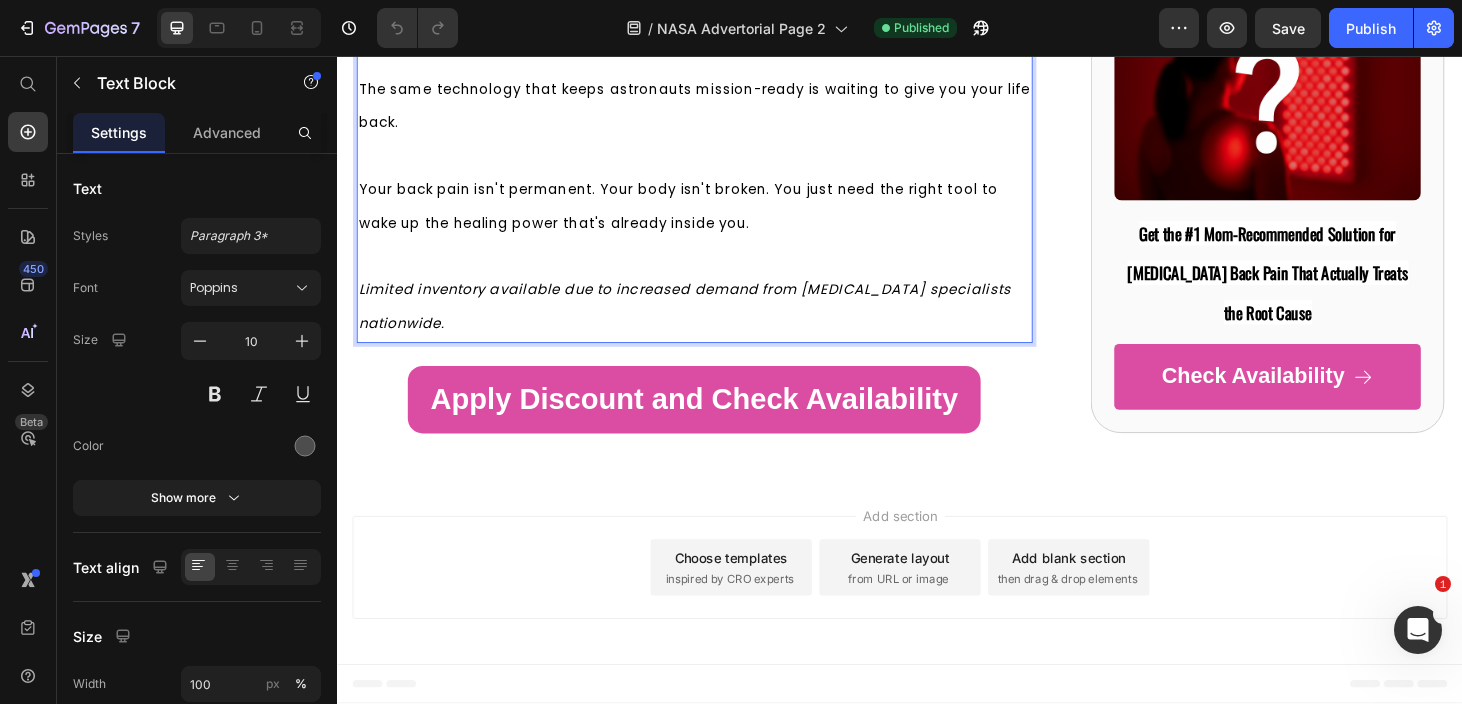 click on "[Click here to claim your Atarxia Red Light Therapy Belt and start your 60-day risk-free trial]" at bounding box center (717, 4) 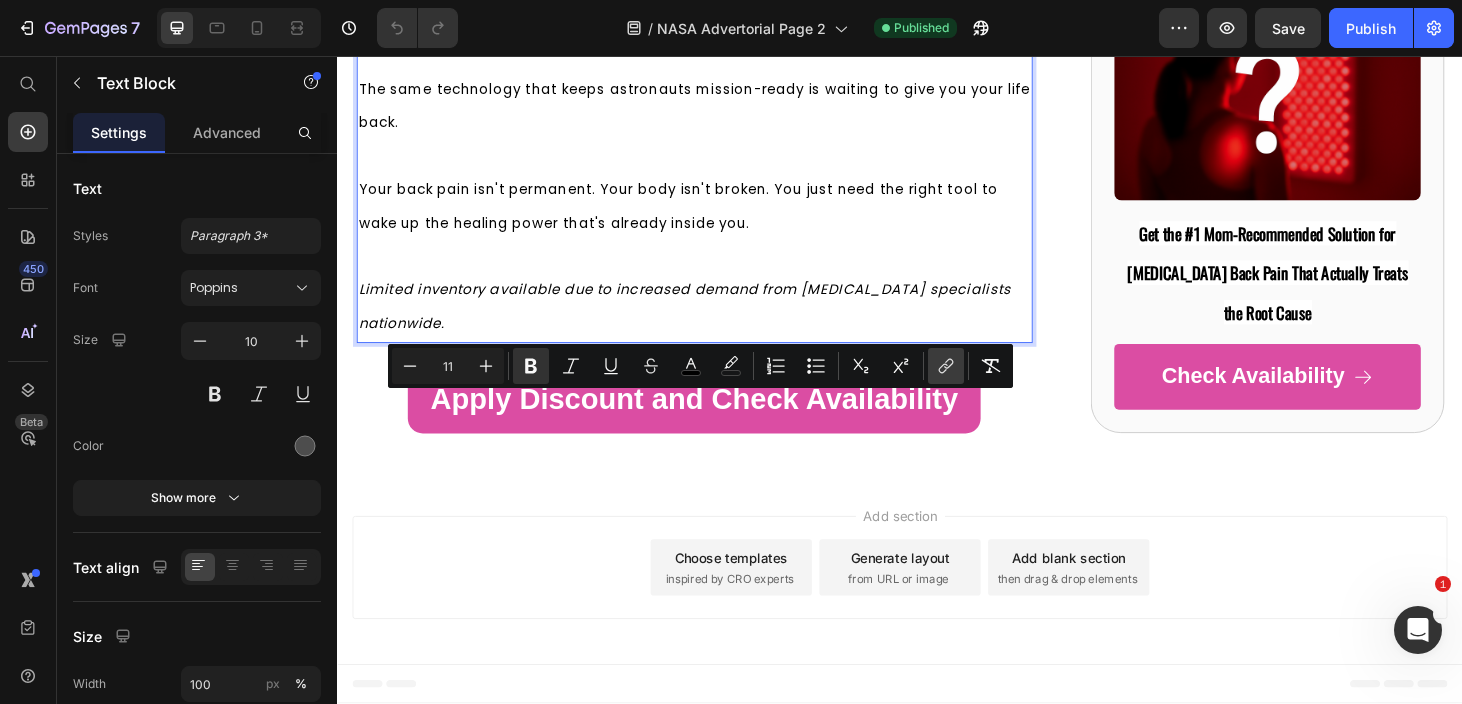 click 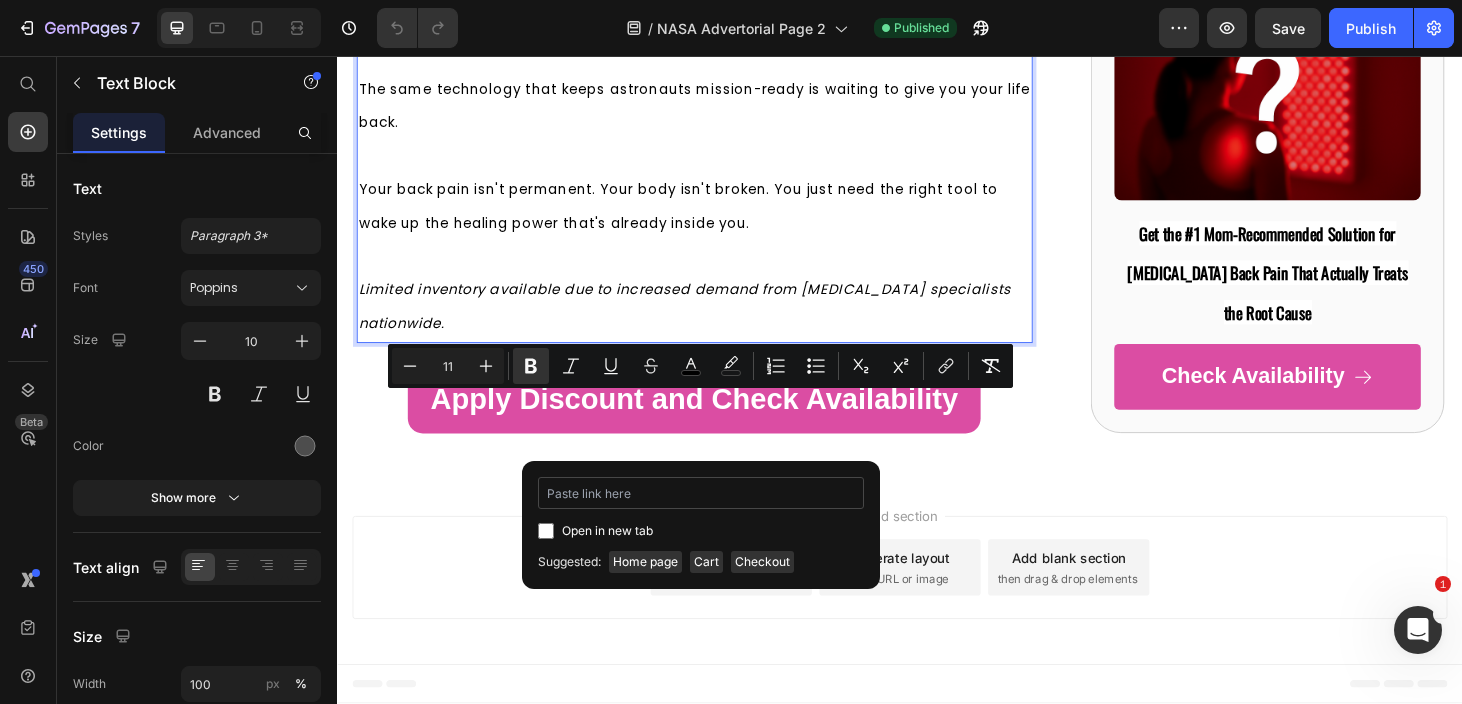 type on "https://atarxiashop.com/products/atarxia-red-light-therapy-belt" 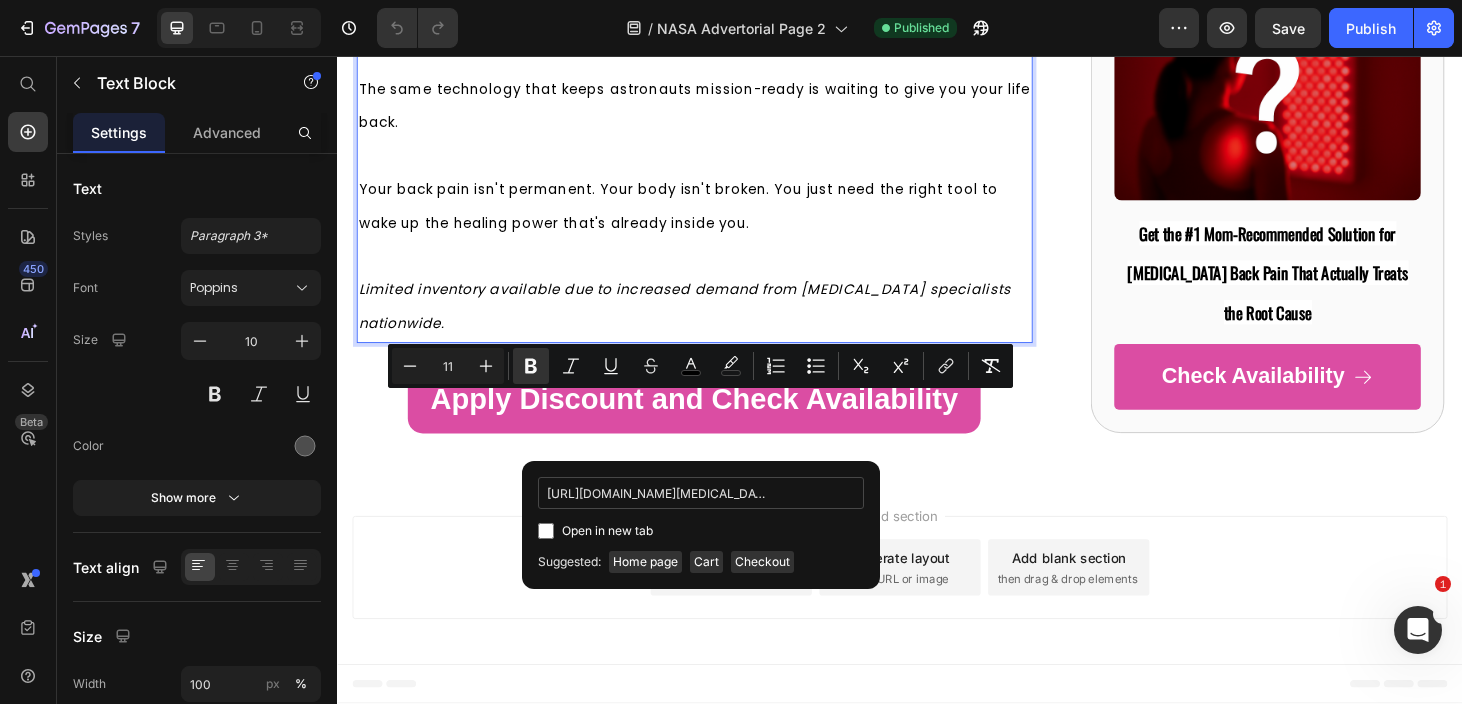 scroll, scrollTop: 0, scrollLeft: 137, axis: horizontal 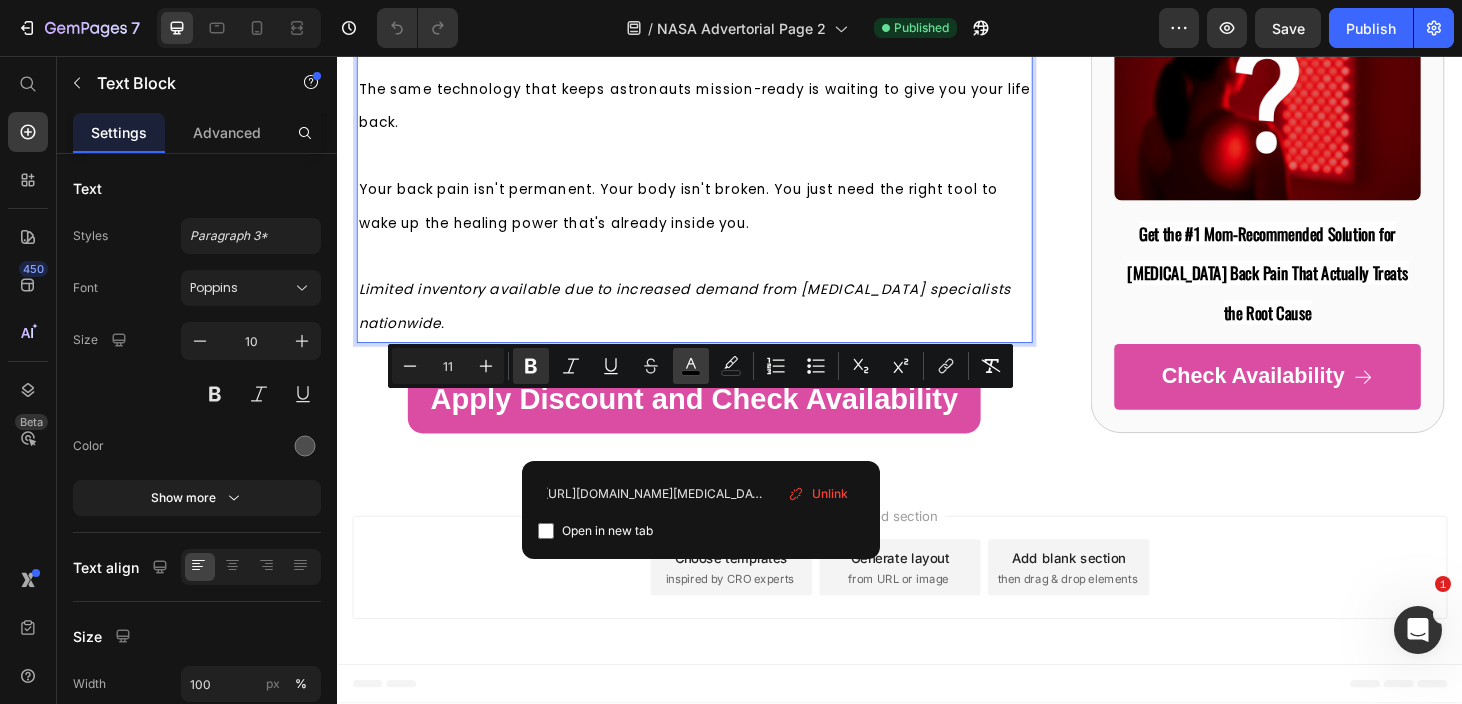 click 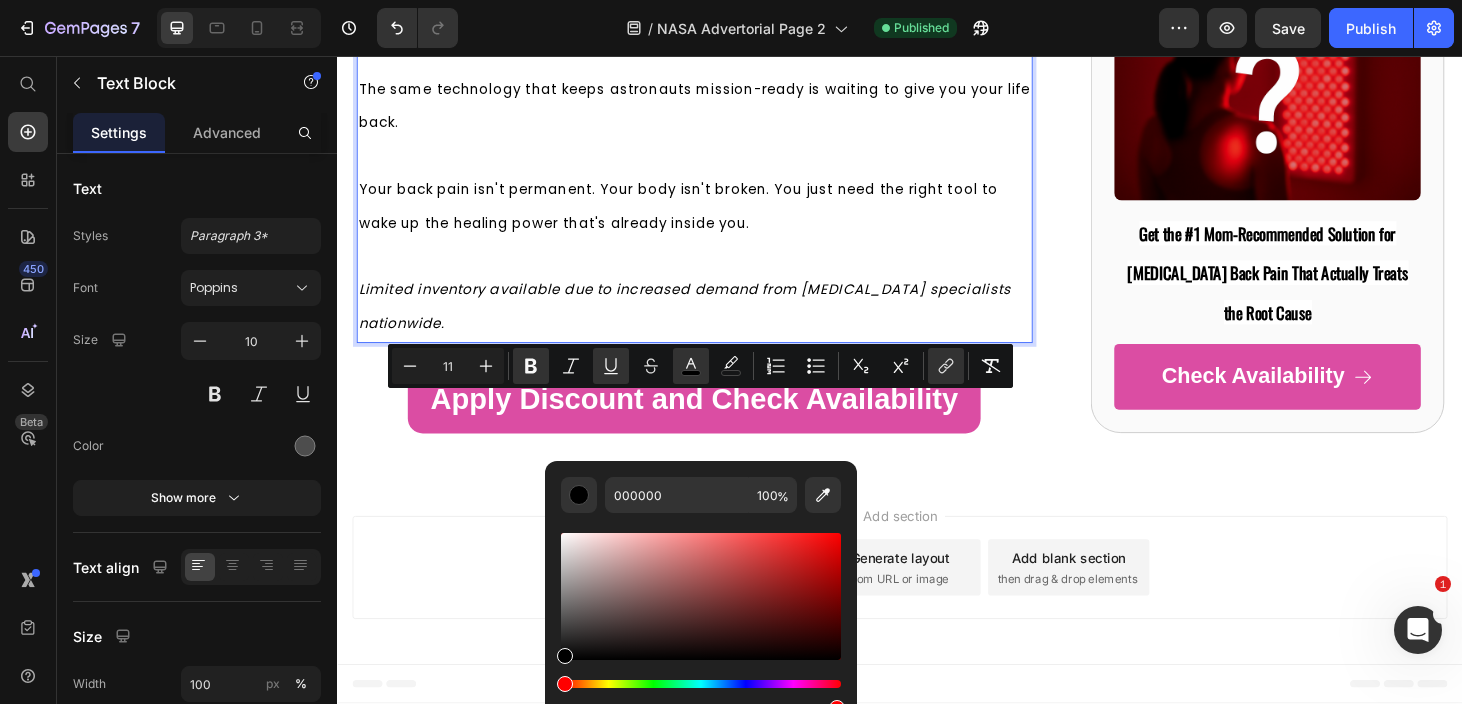 click at bounding box center [701, 684] 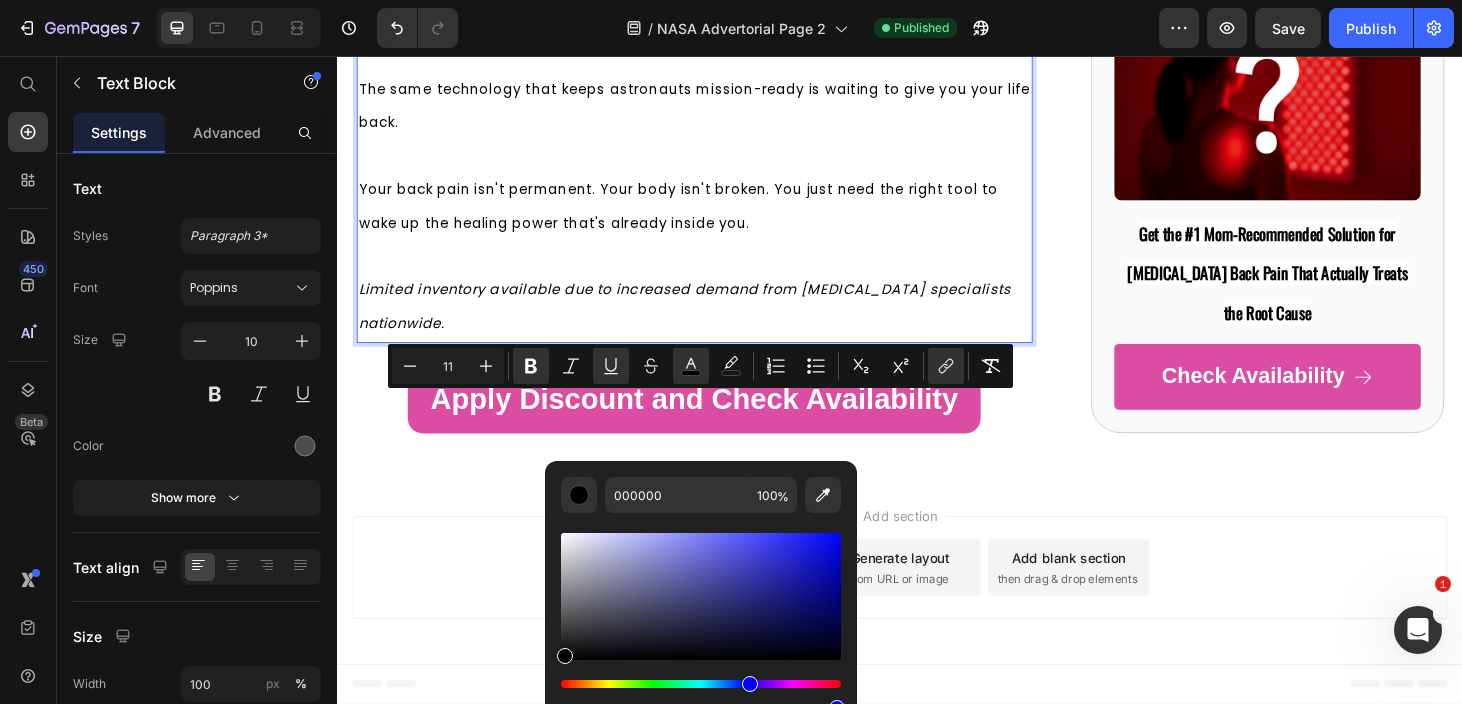 click at bounding box center (701, 596) 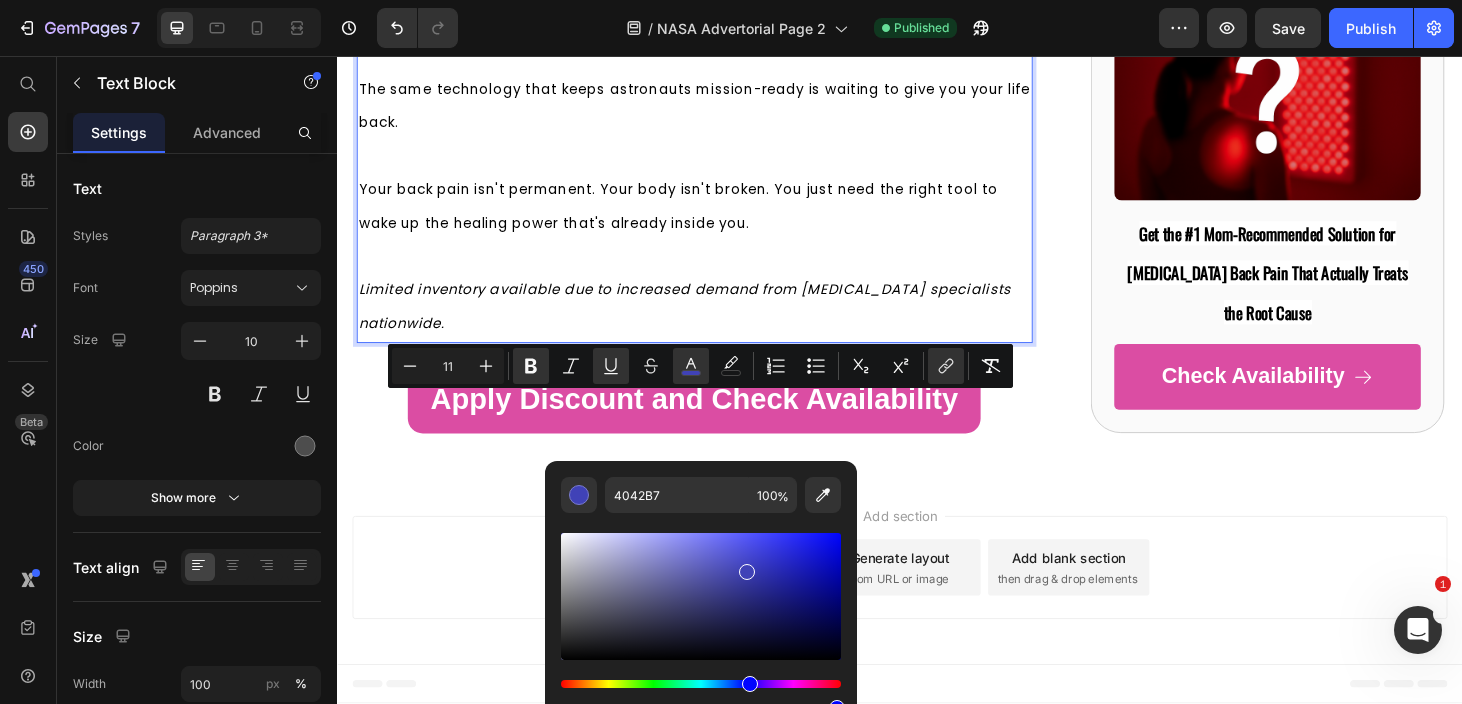 click on "[Click here to claim your Atarxia Red Light Therapy Belt and start your 60-day risk-free trial]" at bounding box center [717, 4] 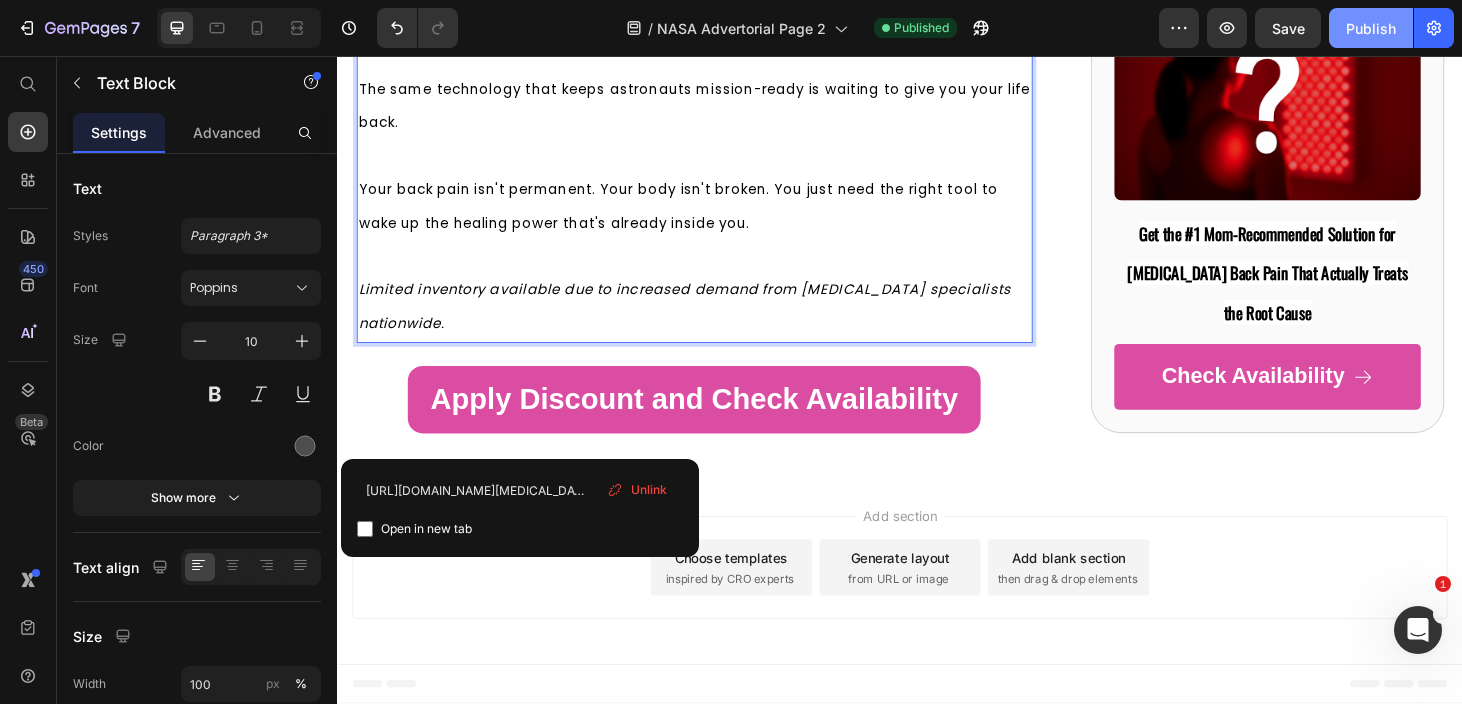 click on "Publish" at bounding box center [1371, 28] 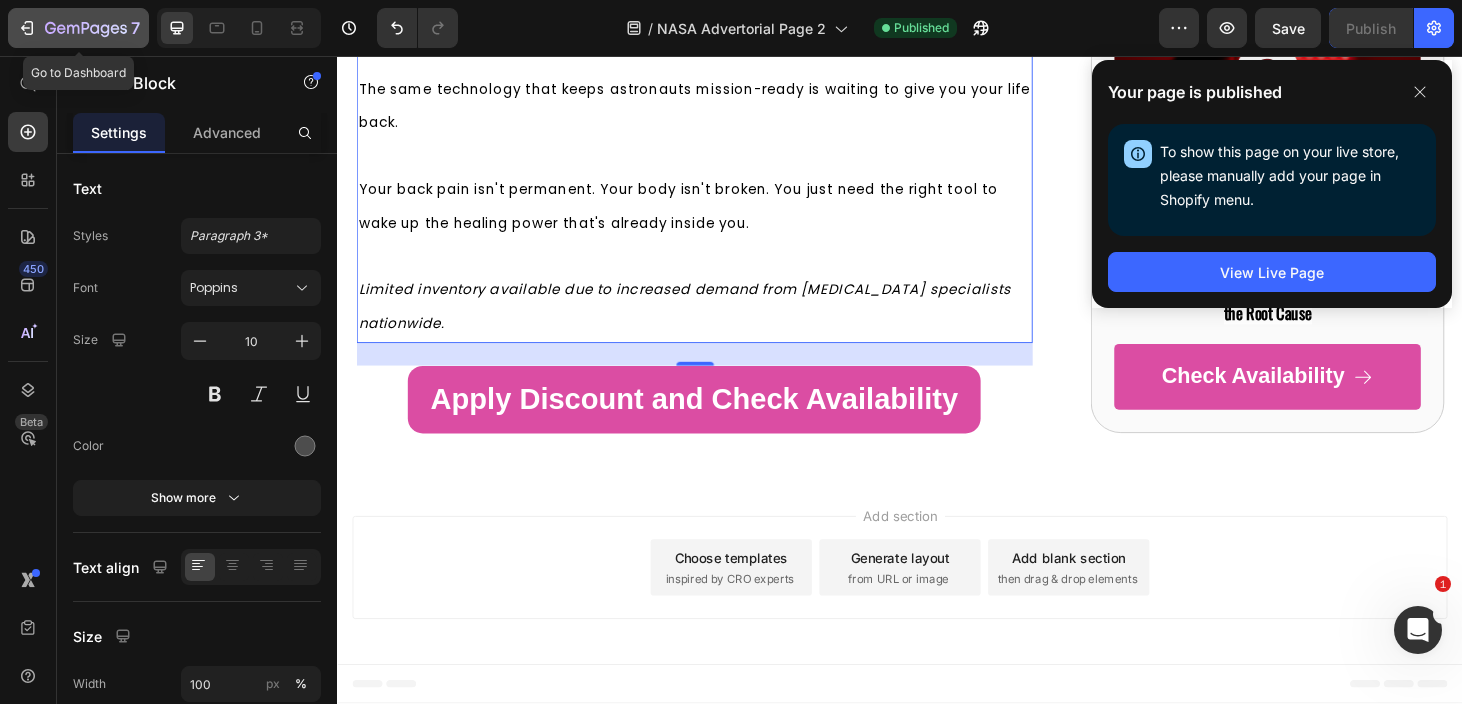 click 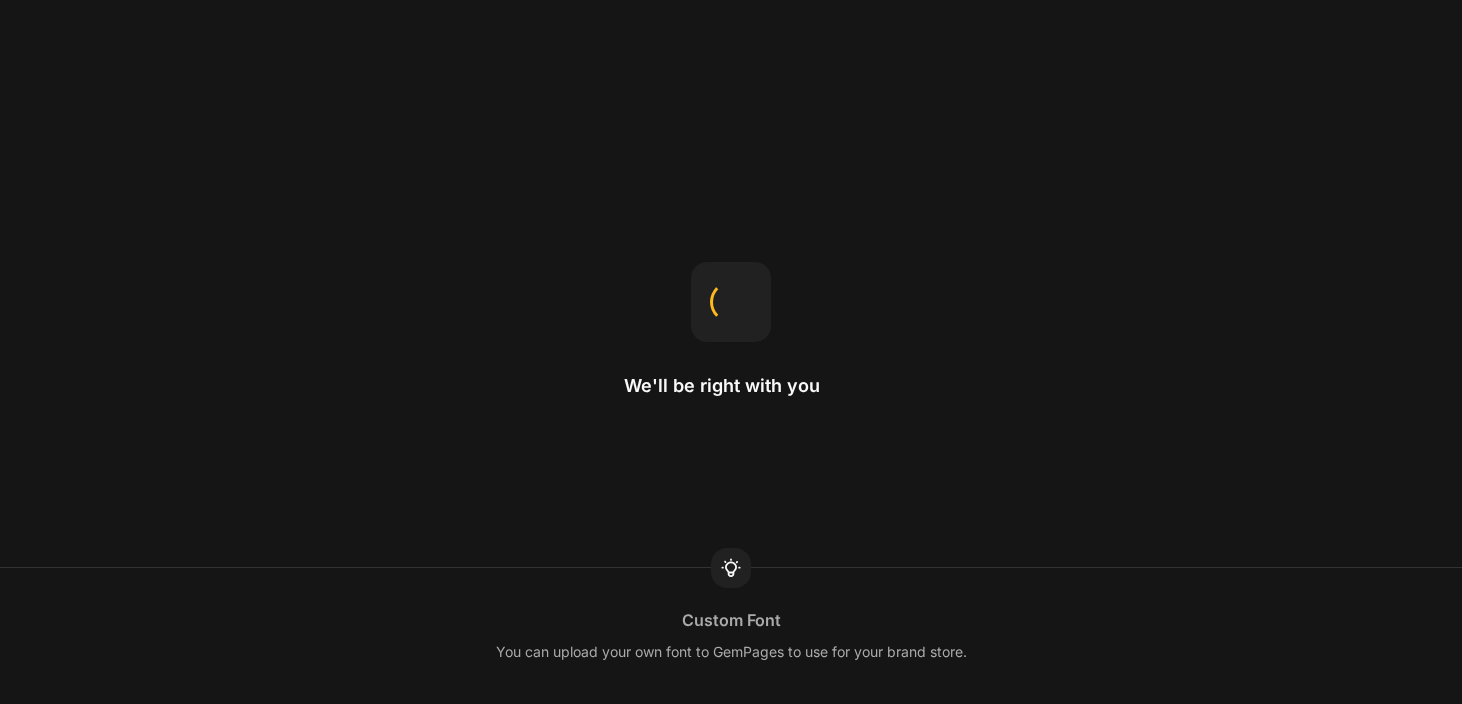 scroll, scrollTop: 0, scrollLeft: 0, axis: both 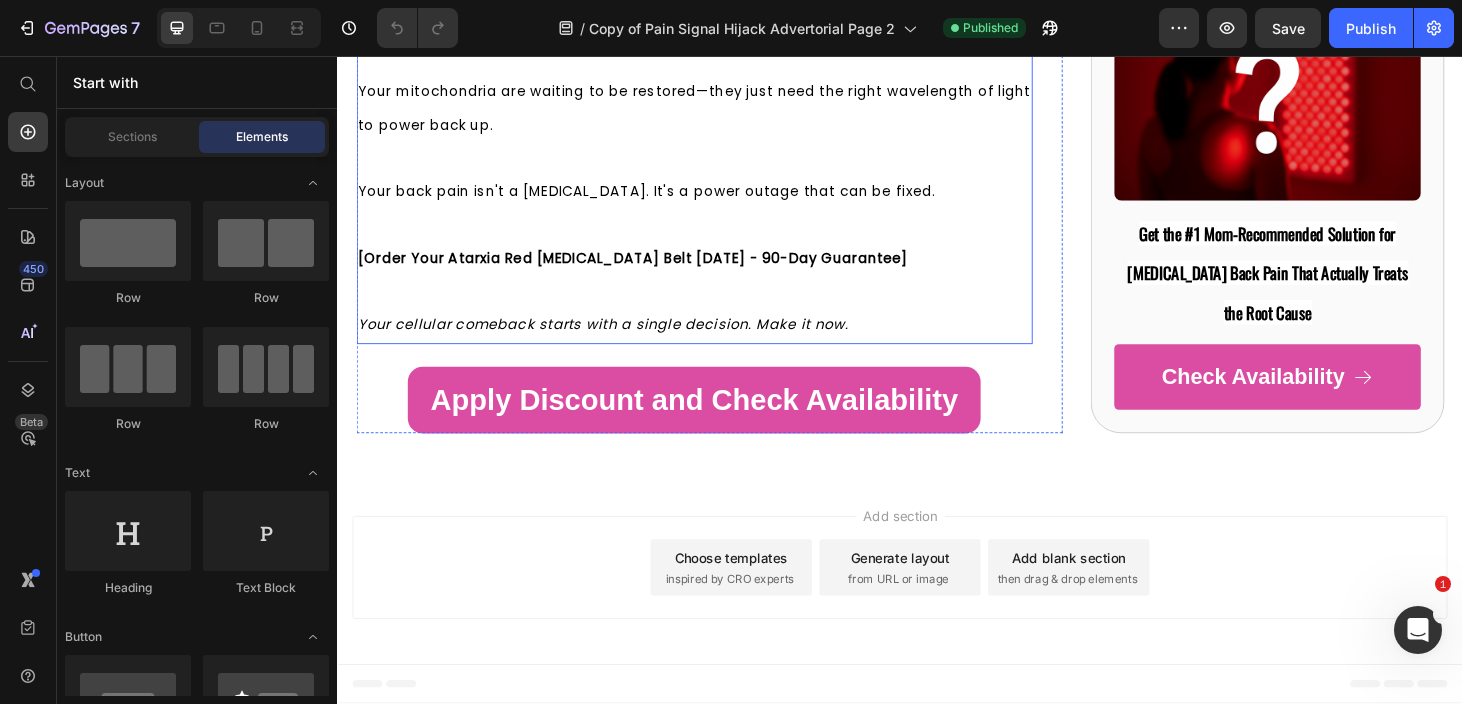 click on "[Order Your Atarxia Red [MEDICAL_DATA] Belt [DATE] - 90-Day Guarantee]" at bounding box center (717, 273) 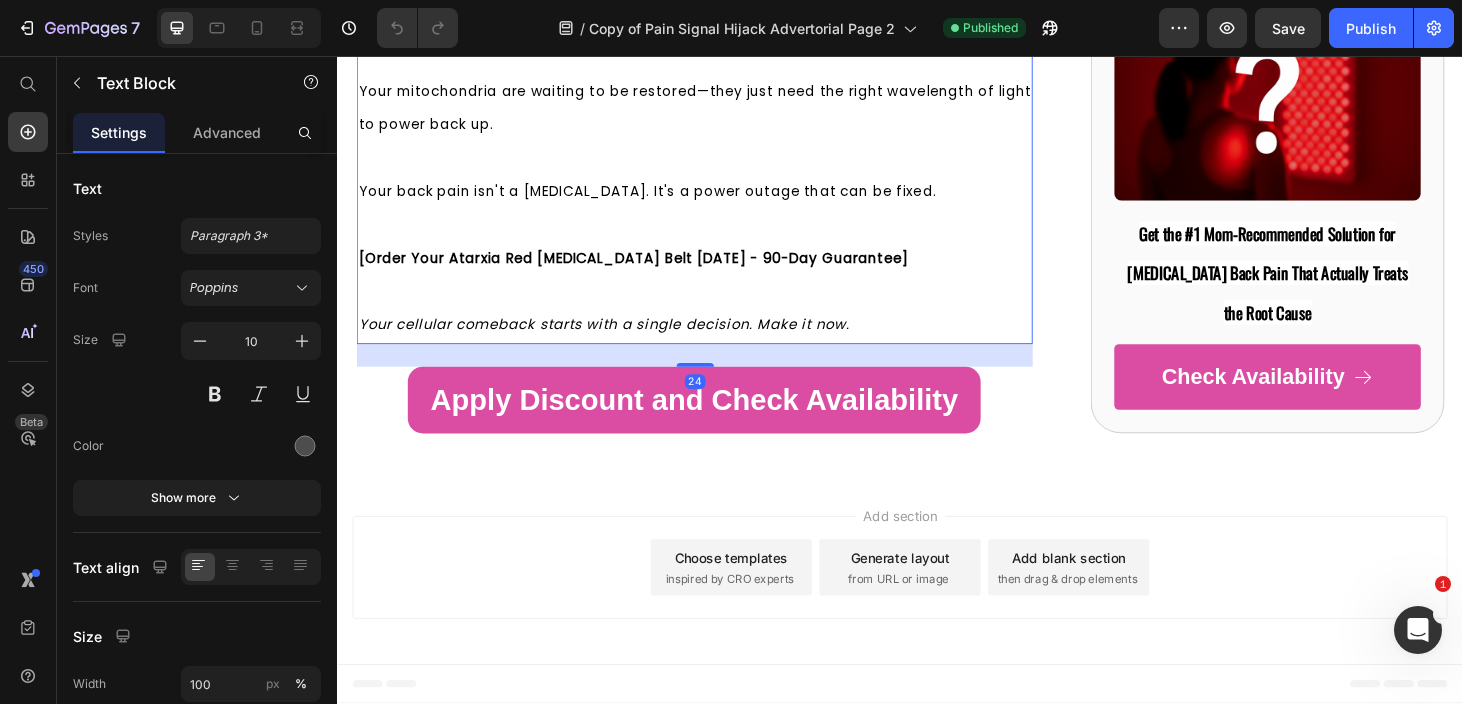 click on "[Order Your Atarxia Red [MEDICAL_DATA] Belt [DATE] - 90-Day Guarantee]" at bounding box center [717, 273] 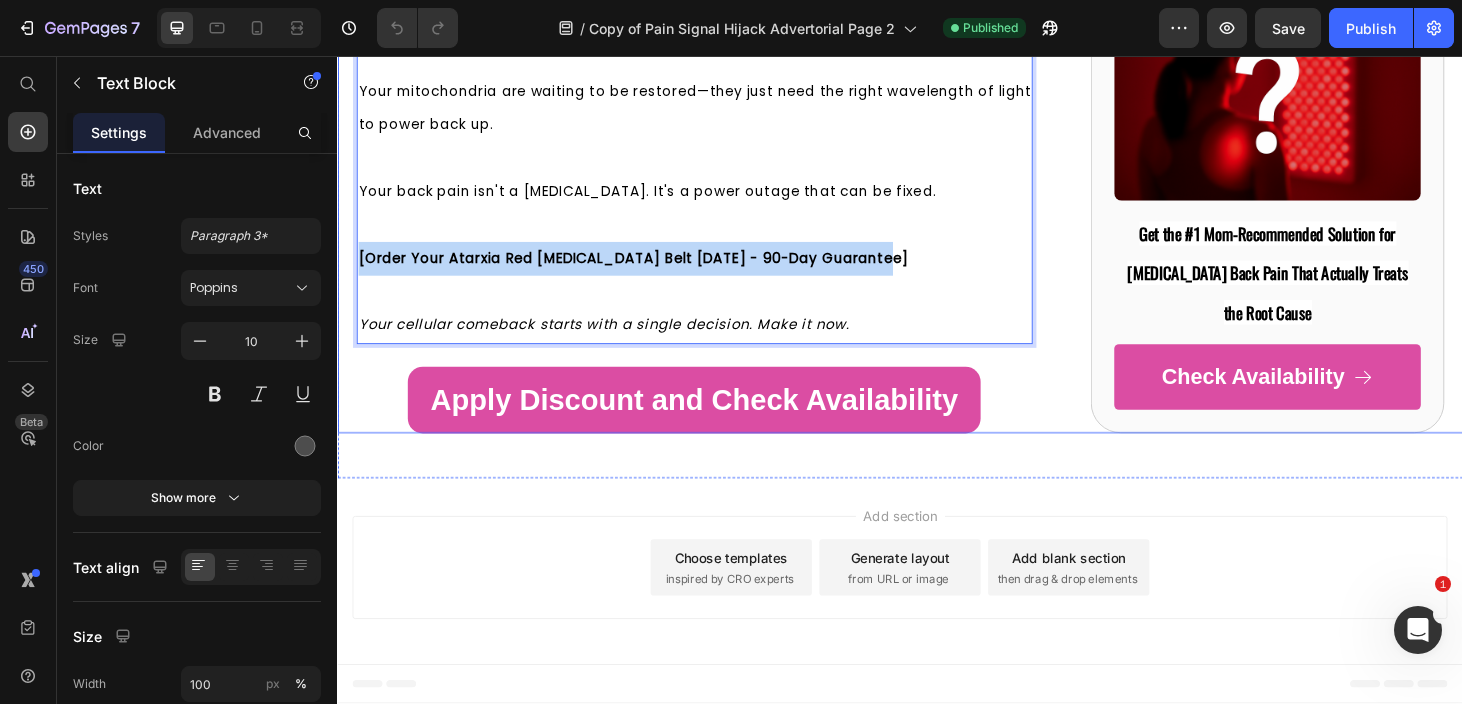 drag, startPoint x: 924, startPoint y: 373, endPoint x: 352, endPoint y: 368, distance: 572.02185 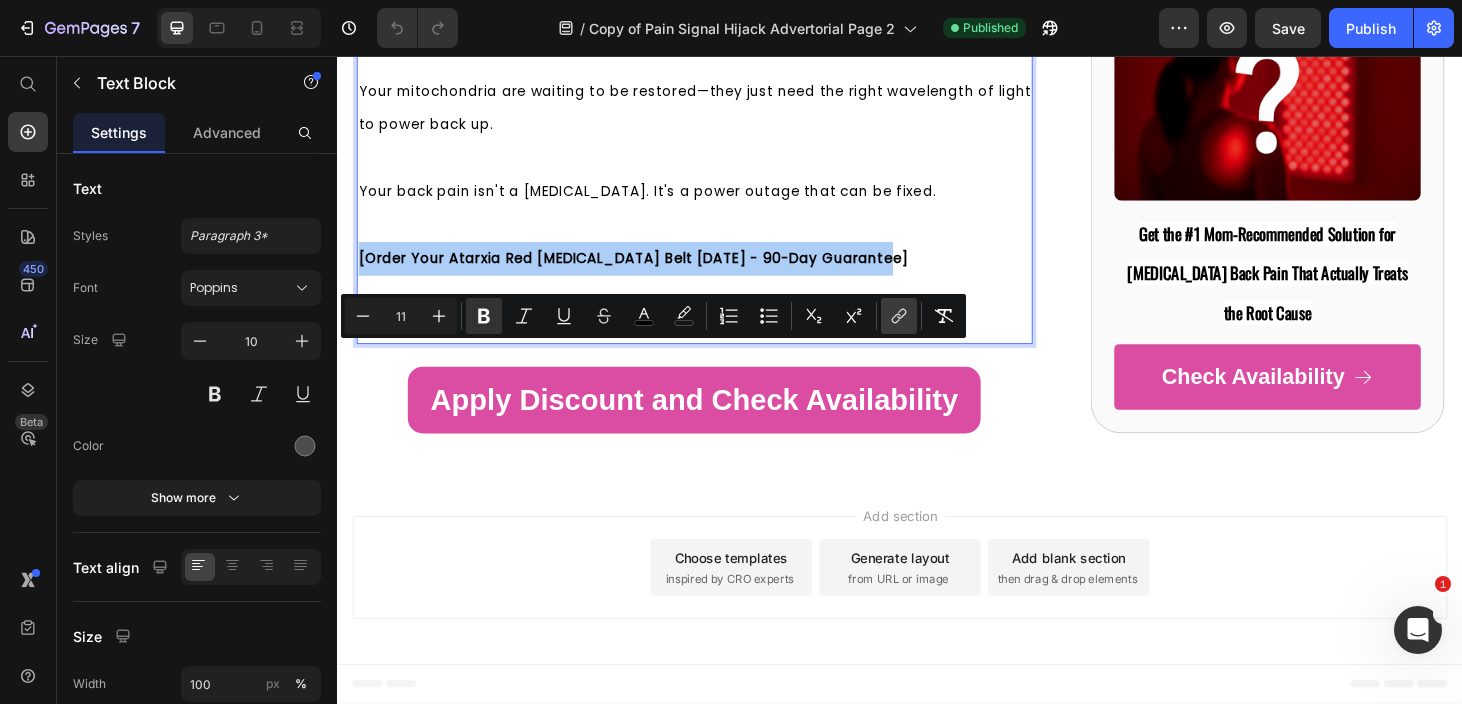 click 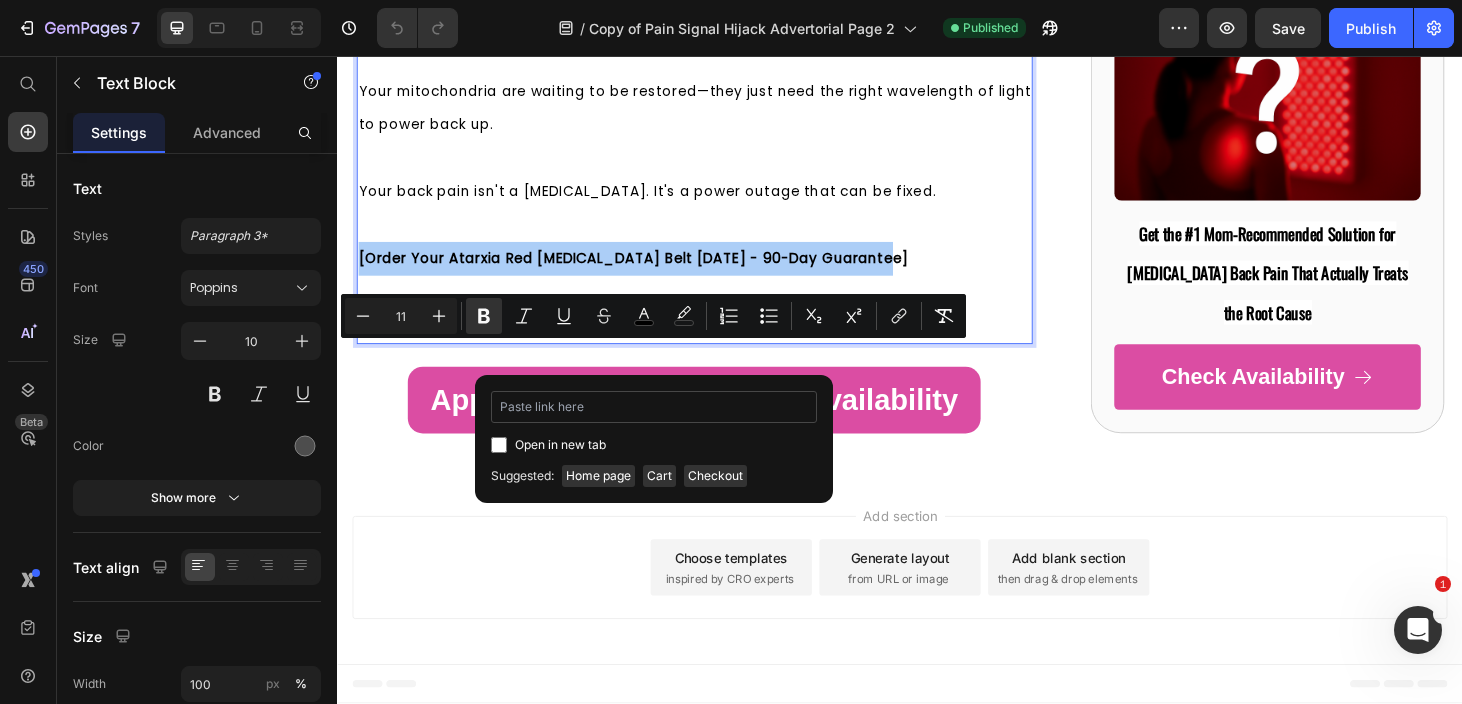 type on "[URL][DOMAIN_NAME][MEDICAL_DATA]" 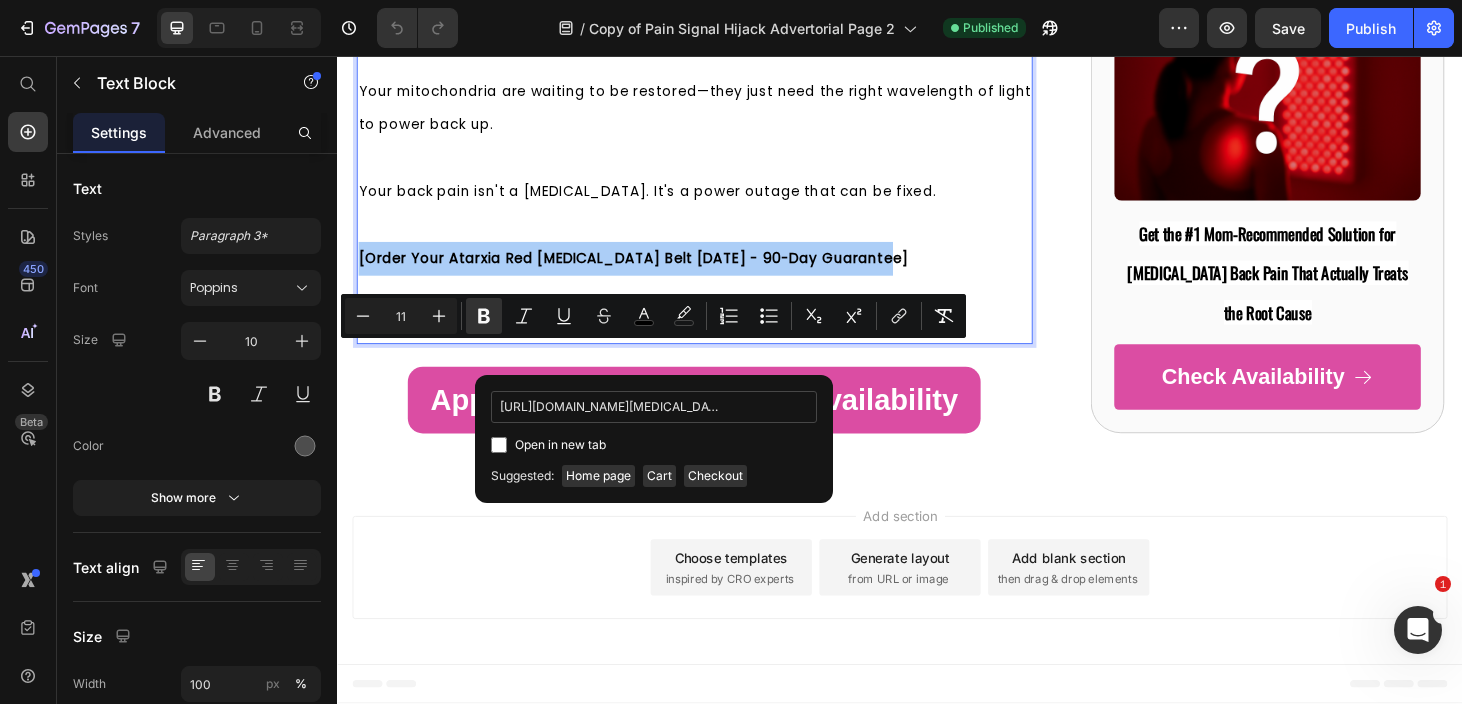 scroll, scrollTop: 0, scrollLeft: 137, axis: horizontal 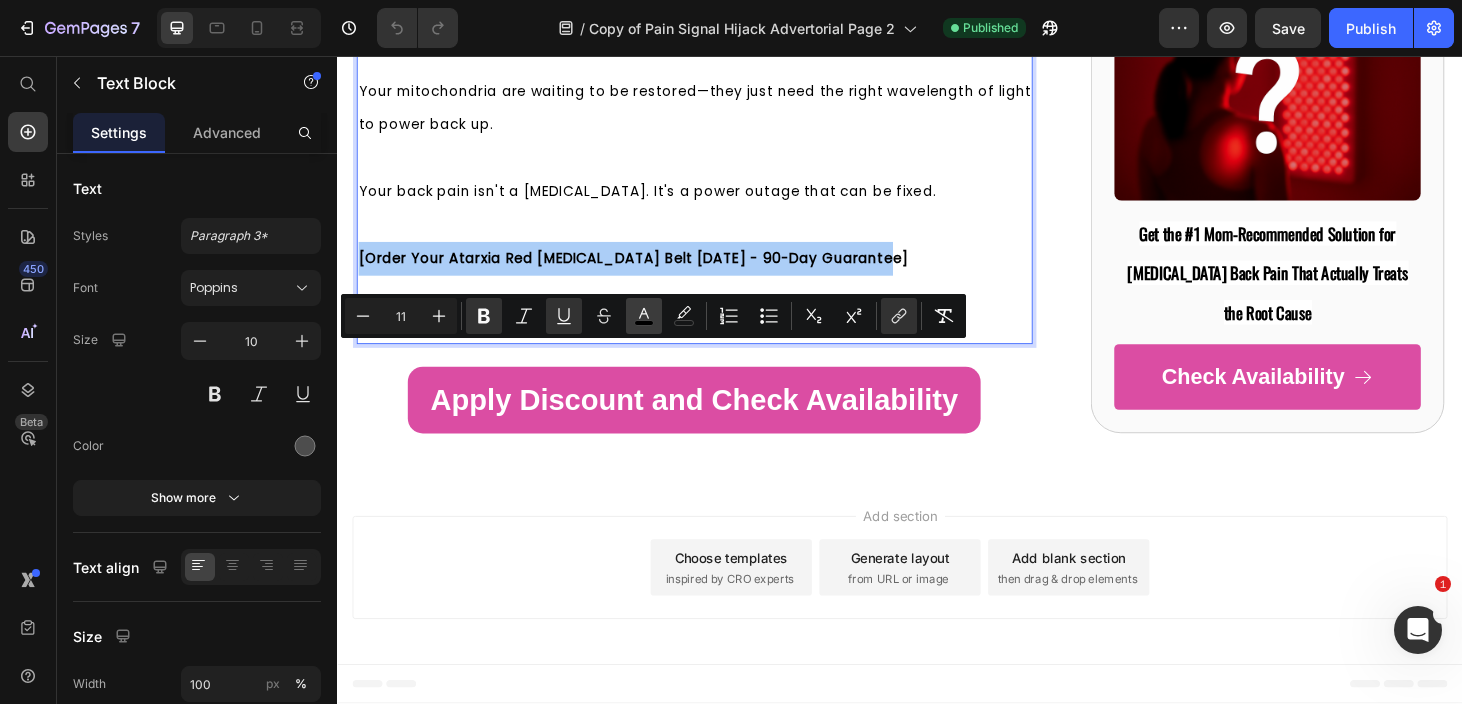 click 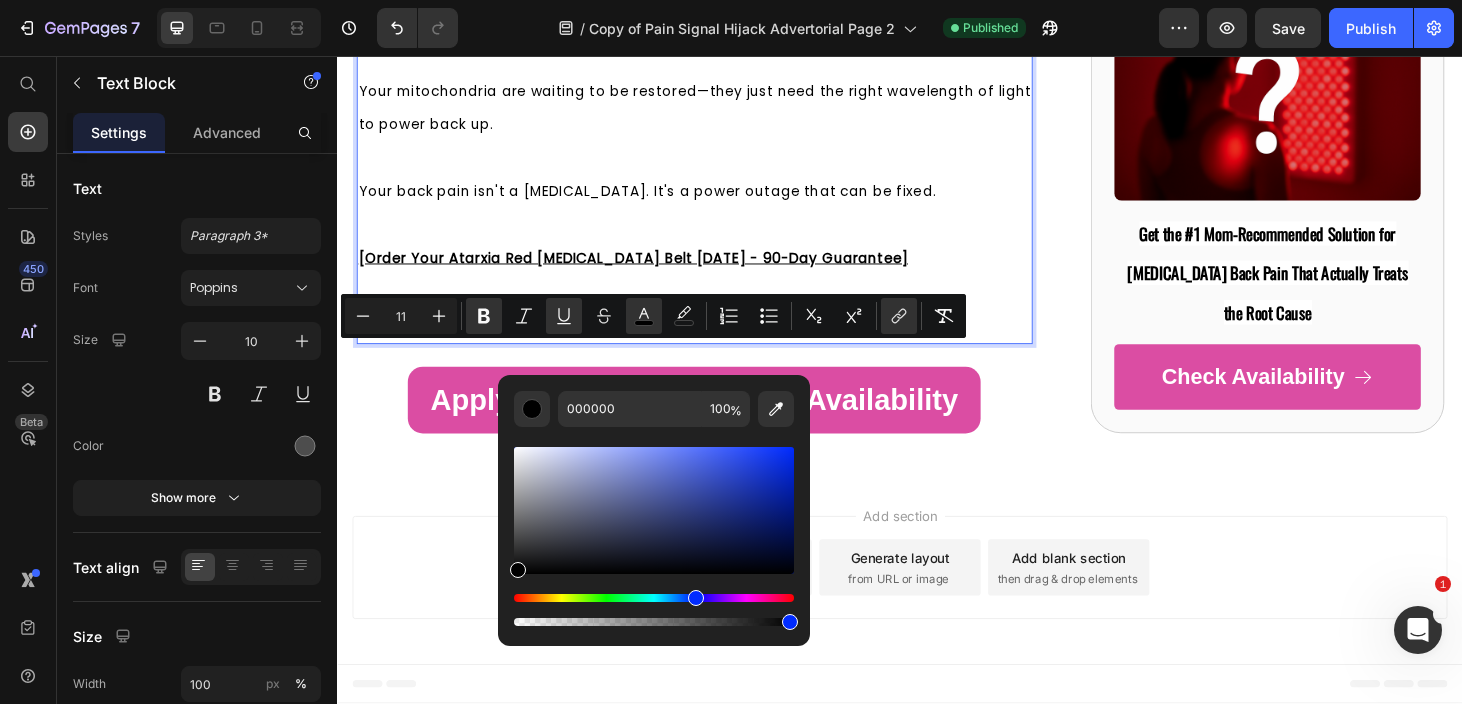 click at bounding box center [654, 598] 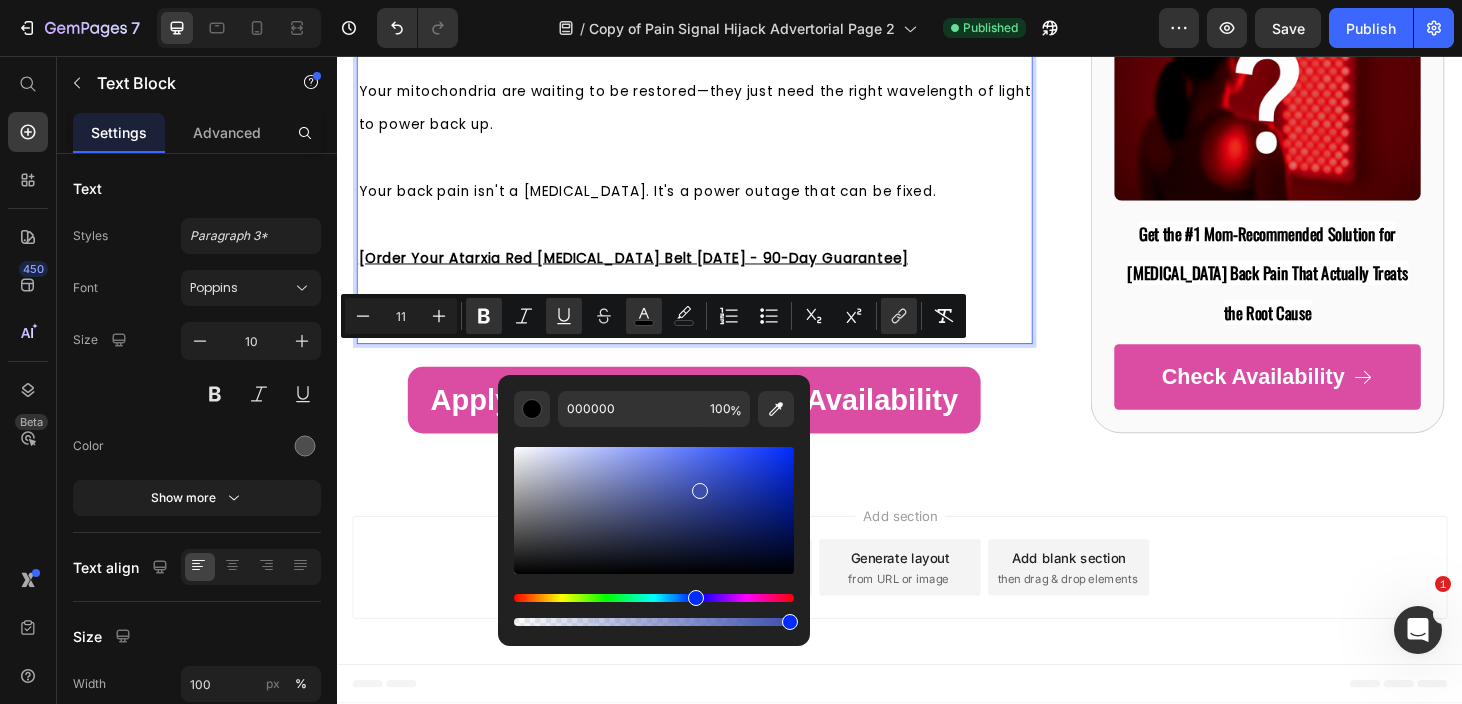 click at bounding box center (654, 510) 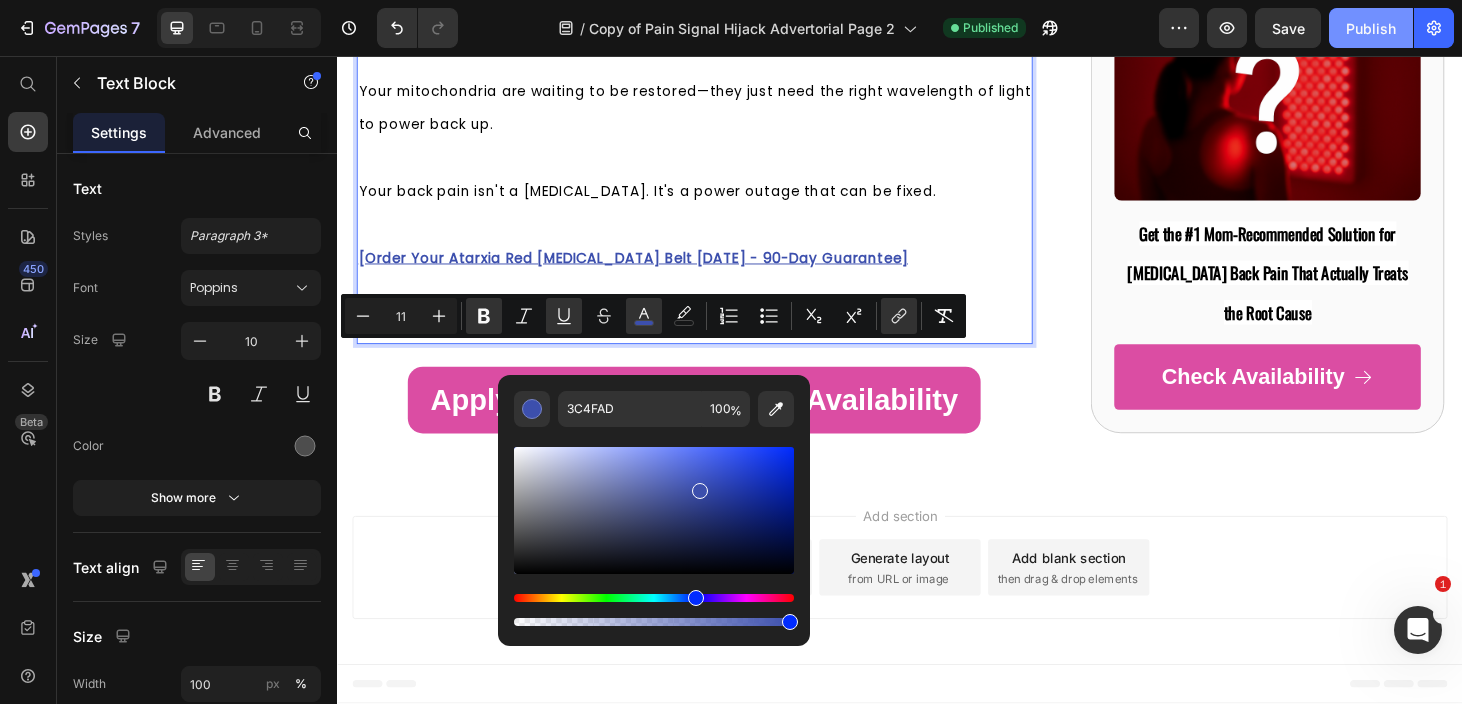 click on "Publish" at bounding box center [1371, 28] 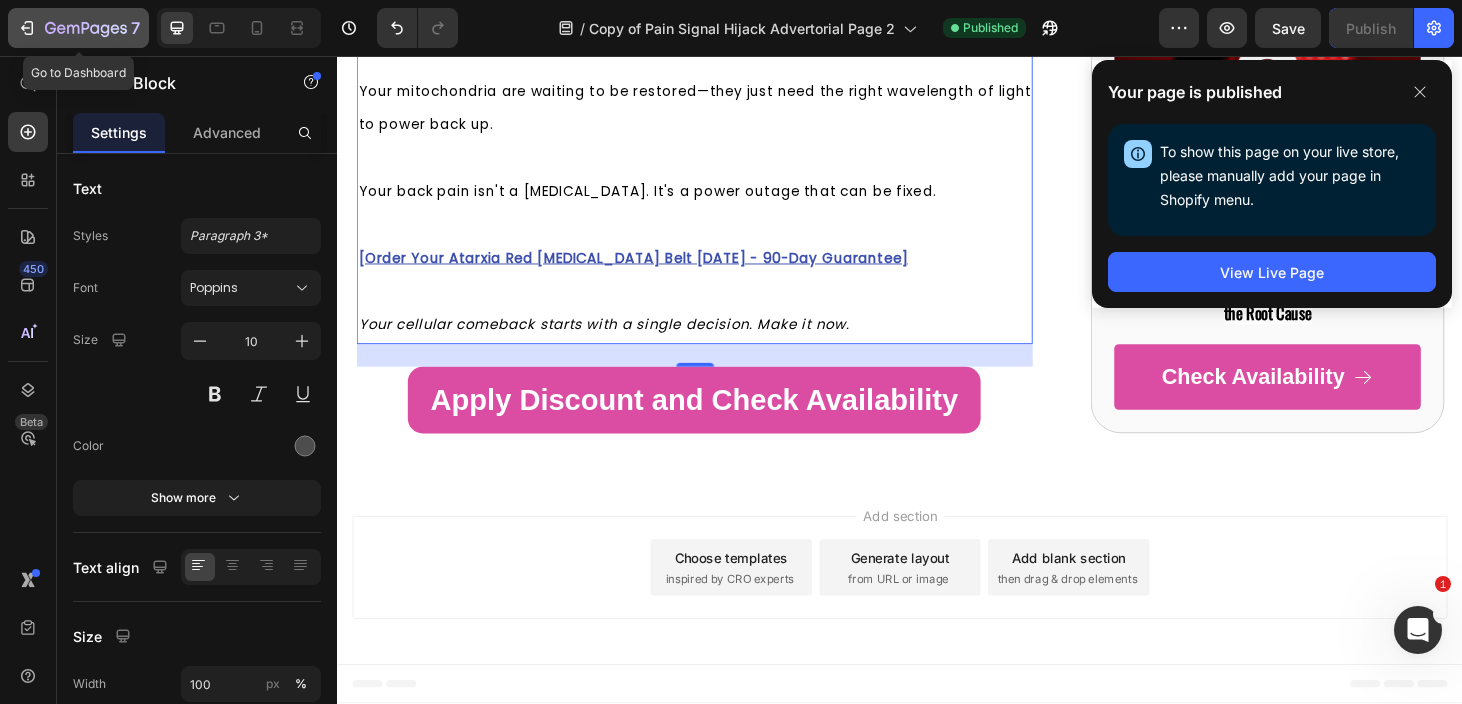 click 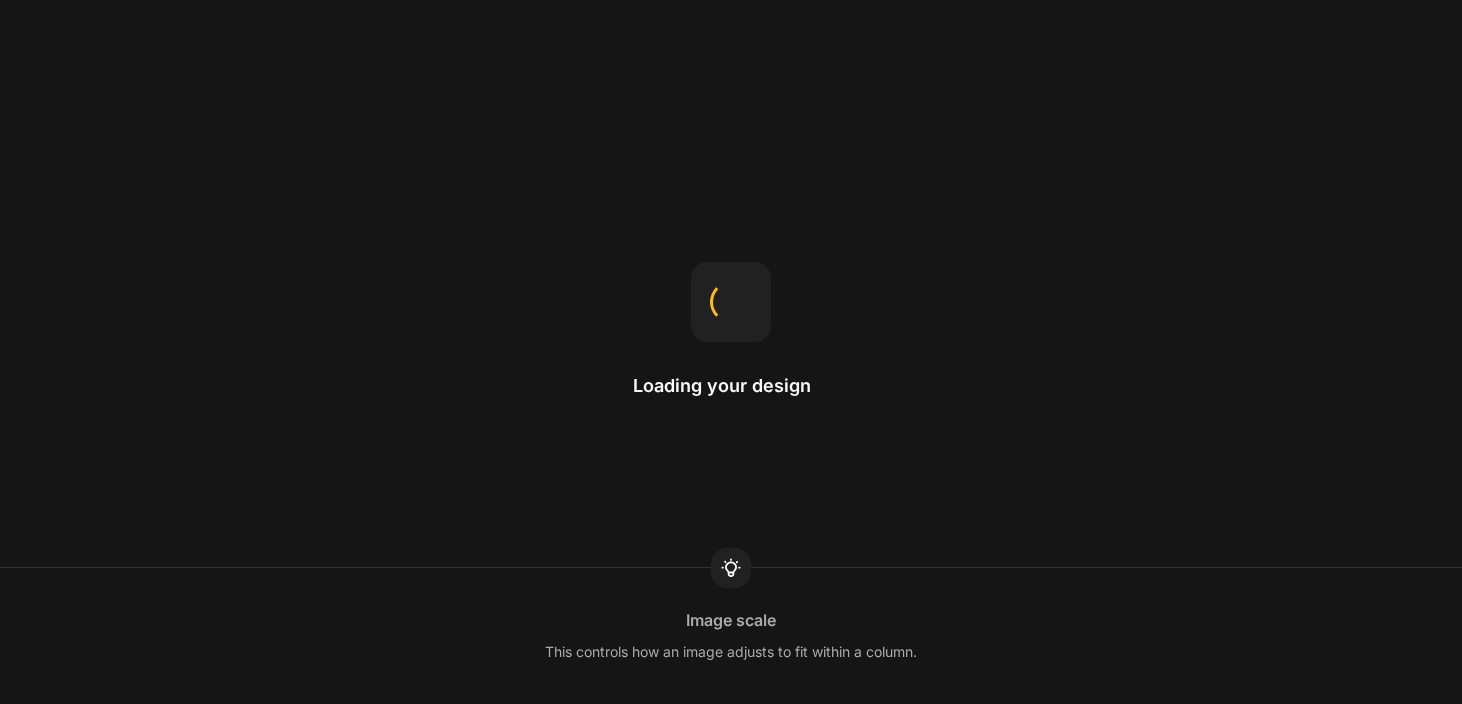 scroll, scrollTop: 0, scrollLeft: 0, axis: both 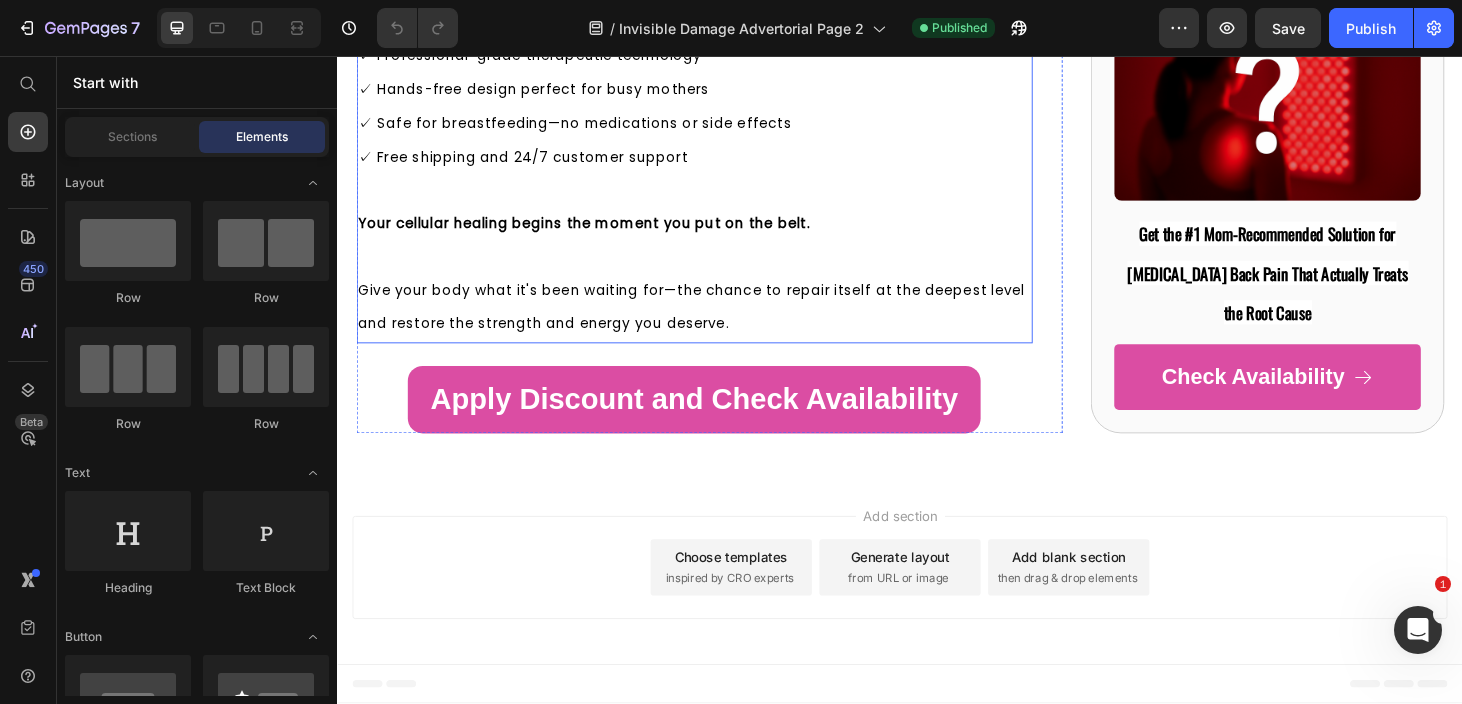 click on "[ORDER YOUR ATARXIA RED [MEDICAL_DATA] BELT NOW]" at bounding box center [571, -51] 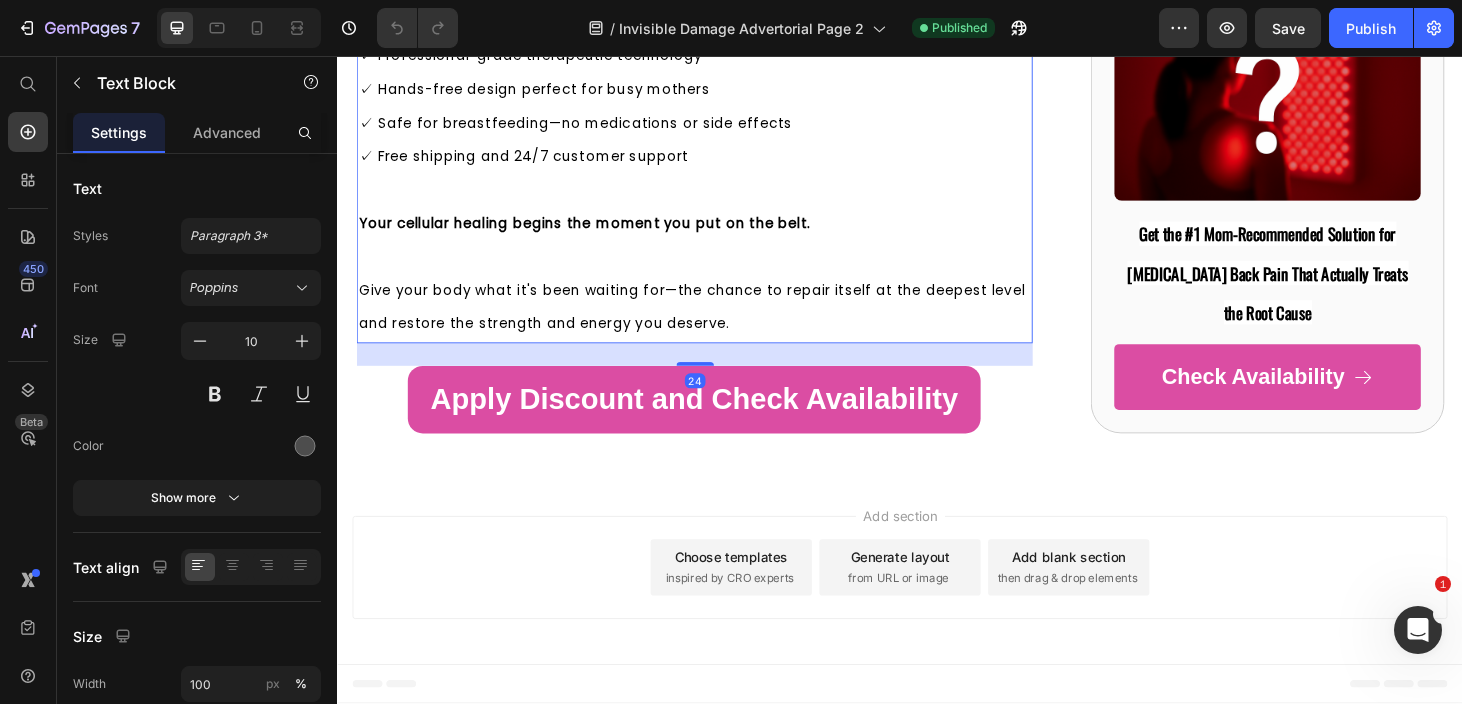 click on "[ORDER YOUR ATARXIA RED [MEDICAL_DATA] BELT NOW]" at bounding box center [717, -50] 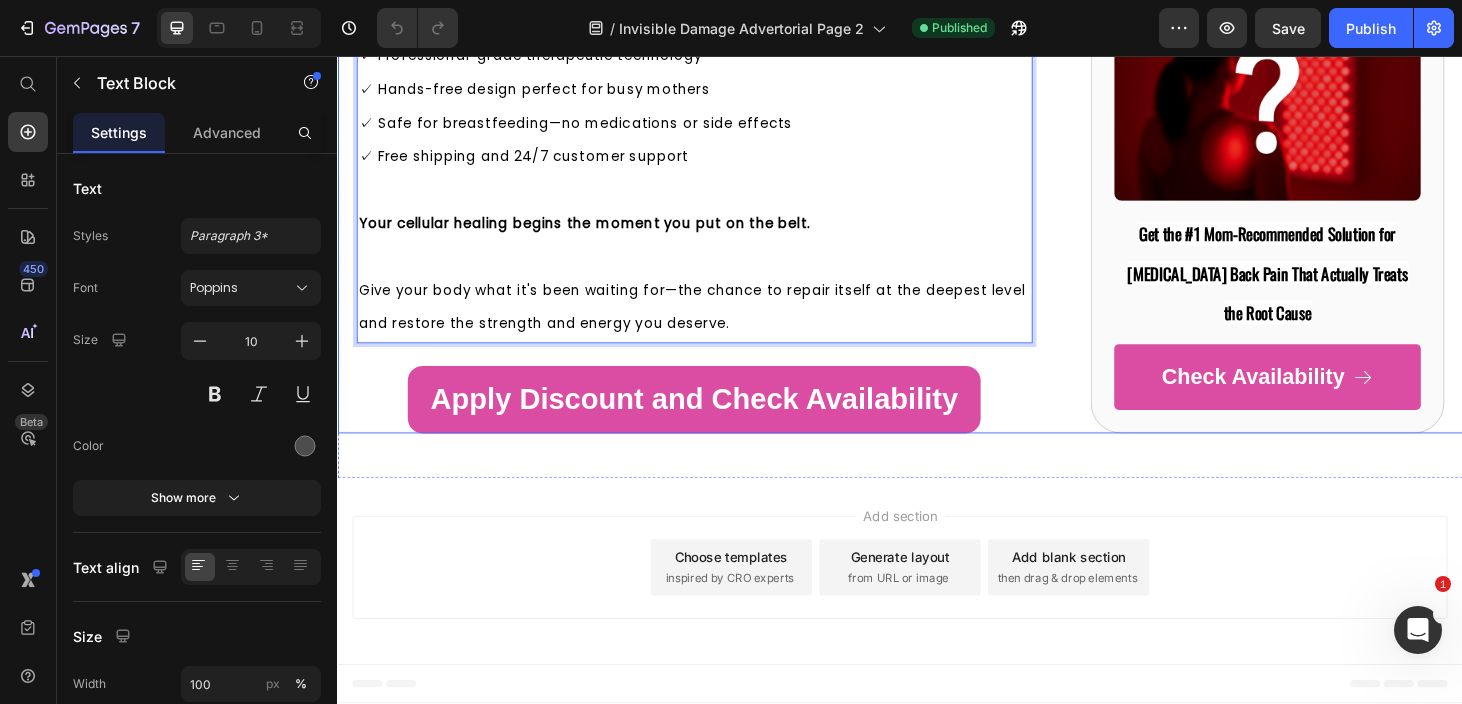 drag, startPoint x: 801, startPoint y: 353, endPoint x: 355, endPoint y: 345, distance: 446.07175 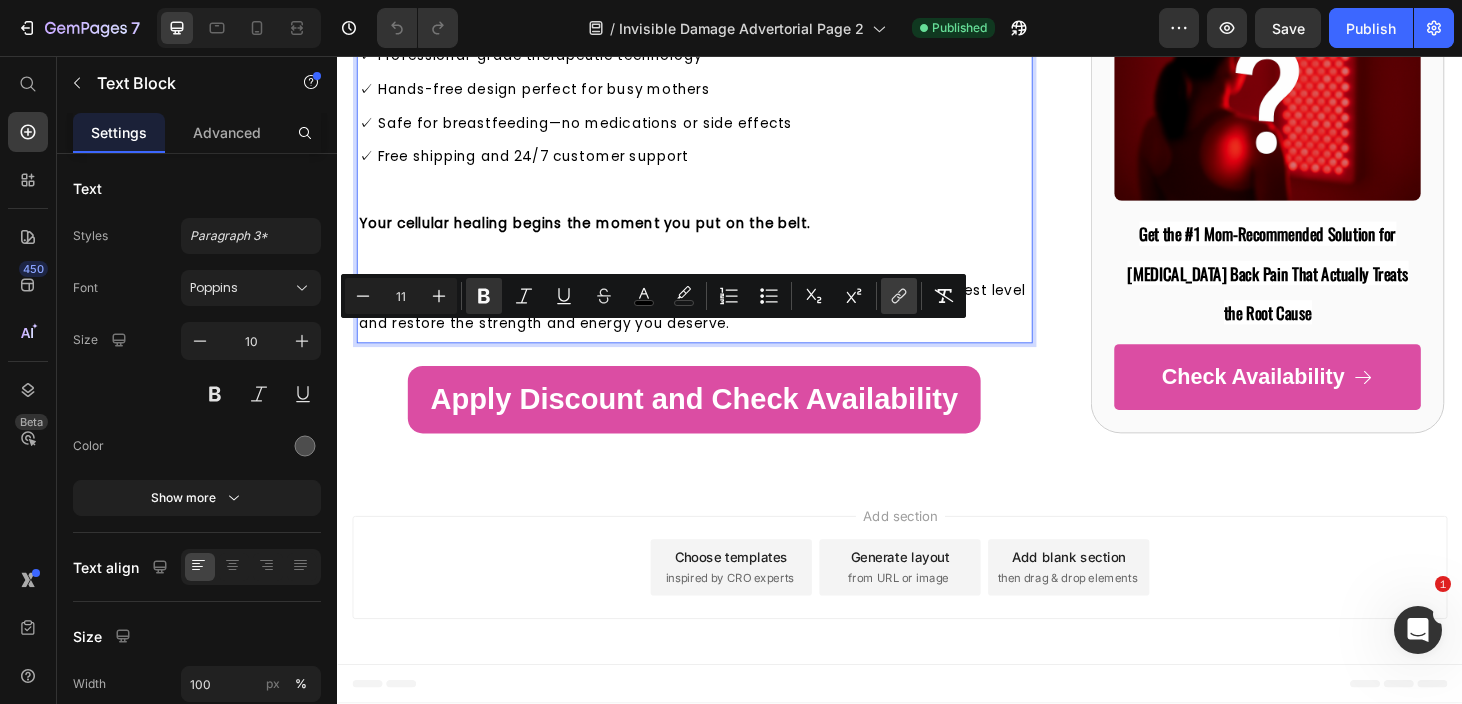 click 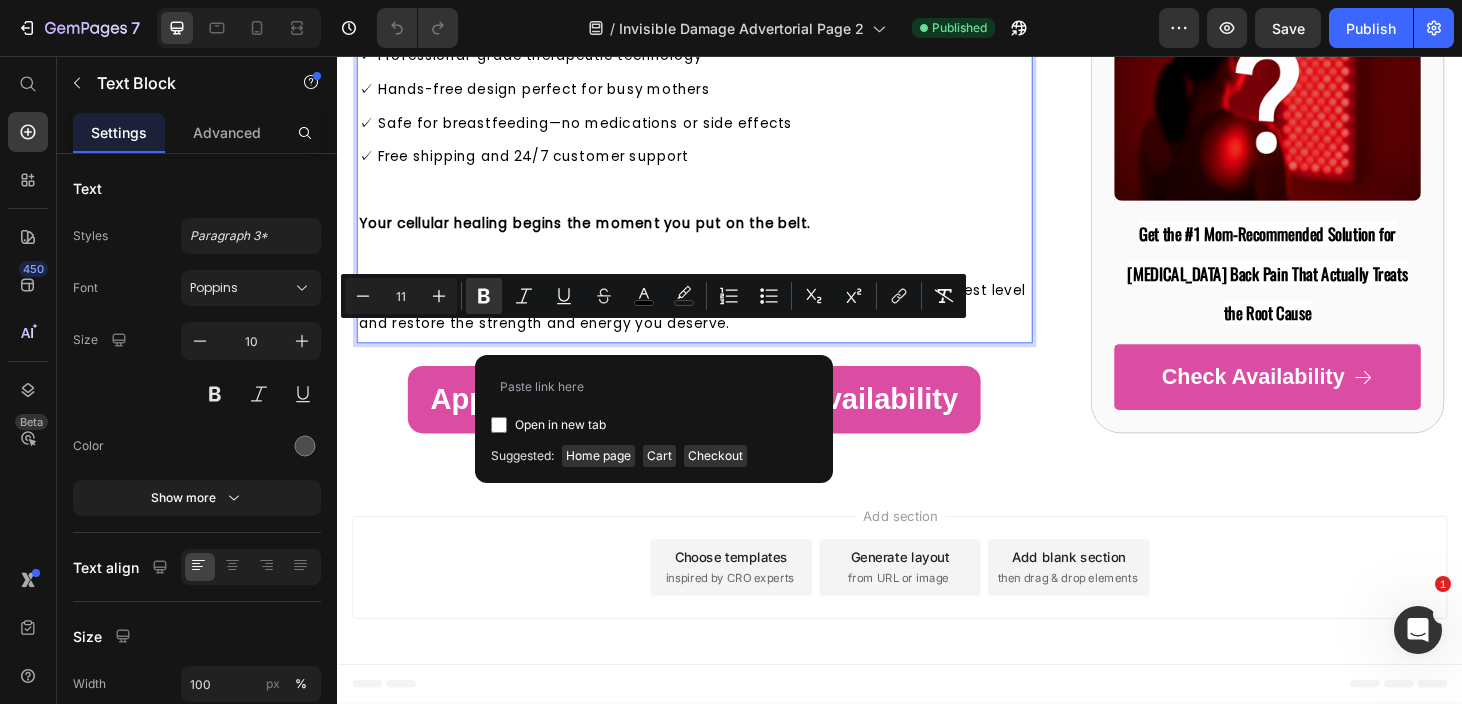 type on "https://atarxiashop.com/products/atarxia-red-light-therapy-belt" 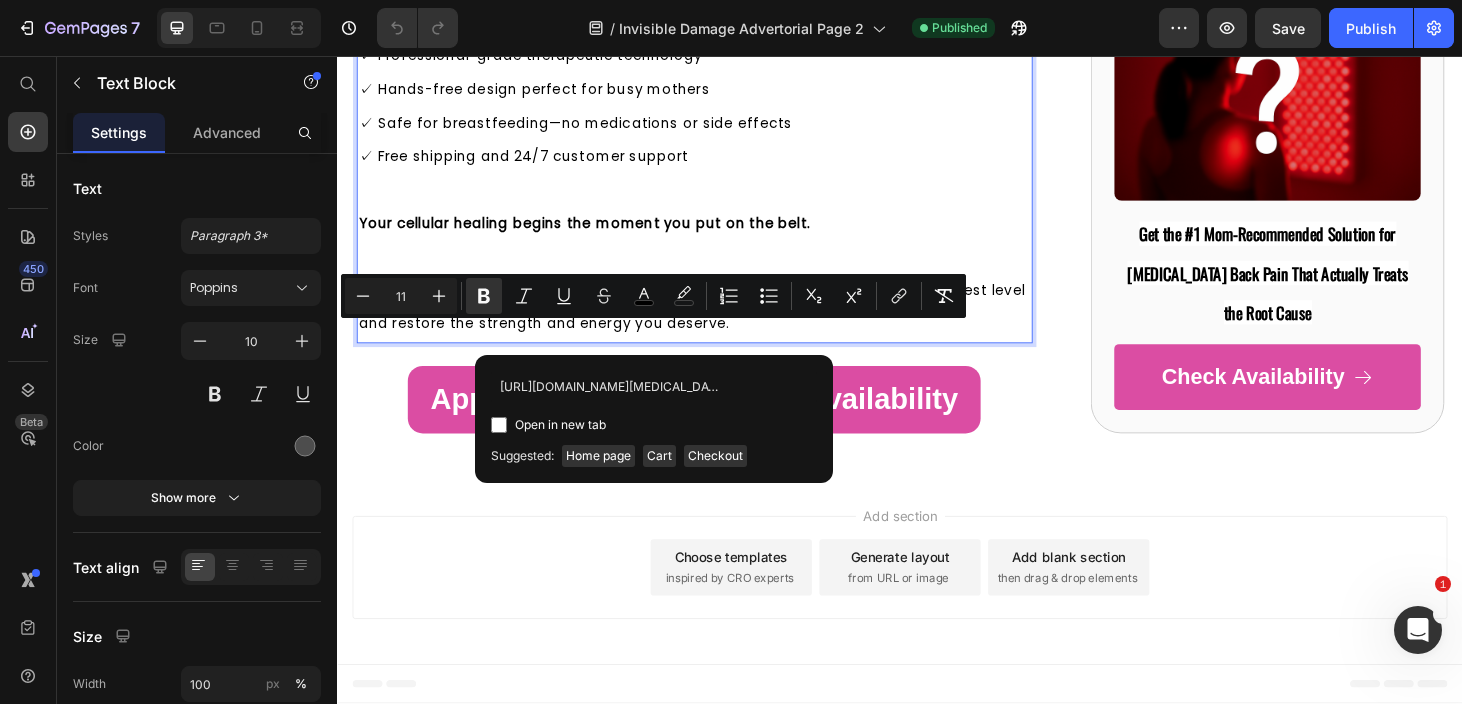 scroll, scrollTop: 0, scrollLeft: 137, axis: horizontal 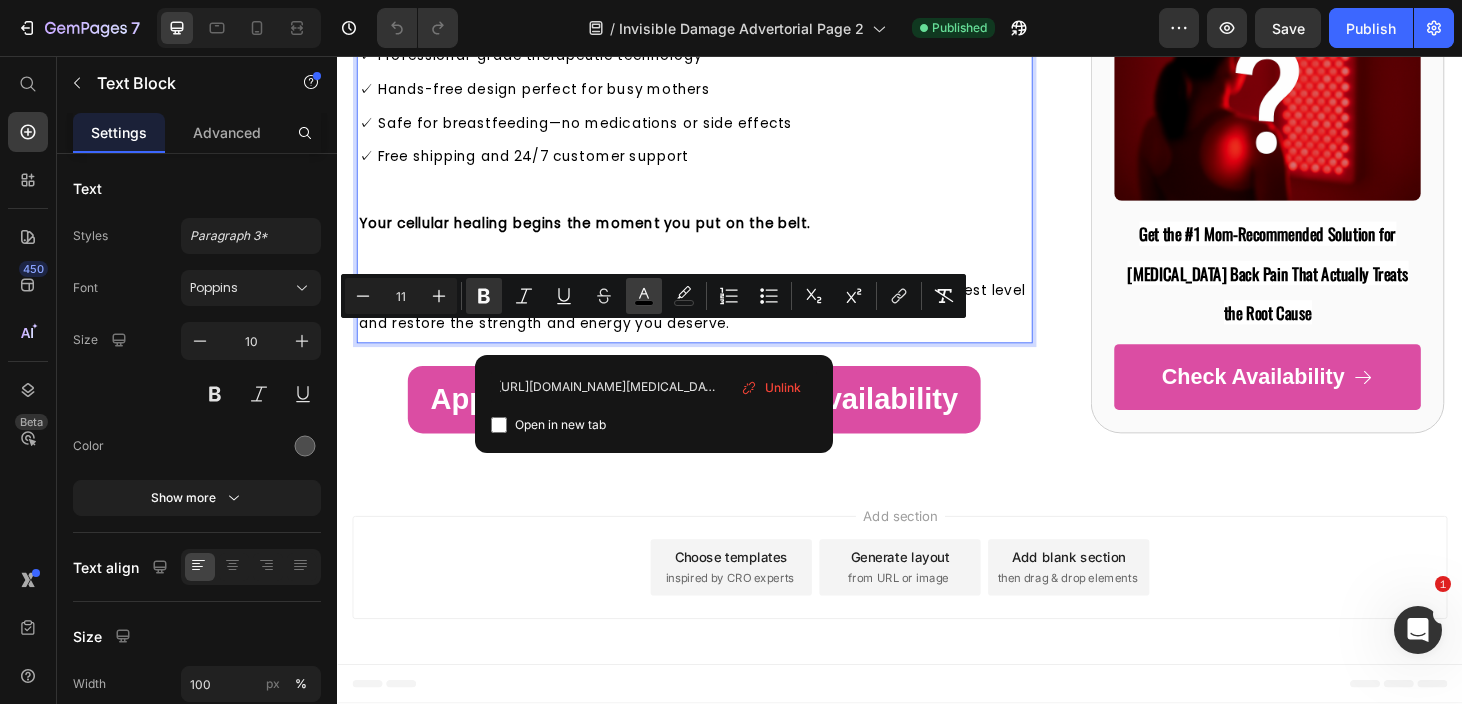 click 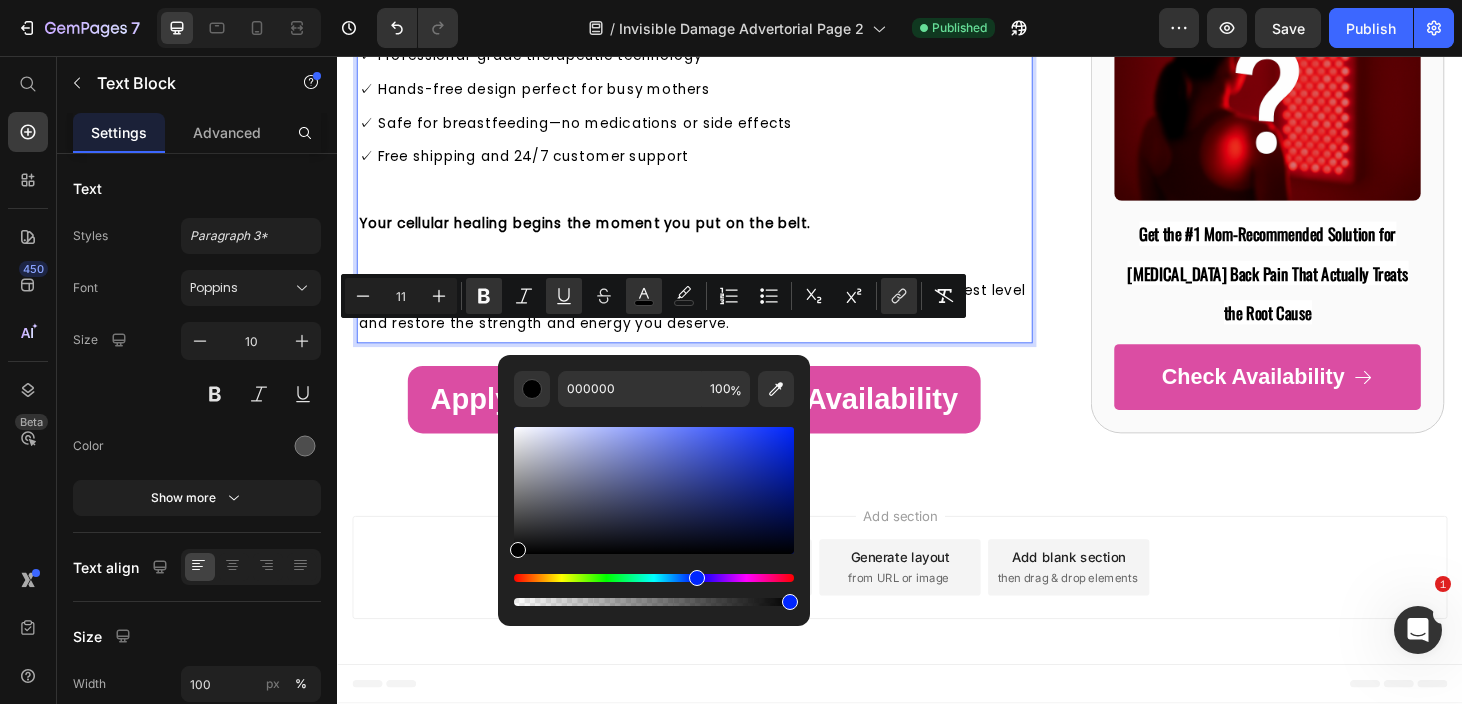 drag, startPoint x: 694, startPoint y: 575, endPoint x: 686, endPoint y: 558, distance: 18.788294 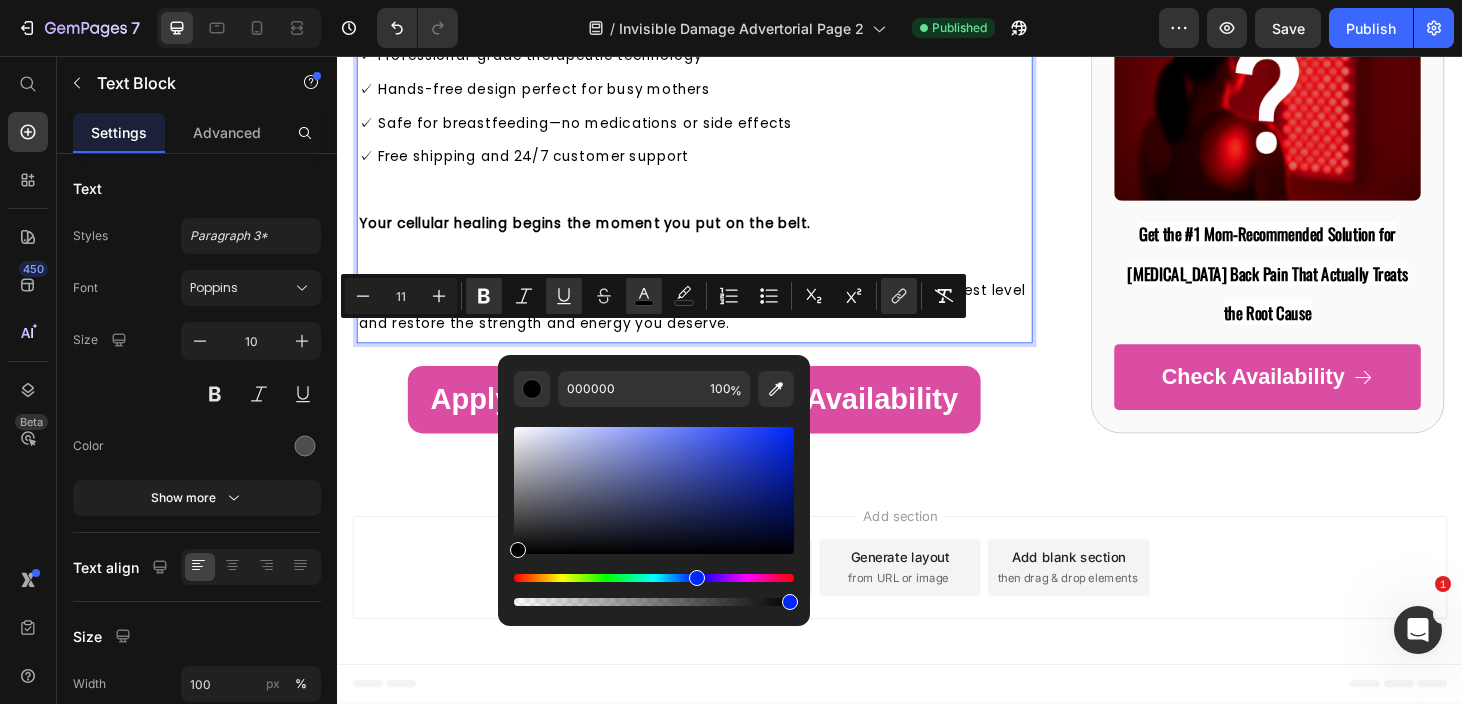 click at bounding box center (654, 490) 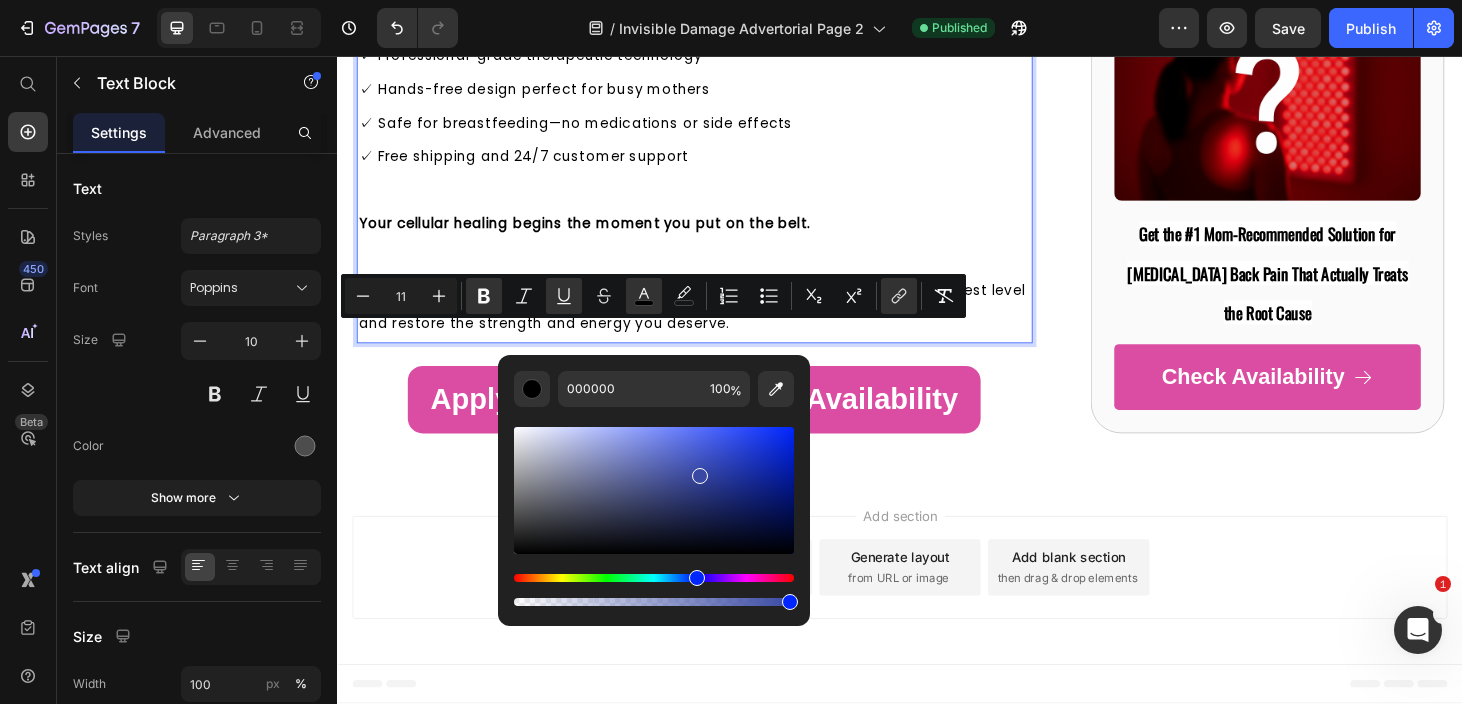 type on "3949A3" 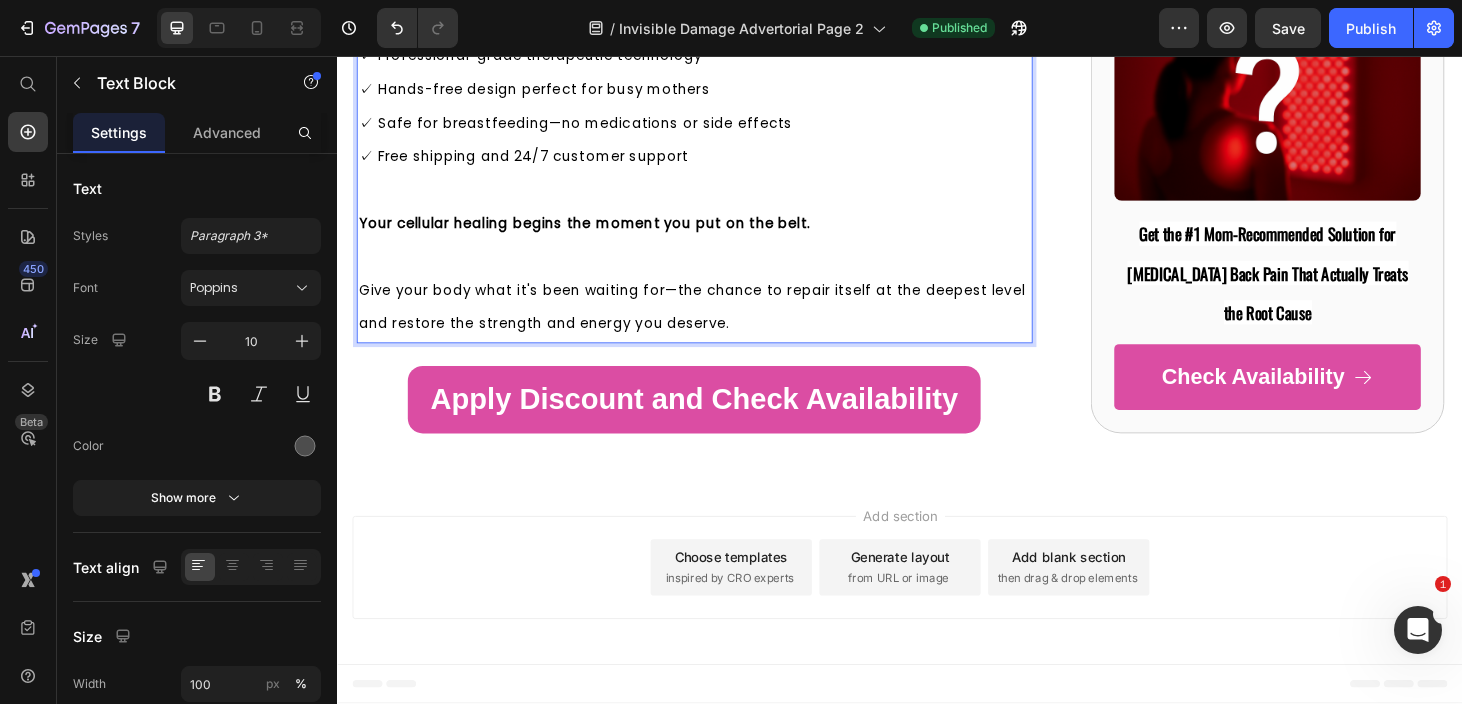 click at bounding box center (717, -15) 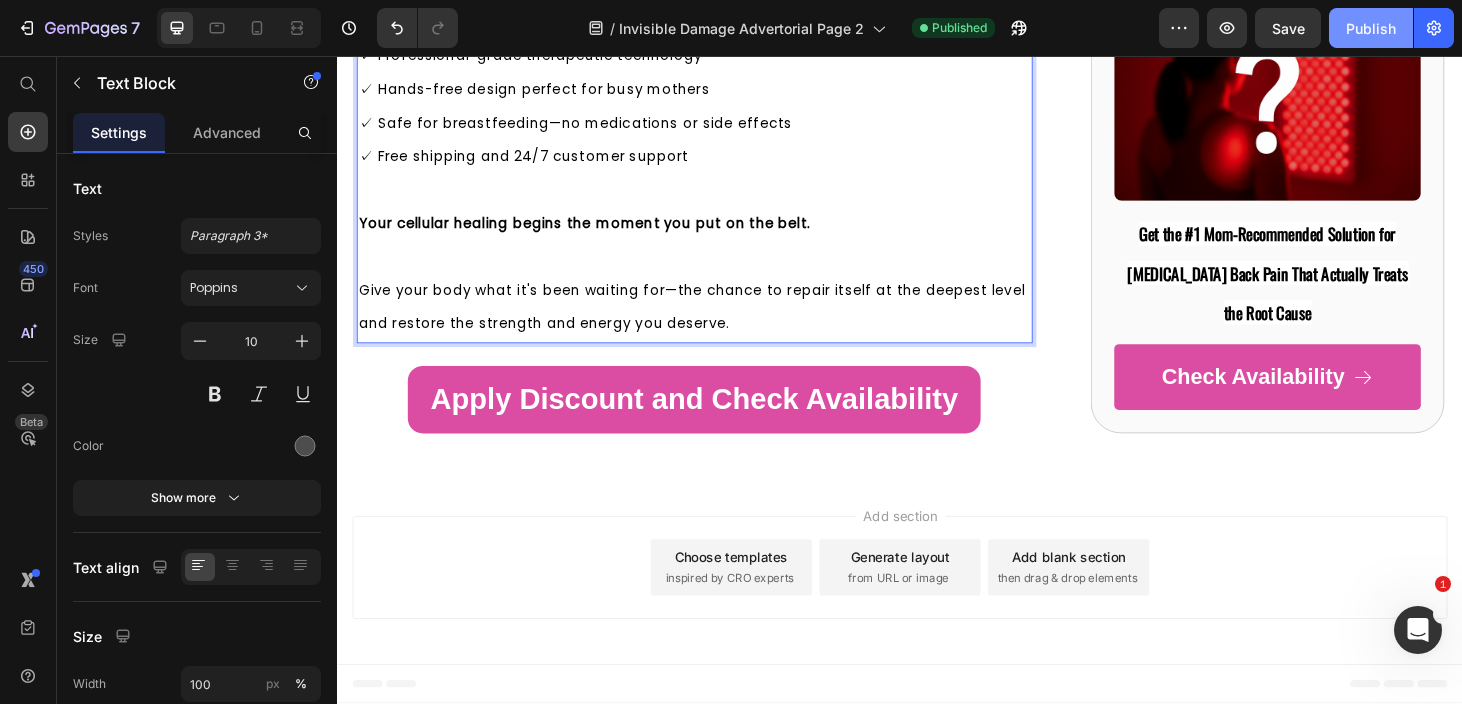 click on "Publish" at bounding box center [1371, 28] 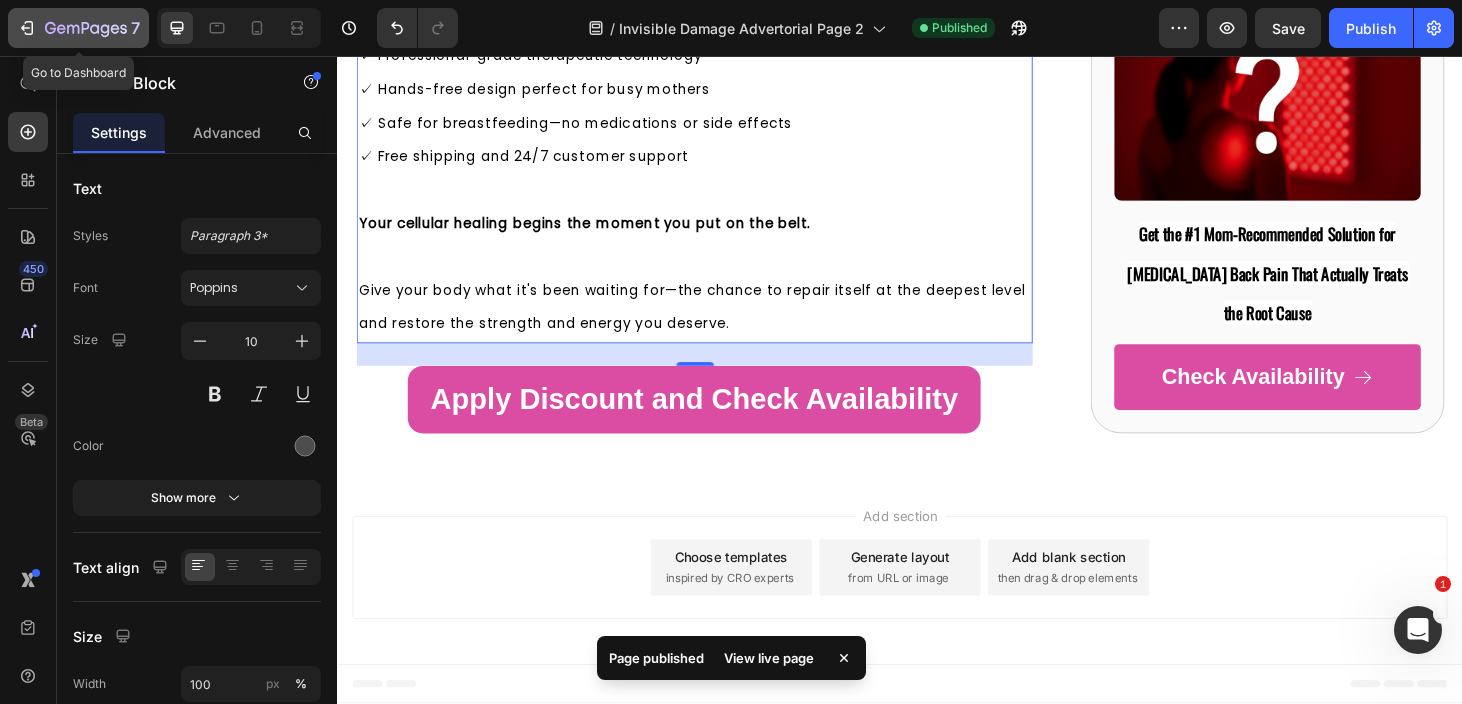 click 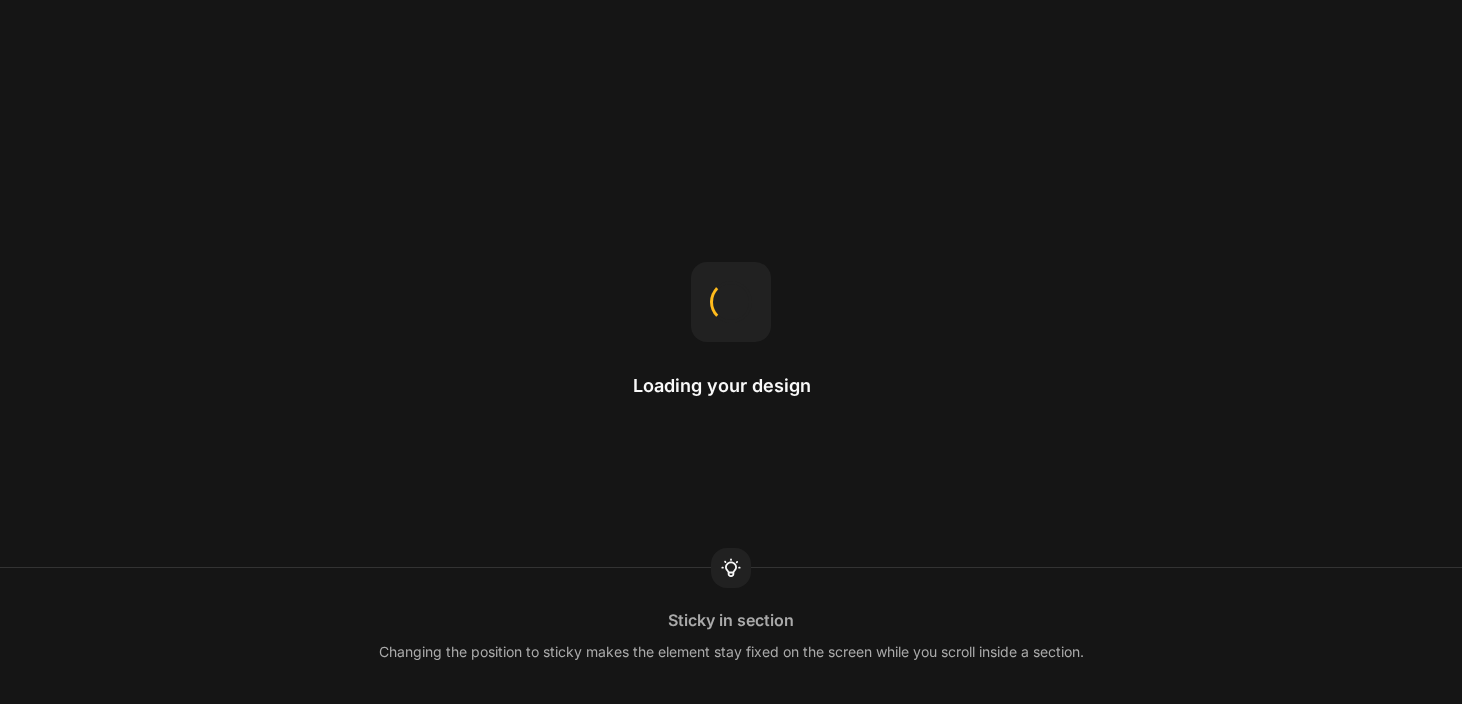 scroll, scrollTop: 0, scrollLeft: 0, axis: both 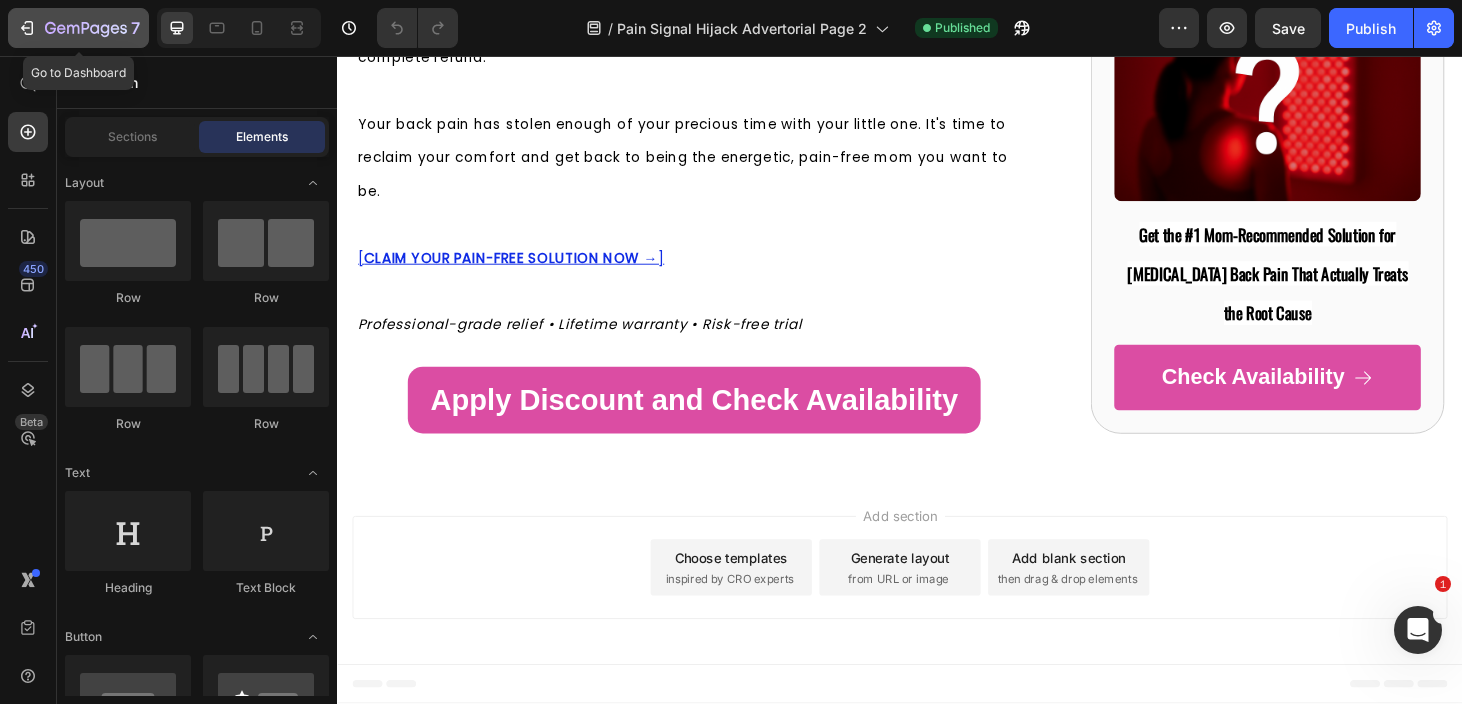 click on "7" 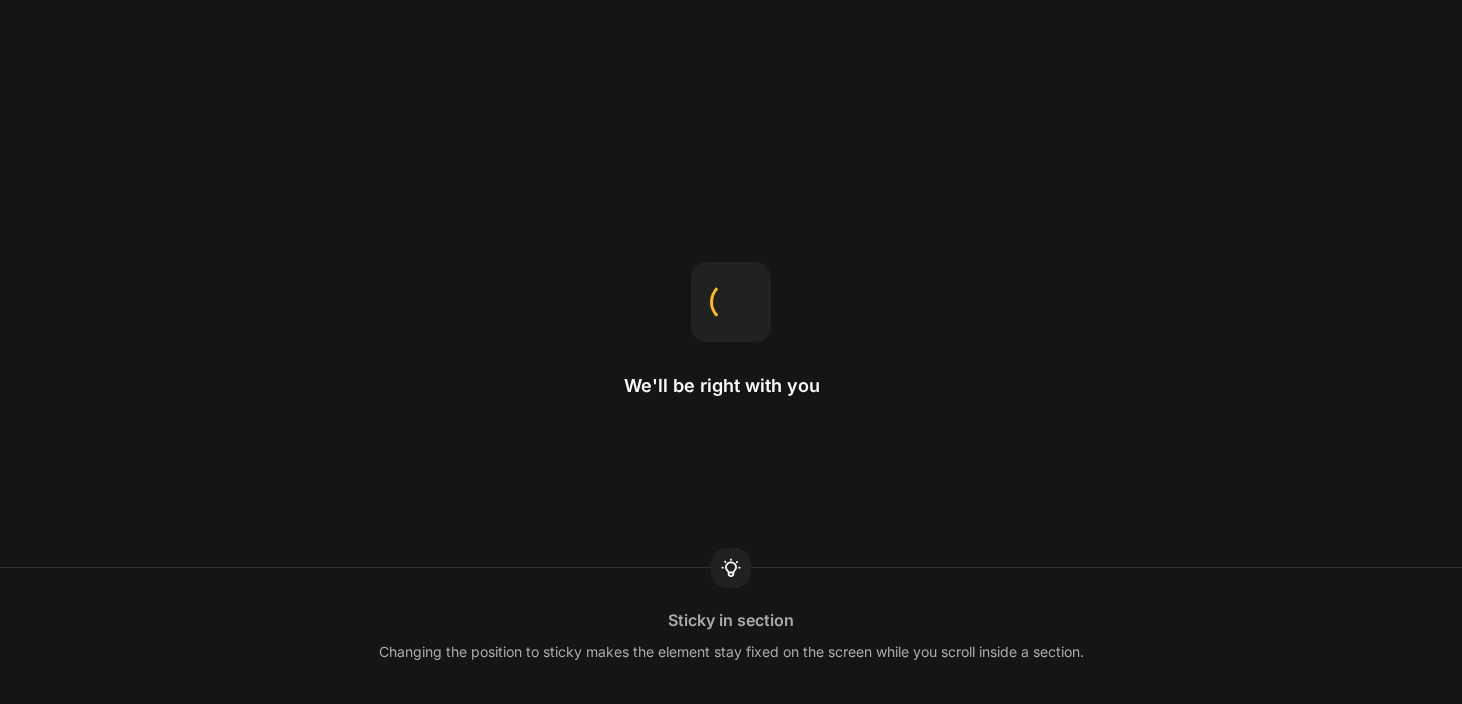 scroll, scrollTop: 0, scrollLeft: 0, axis: both 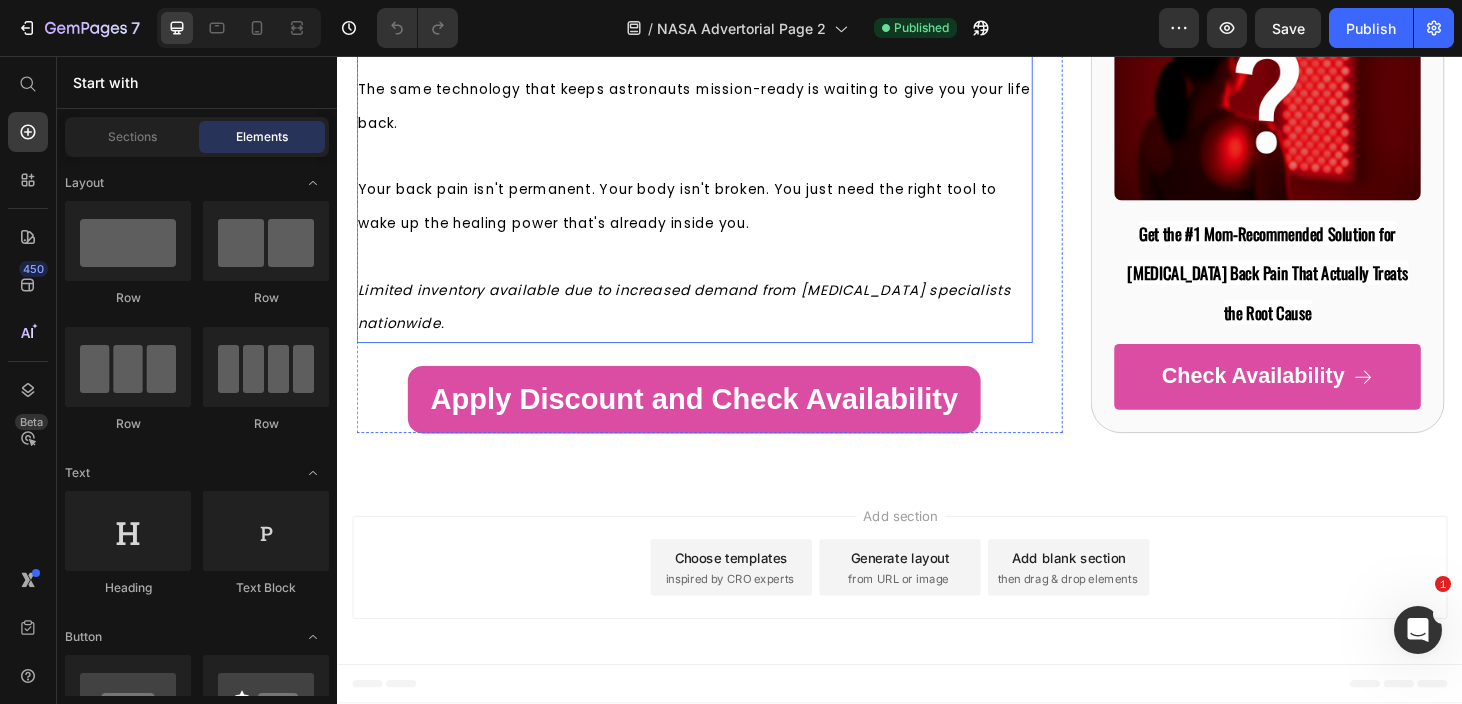 click on "[Click here to claim your Atarxia Red Light Therapy Belt and start your 60-day risk-free trial]https://atarxiashop.com/products/atarxia-red-light-therapy-belt" at bounding box center (717, 4) 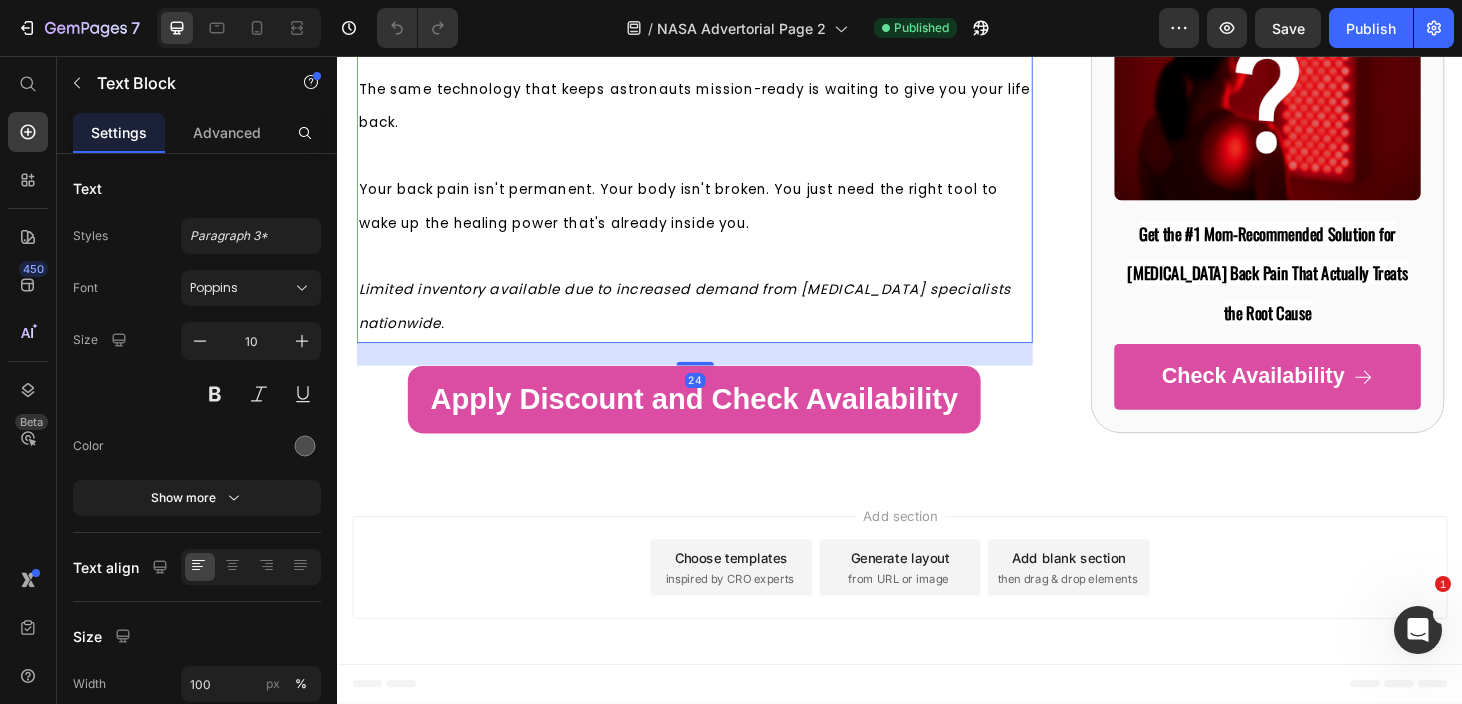 click on "[Click here to claim your Atarxia Red Light Therapy Belt and start your 60-day risk-free trial]https://atarxiashop.com/products/atarxia-red-light-therapy-belt" at bounding box center [713, 3] 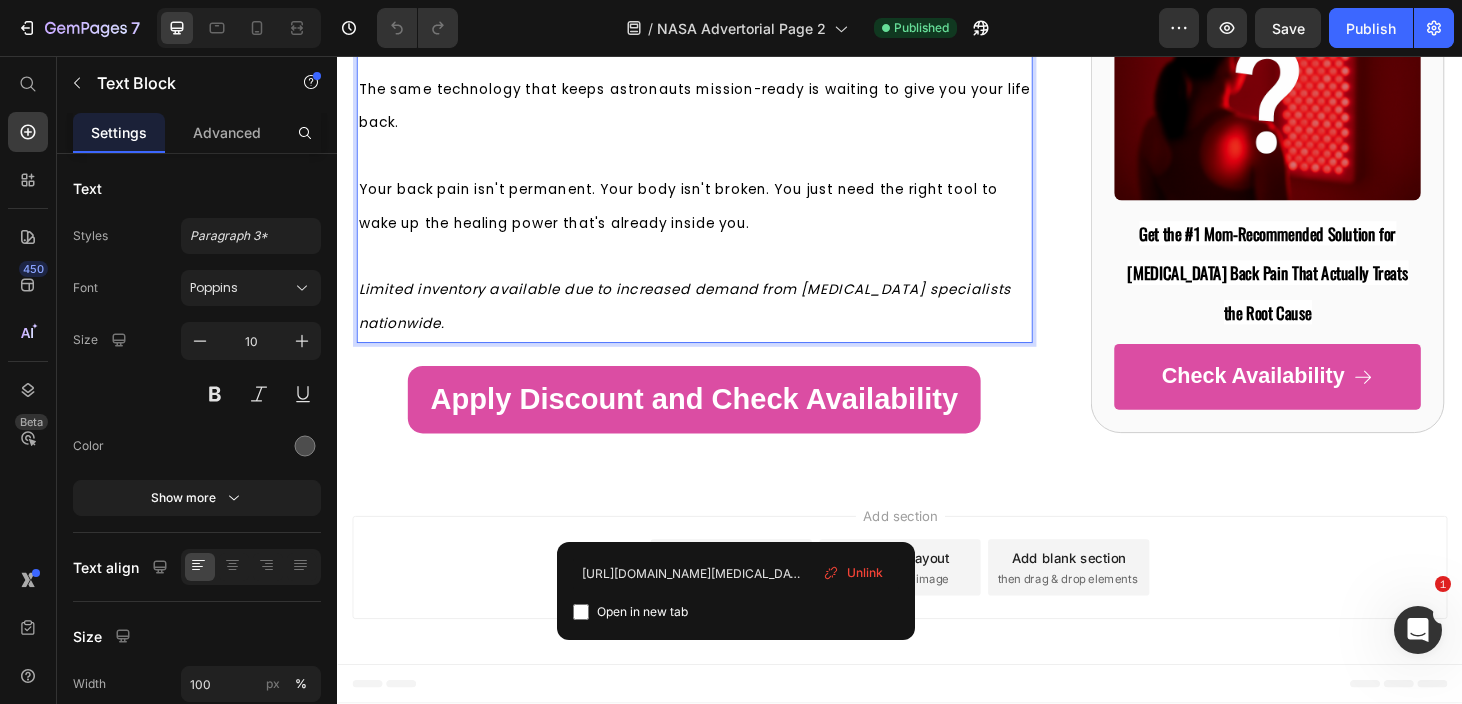 click at bounding box center (717, -50) 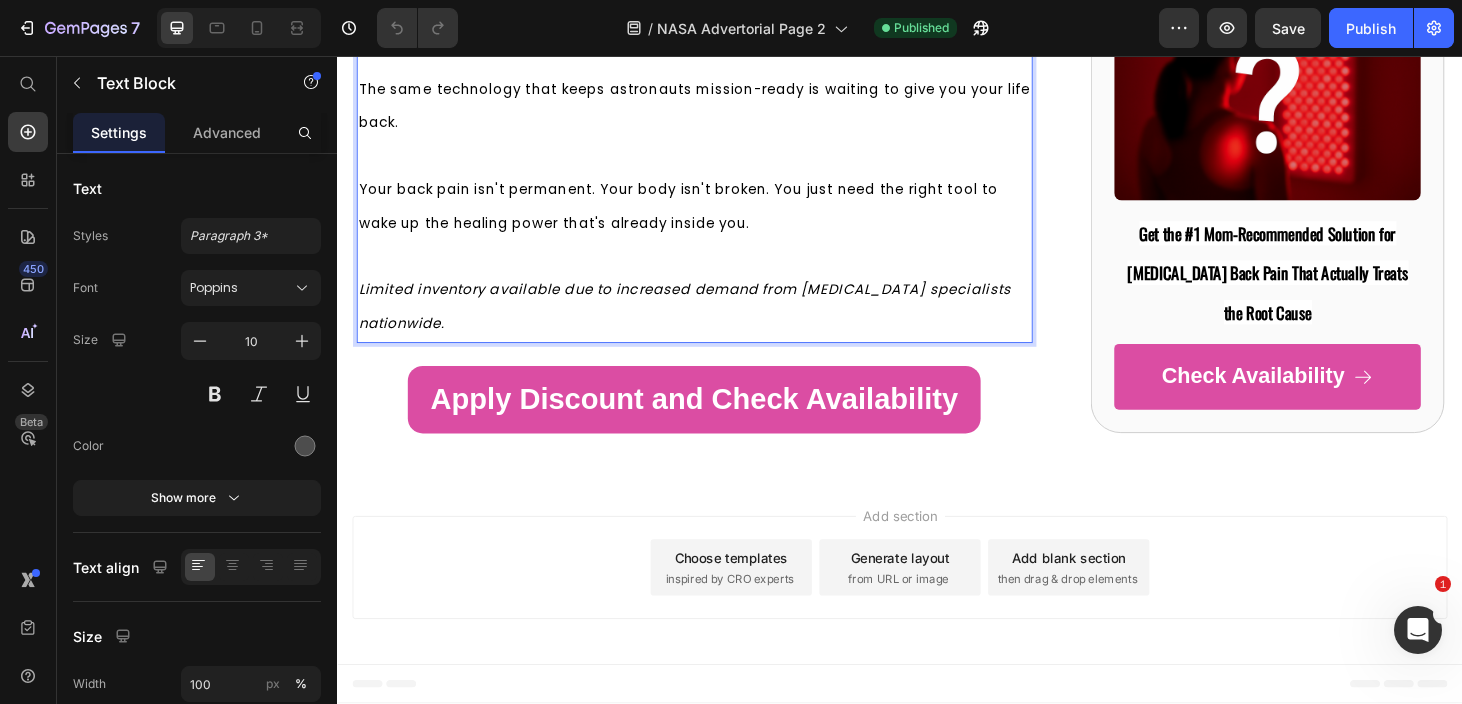 click on "[Click here to claim your Atarxia Red Light Therapy Belt and start your 60-day risk-free trial]https://atarxiashop.com/products/atarxia-red-light-therapy-belt" at bounding box center (713, 3) 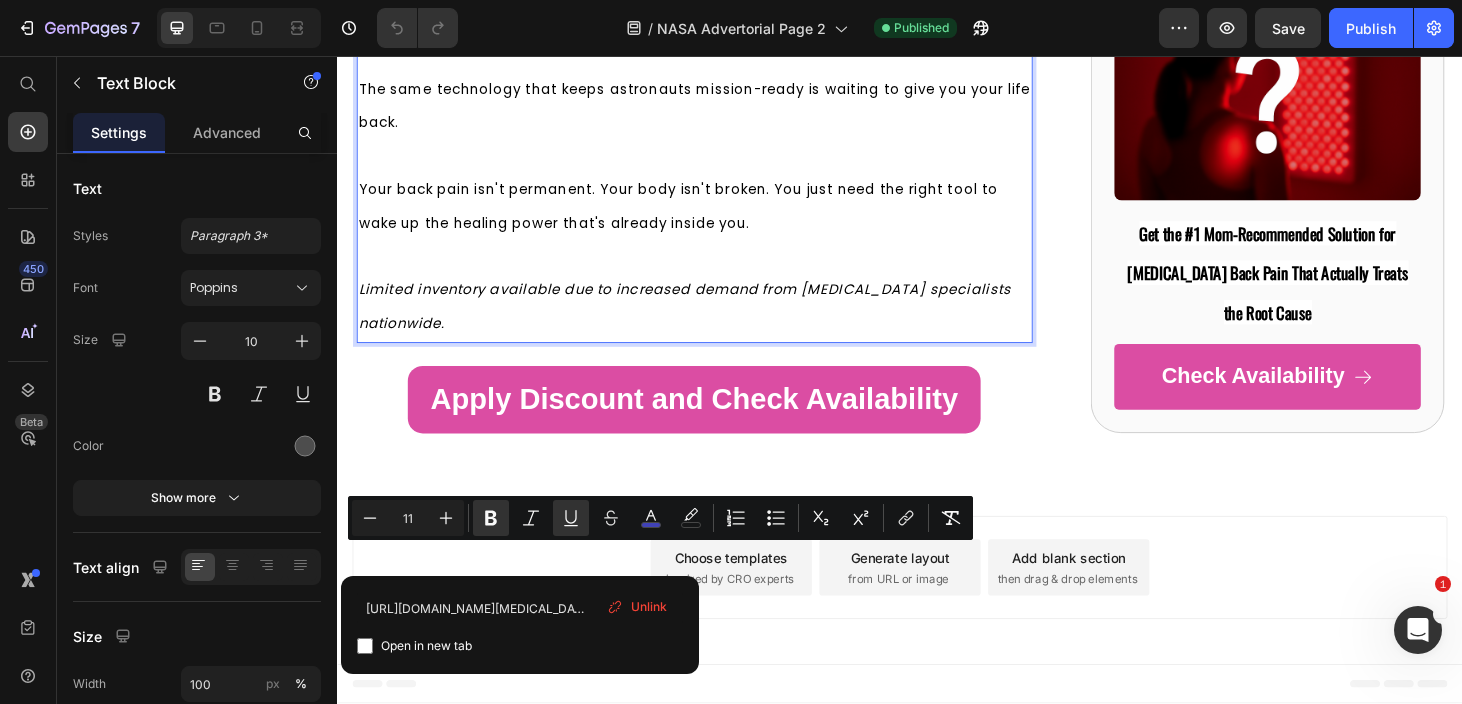 drag, startPoint x: 397, startPoint y: 590, endPoint x: 927, endPoint y: 587, distance: 530.0085 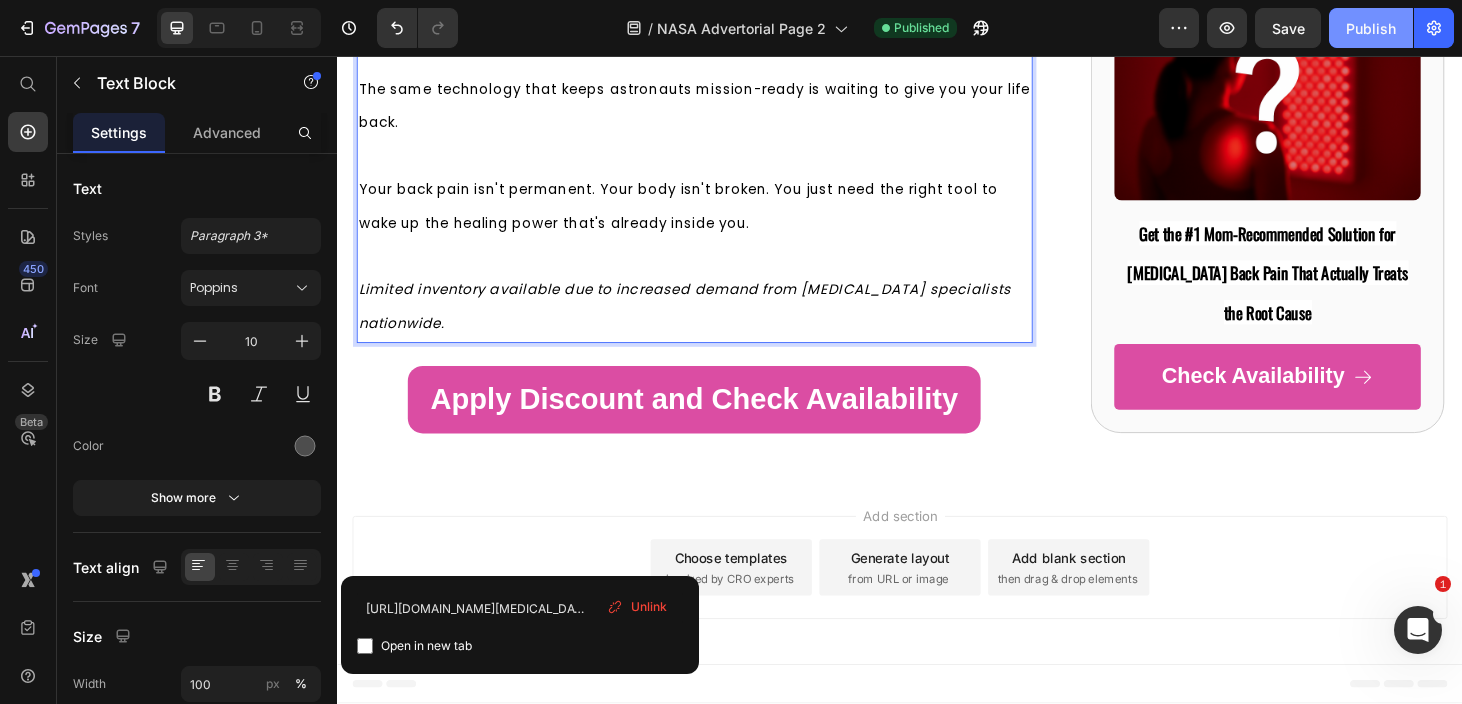 click on "Publish" at bounding box center [1371, 28] 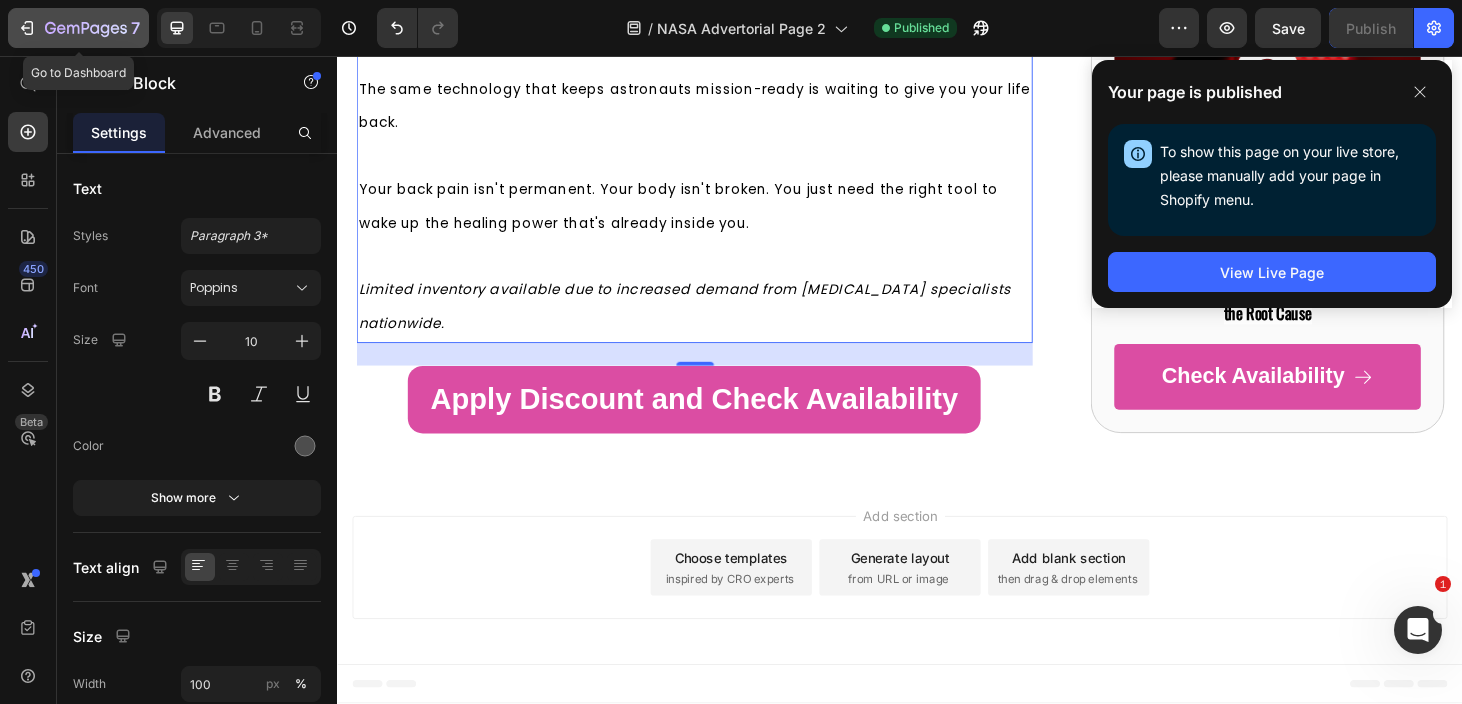 click 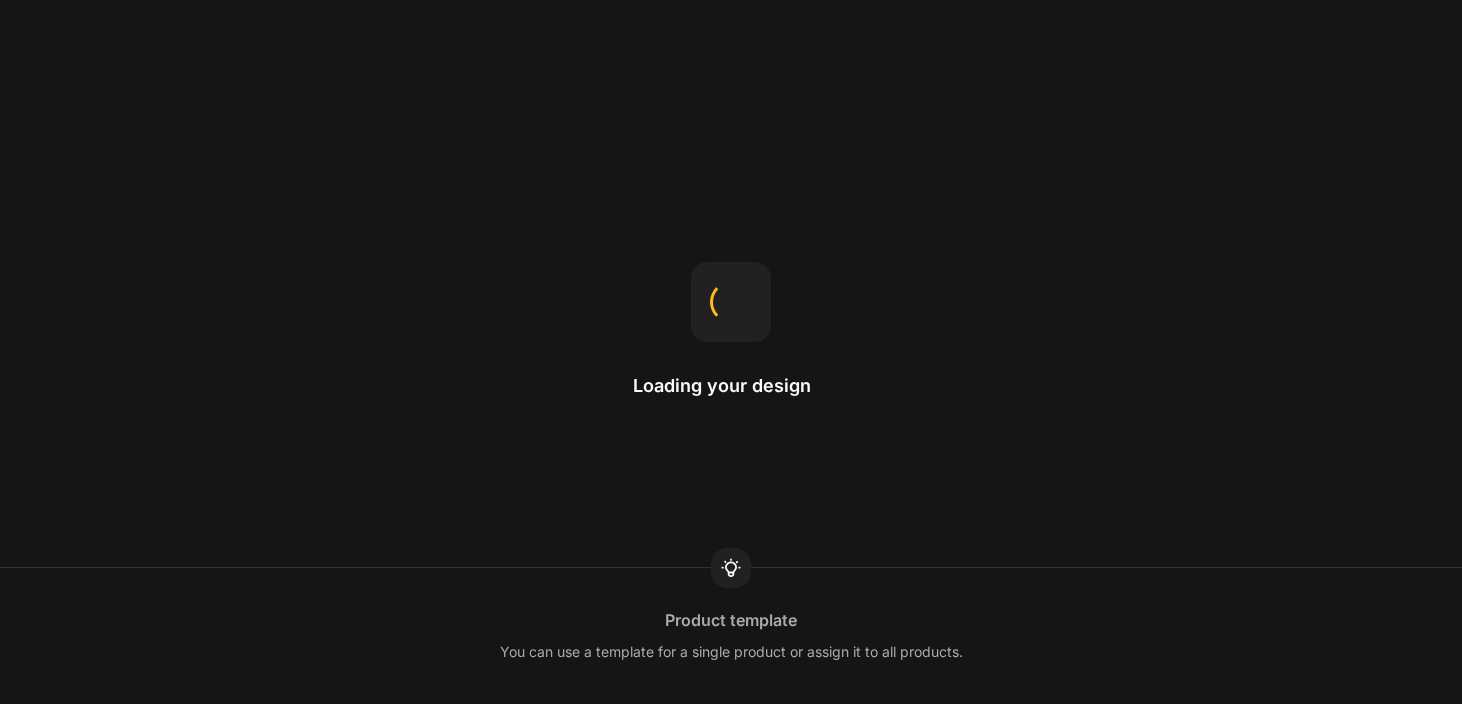 scroll, scrollTop: 0, scrollLeft: 0, axis: both 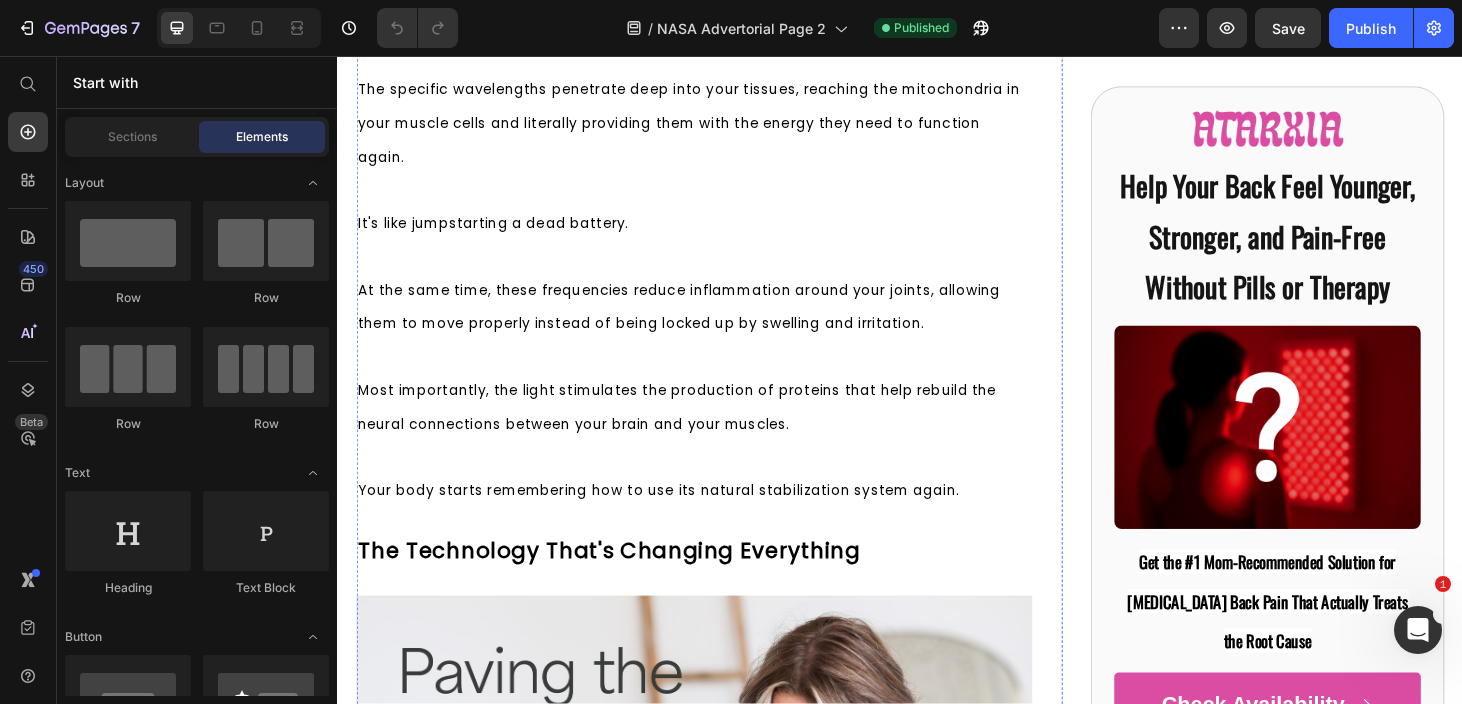 click on "Why pain medication masks the symptoms but never fixes the problem." at bounding box center [717, -1128] 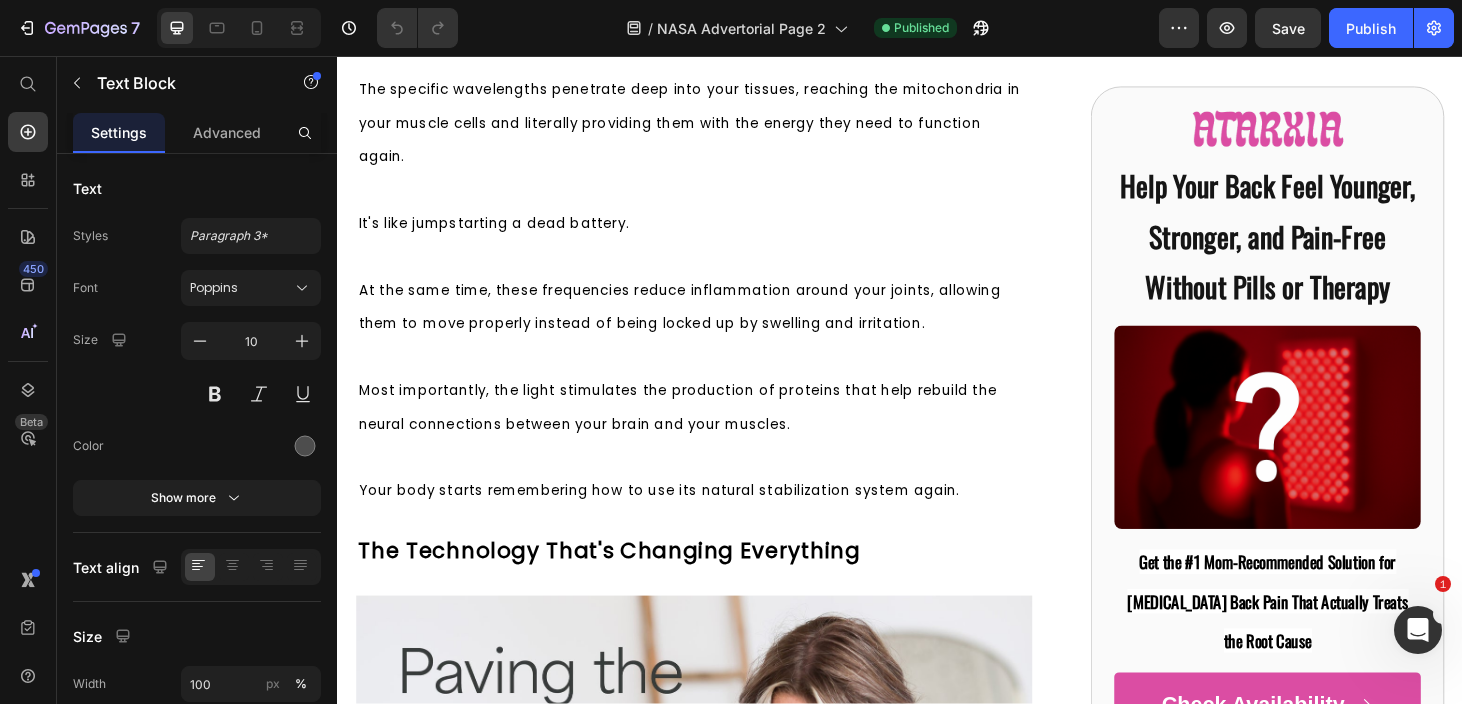click at bounding box center (717, -1093) 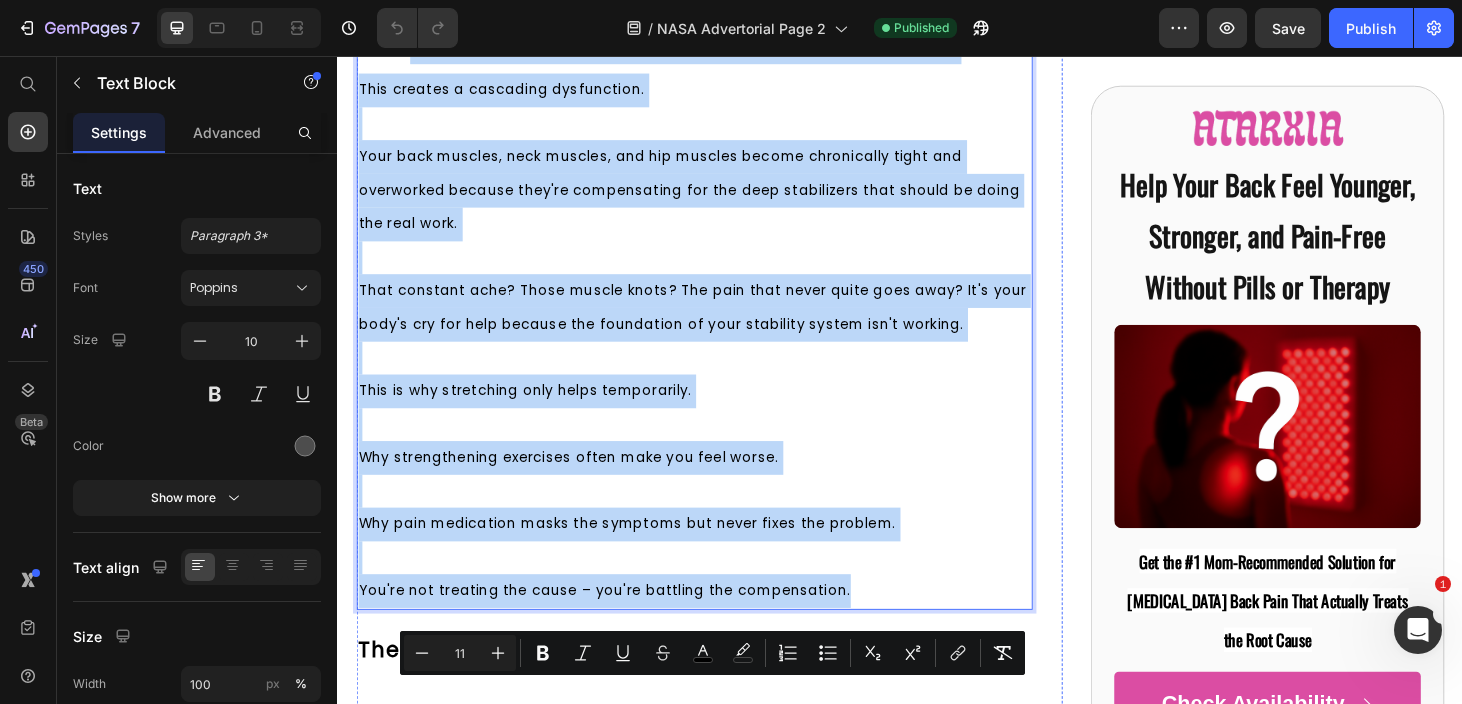 scroll, scrollTop: 6196, scrollLeft: 0, axis: vertical 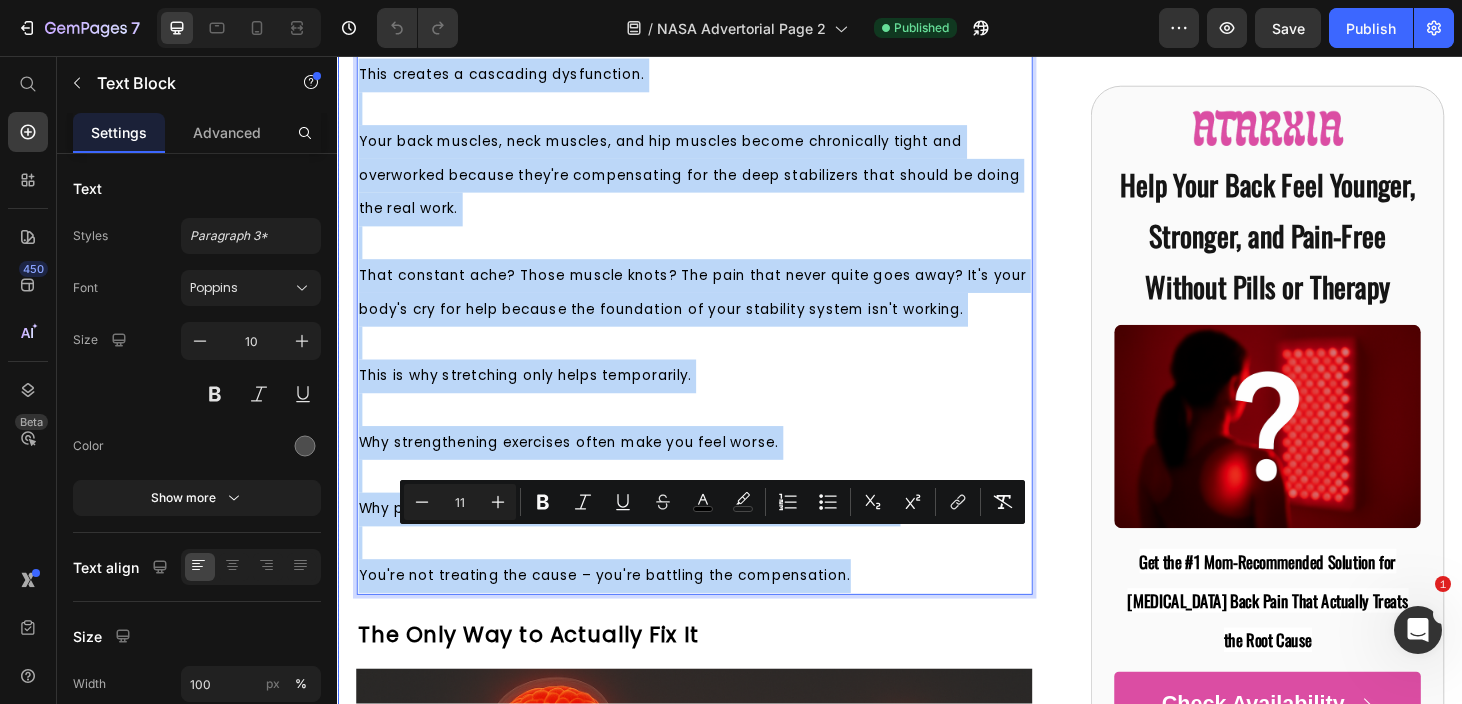 drag, startPoint x: 892, startPoint y: 404, endPoint x: 355, endPoint y: 573, distance: 562.9654 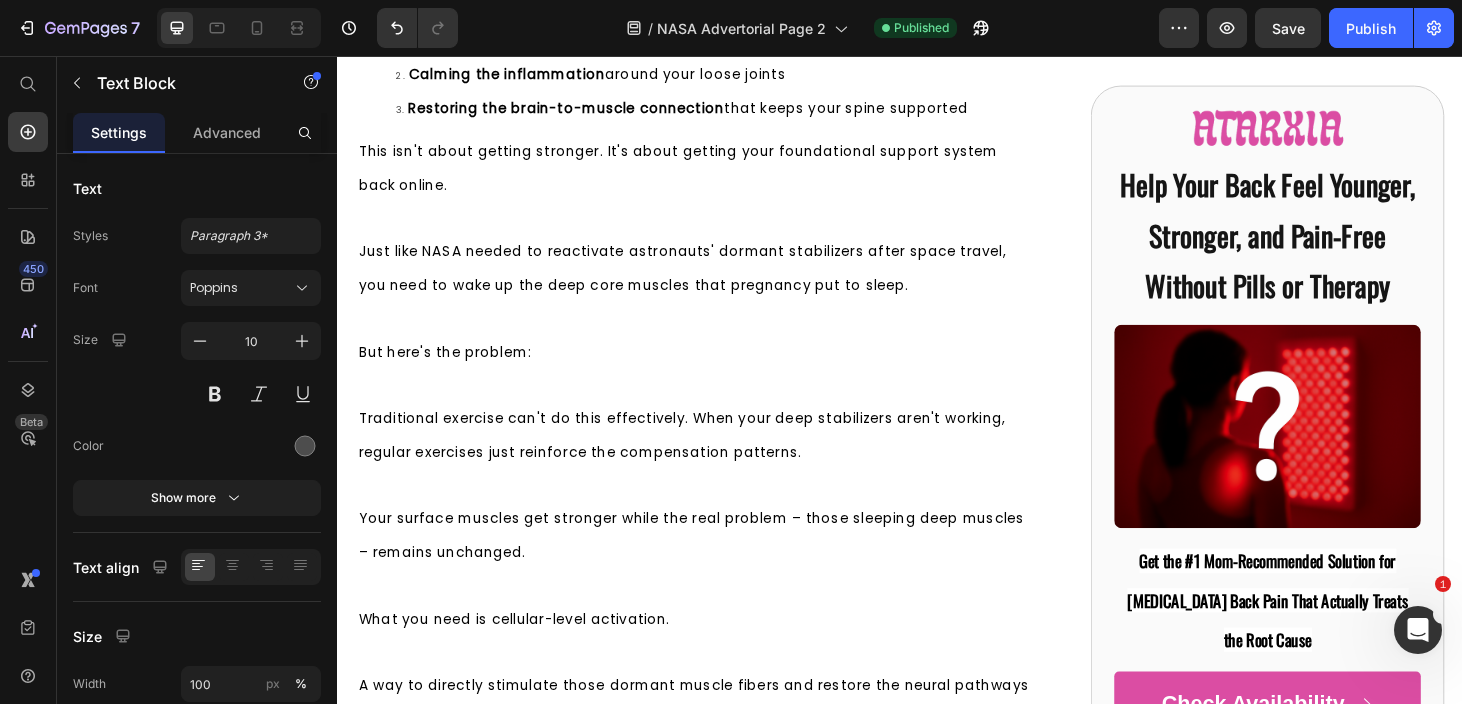 scroll, scrollTop: 6664, scrollLeft: 0, axis: vertical 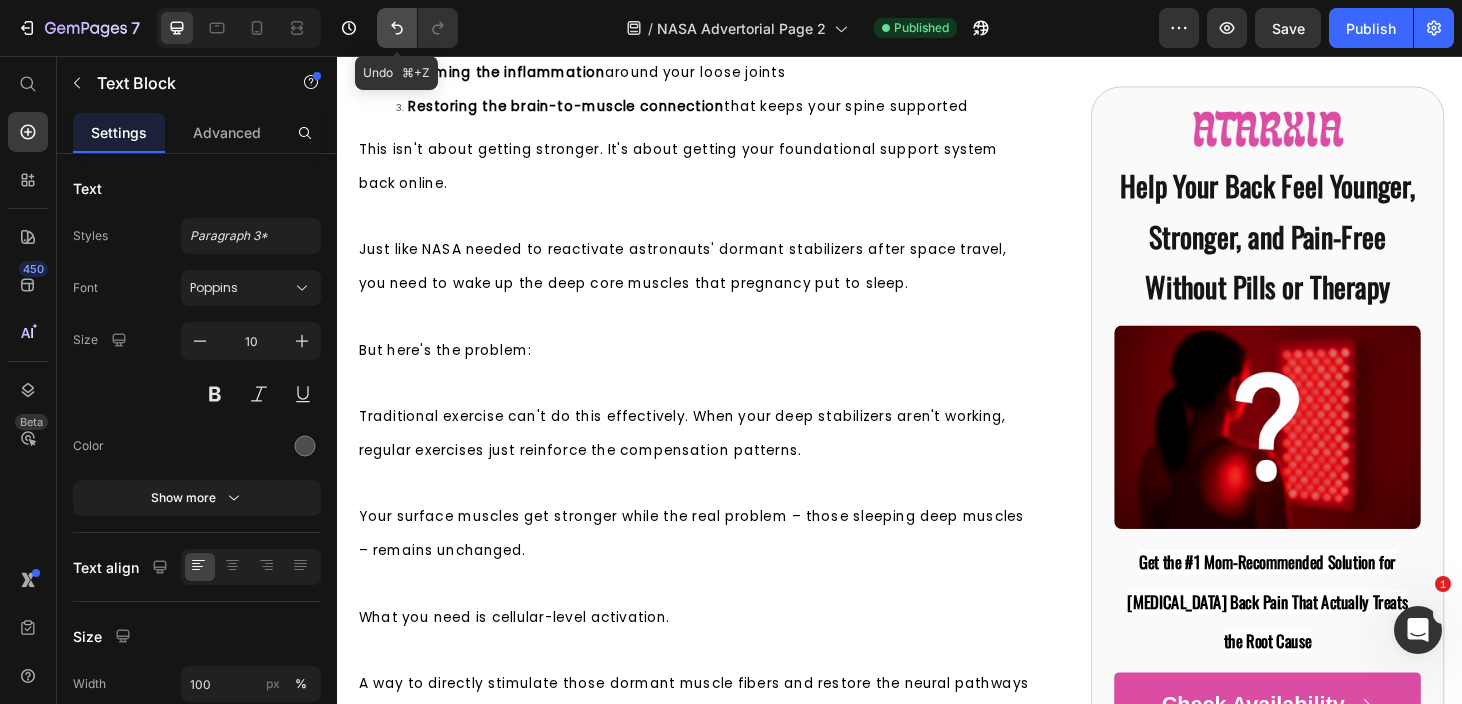click 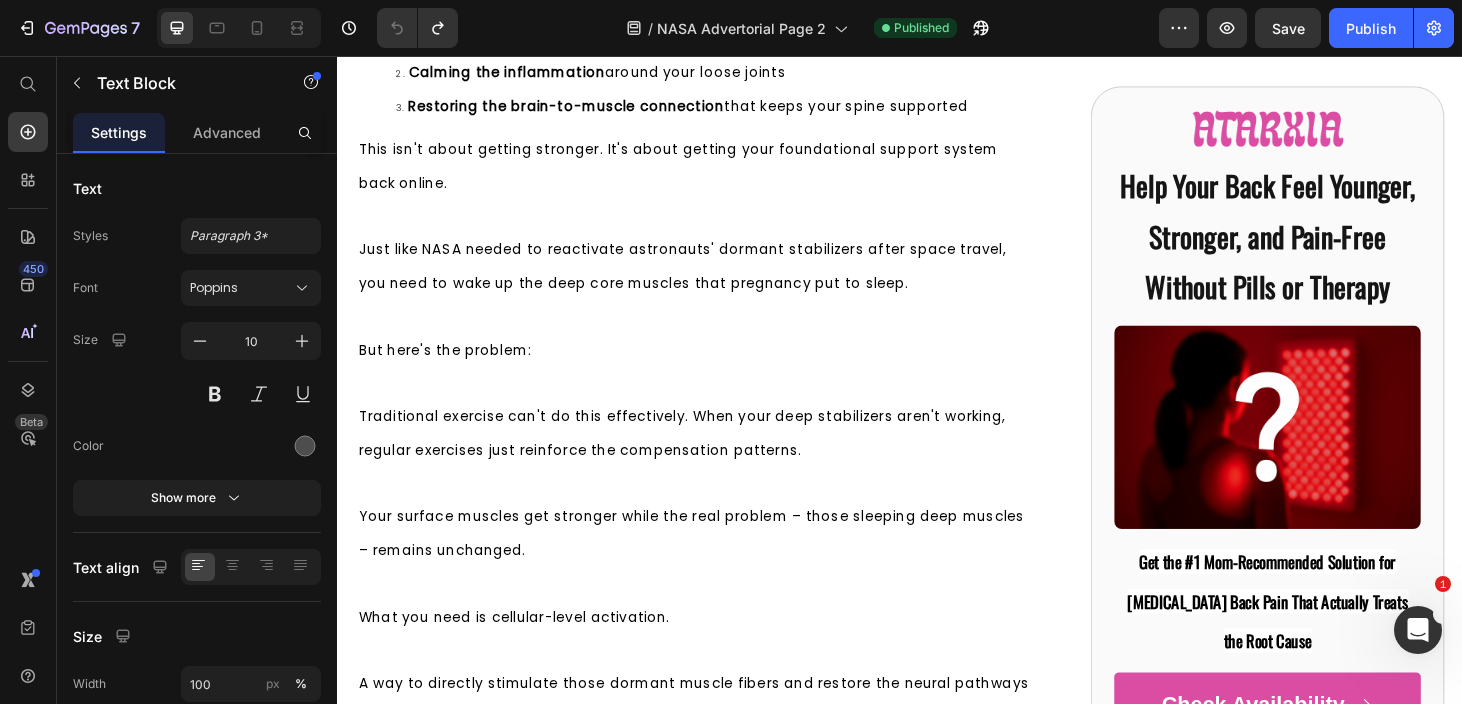 click on "Here's what NASA discovered about why your back pain won't go away – and why nothing you've tried has worked. During pregnancy, your body releases hormones that loosen the joints in your pelvis and spine to prepare for childbirth. But after delivery, those joints stay unstable, and your deep posture muscles don't reactivate properly on their own, leaving your spine unsupported and causing chronic back pain that persists long after delivery. Think about it: For 9 months, your deep posture muscles were essentially forced into hibernation. These are the muscles that normally act like your spine's natural support system, holding everything in perfect alignment. But here's what no one tells you: These muscles don't automatically wake up after delivery. So you're left with: Loose, unstable joints that used to be held firmly in place Deep posture muscles that are essentially dormant A spine that has no proper support system You're not treating the cause – you're battling the compensation." at bounding box center (717, -1033) 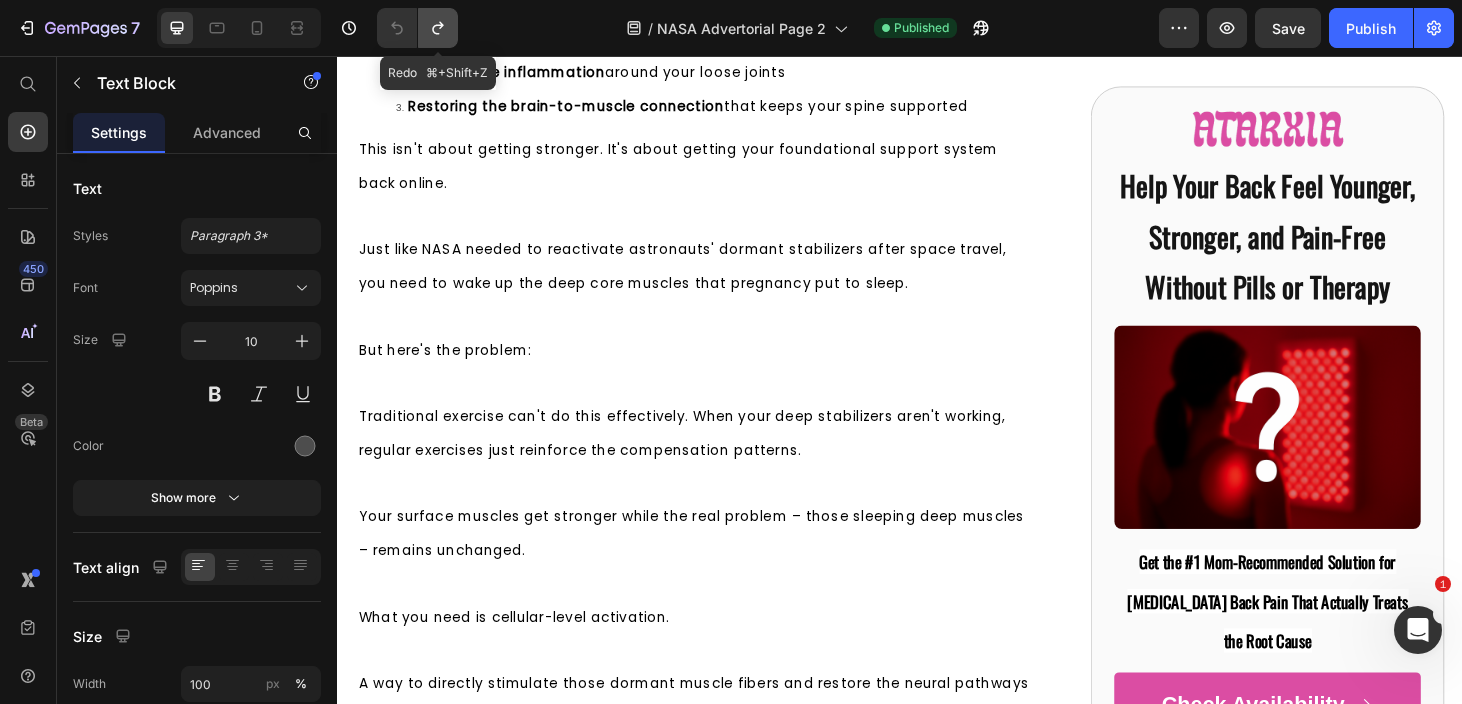 click 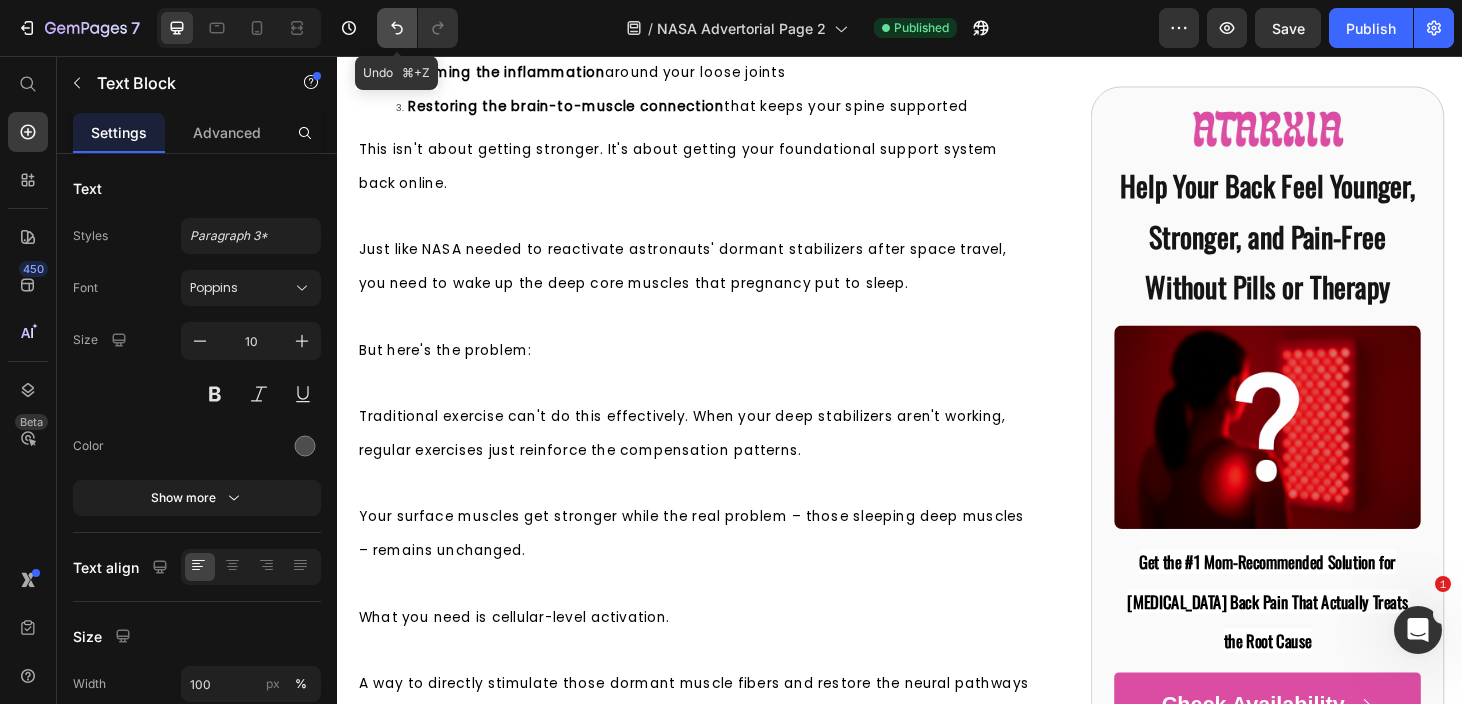 click 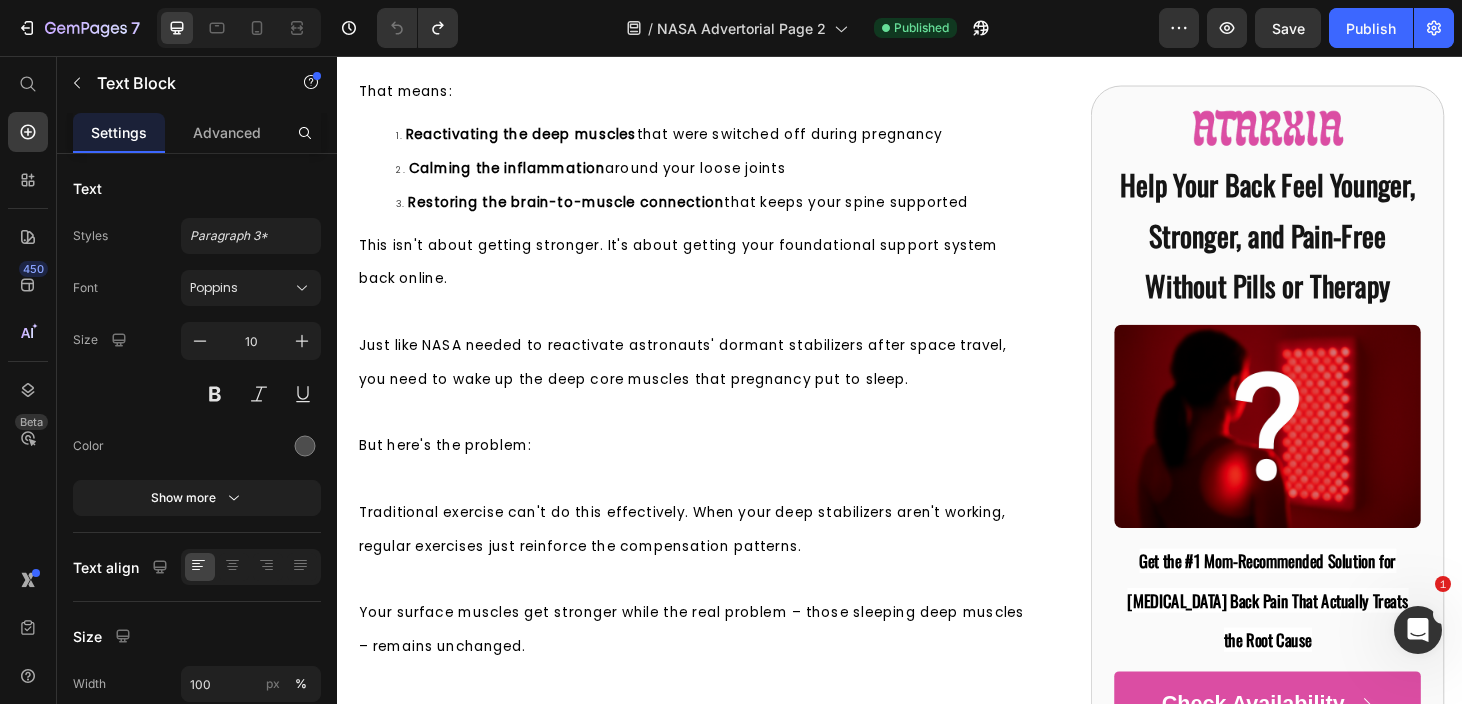 scroll, scrollTop: 7669, scrollLeft: 0, axis: vertical 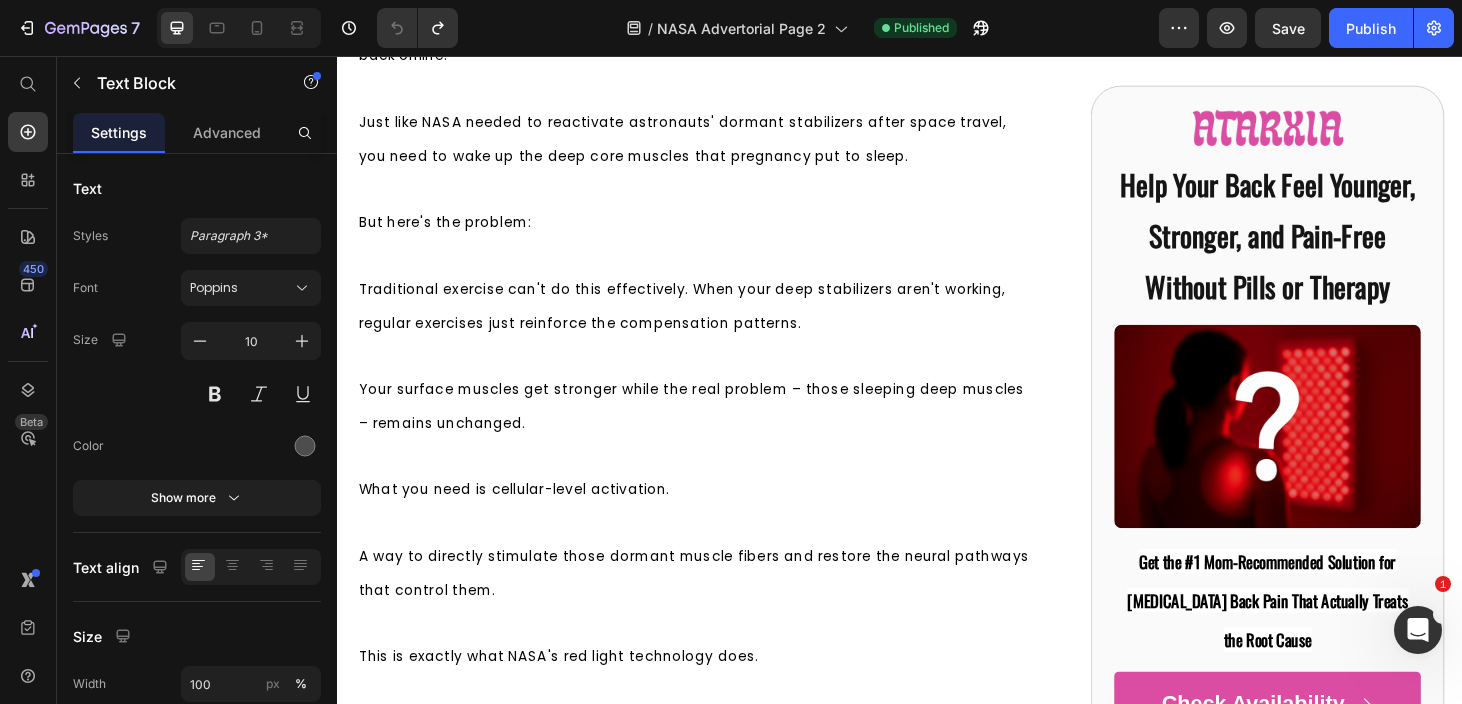 drag, startPoint x: 361, startPoint y: 104, endPoint x: 934, endPoint y: 595, distance: 754.5926 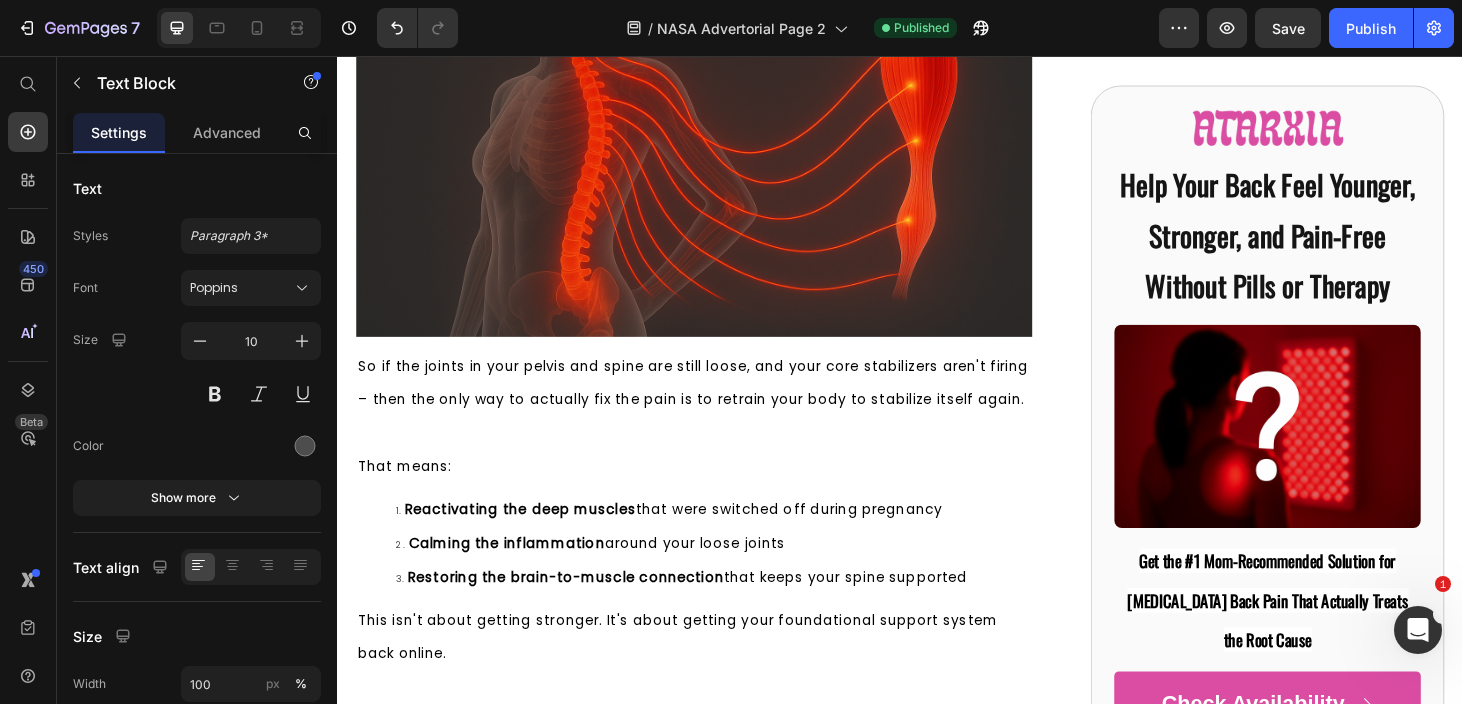 scroll, scrollTop: 6349, scrollLeft: 0, axis: vertical 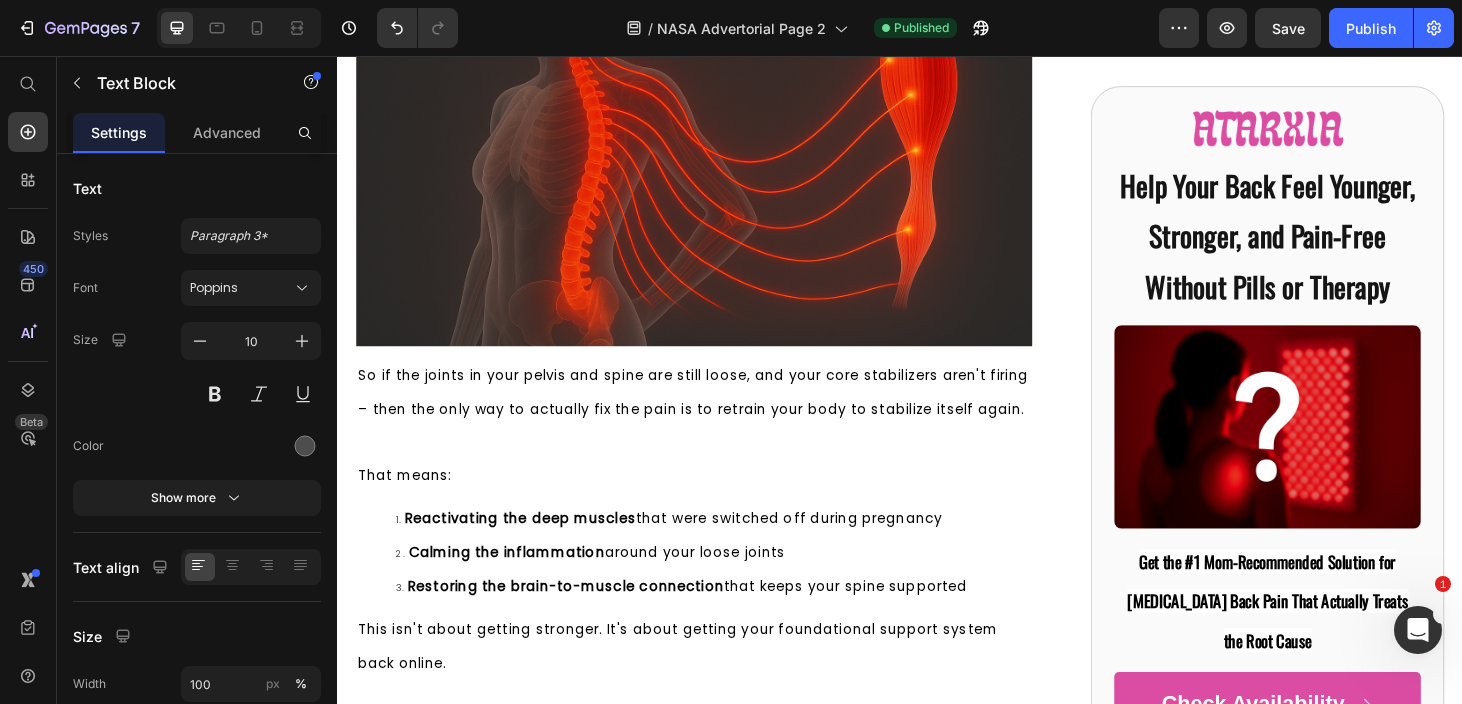 click on "Here's what NASA discovered about why your back pain won't go away – and why nothing you've tried has worked." at bounding box center (717, -1007) 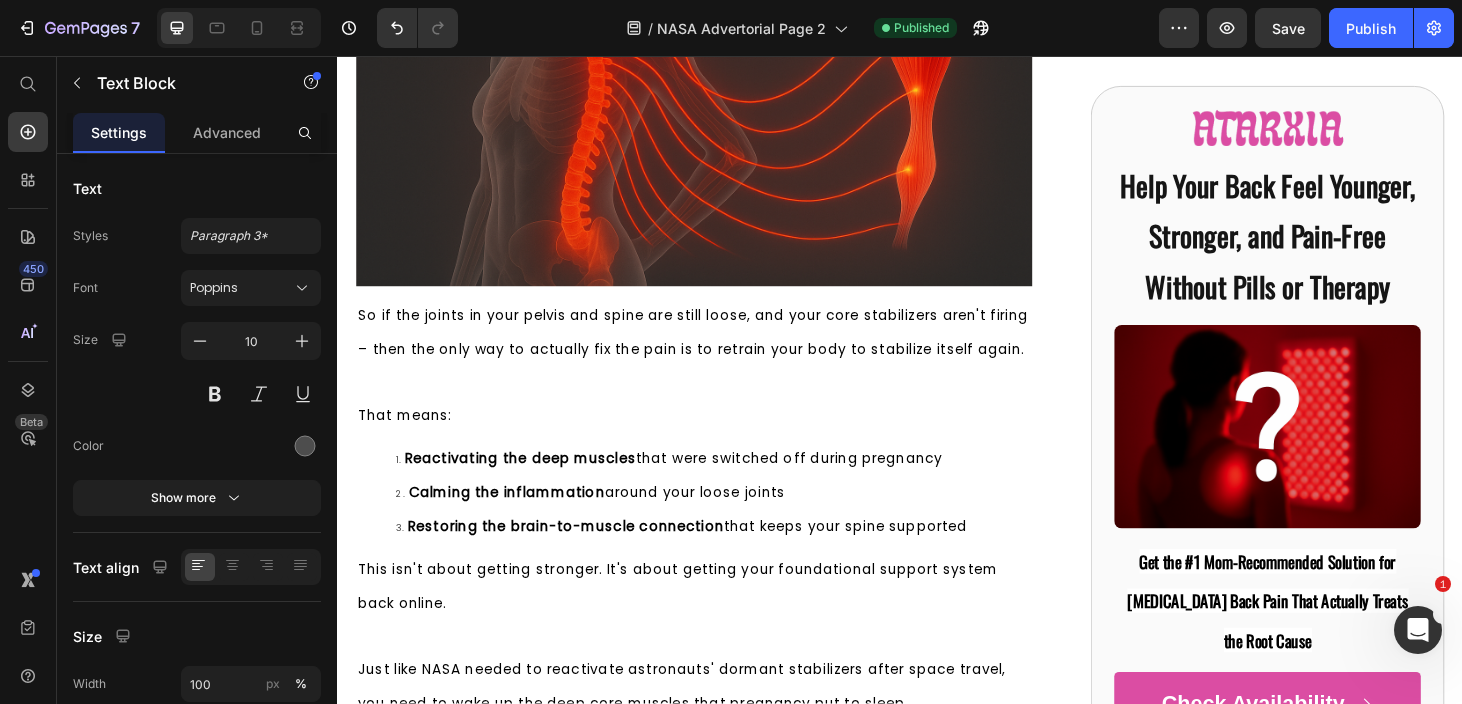 scroll, scrollTop: 6456, scrollLeft: 0, axis: vertical 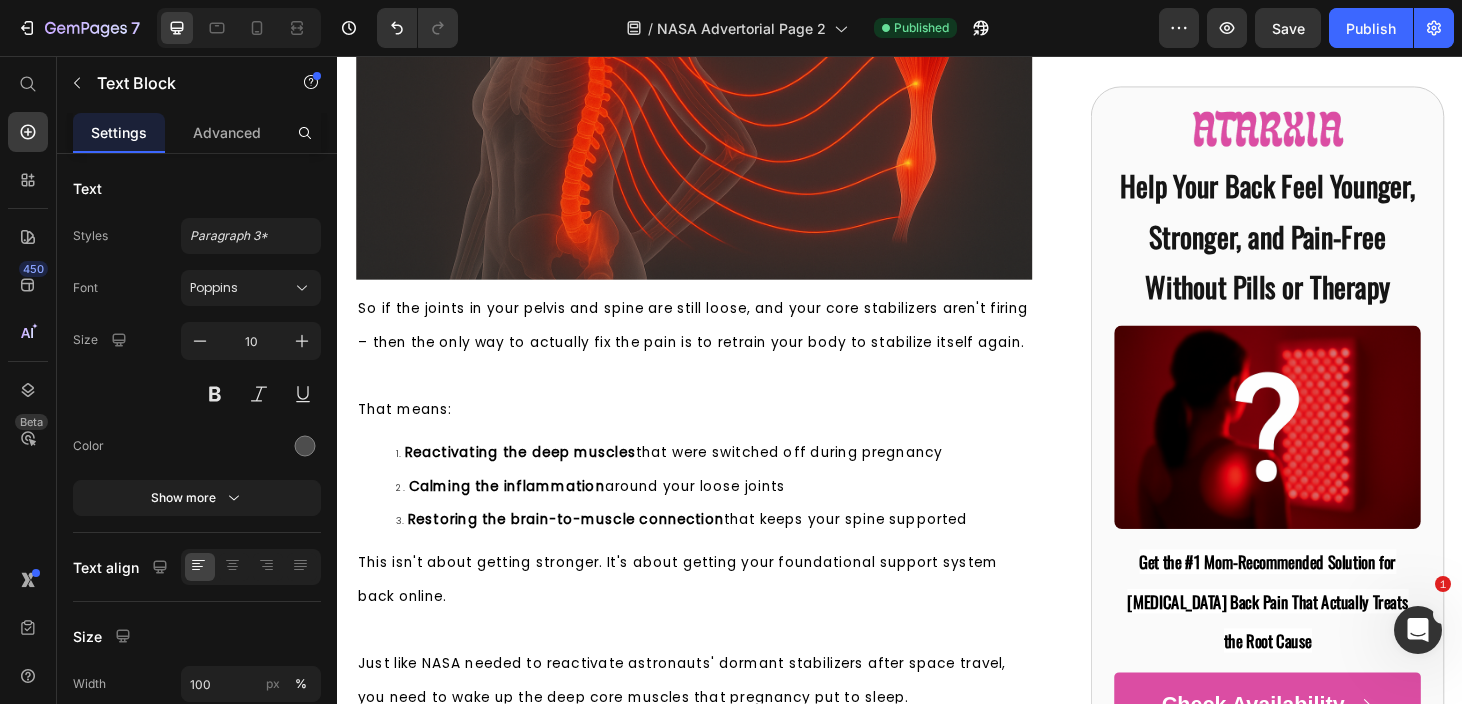click on "During pregnancy, your body releases hormones that loosen the joints in your pelvis and spine to prepare for childbirth. But after delivery, those joints stay unstable, and your deep posture muscles don't reactivate properly on their own, leaving your spine unsupported and causing chronic back pain that persists long after delivery." at bounding box center (711, -971) 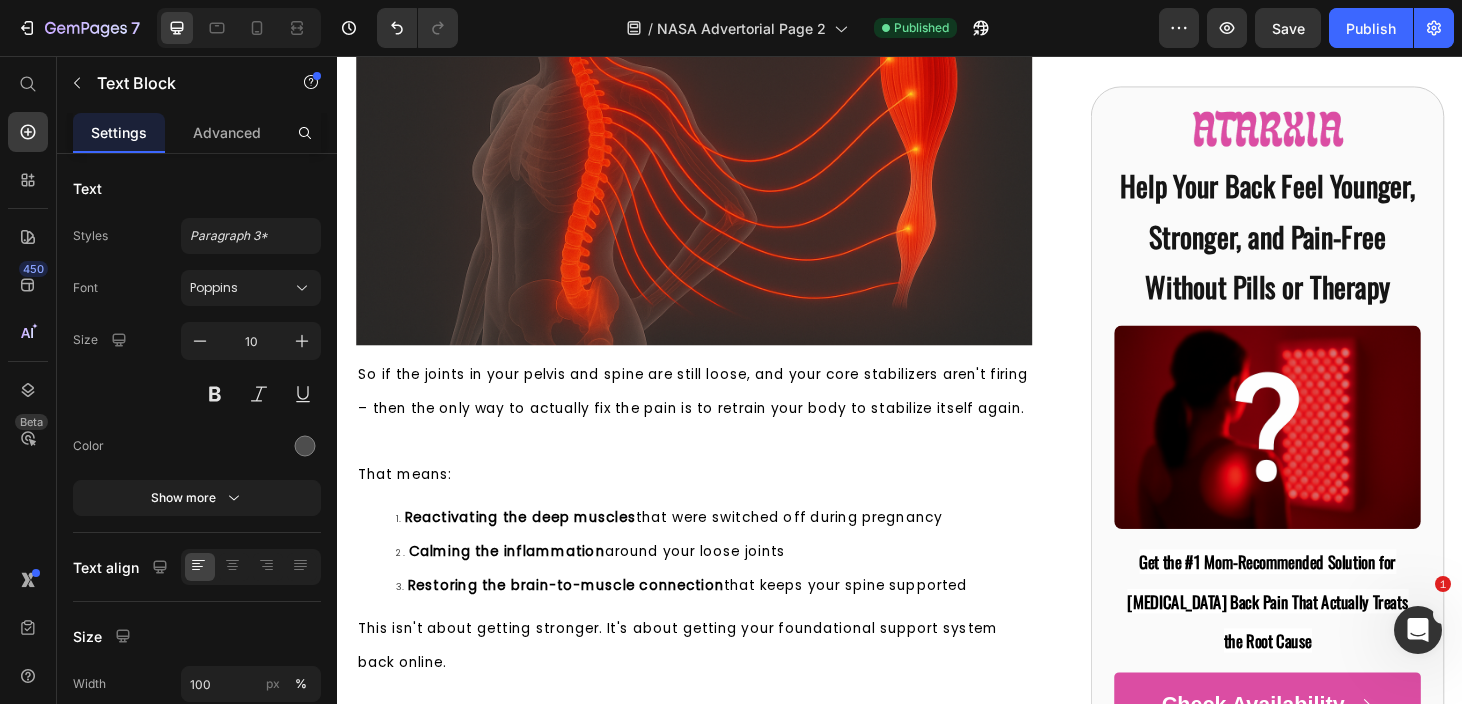 click on "But after delivery, those joints stay unstable, and your deep posture muscles don't reactivate properly on their own, leaving your spine unsupported and causing chronic back pain that persists long after delivery." at bounding box center (717, -882) 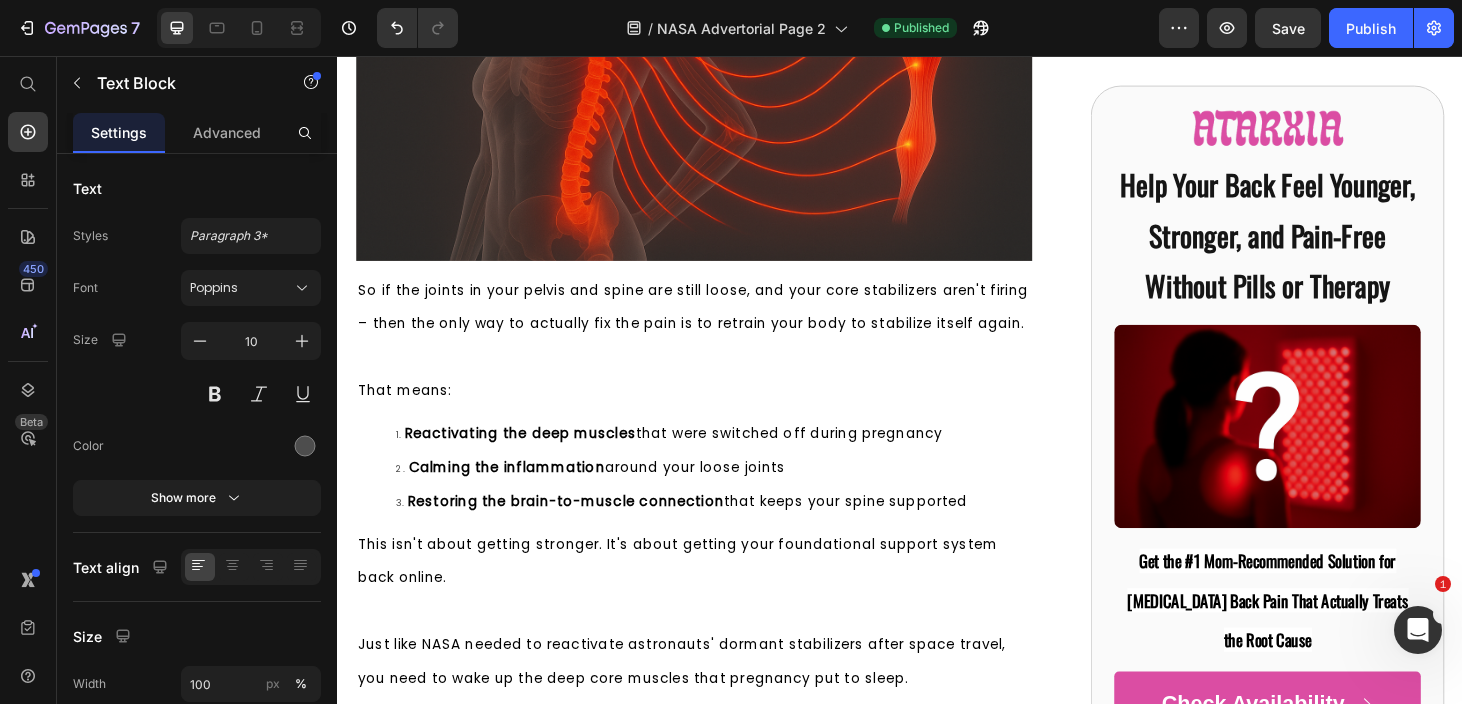 scroll, scrollTop: 6593, scrollLeft: 0, axis: vertical 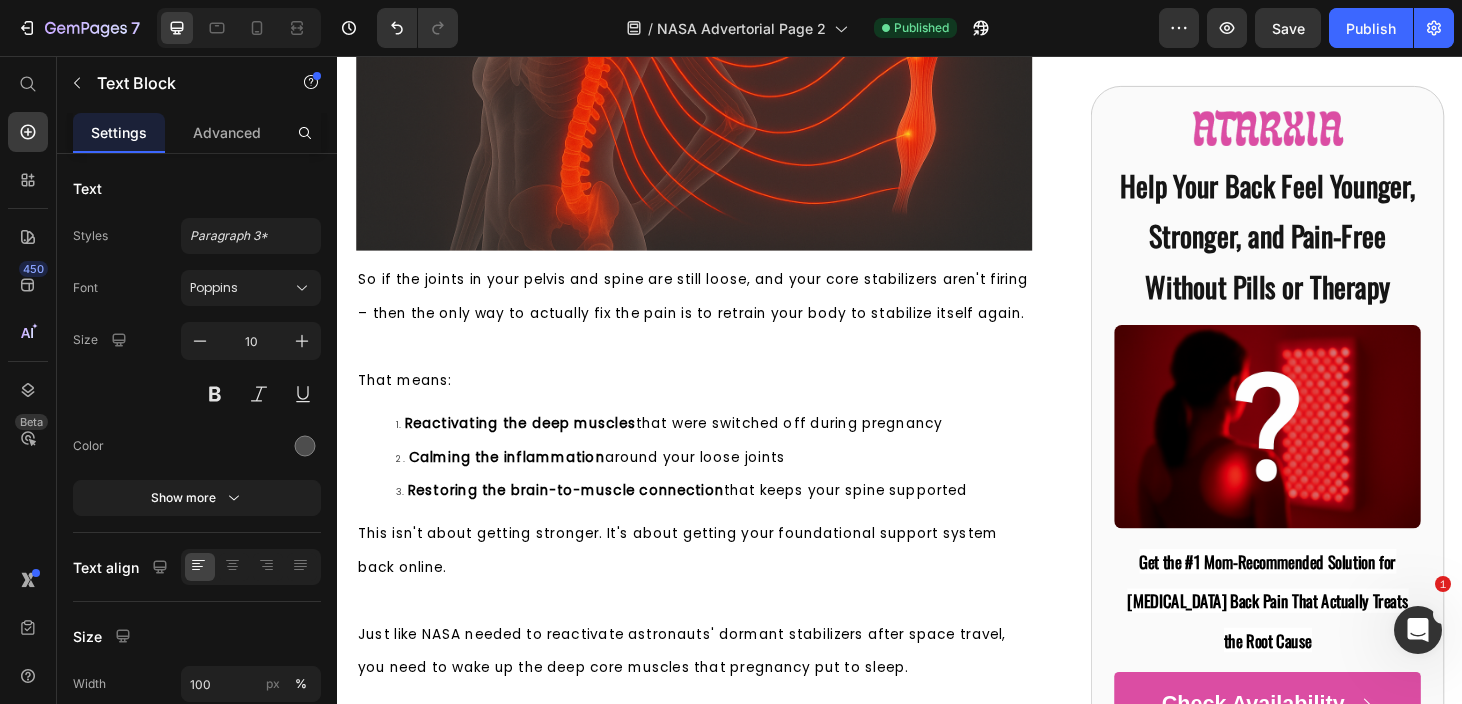 click on "Think about it: For 9 months, your deep posture muscles were essentially forced into hibernation. These are the muscles that normally act like your spine's natural support system, holding everything in perfect alignment." at bounding box center (699, -876) 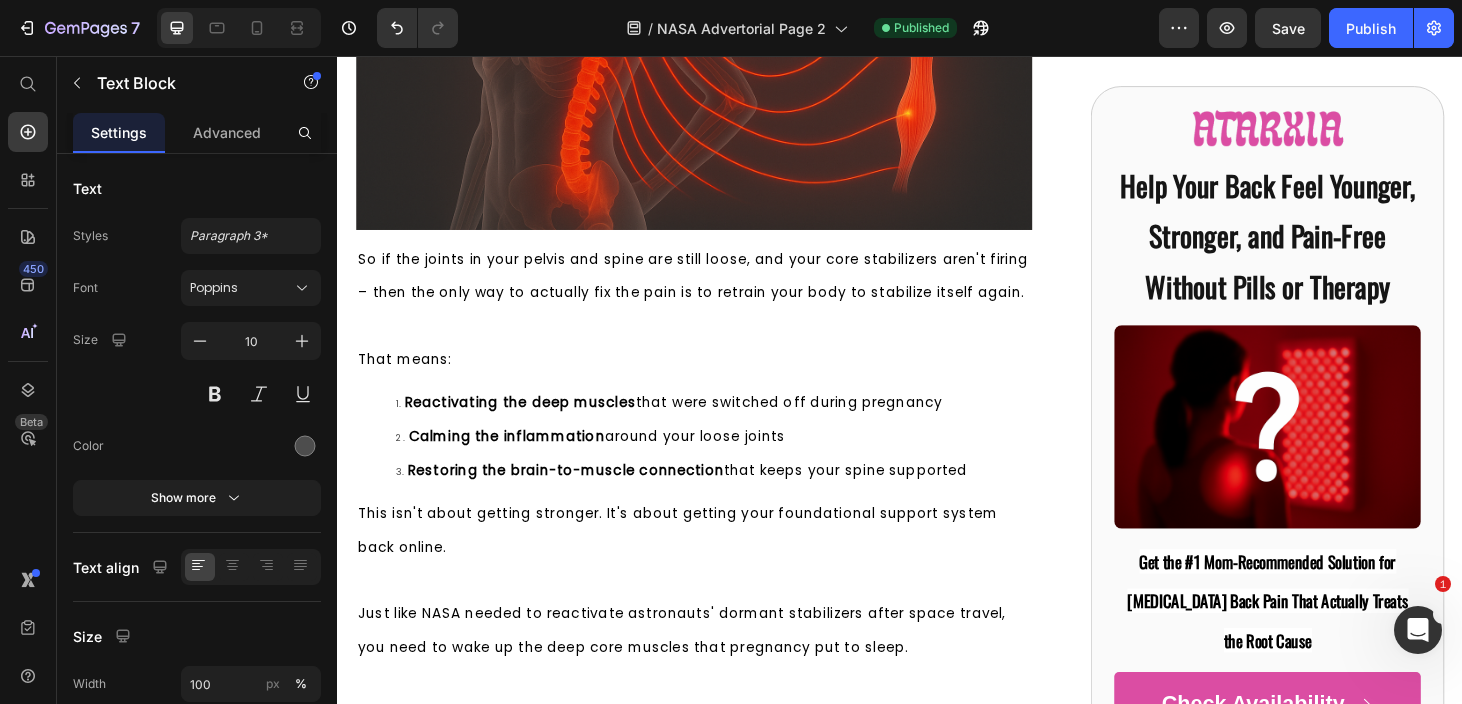 scroll, scrollTop: 6700, scrollLeft: 0, axis: vertical 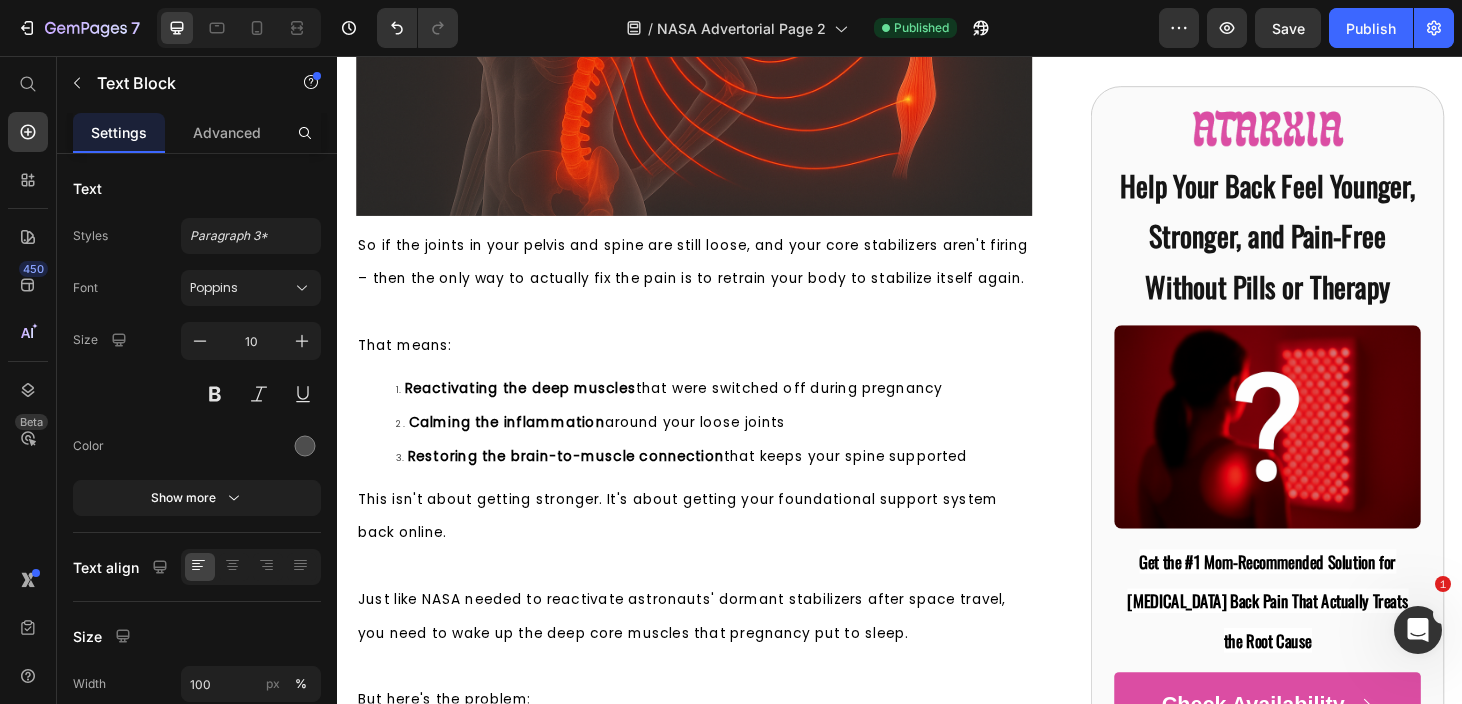 click on "For 9 months, your deep posture muscles were essentially forced into hibernation. These are the muscles that normally act like your spine's natural support system, holding everything in perfect alignment." at bounding box center [717, -912] 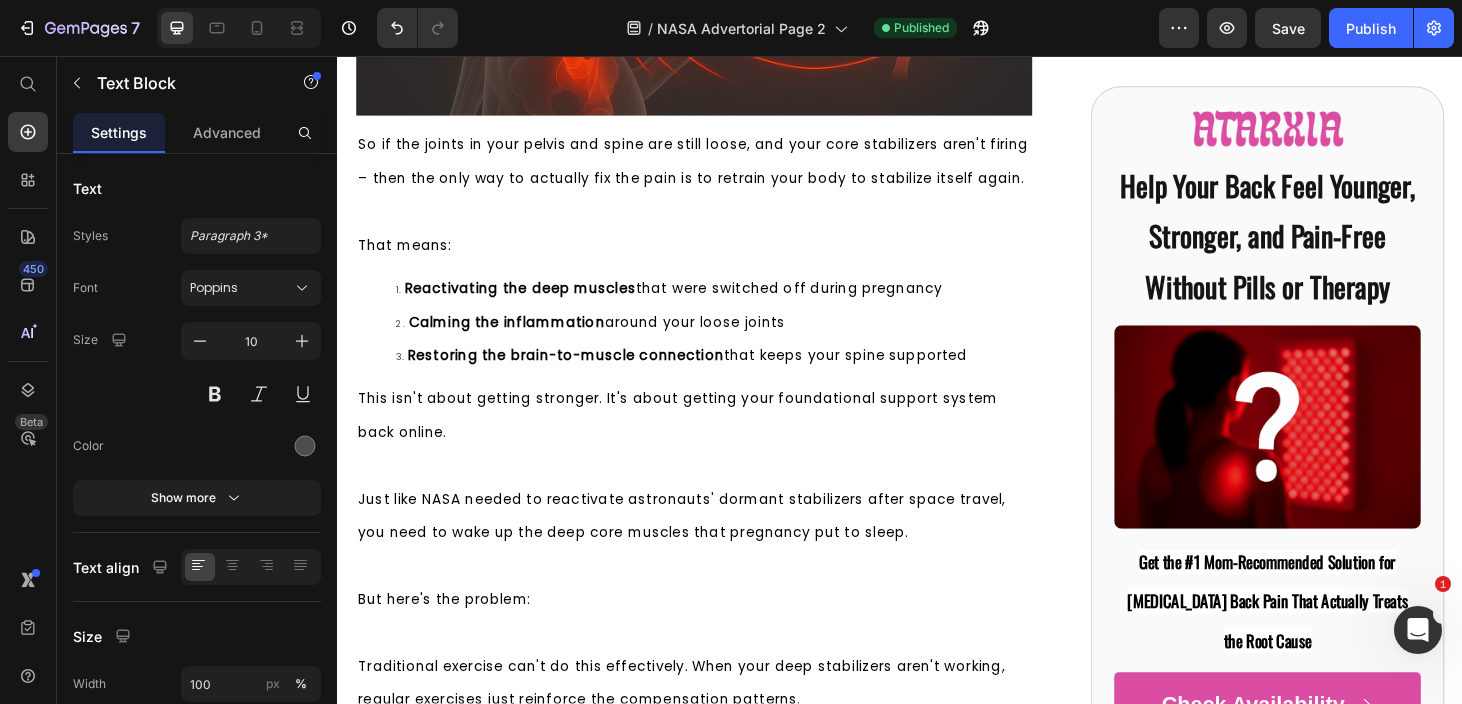 scroll, scrollTop: 6873, scrollLeft: 0, axis: vertical 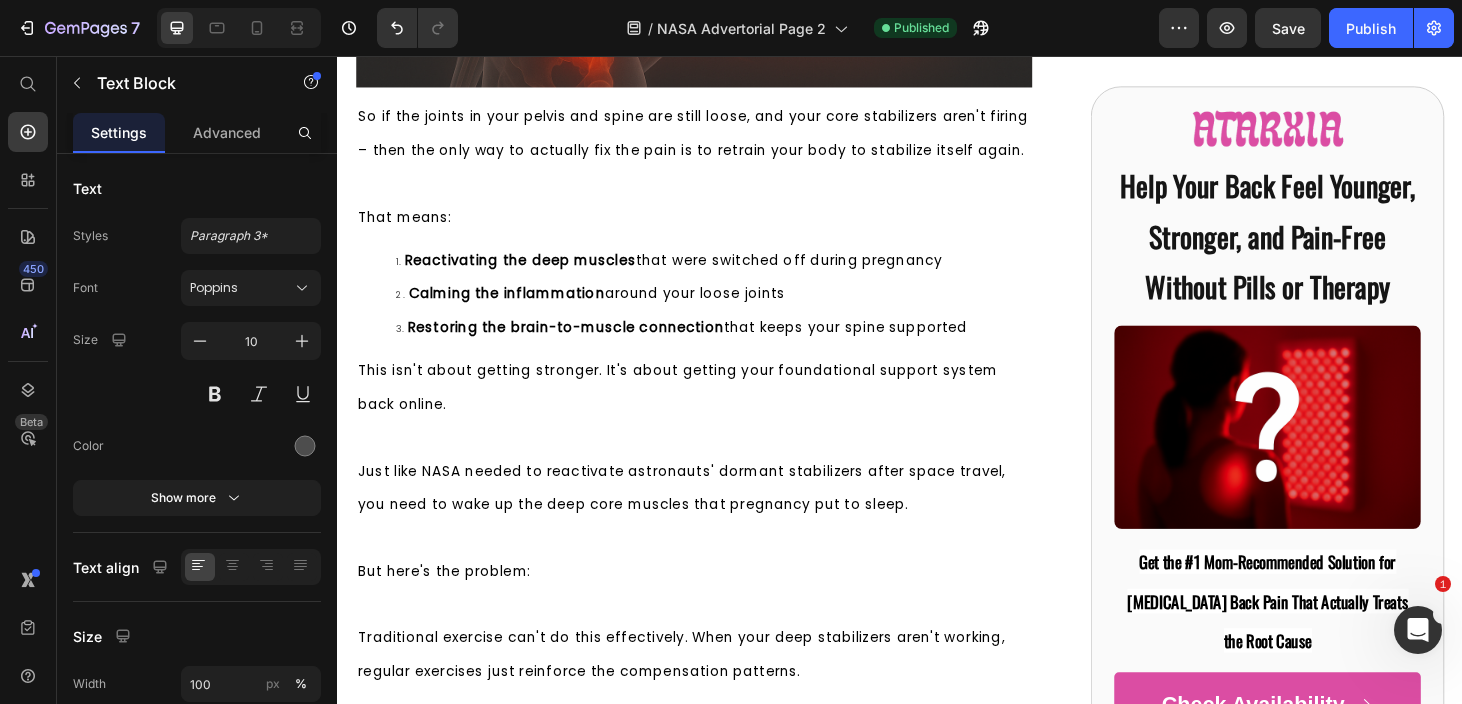 click on "But here's what no one tells you: These muscles don't automatically wake up after delivery." at bounding box center [717, -959] 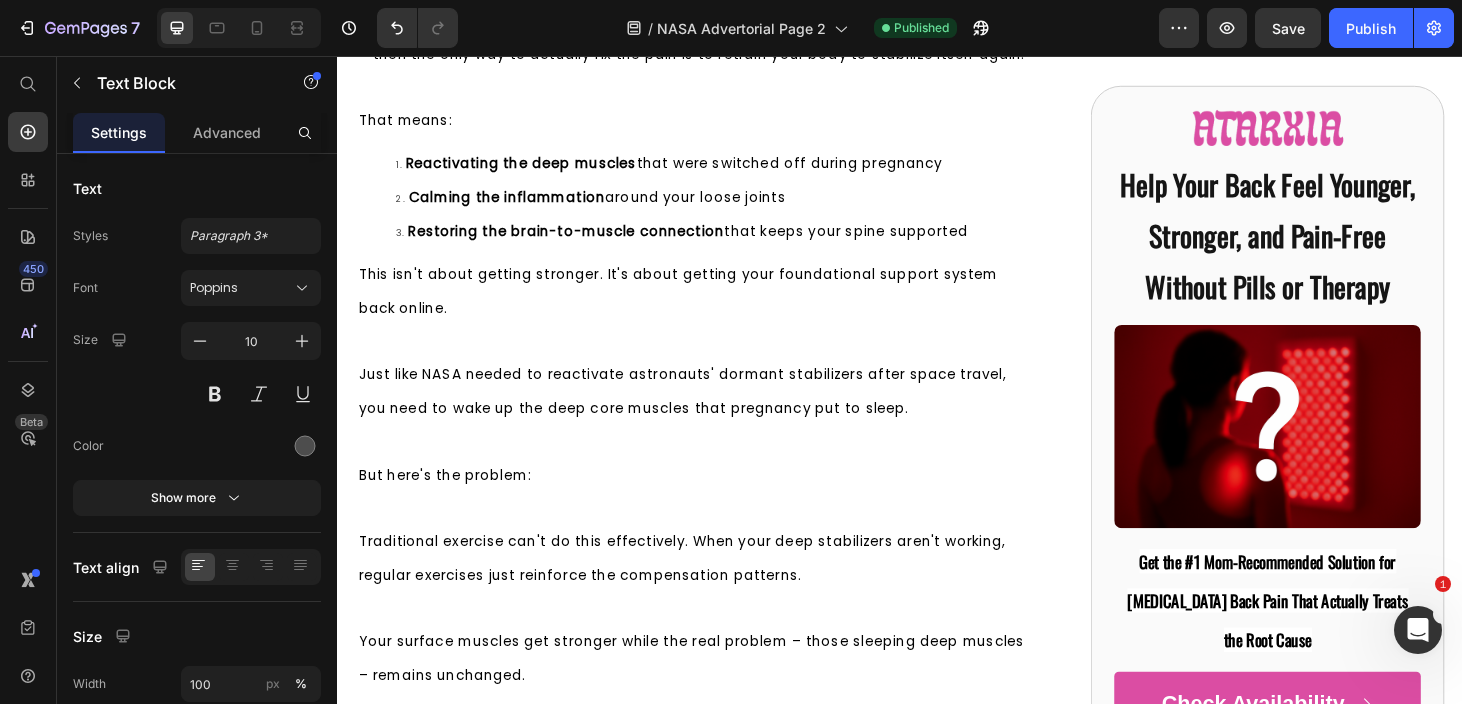 scroll, scrollTop: 7116, scrollLeft: 0, axis: vertical 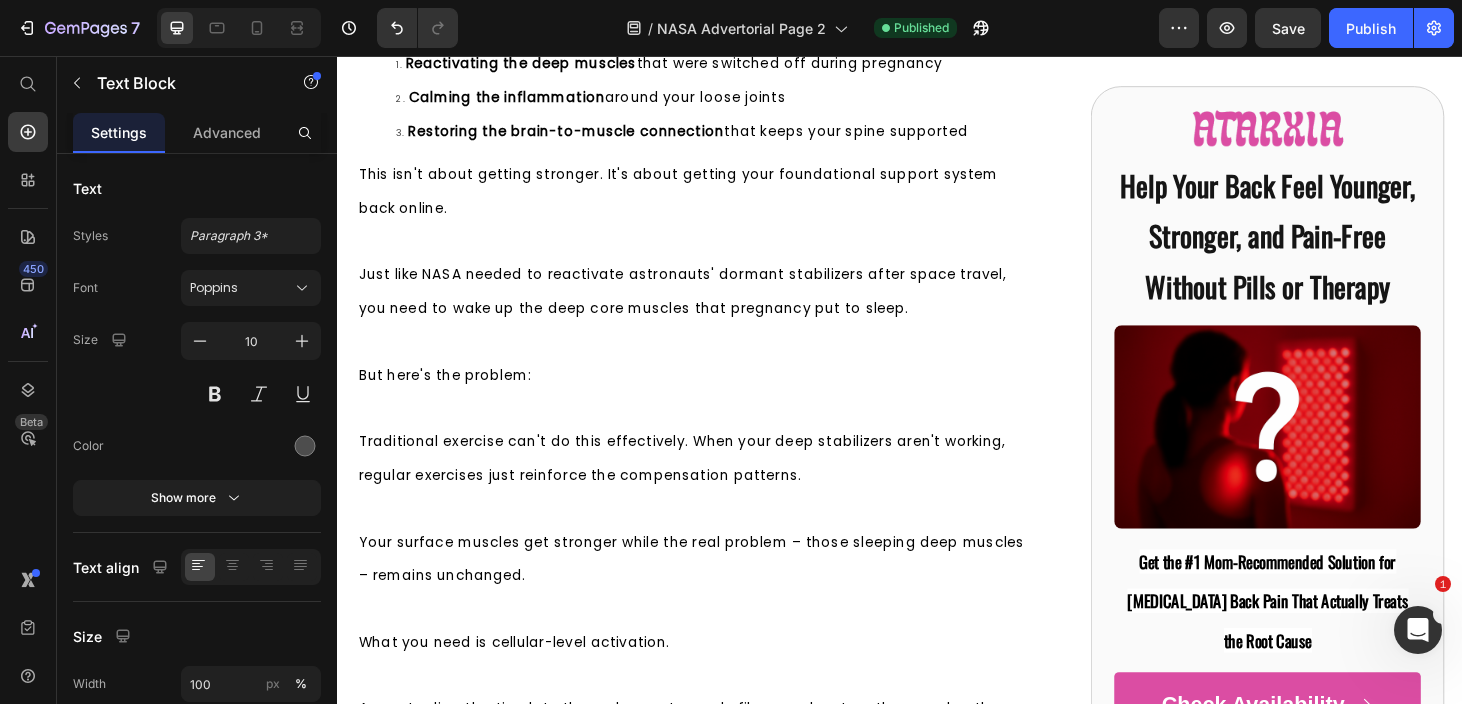 click on "This creates a cascading dysfunction. Your back muscles, neck muscles, and hip muscles become chronically tight and overworked because they're desperately trying to provide stability that your deep posture muscles should be handling." at bounding box center (717, -914) 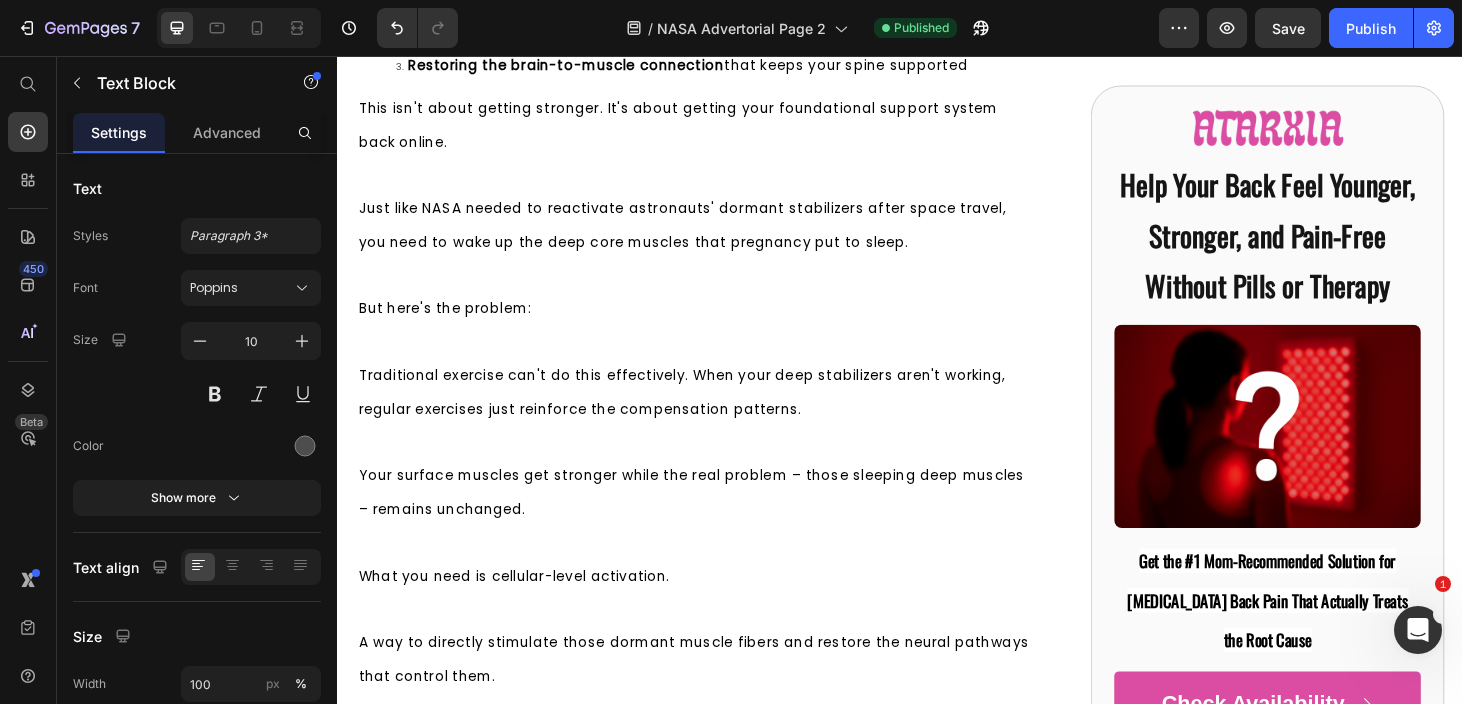 scroll, scrollTop: 7231, scrollLeft: 0, axis: vertical 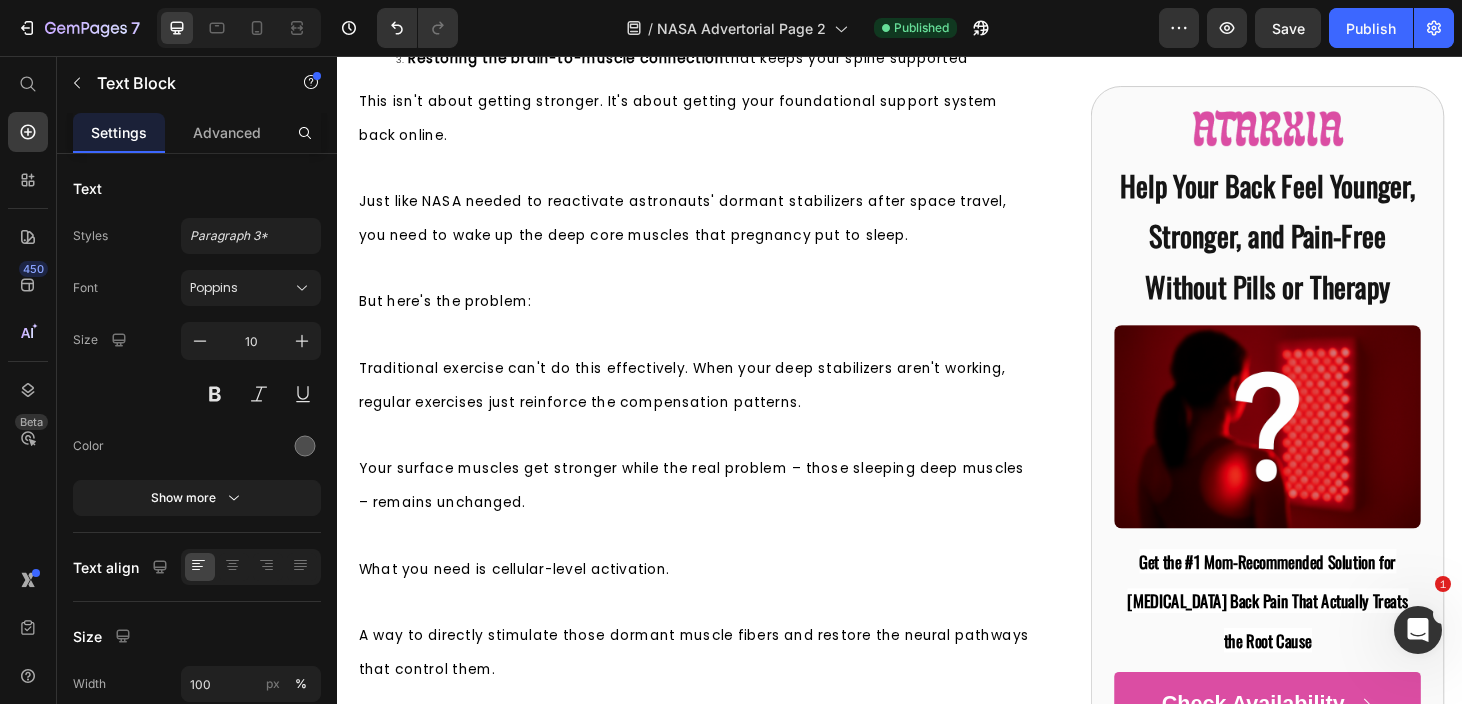 click on "That constant ache? Those muscle knots? The pain that never quite goes away? It's your body's cry for help because the foundation of your stability system isn't working." at bounding box center (717, -903) 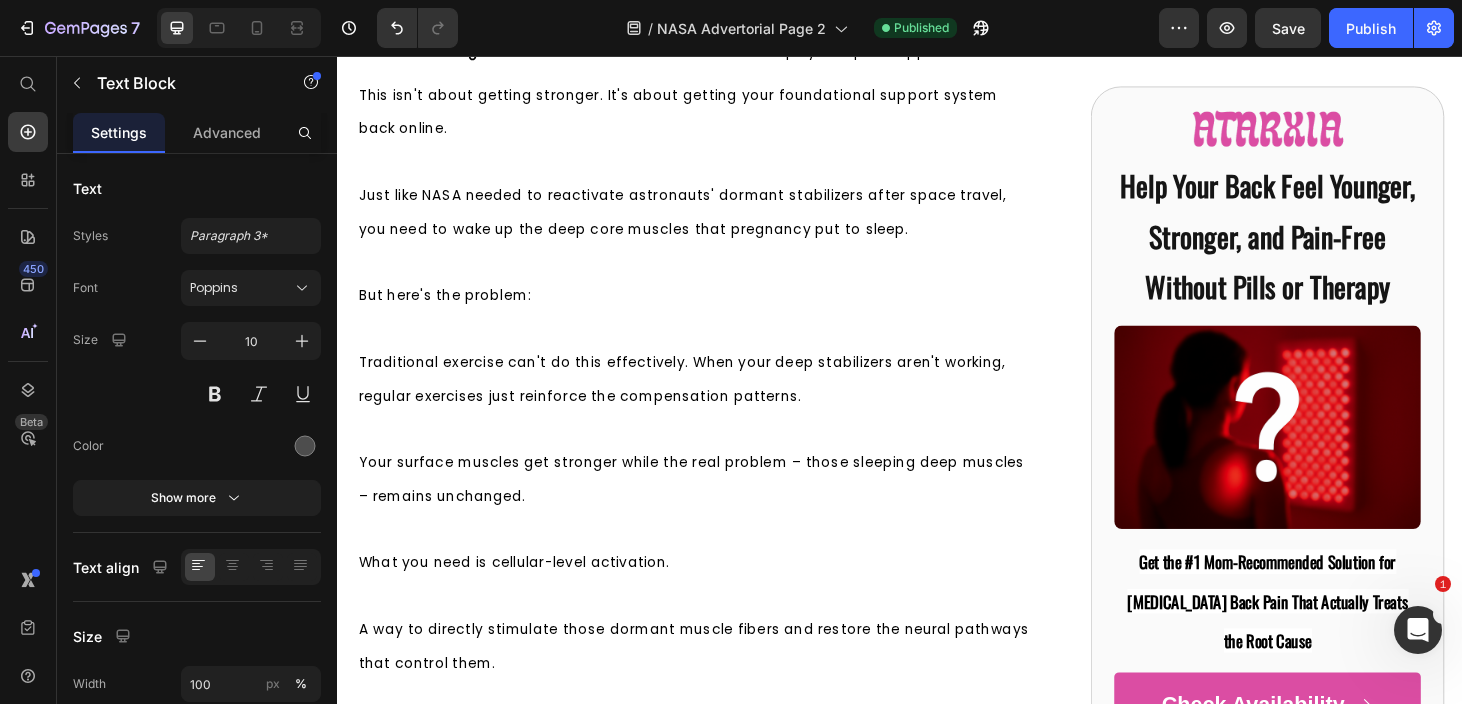 scroll, scrollTop: 7295, scrollLeft: 0, axis: vertical 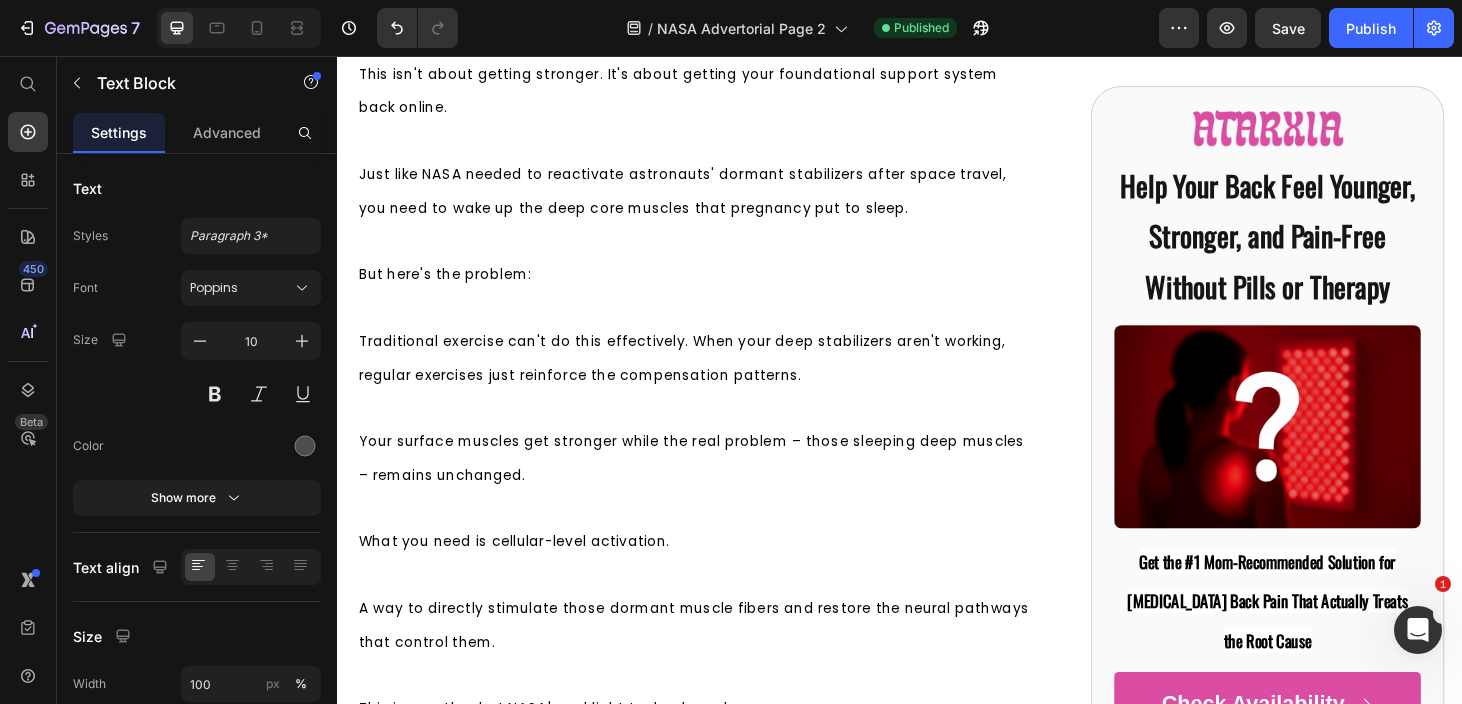 click on "This is why stretching only helps temporarily. Why strengthening exercises often make you feel worse. Why pain medication masks the symptoms but never fixes the problem." at bounding box center [717, -861] 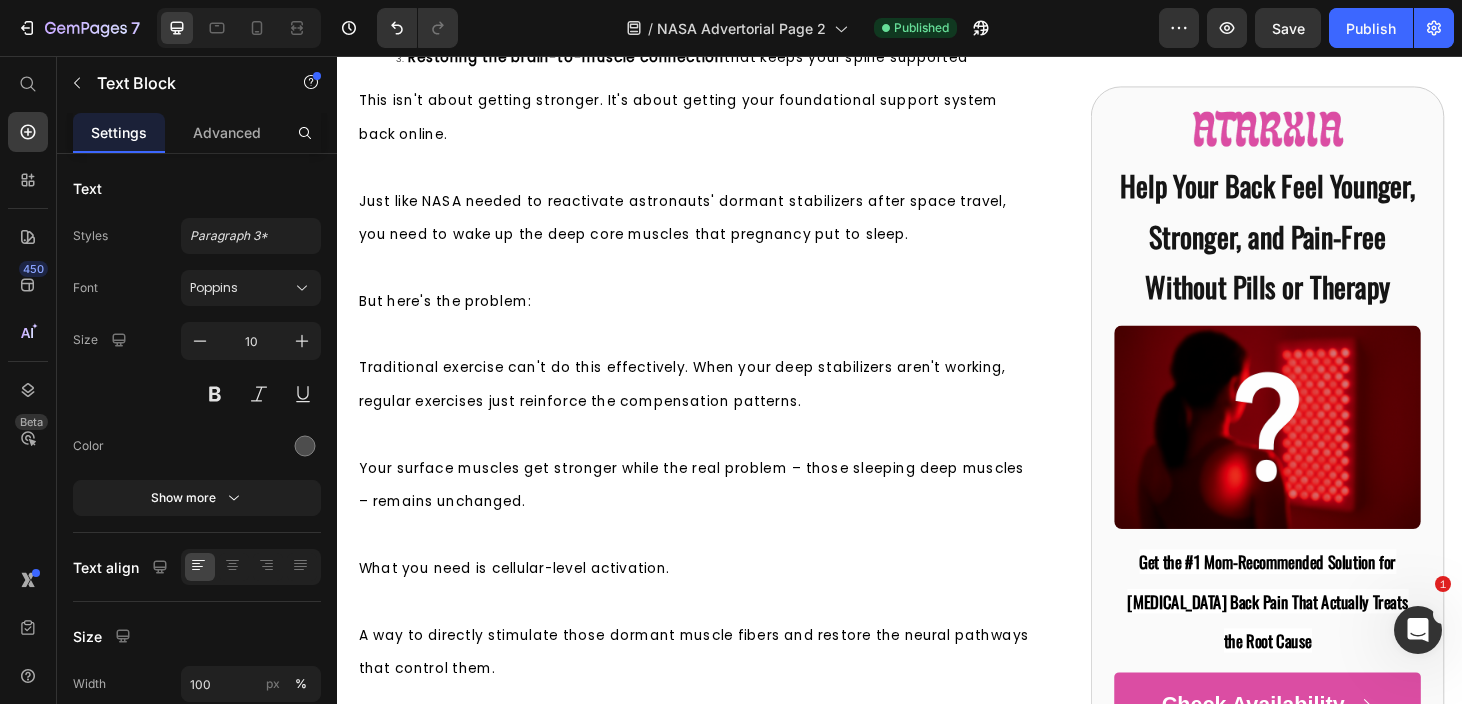 scroll, scrollTop: 7353, scrollLeft: 0, axis: vertical 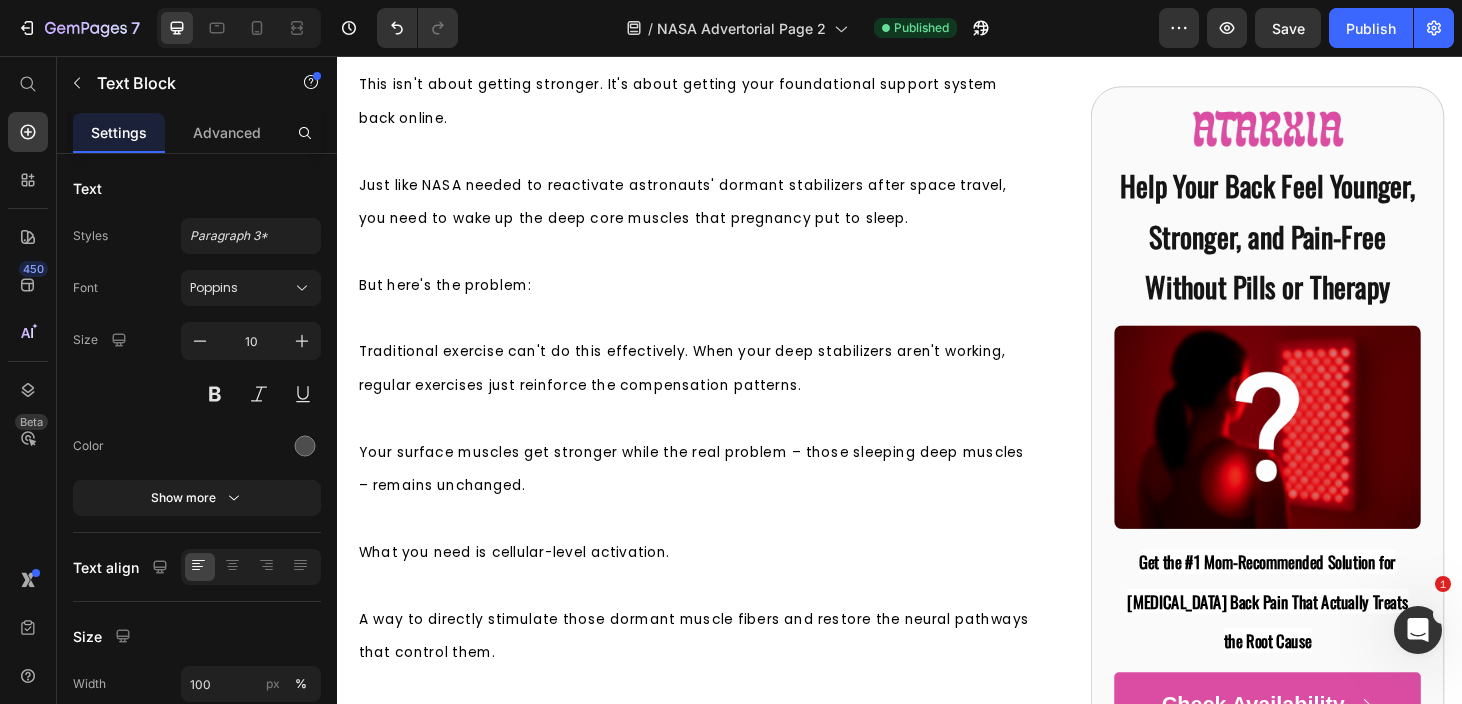 click on "Why strengthening exercises often make you feel worse. Why pain medication masks the symptoms but never fixes the problem." at bounding box center (713, -849) 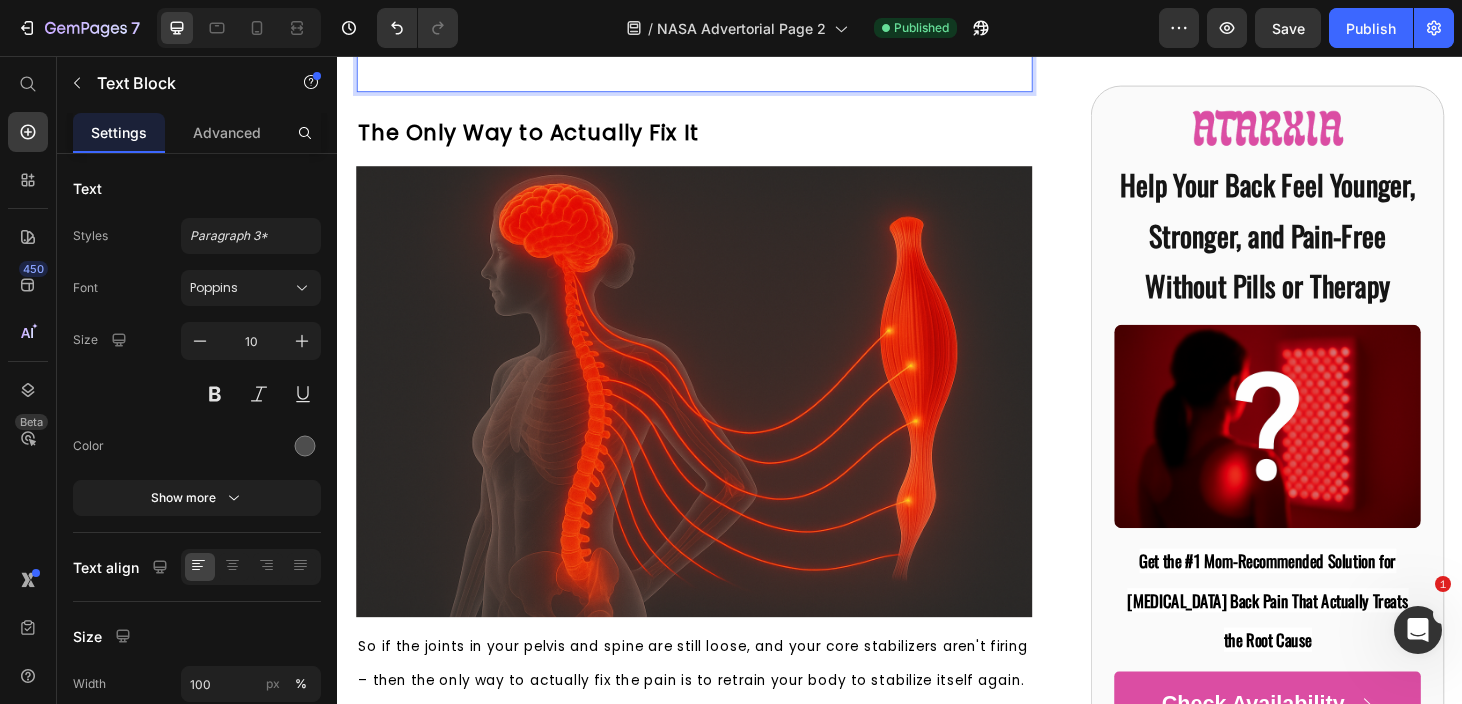 scroll, scrollTop: 6450, scrollLeft: 0, axis: vertical 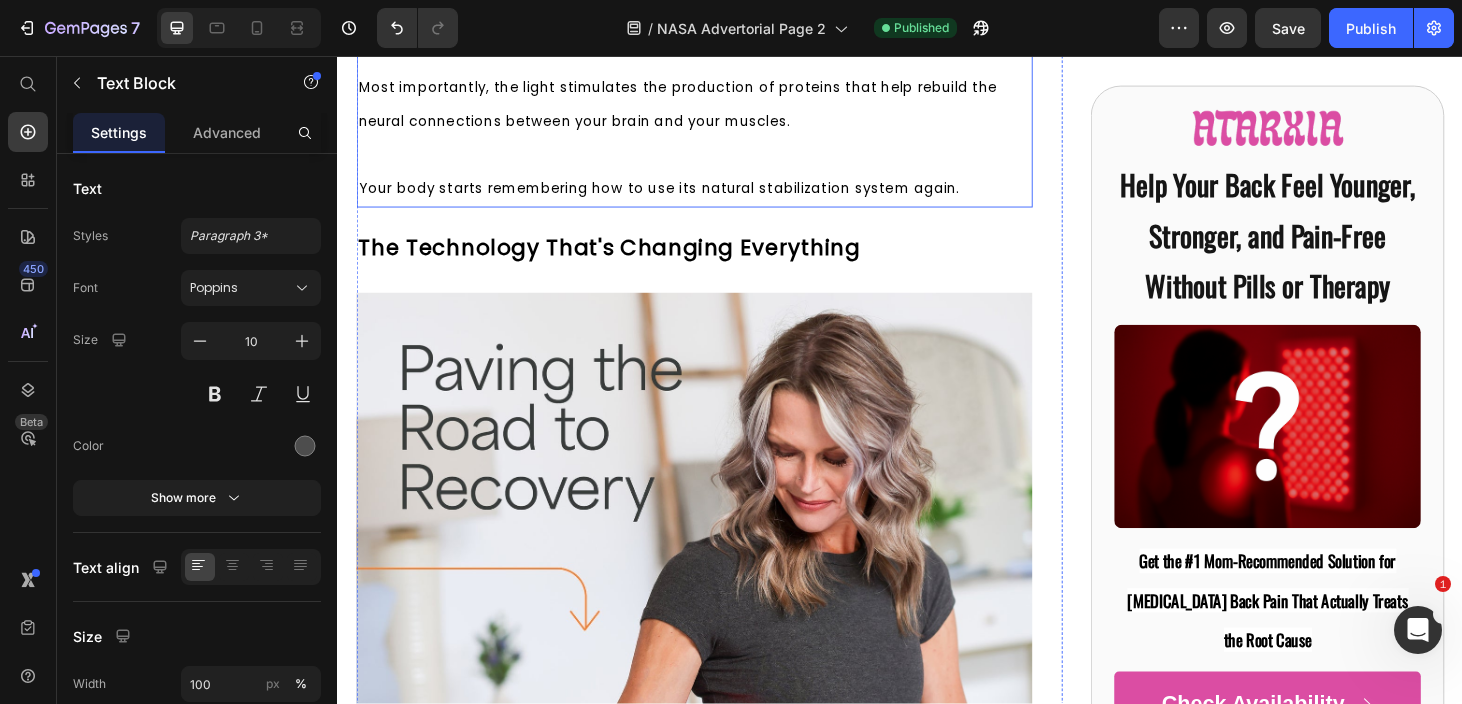 click at bounding box center (717, -1178) 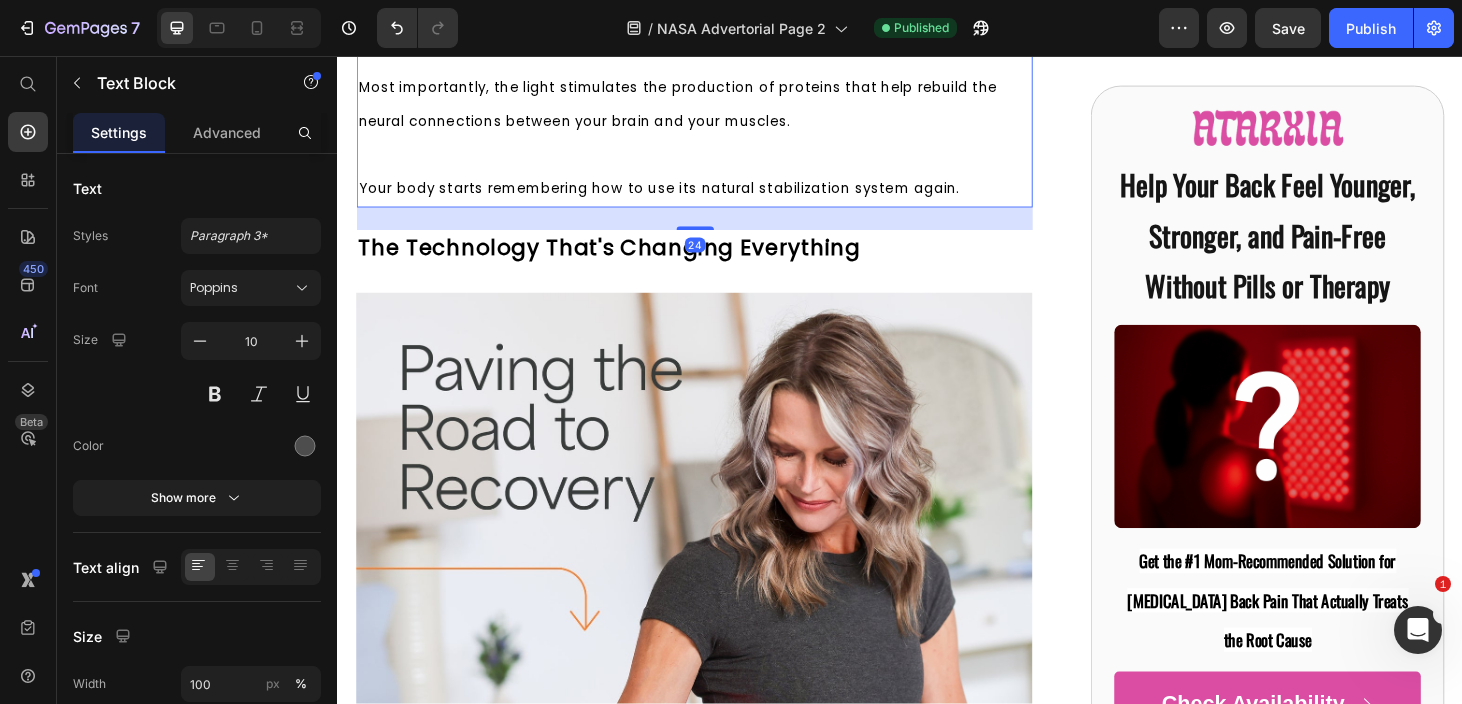 click on "So if the joints in your pelvis and spine are still loose, and your core stabilizers aren't firing – then the only way to actually fix the pain is to retrain your body to stabilize itself again." at bounding box center (716, -1232) 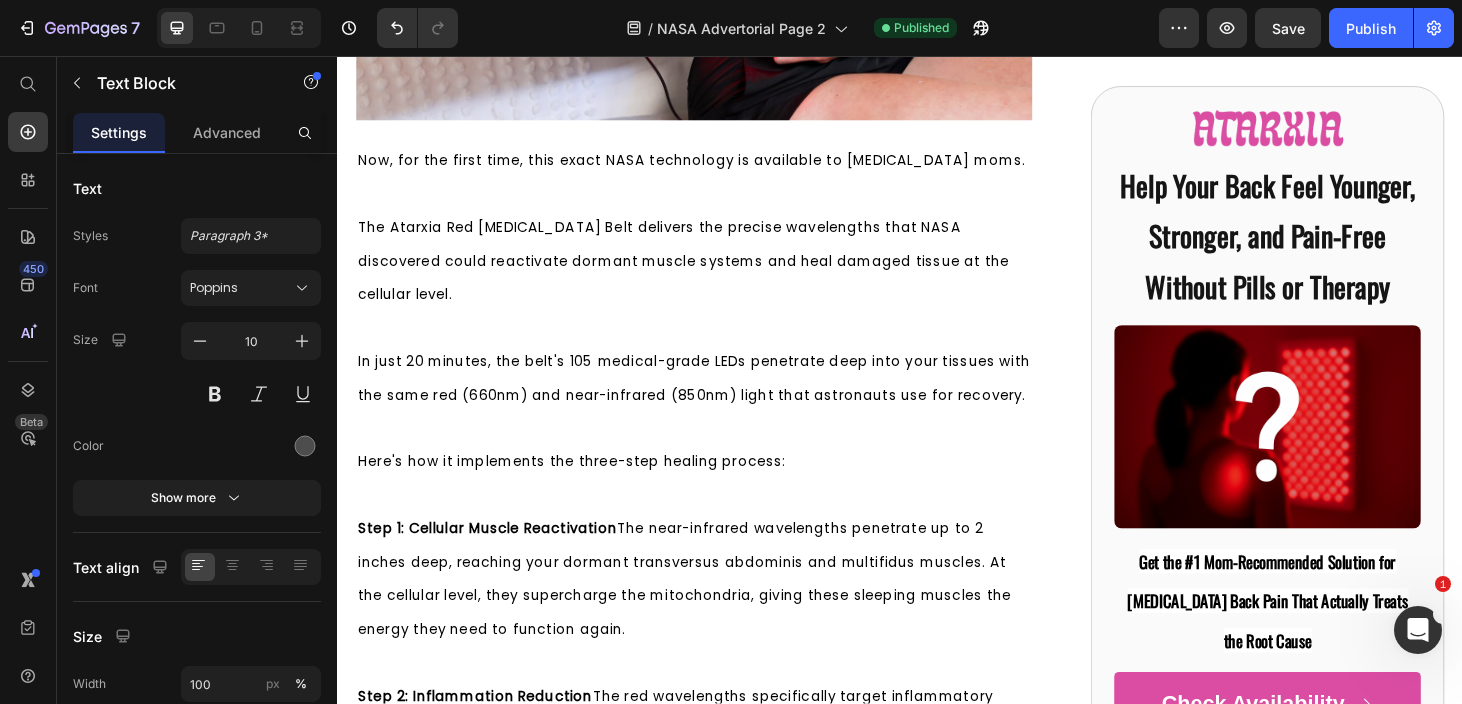 scroll, scrollTop: 9488, scrollLeft: 0, axis: vertical 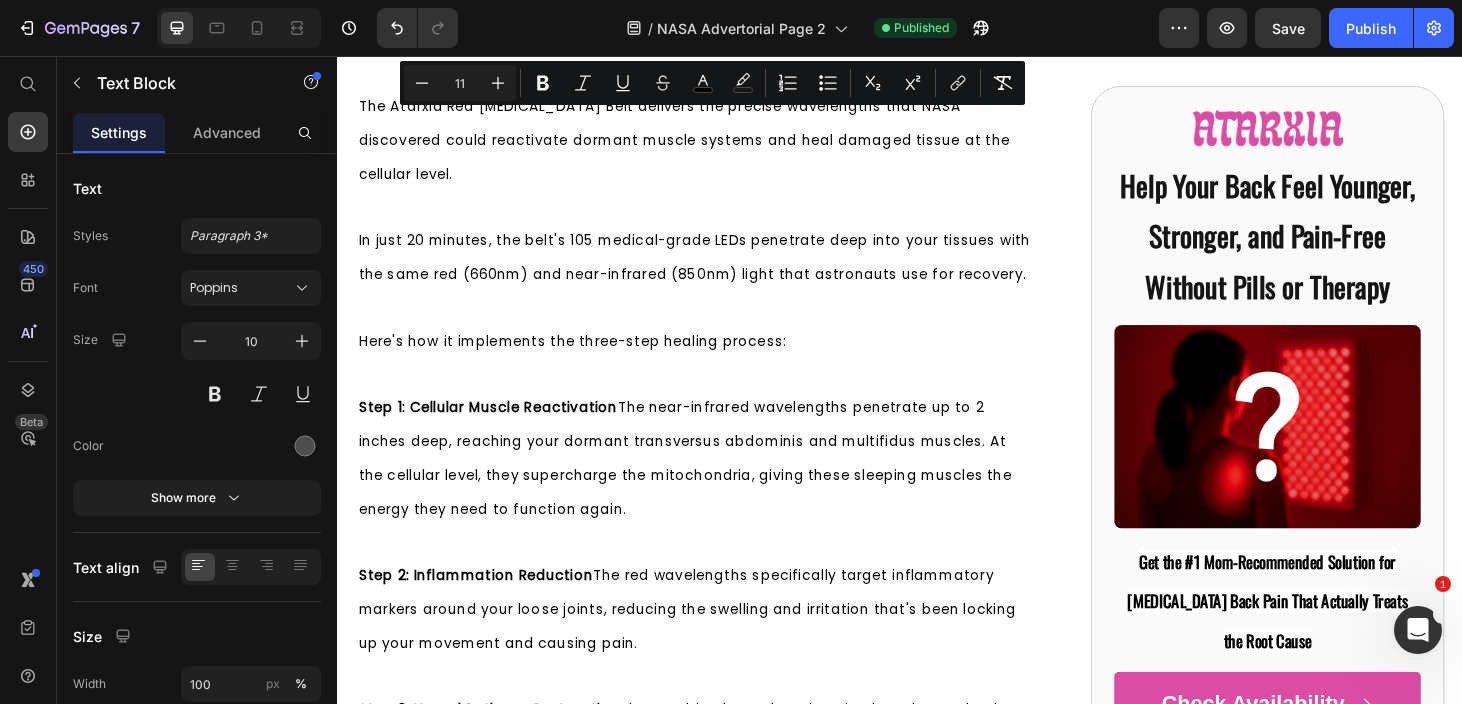 drag, startPoint x: 363, startPoint y: 206, endPoint x: 1015, endPoint y: 623, distance: 773.94635 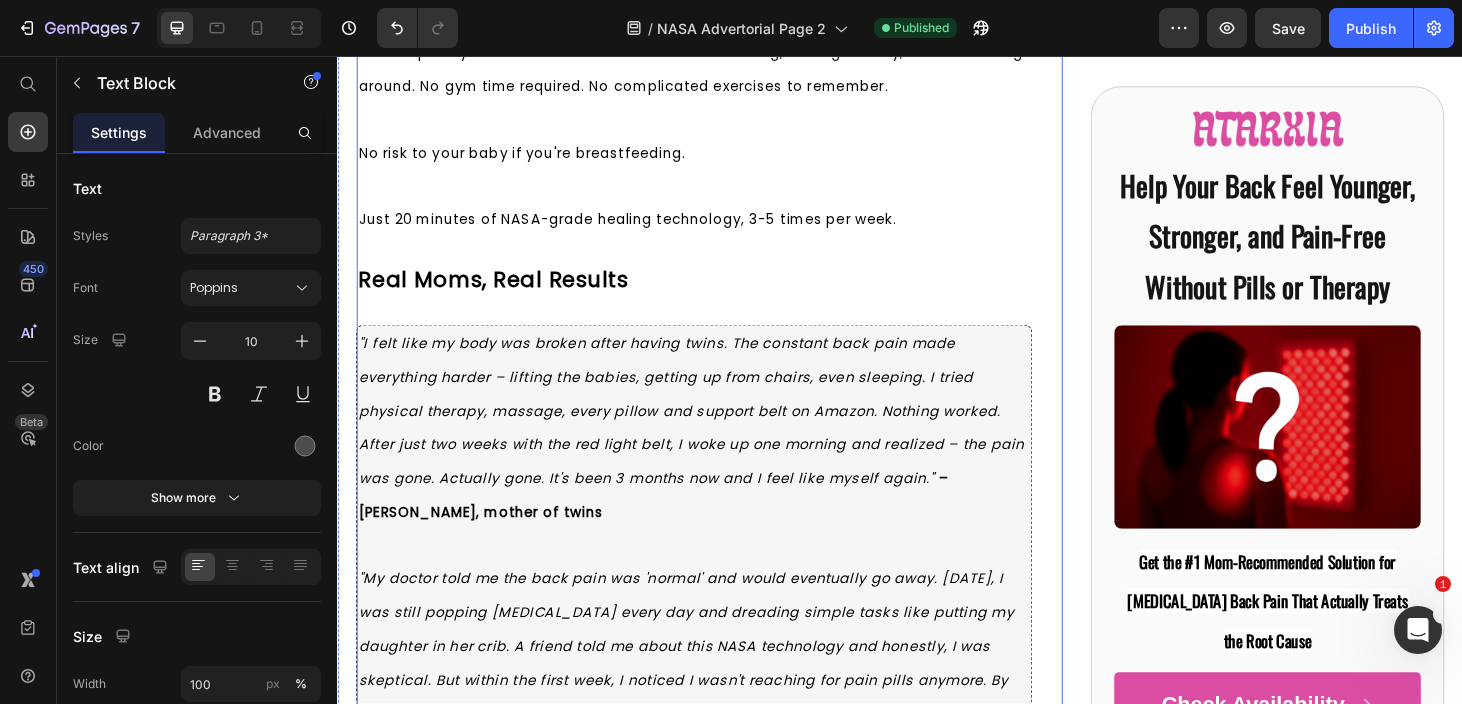 scroll, scrollTop: 9577, scrollLeft: 0, axis: vertical 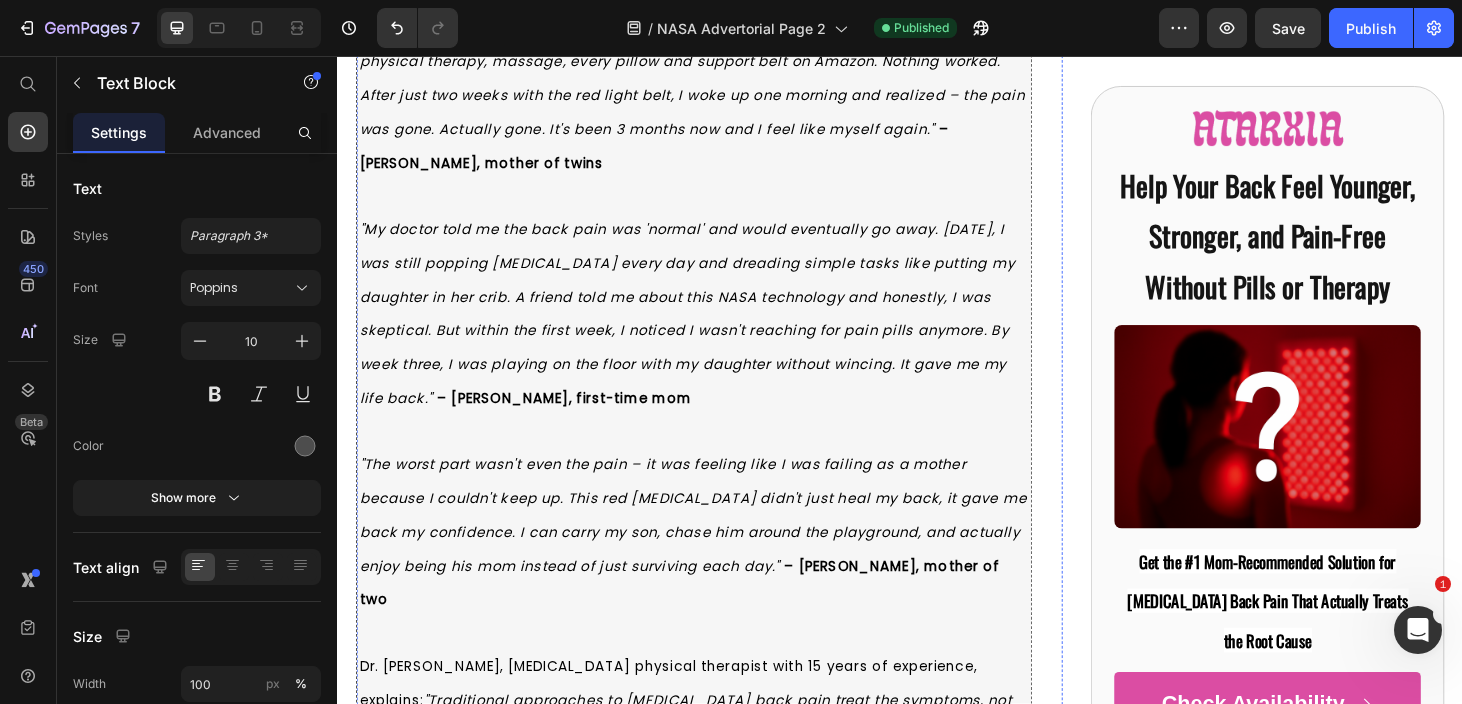 click at bounding box center (717, -1069) 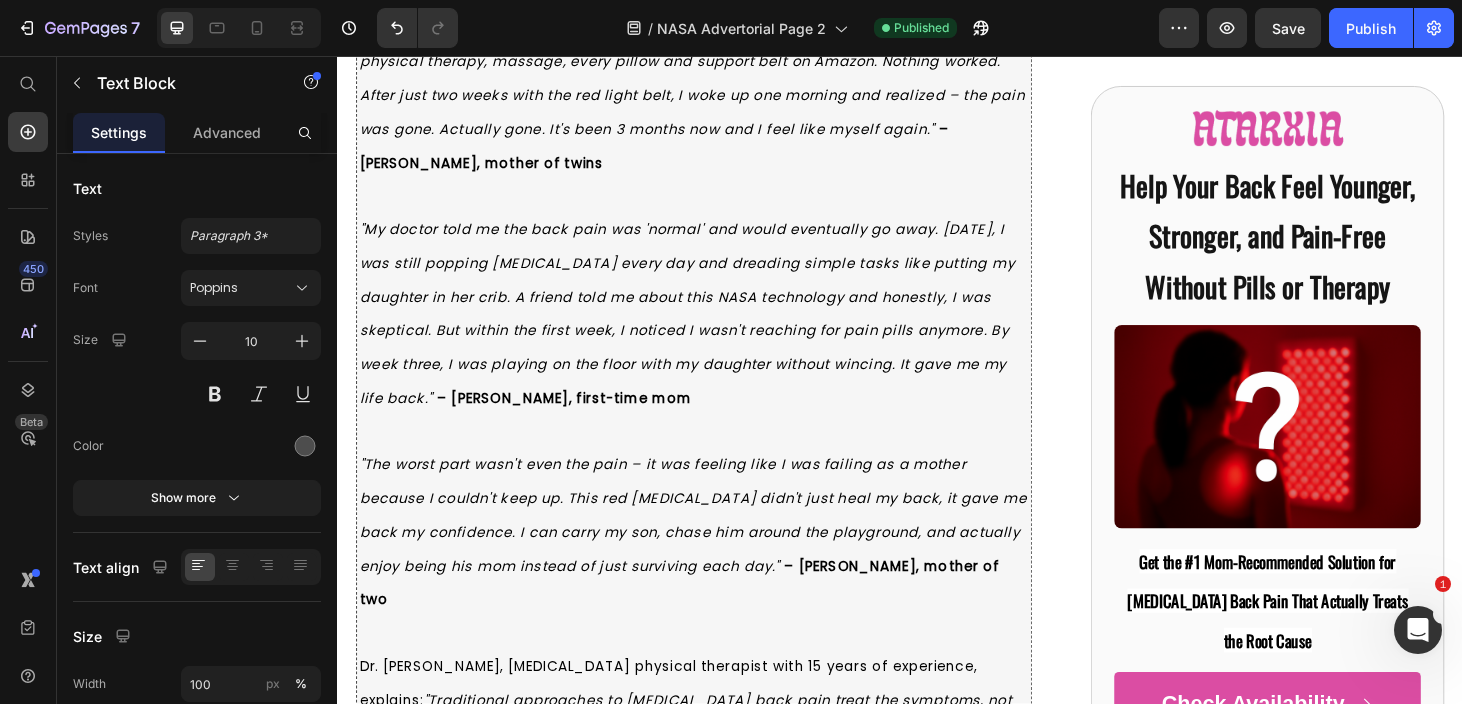 click at bounding box center [717, -1212] 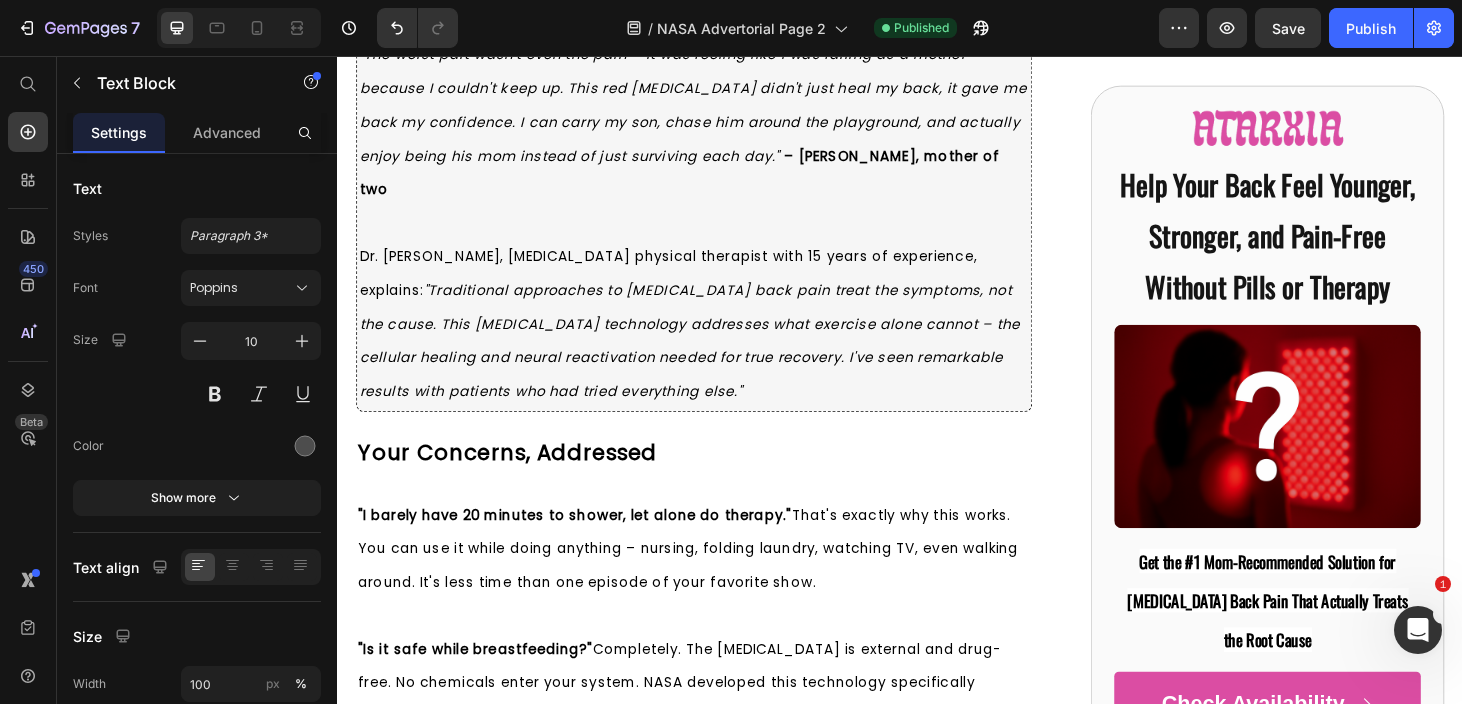 scroll, scrollTop: 10754, scrollLeft: 0, axis: vertical 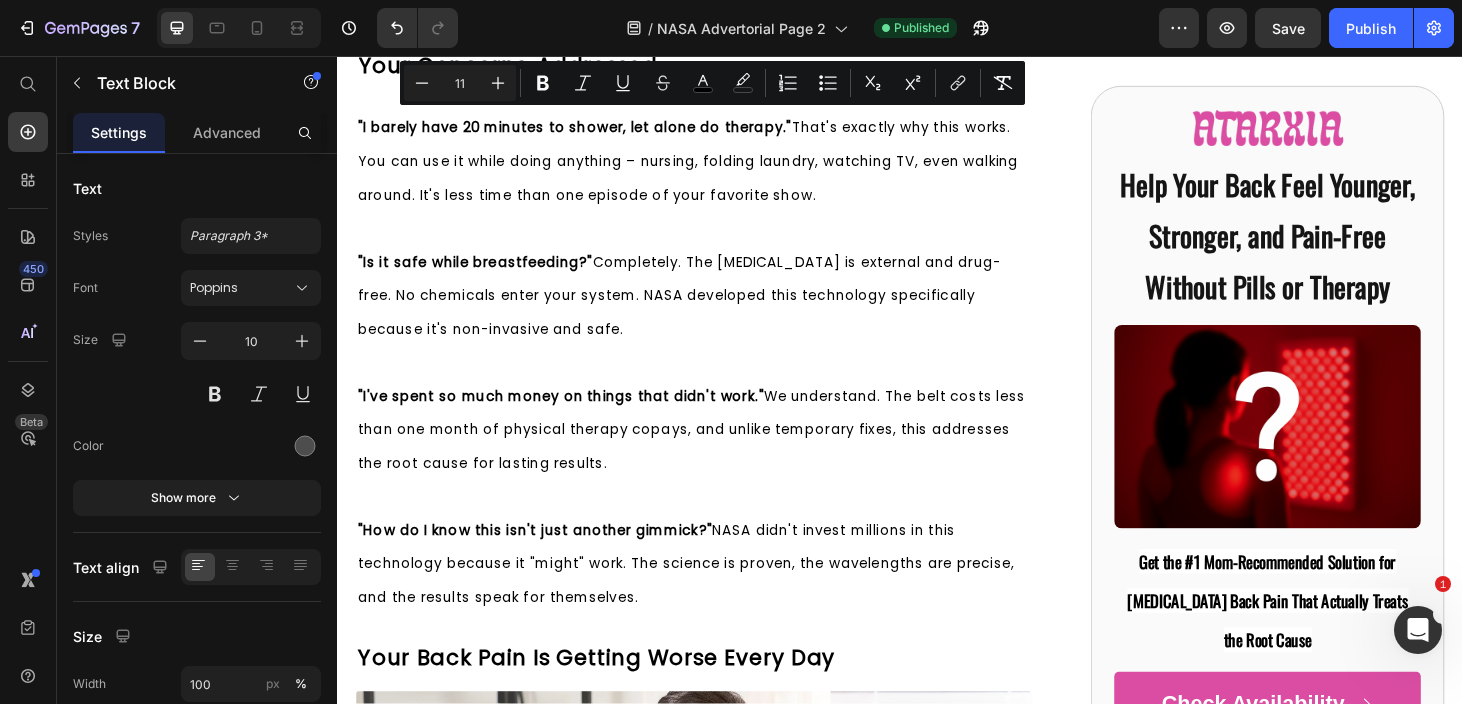 drag, startPoint x: 361, startPoint y: 217, endPoint x: 950, endPoint y: 488, distance: 648.3533 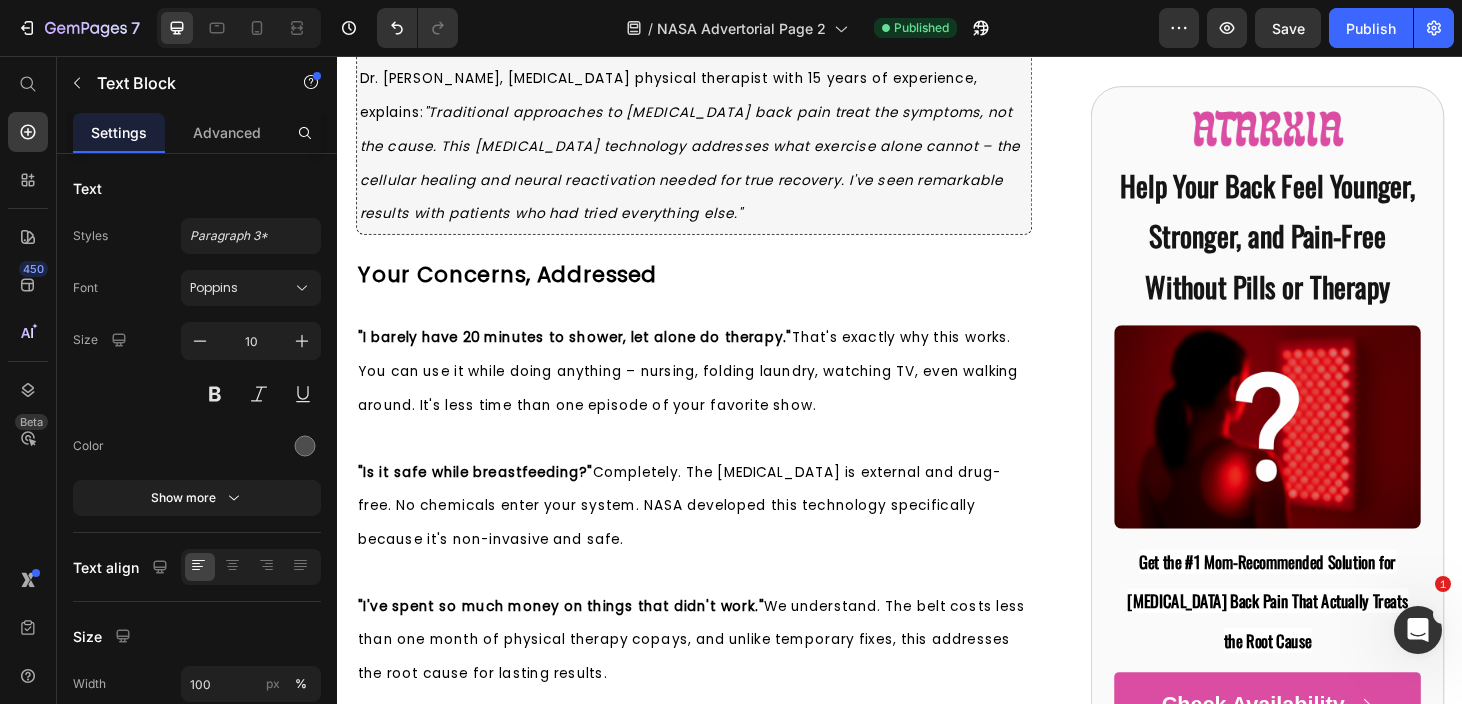 scroll, scrollTop: 10648, scrollLeft: 0, axis: vertical 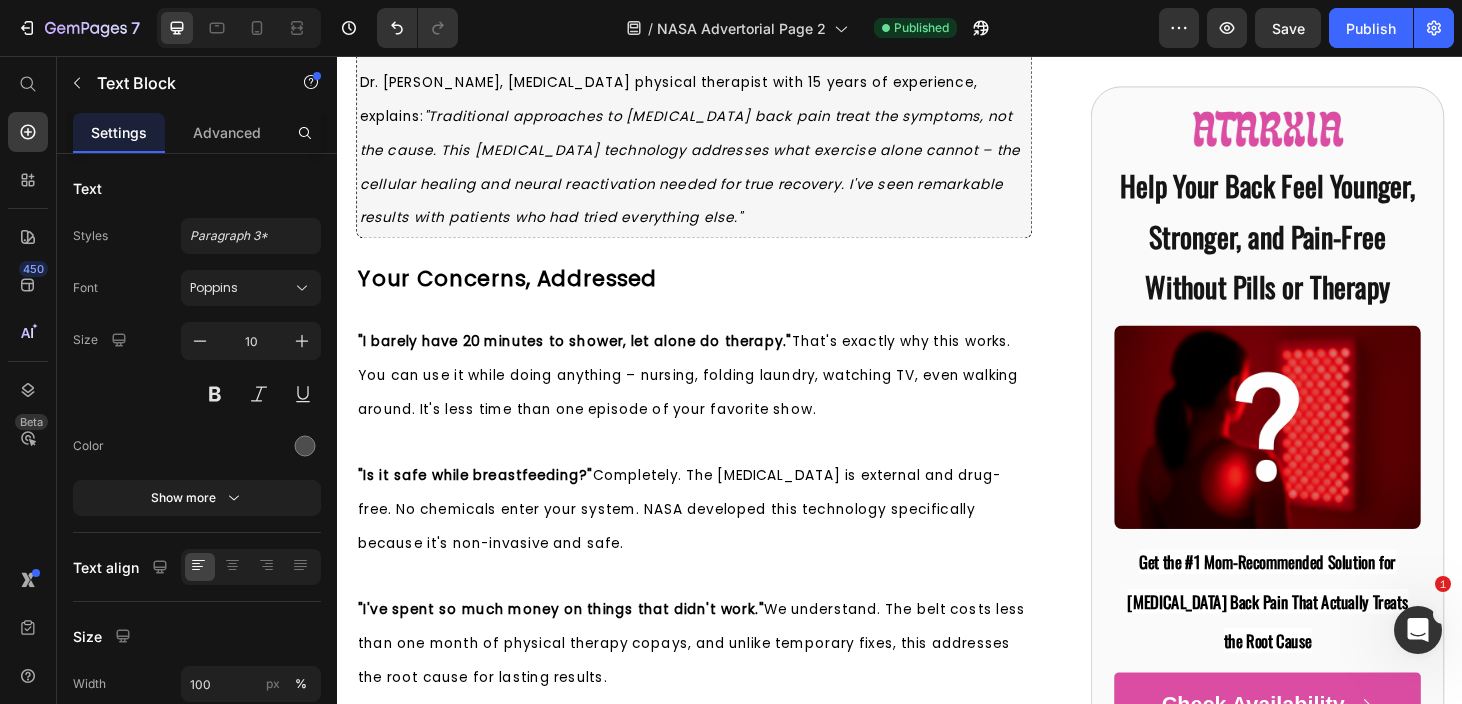 click on "In just 20 minutes, Atarxia's precision-engineered wavelengths penetrate up to 2 inches deep into your tissues, reaching those sleeping posture muscles and delivering the cellular energy they need to wake up and start supporting your spine again." at bounding box center [717, -943] 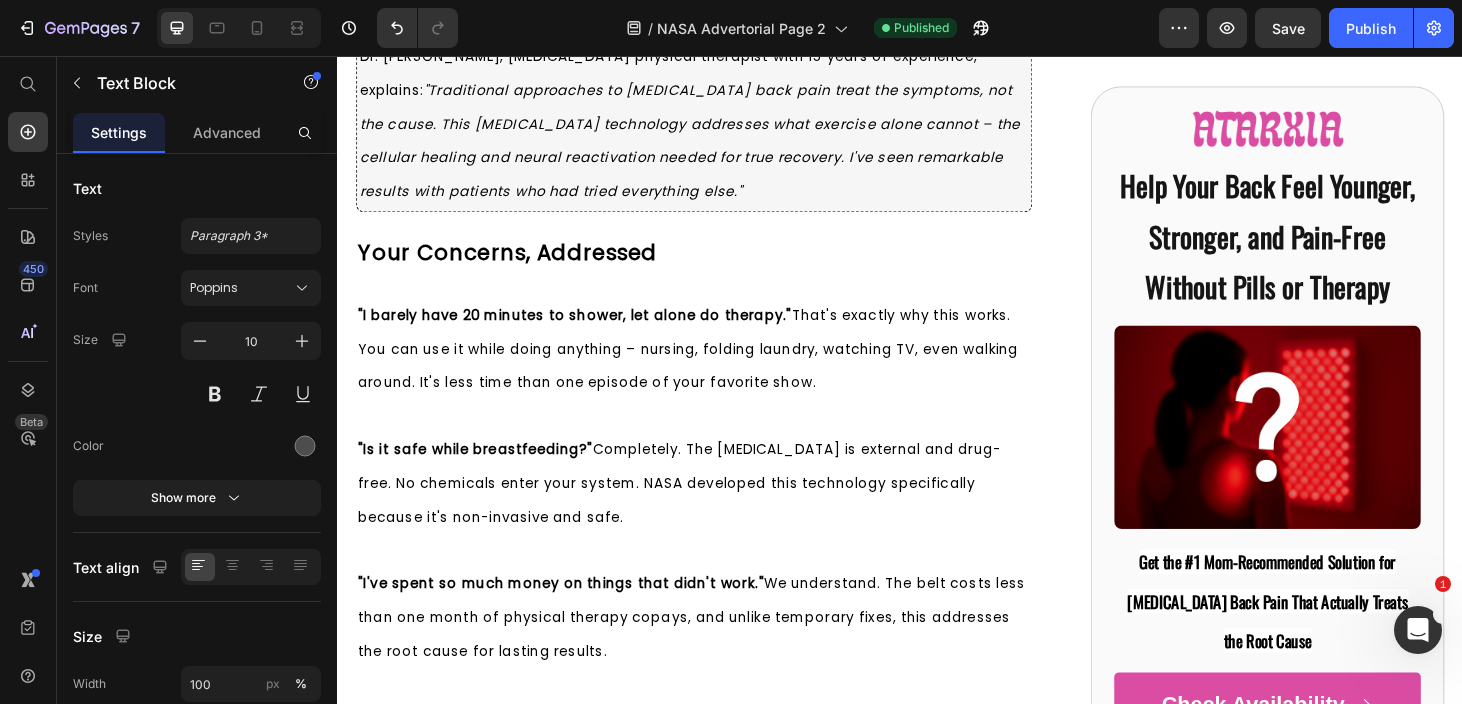 scroll, scrollTop: 10715, scrollLeft: 0, axis: vertical 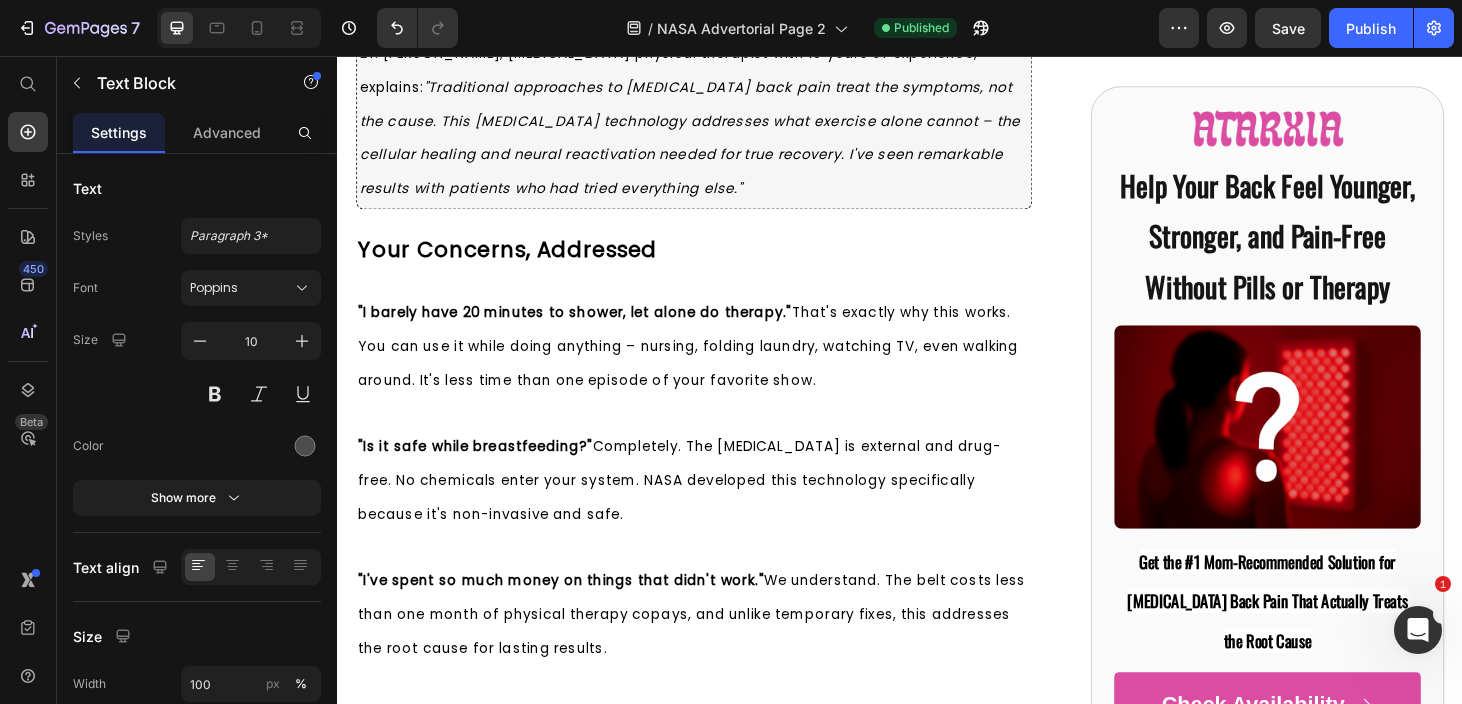 click on "The beauty of this system? It's completely hands-free. You can wear it while nursing, folding laundry, or even walking around. No gym time required. No complicated exercises to remember. No risk to your baby if you're breastfeeding." at bounding box center (717, -866) 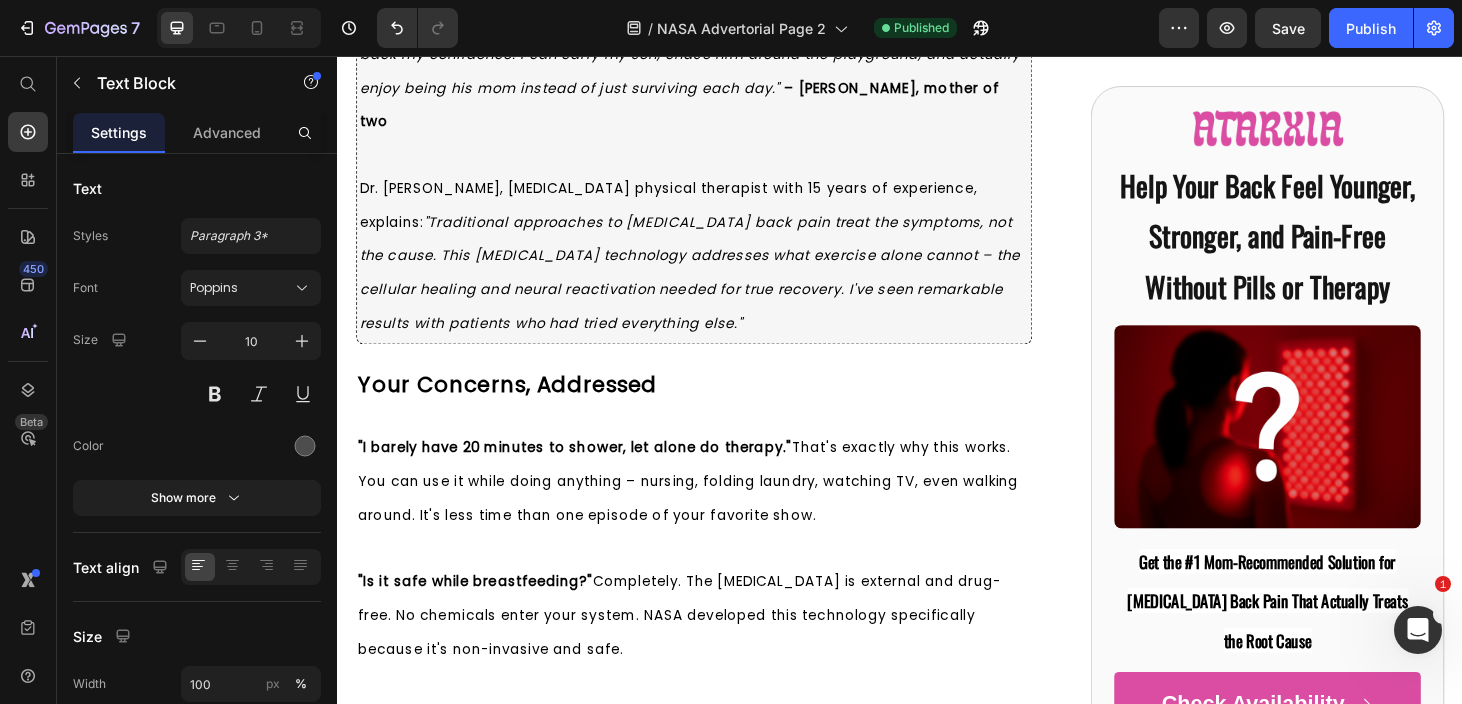 scroll, scrollTop: 10584, scrollLeft: 0, axis: vertical 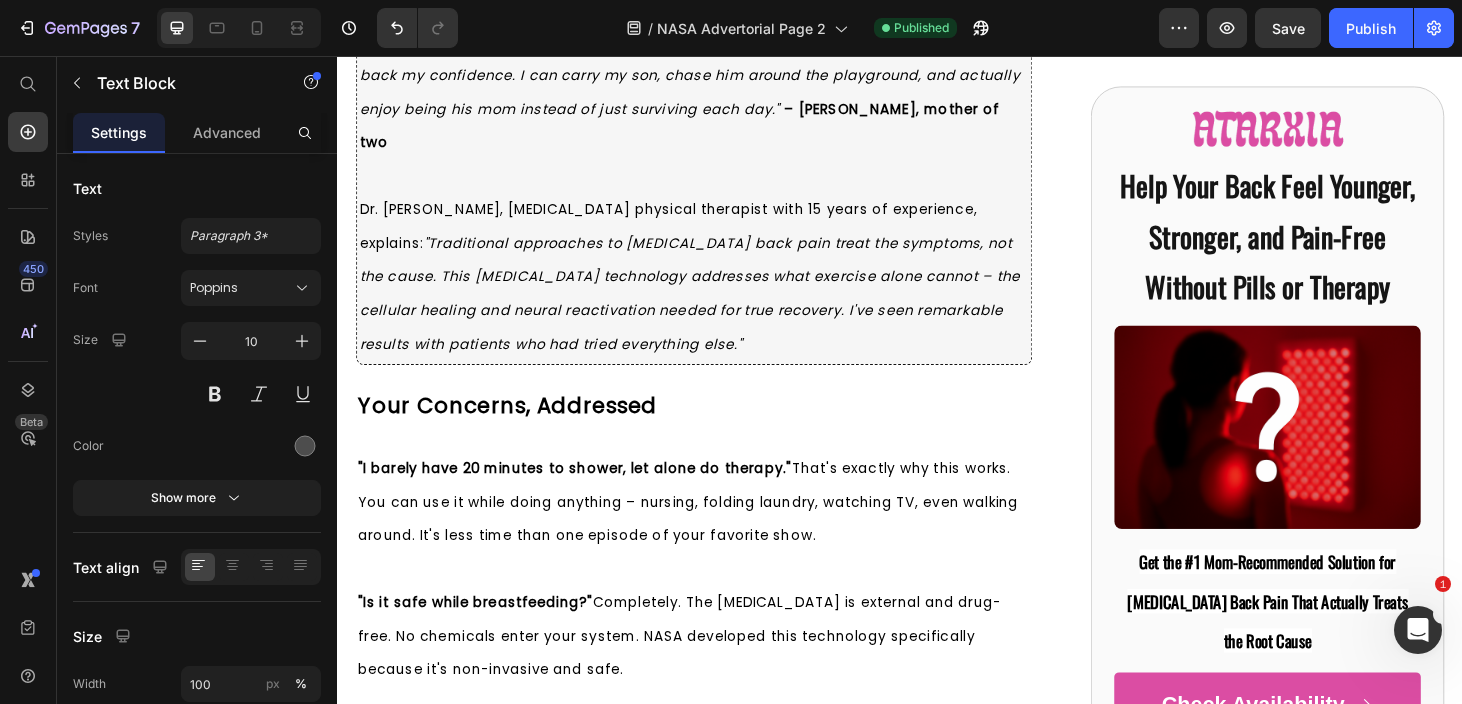 click on "While other red light devices use low-powered LEDs designed for surface treatments, Atarxia delivers 85mW/cm² of therapeutic intensity through 105 medical-grade LEDs. That's the exact power level NASA found necessary to penetrate deep enough to reach dormant muscle tissue." at bounding box center (717, -1169) 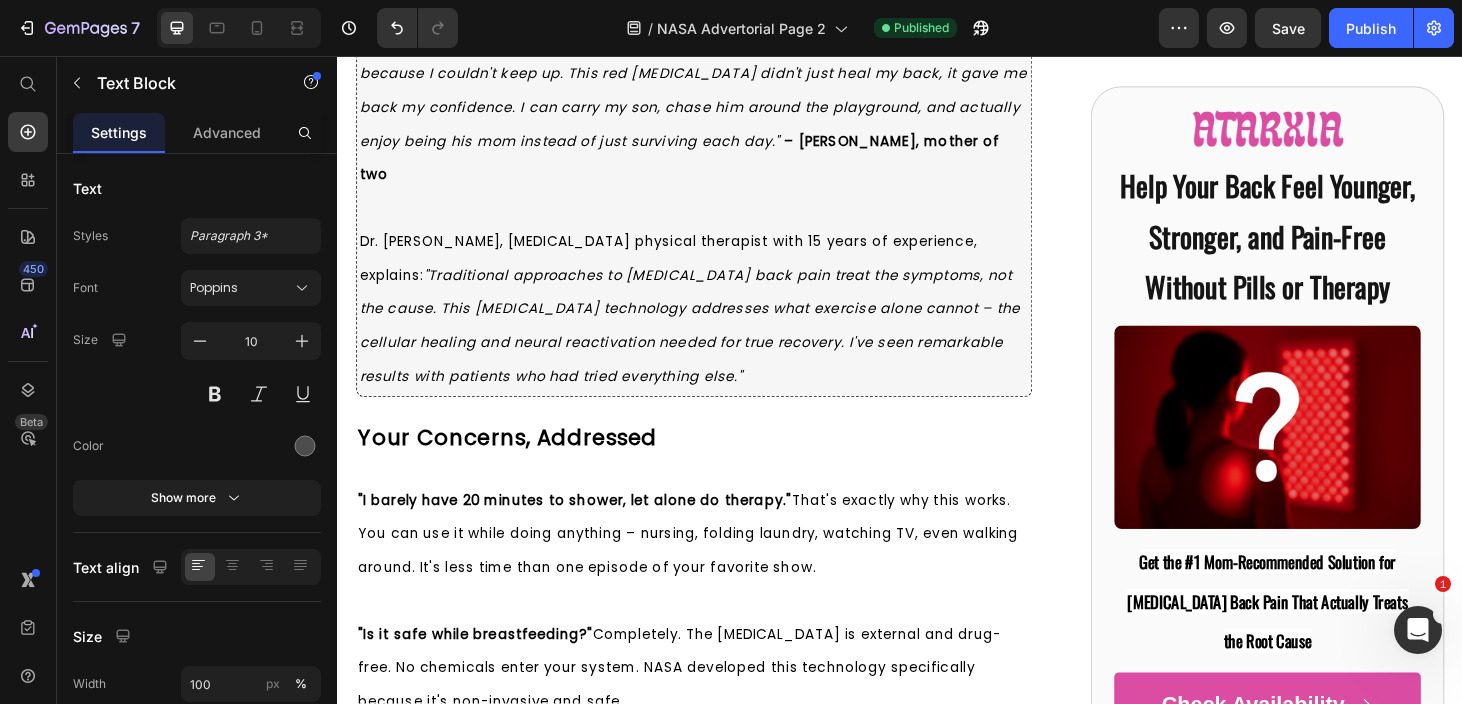 click on "That's the exact power level NASA found necessary to penetrate deep enough to reach dormant muscle tissue." at bounding box center [717, -1098] 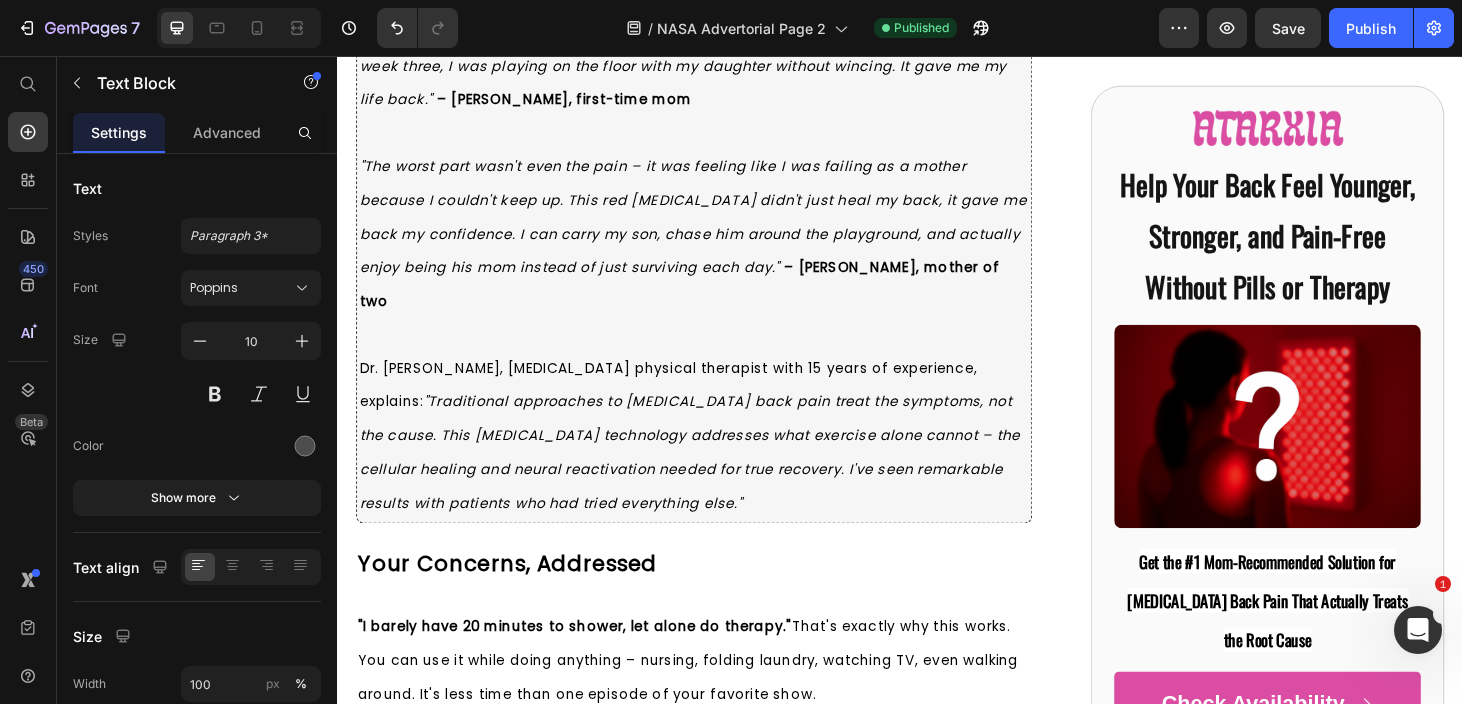 scroll, scrollTop: 10478, scrollLeft: 0, axis: vertical 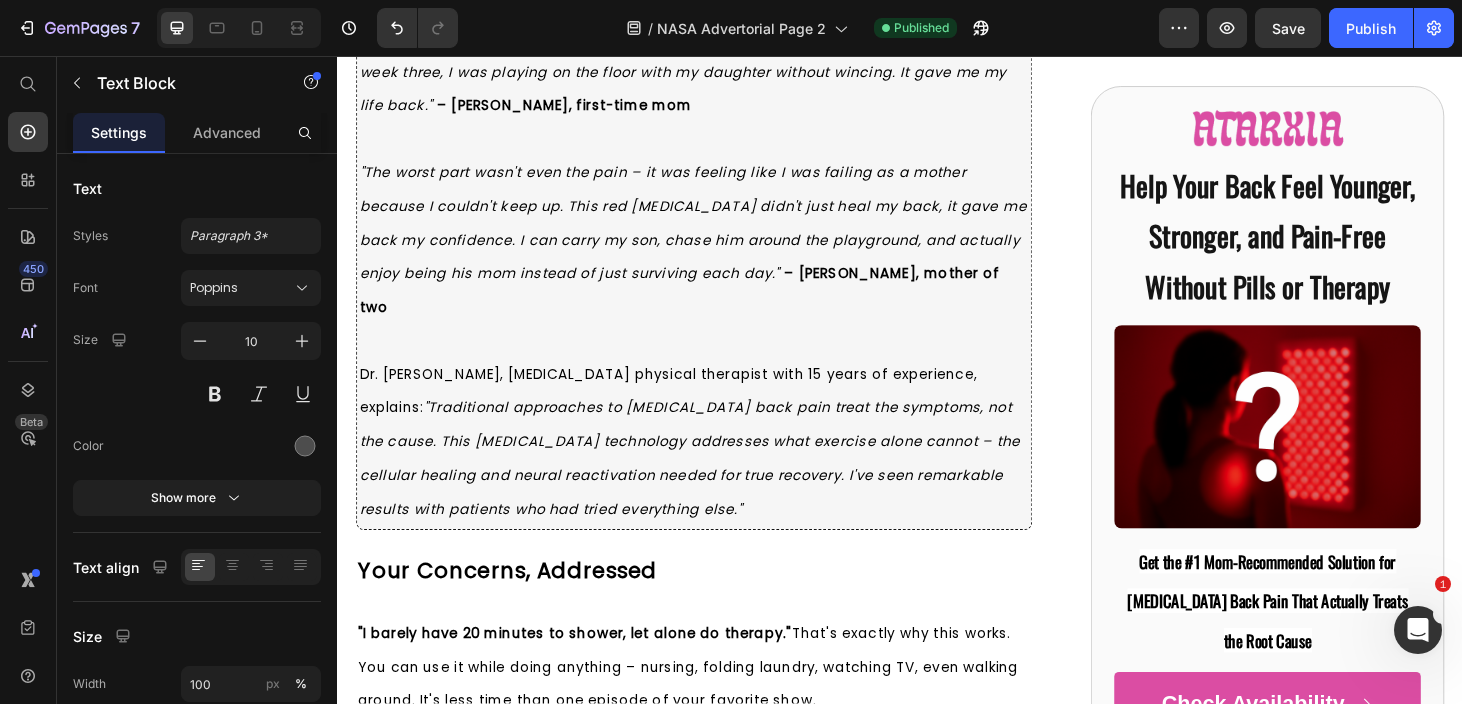click on "Atarxia is the only belt built using NASA's exact muscle reactivation specifications  – with the precise light intensity and penetration depth needed to actually wake up dormant posture muscles where your pain starts." at bounding box center [717, -1189] 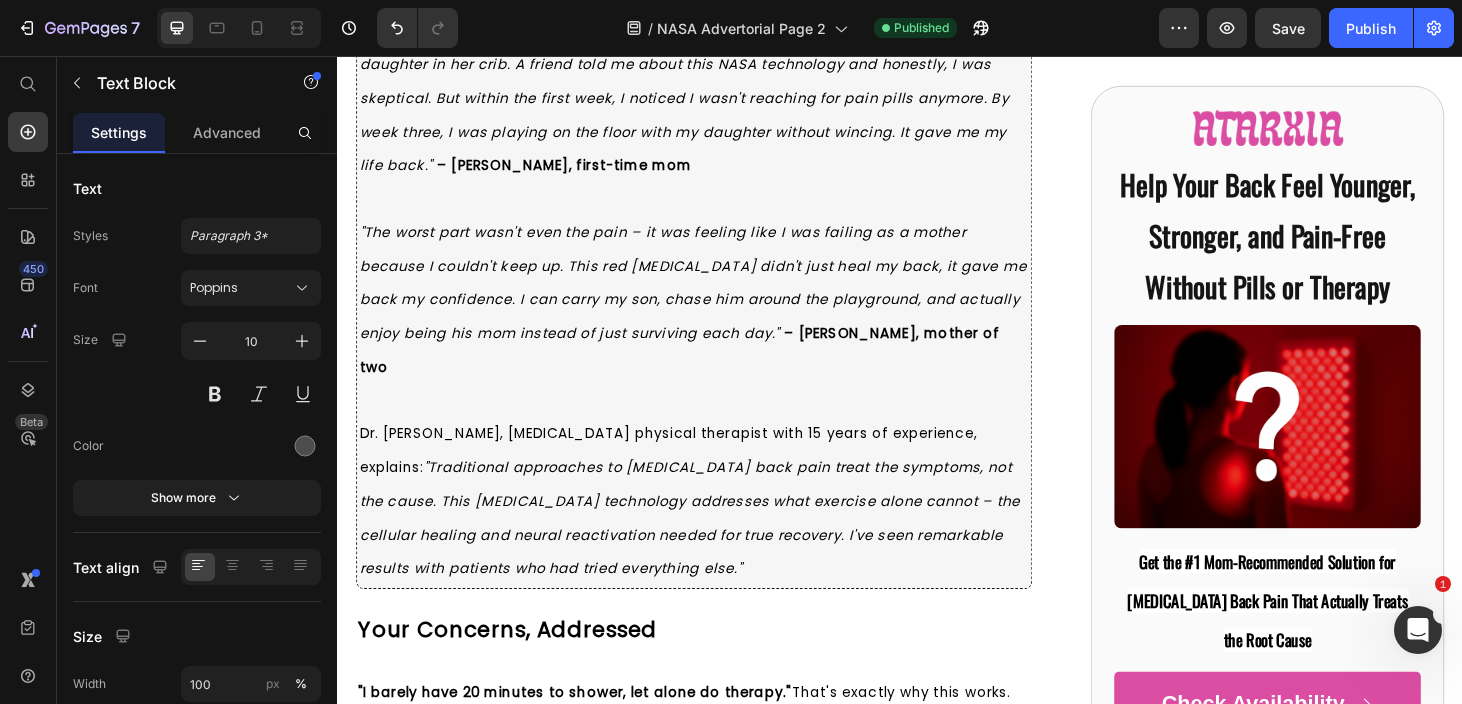 scroll, scrollTop: 10442, scrollLeft: 0, axis: vertical 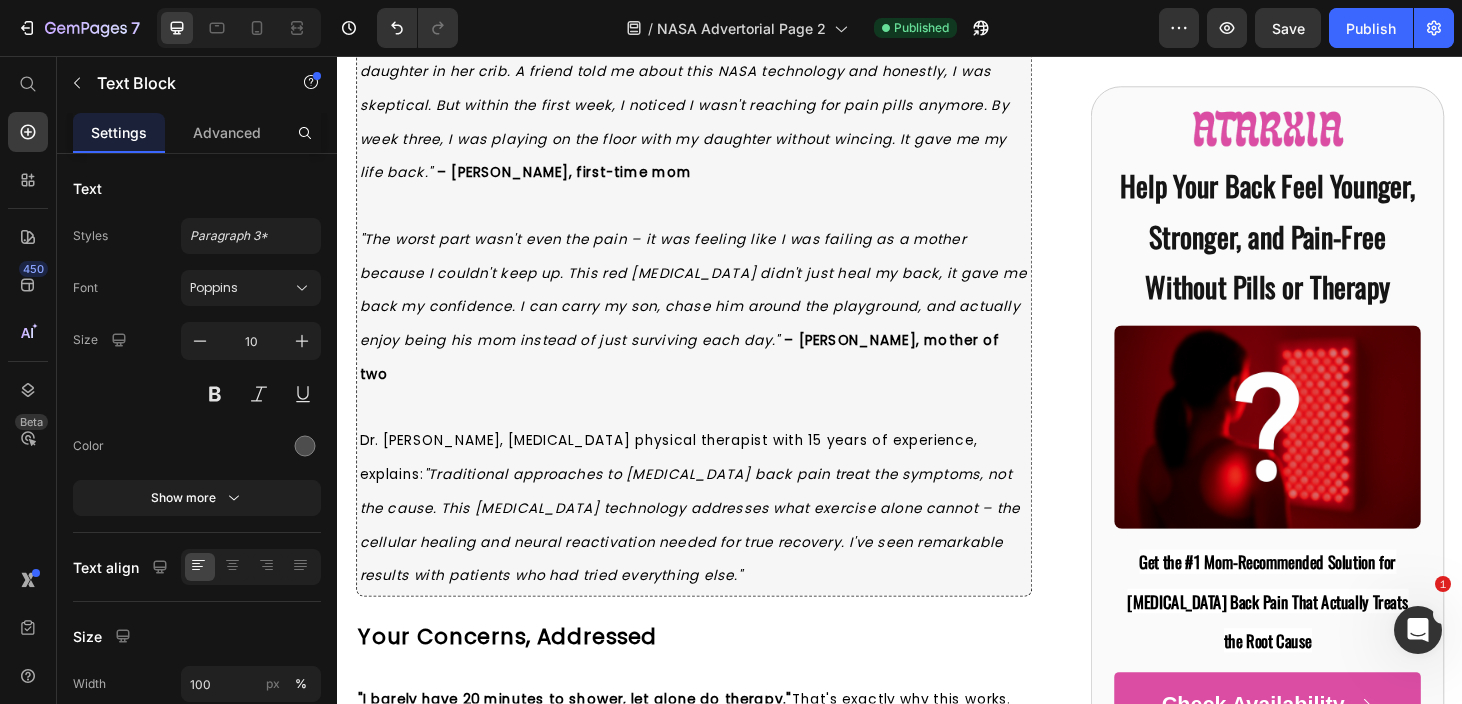 click on "But here's the critical difference: Not every red light therapy device will get this done because most are designed for surface skin conditions using weak light that can't reach deep enough." at bounding box center (717, -1261) 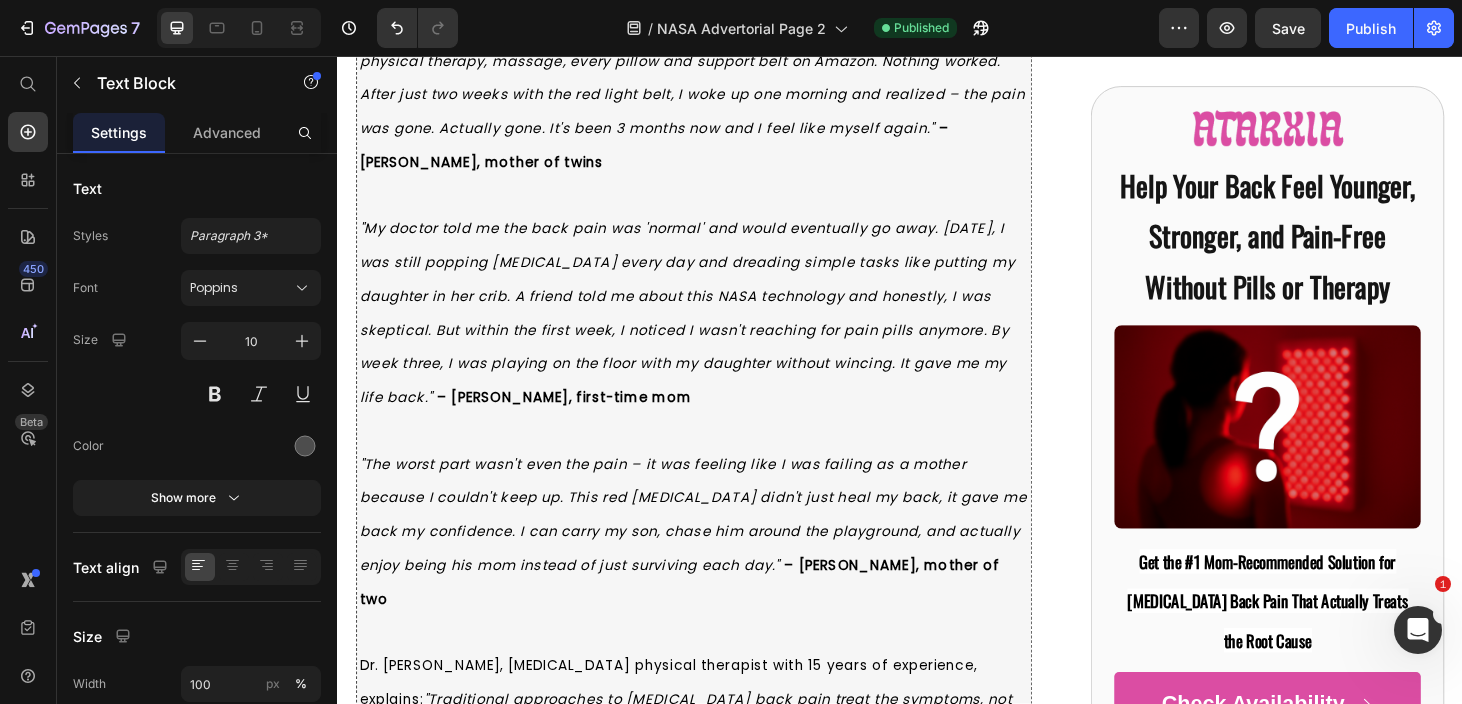 scroll, scrollTop: 10173, scrollLeft: 0, axis: vertical 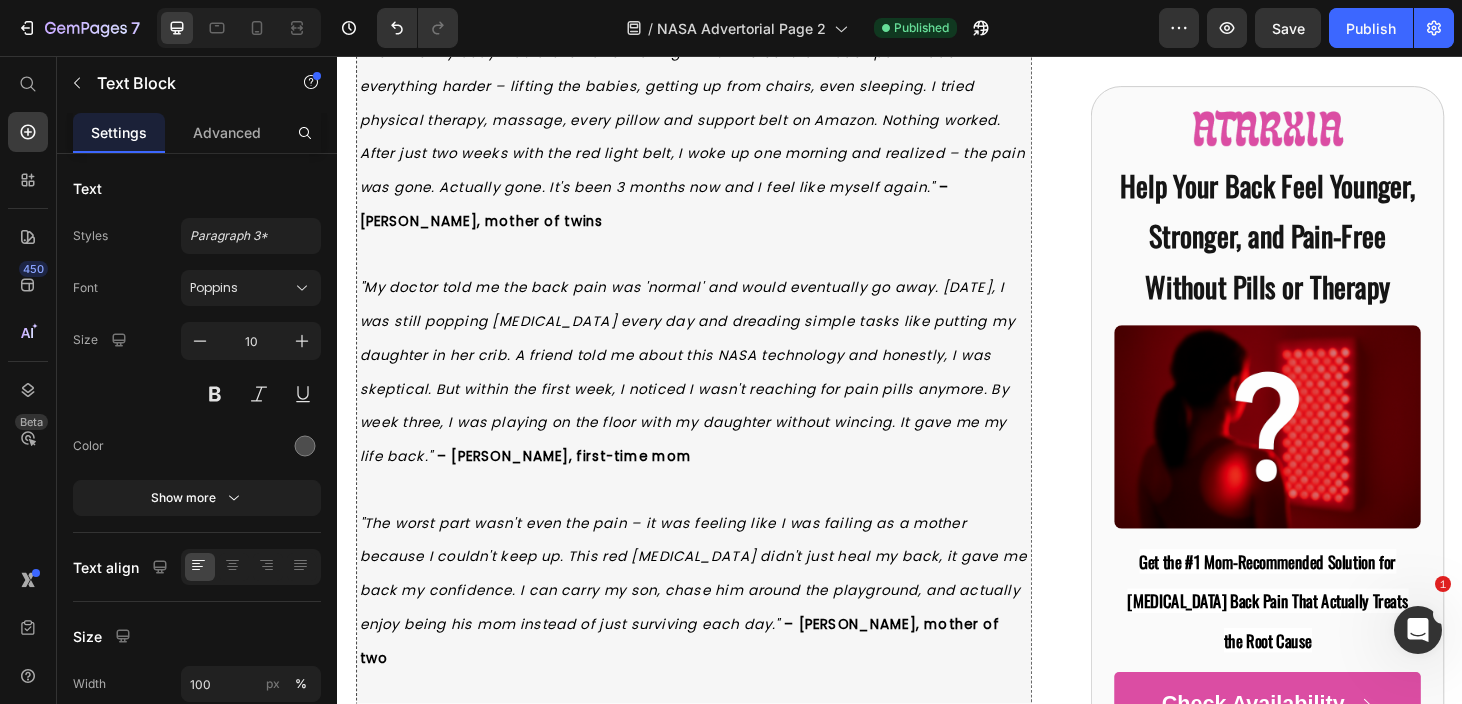 click on "Here's how it works: Specific wavelengths of red and near-infrared light penetrate deep into your tissues, reaching the mitochondria in your muscle cells and literally providing them with the energy they need to function again. It's like delivering a direct charge to those sleeping muscle batteries." at bounding box center [717, -1318] 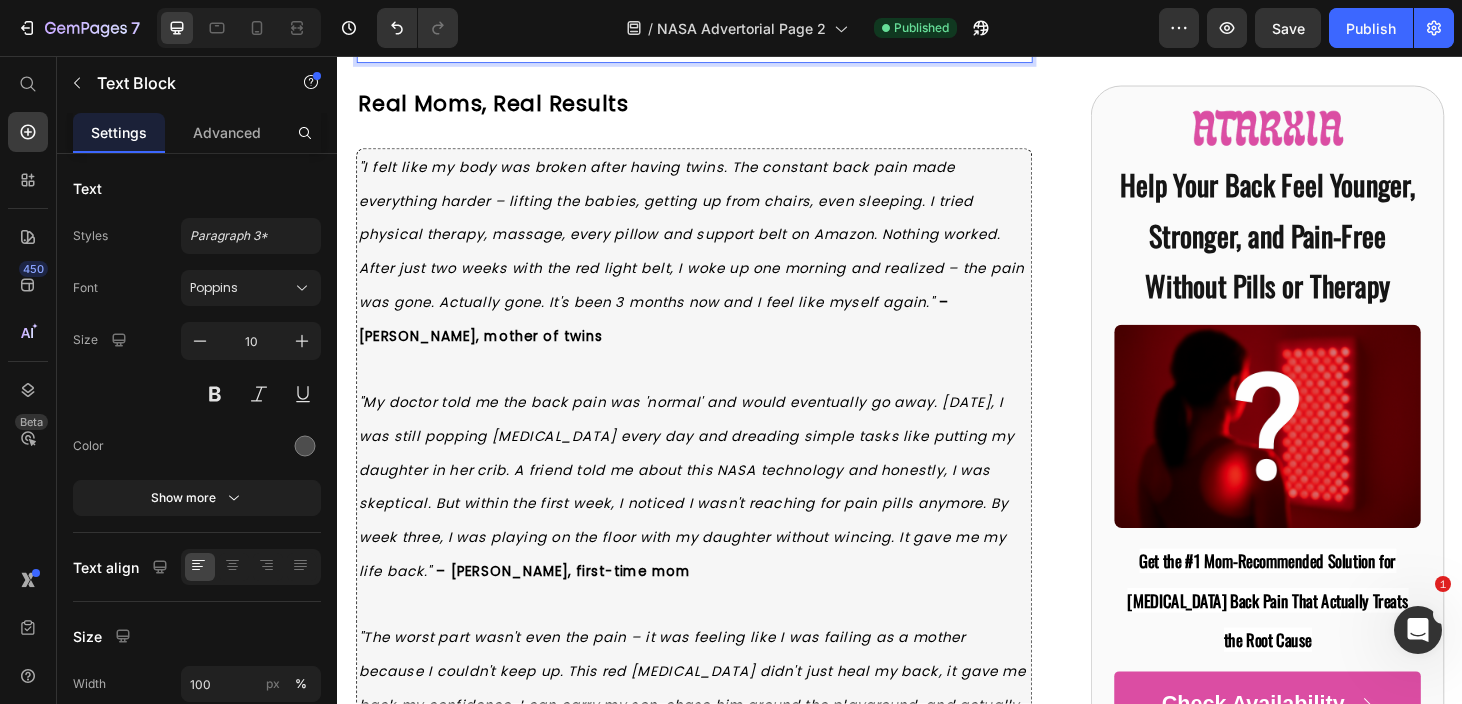 scroll, scrollTop: 10079, scrollLeft: 0, axis: vertical 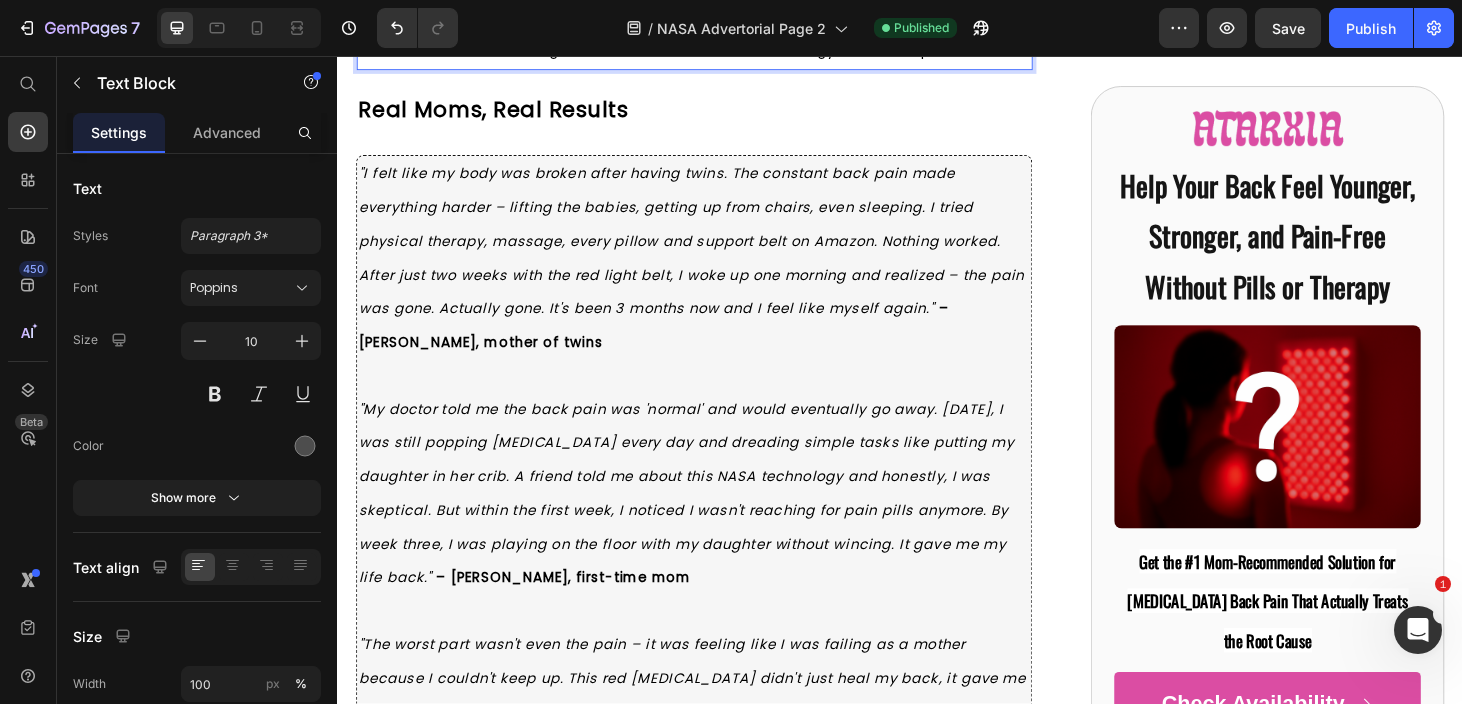 click on "While it's usually known for helping with skin problems, NASA found it can penetrate deep into muscle tissue and trigger the body's natural repair response, essentially 'waking up' muscles that have become dormant and helping them regain their strength." at bounding box center (717, -1350) 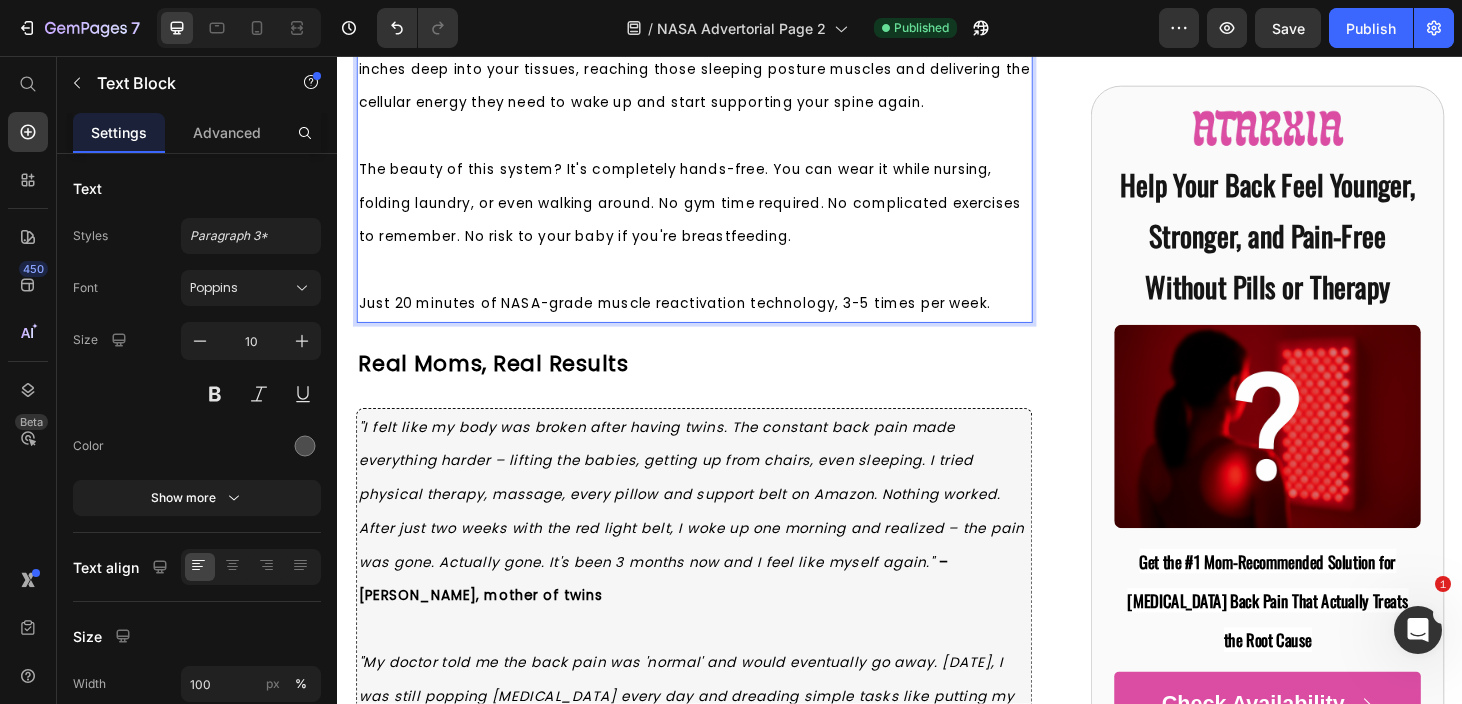 scroll, scrollTop: 9823, scrollLeft: 0, axis: vertical 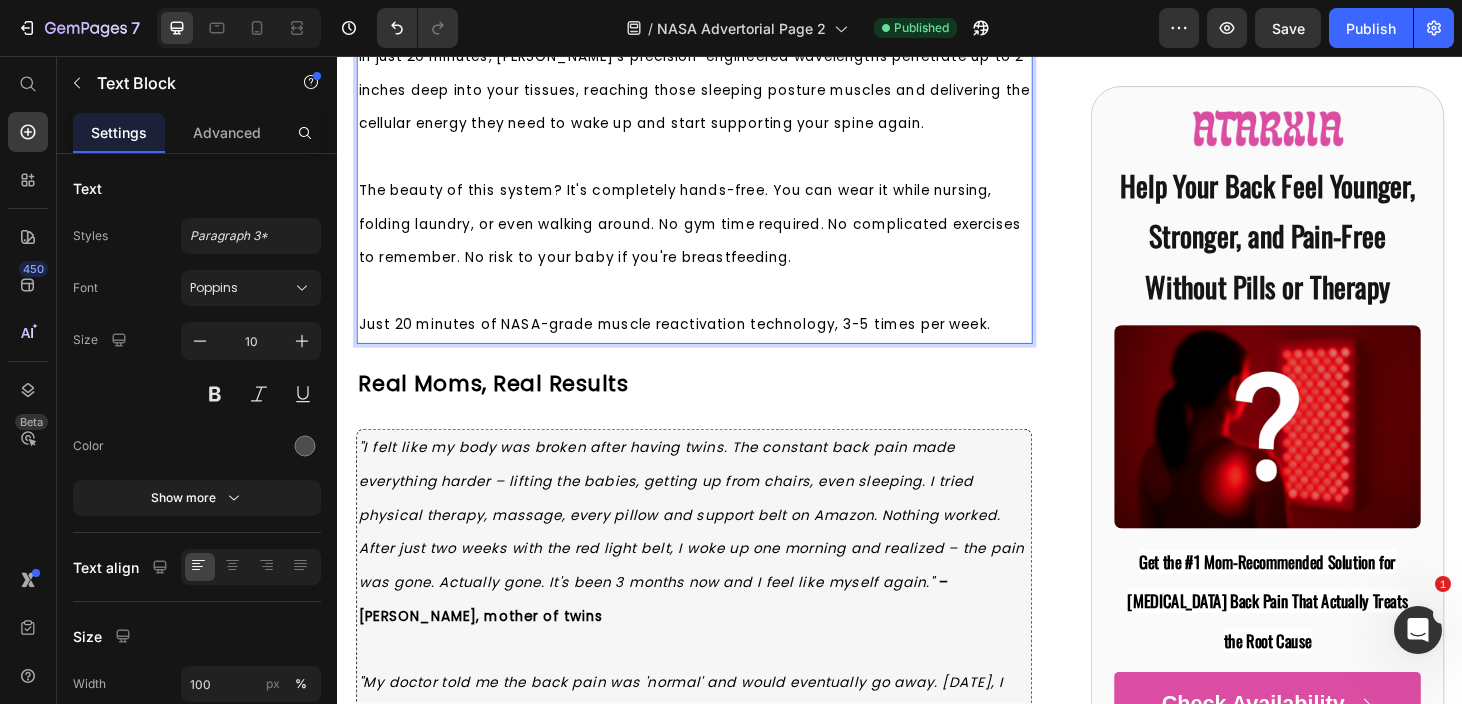 click on "The technology that can deliver this deep penetrating energy is red light therapy." at bounding box center (717, -1166) 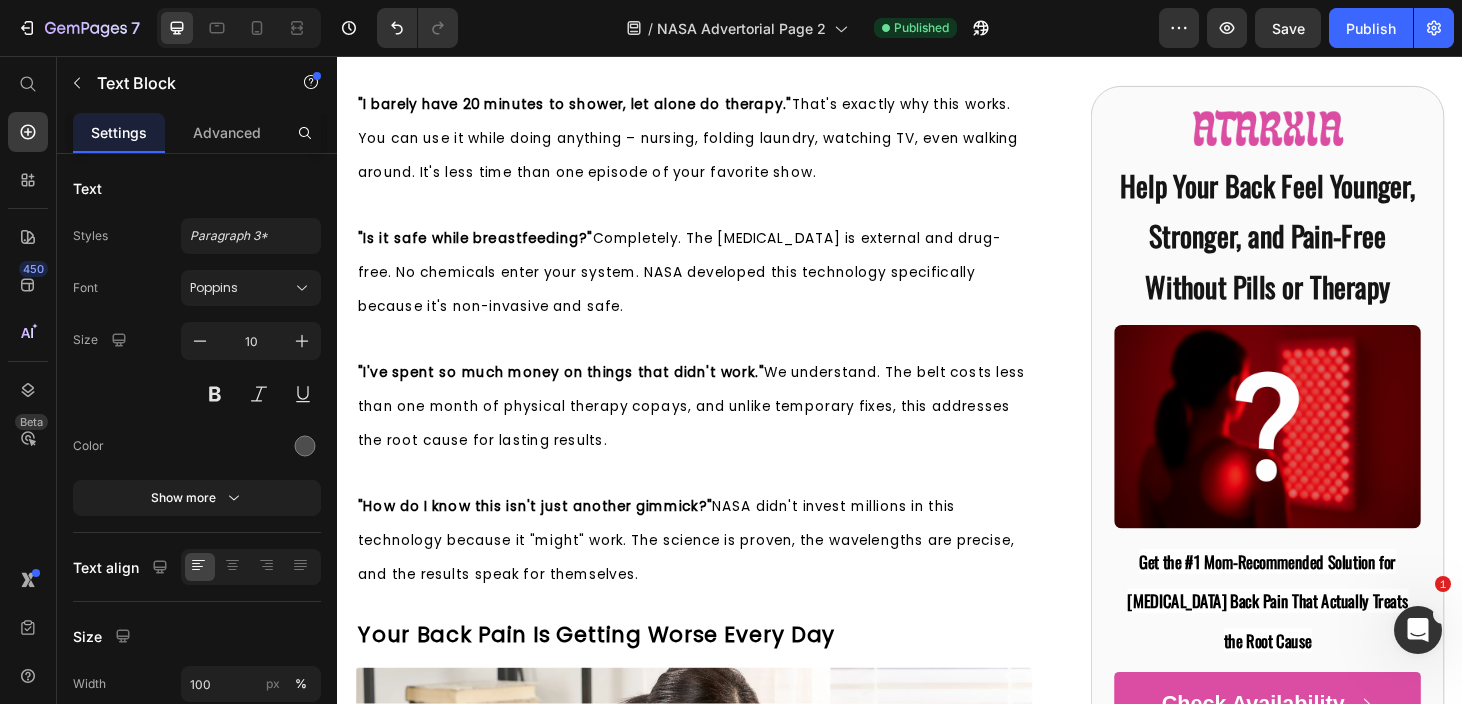 scroll, scrollTop: 11362, scrollLeft: 0, axis: vertical 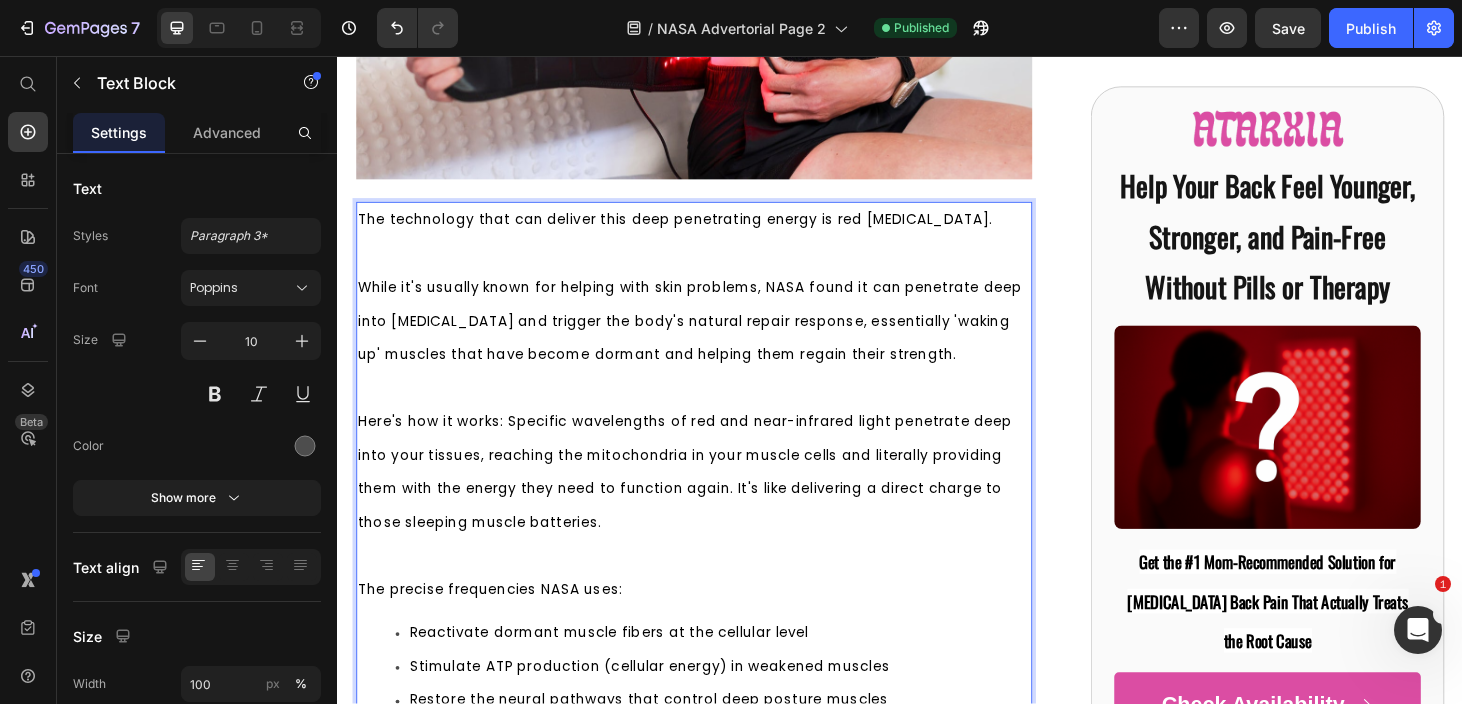 click on "So the only way to actually fix this is to help those weak posture muscles get strong again." at bounding box center [717, -1202] 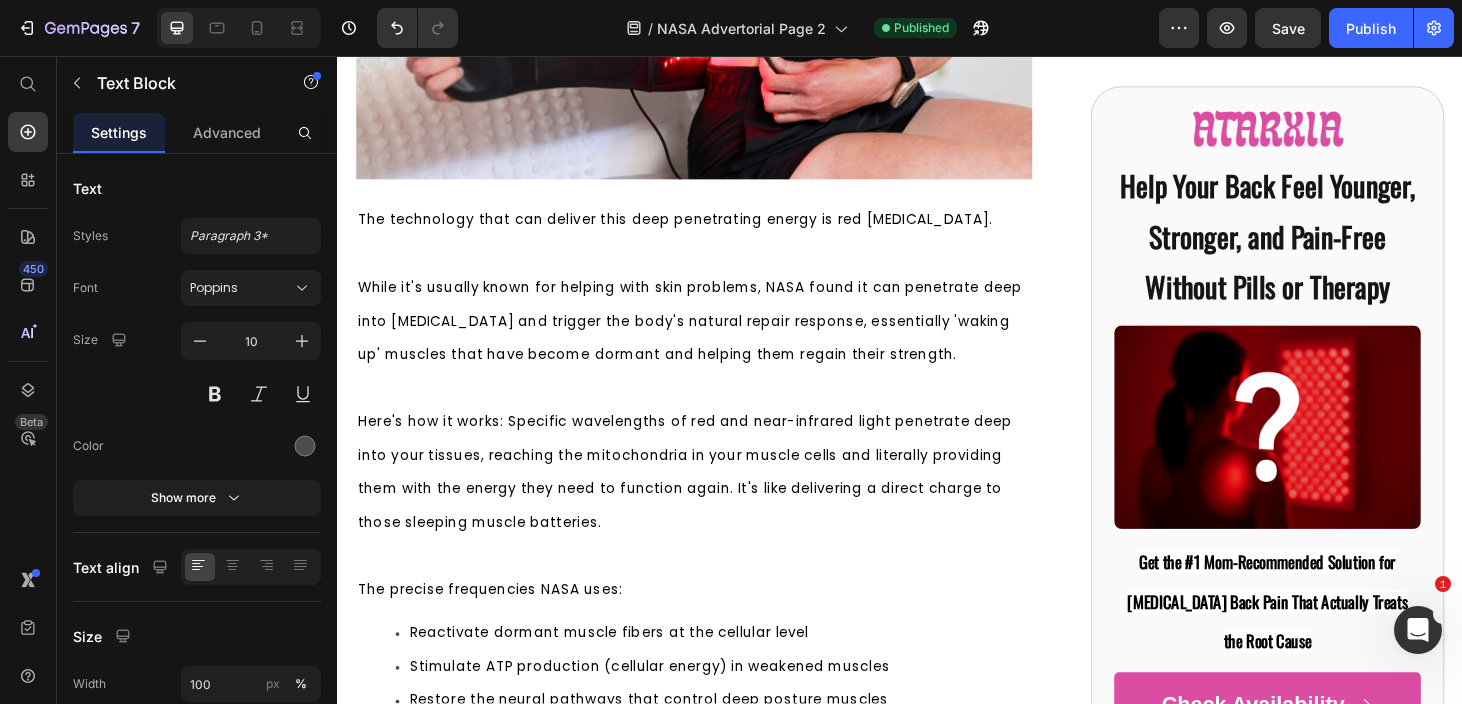 scroll, scrollTop: 0, scrollLeft: 0, axis: both 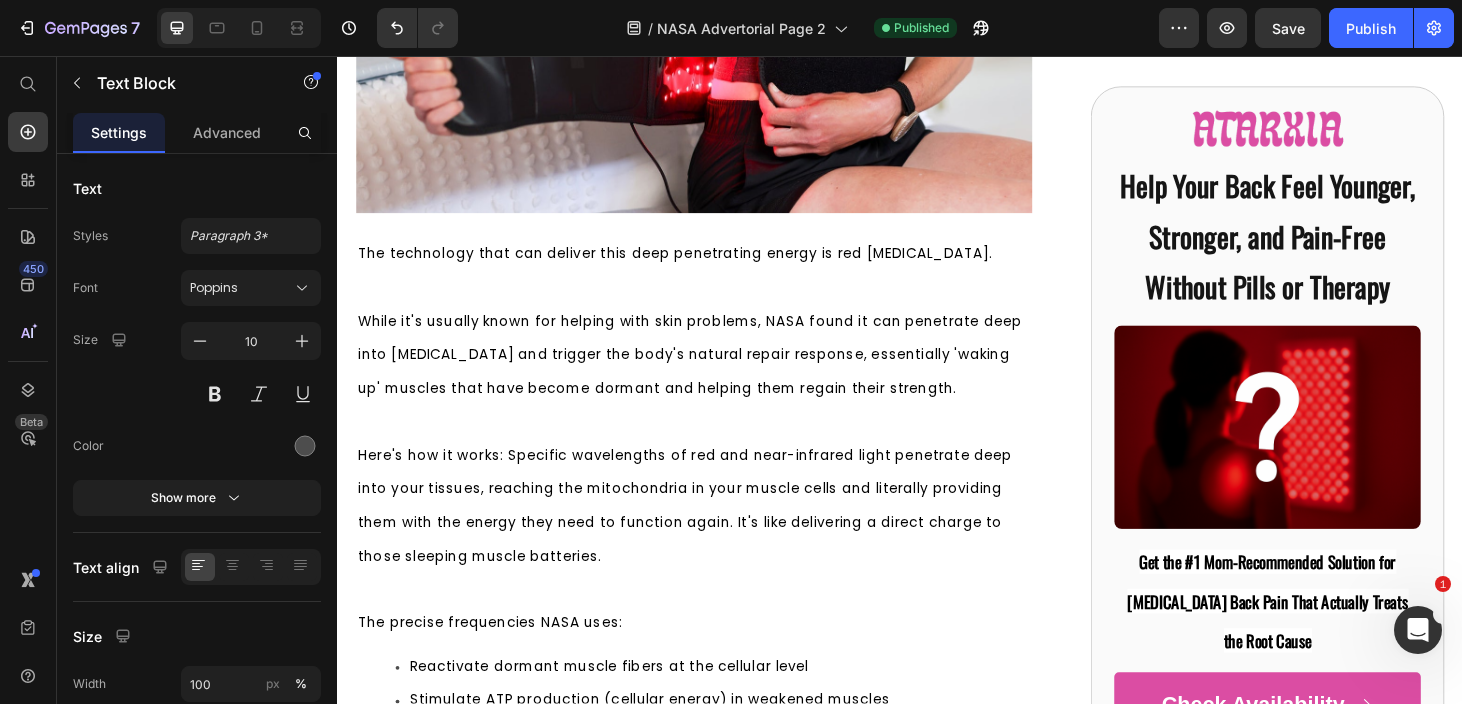 click on "But here's the issue: when muscles have been weak for months, regular exercise and rest won't bring them back because they've lost the ability to activate properly. This is why stretching, rest, and even physical therapy often fail - they can't reach deep enough to reactivate dormant muscle tissue." at bounding box center [717, -1058] 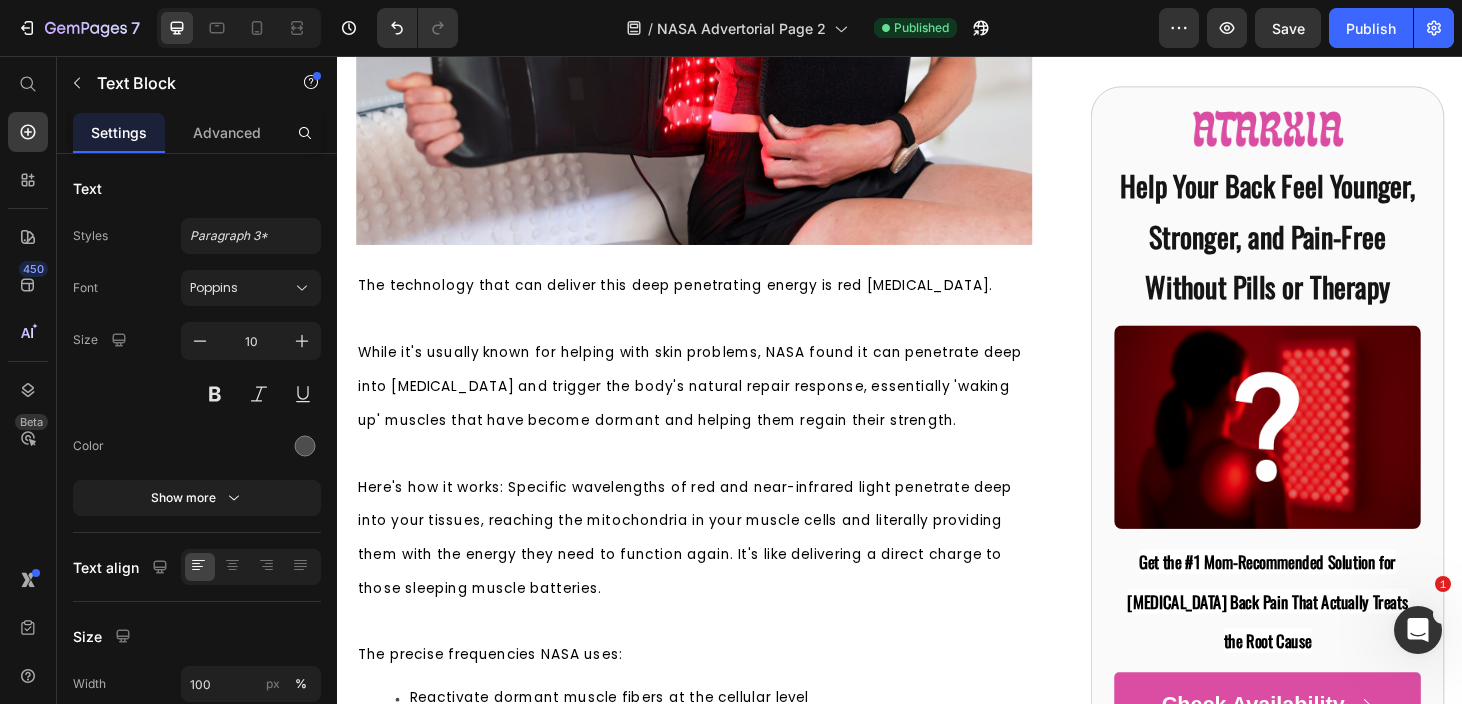 click on "Your deep posture muscles aren't just weak – they're essentially asleep. And you can't wake up sleeping muscles with surface-level treatments." at bounding box center (717, -916) 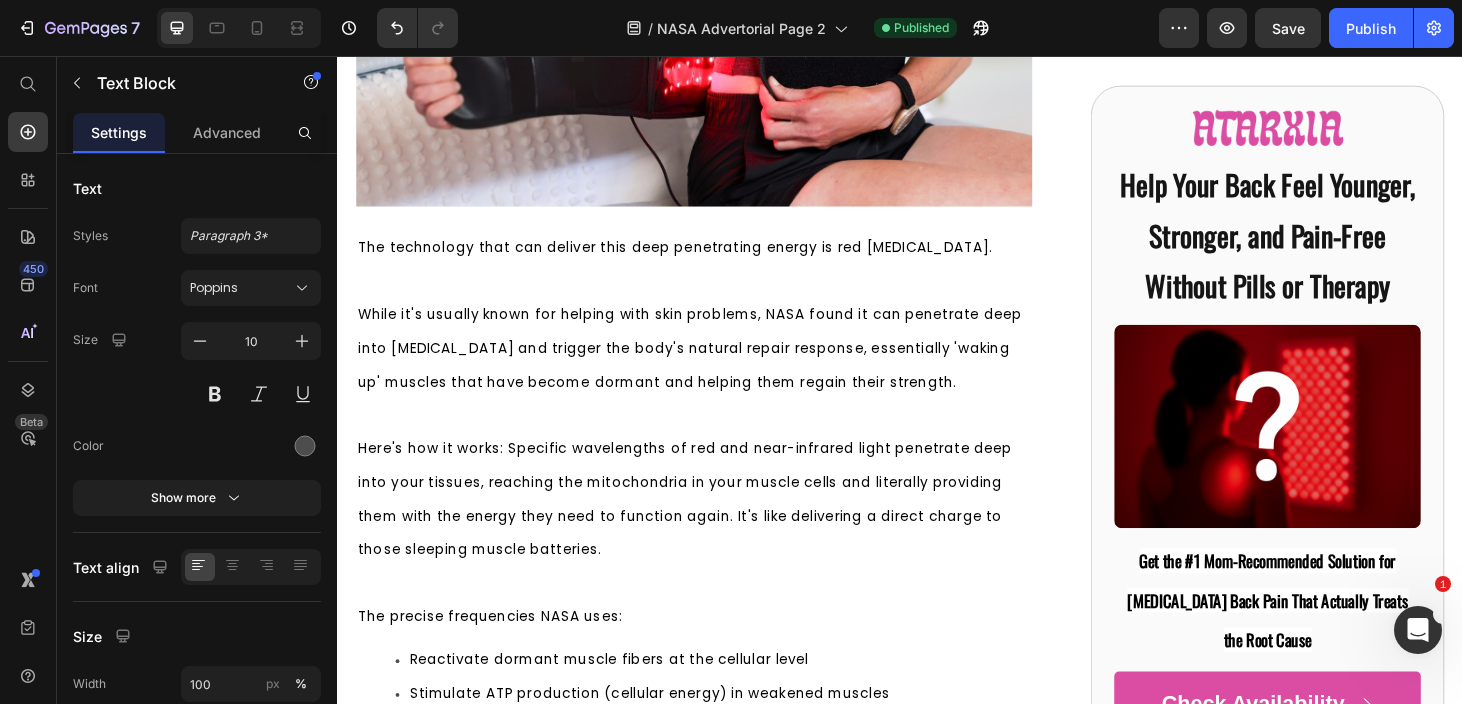 scroll, scrollTop: 8504, scrollLeft: 0, axis: vertical 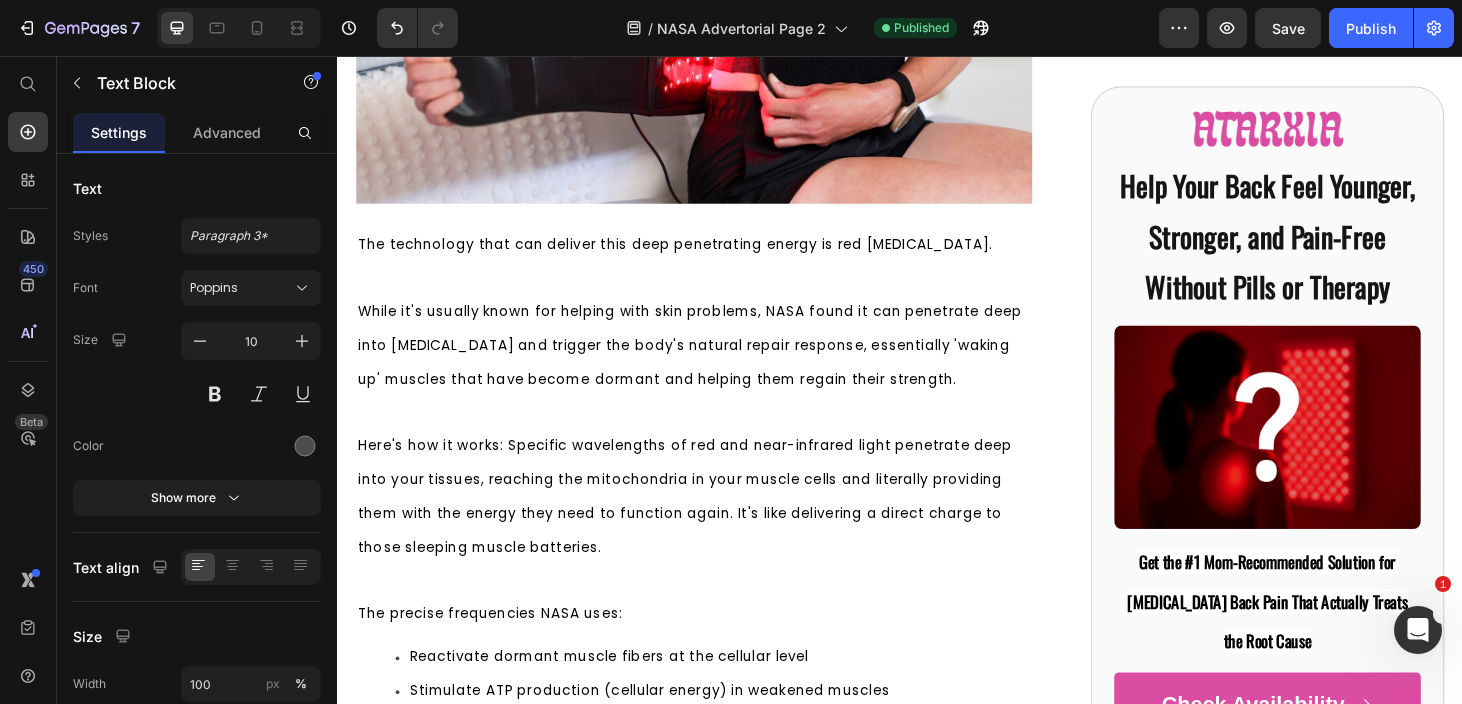 click on "What these muscles need is deep energy that can penetrate the tissue and heal them from the inside." at bounding box center (717, -888) 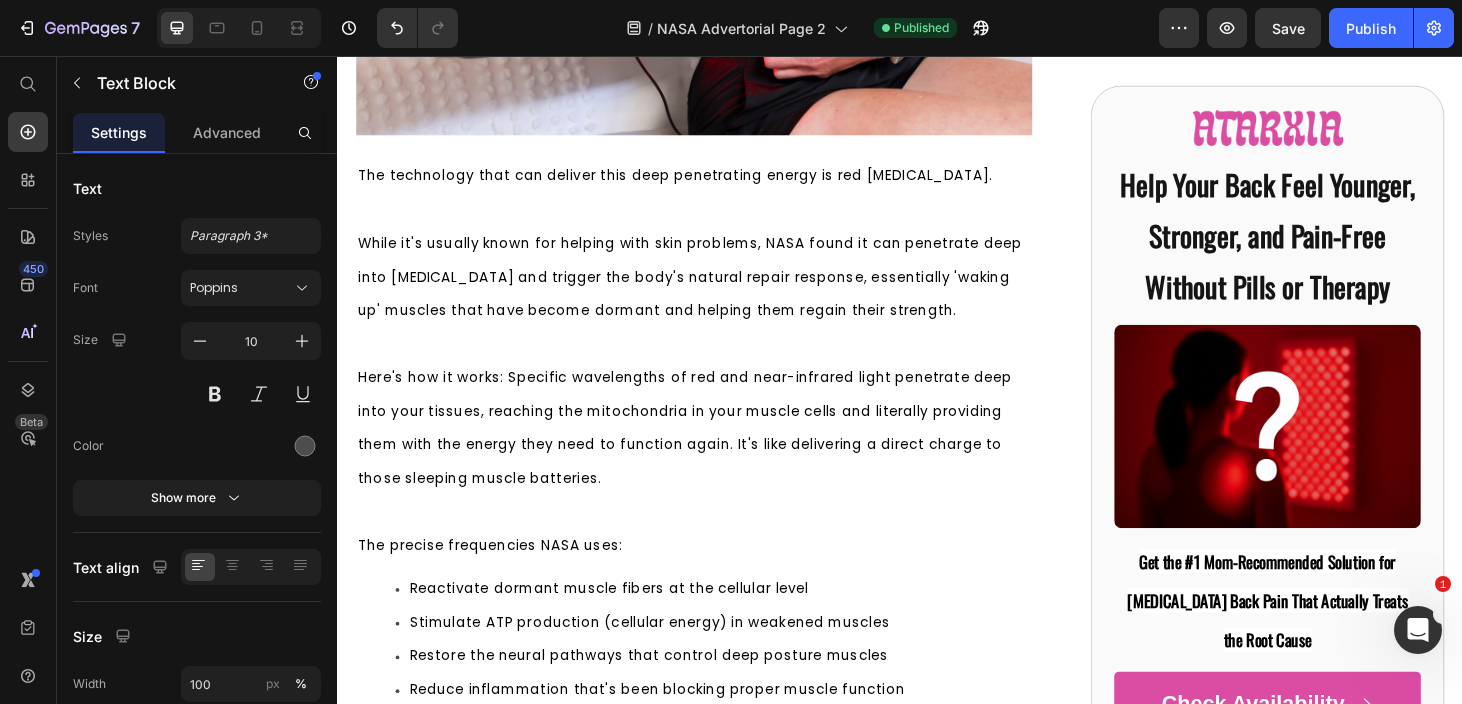 scroll, scrollTop: 8621, scrollLeft: 0, axis: vertical 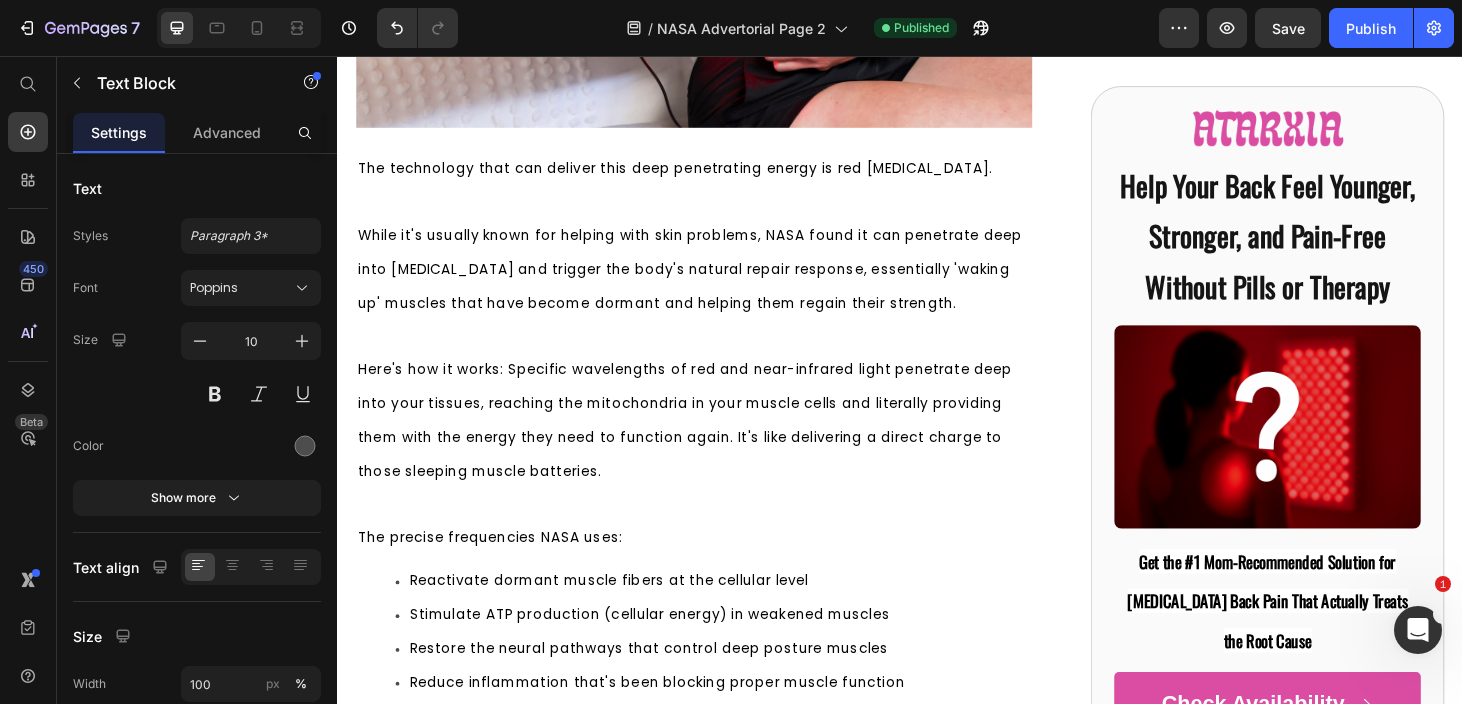 click on "Think of it like trying to jumpstart a dead car battery. You can't fix it by polishing the outside of the car or even by pushing the car around the block. You need to deliver energy directly to the battery itself." at bounding box center [717, -879] 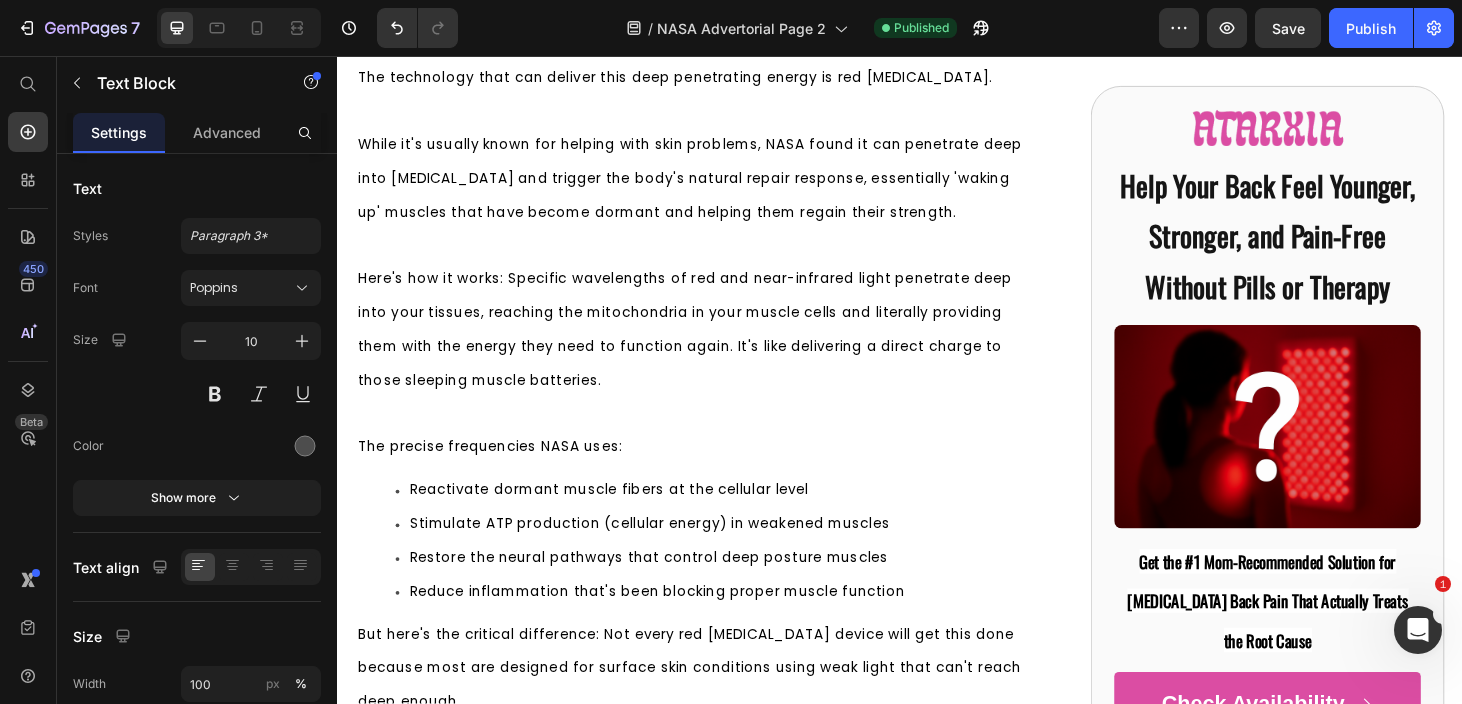 scroll, scrollTop: 8764, scrollLeft: 0, axis: vertical 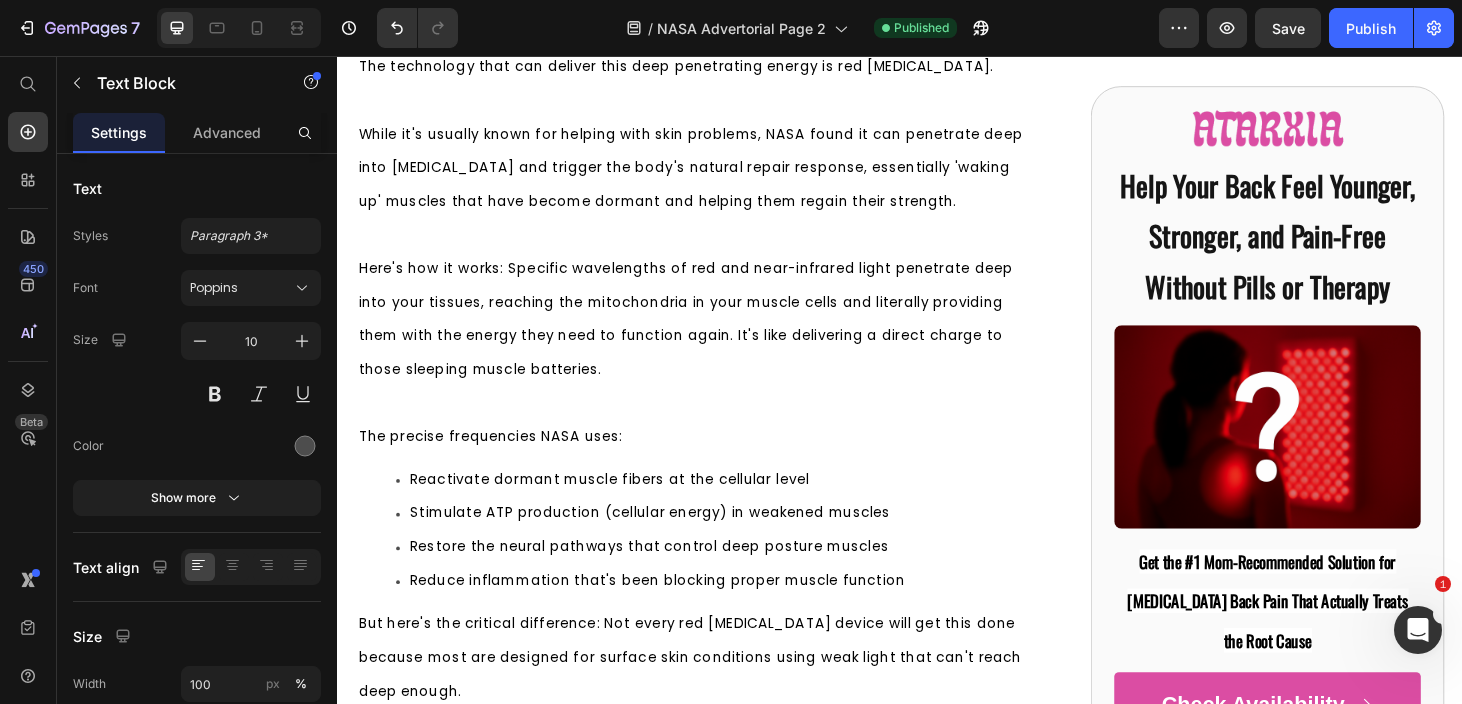 click on "That's exactly what your dormant posture muscles need – direct energy delivery at the cellular level to wake them up and restore their natural function." at bounding box center (717, -897) 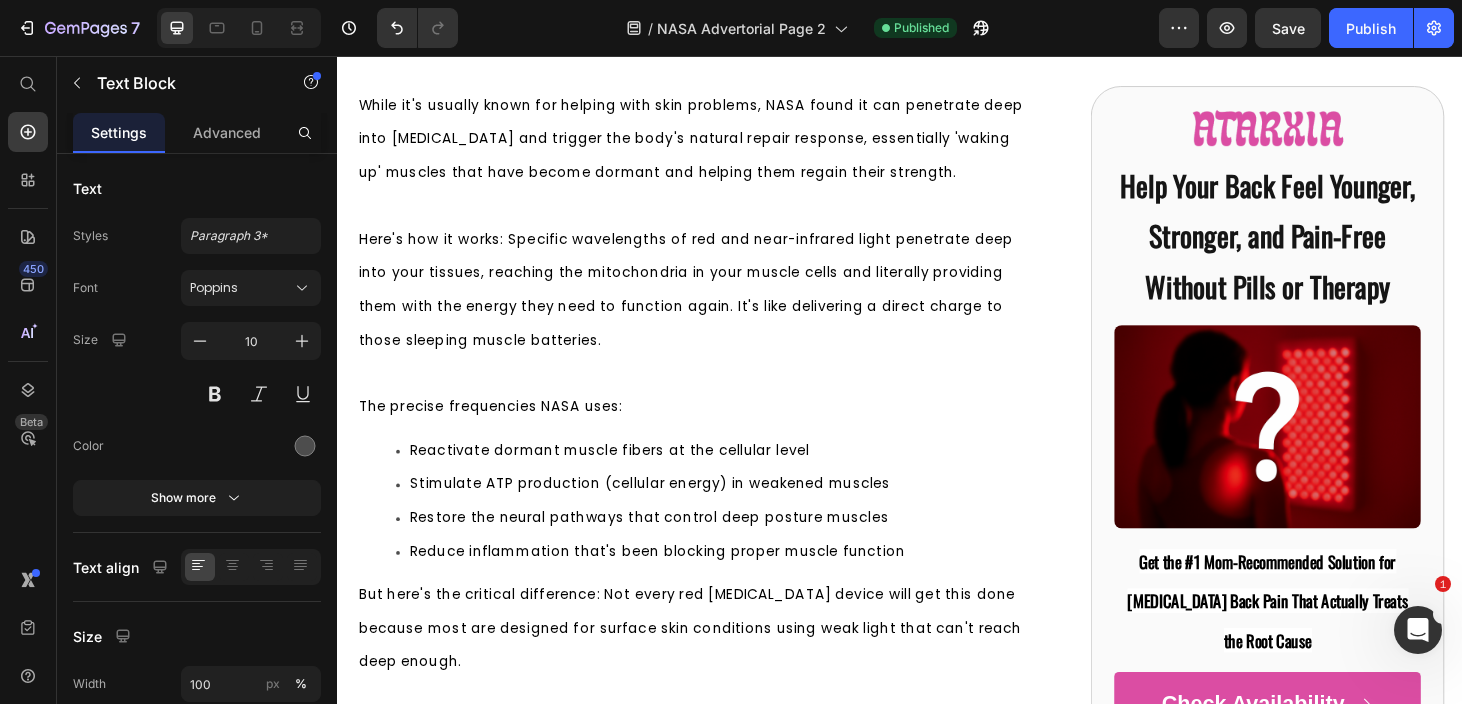 scroll, scrollTop: 8830, scrollLeft: 0, axis: vertical 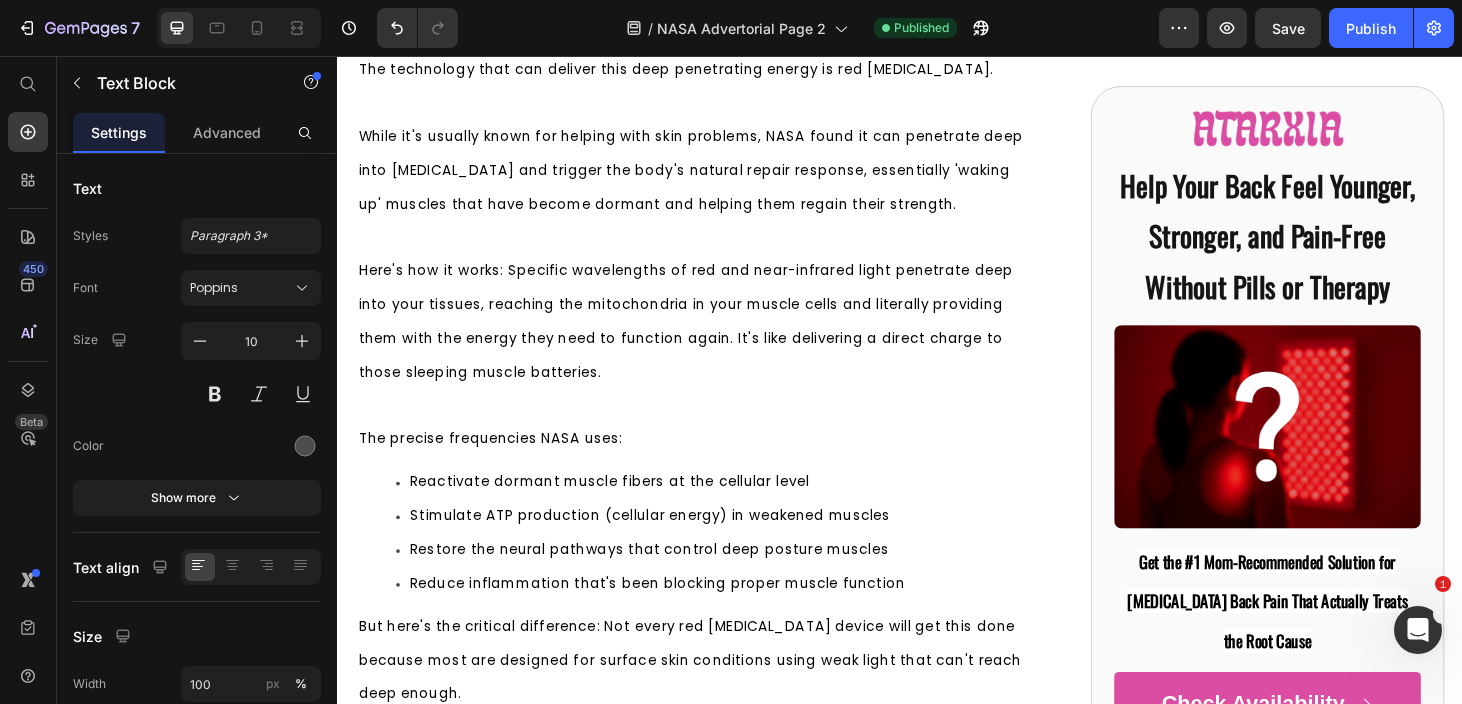 click on "Think of it like trying to jumpstart a dead car battery. You can't fix it by polishing the outside of the car or even by pushing the car around the block." at bounding box center (694, -1108) 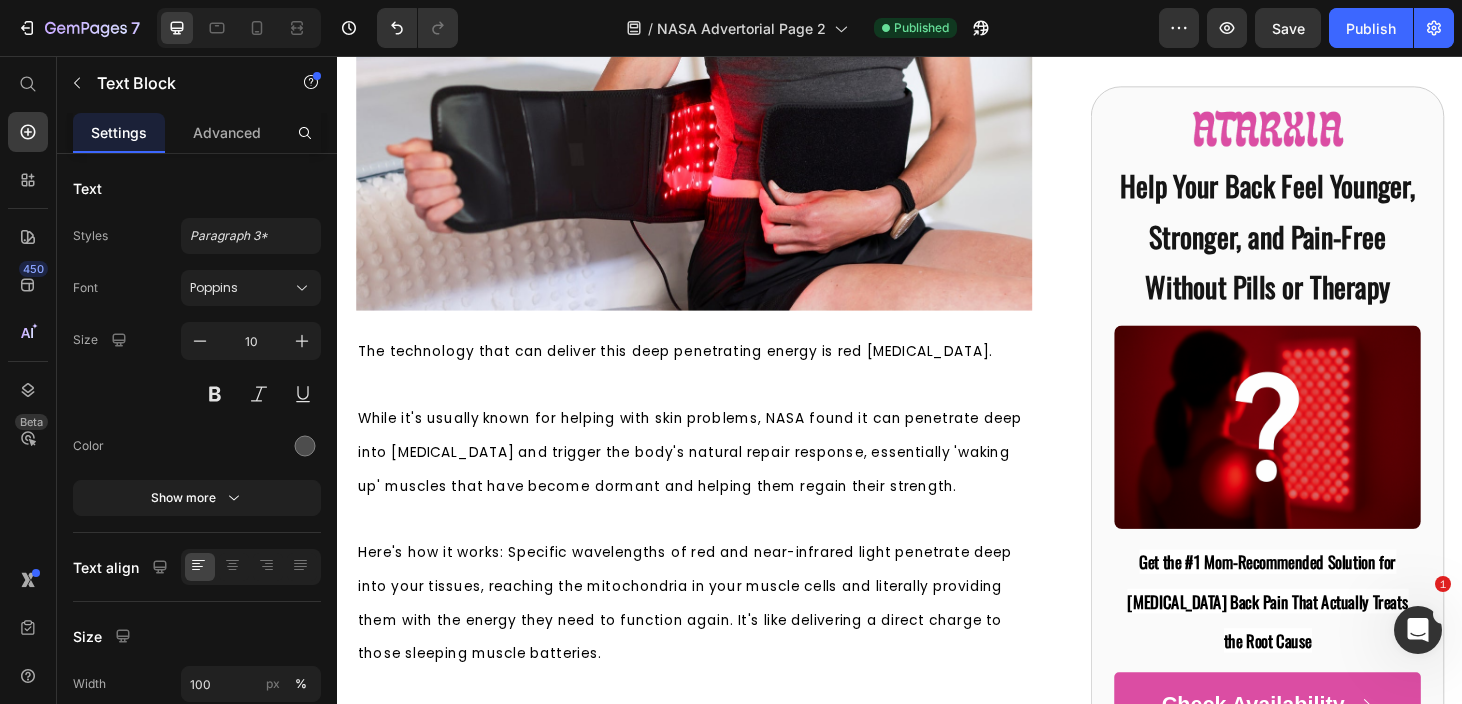 scroll, scrollTop: 8548, scrollLeft: 0, axis: vertical 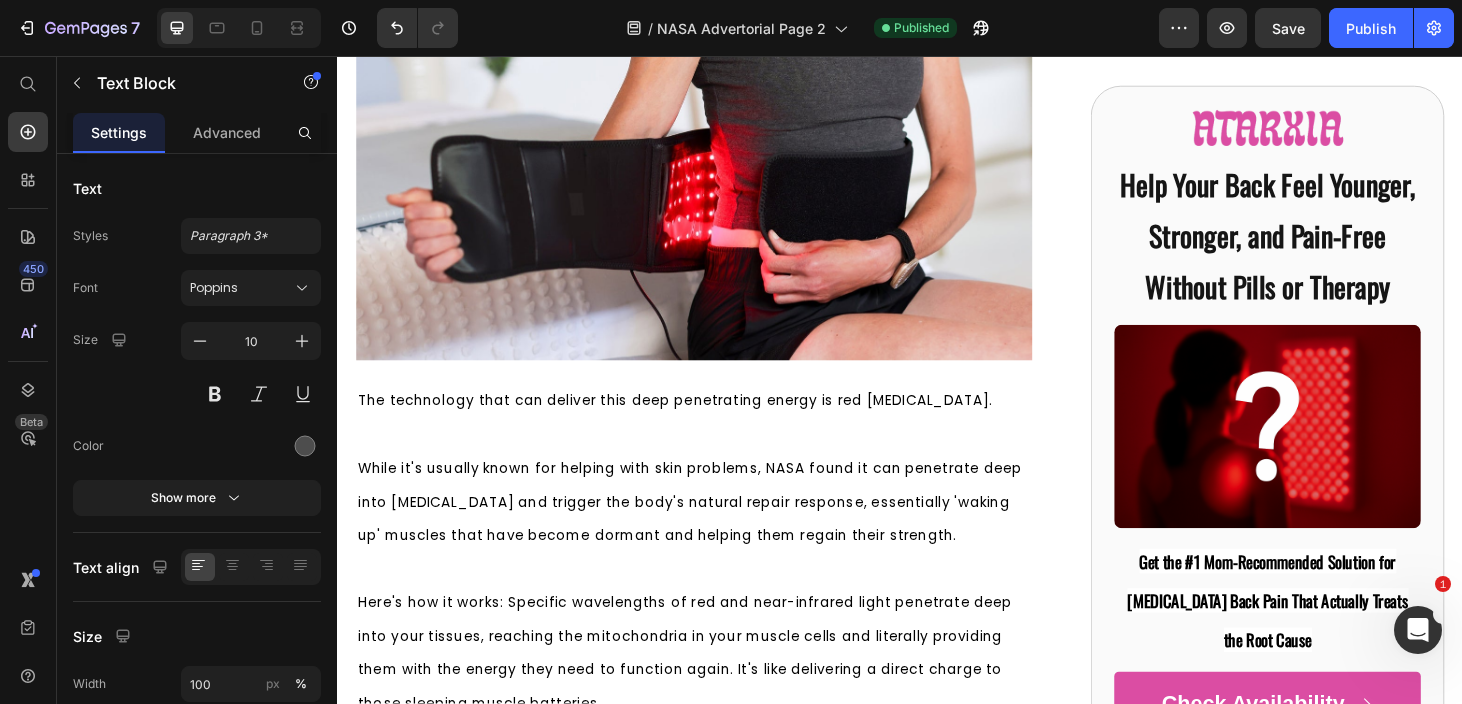 click on "But here's the issue: when muscles have been weak for months, regular exercise and rest won't bring them back because they've lost the ability to activate properly. This is why stretching, rest, and even physical therapy often fail - they can't reach deep enough to reactivate dormant muscle tissue." at bounding box center [712, -1183] 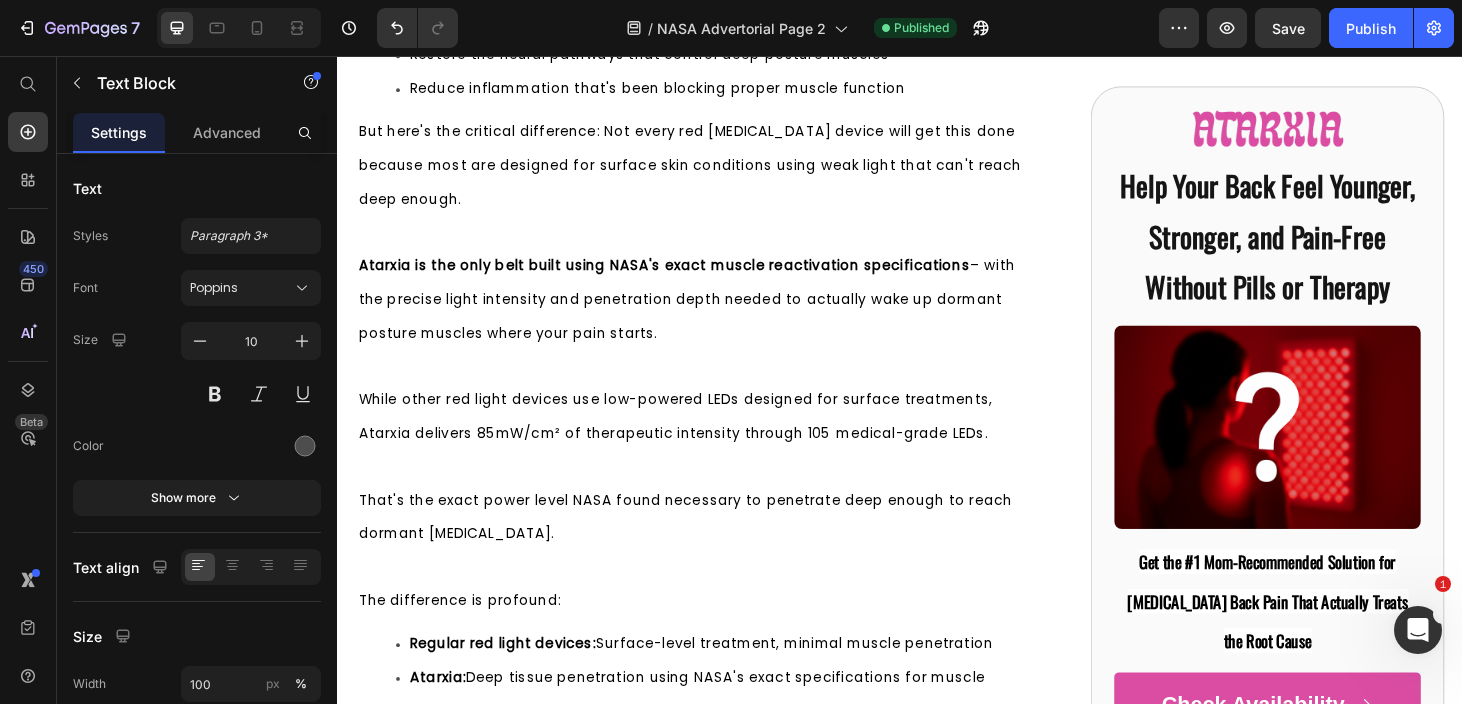 scroll, scrollTop: 9445, scrollLeft: 0, axis: vertical 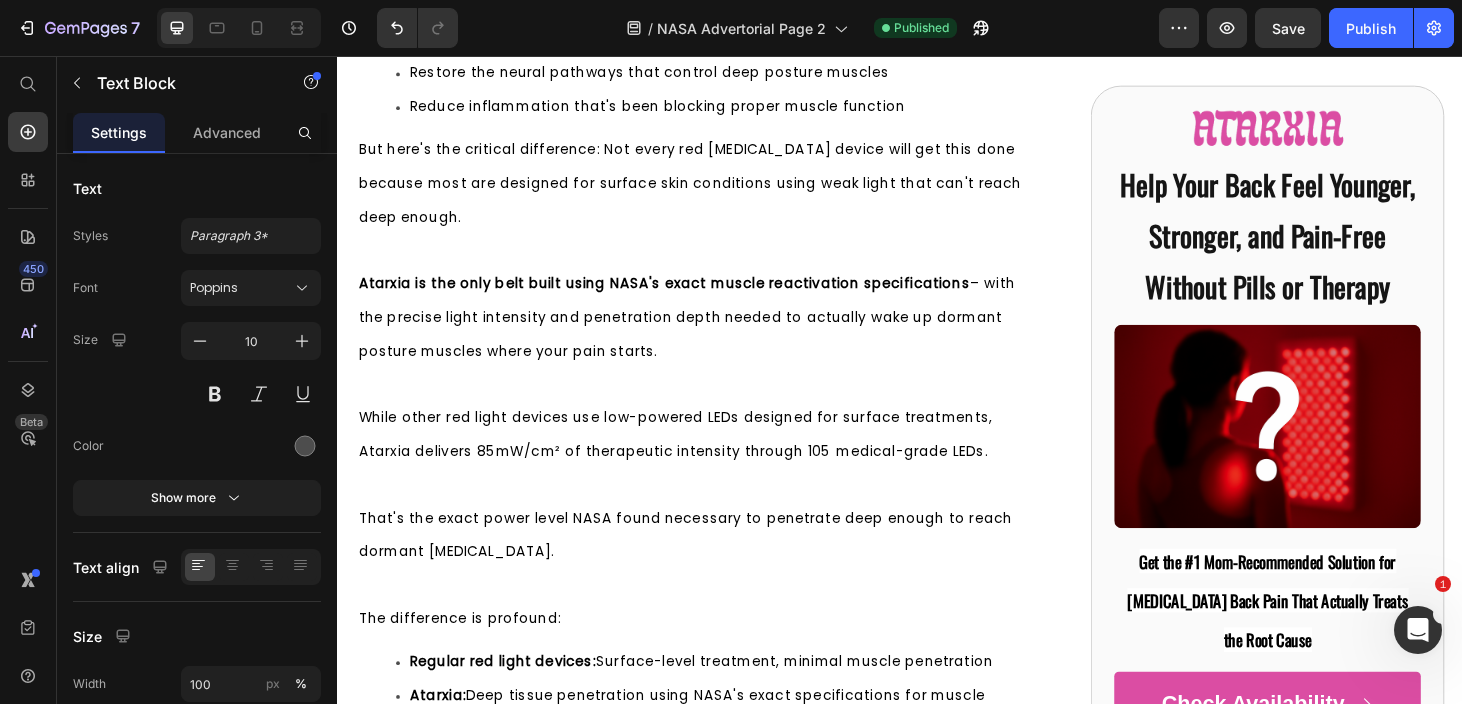 click on "The Technology That's Changing Everything" at bounding box center [627, -1250] 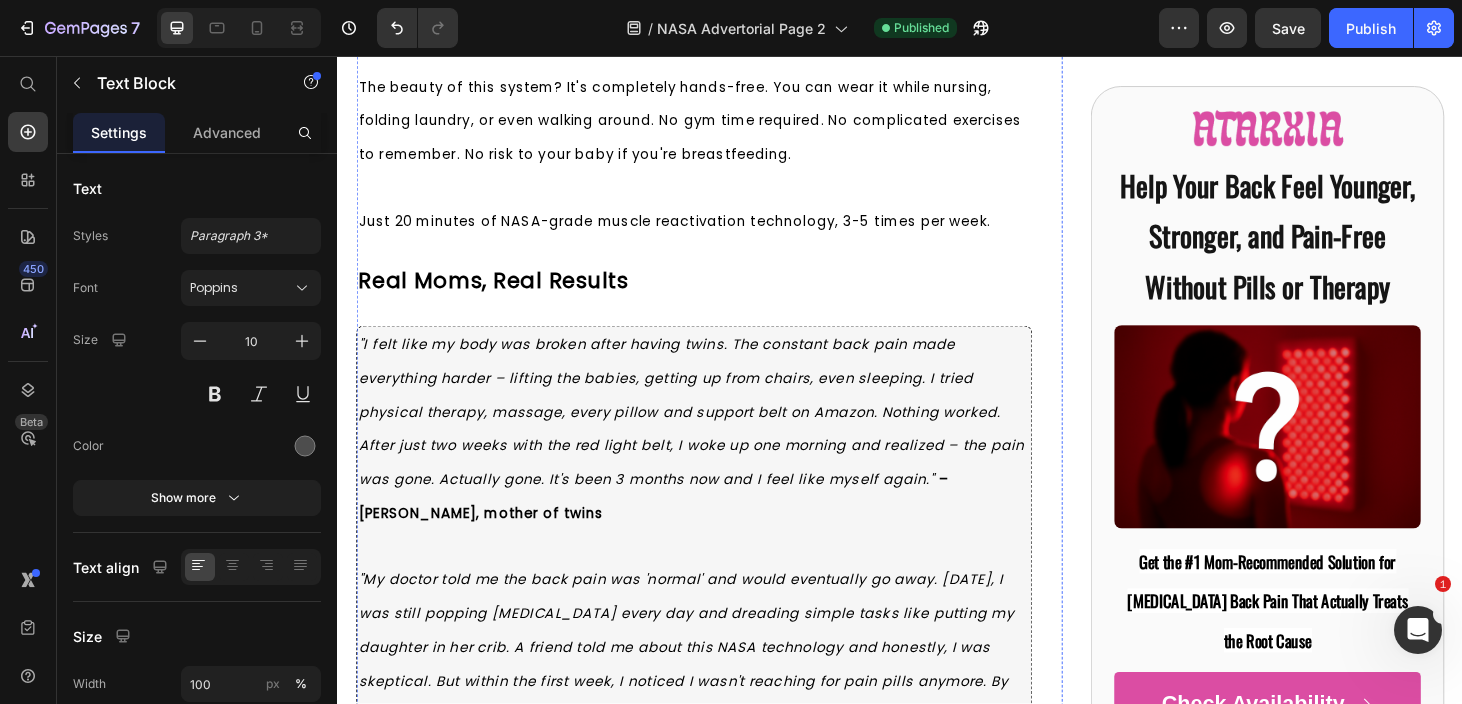 scroll, scrollTop: 10365, scrollLeft: 0, axis: vertical 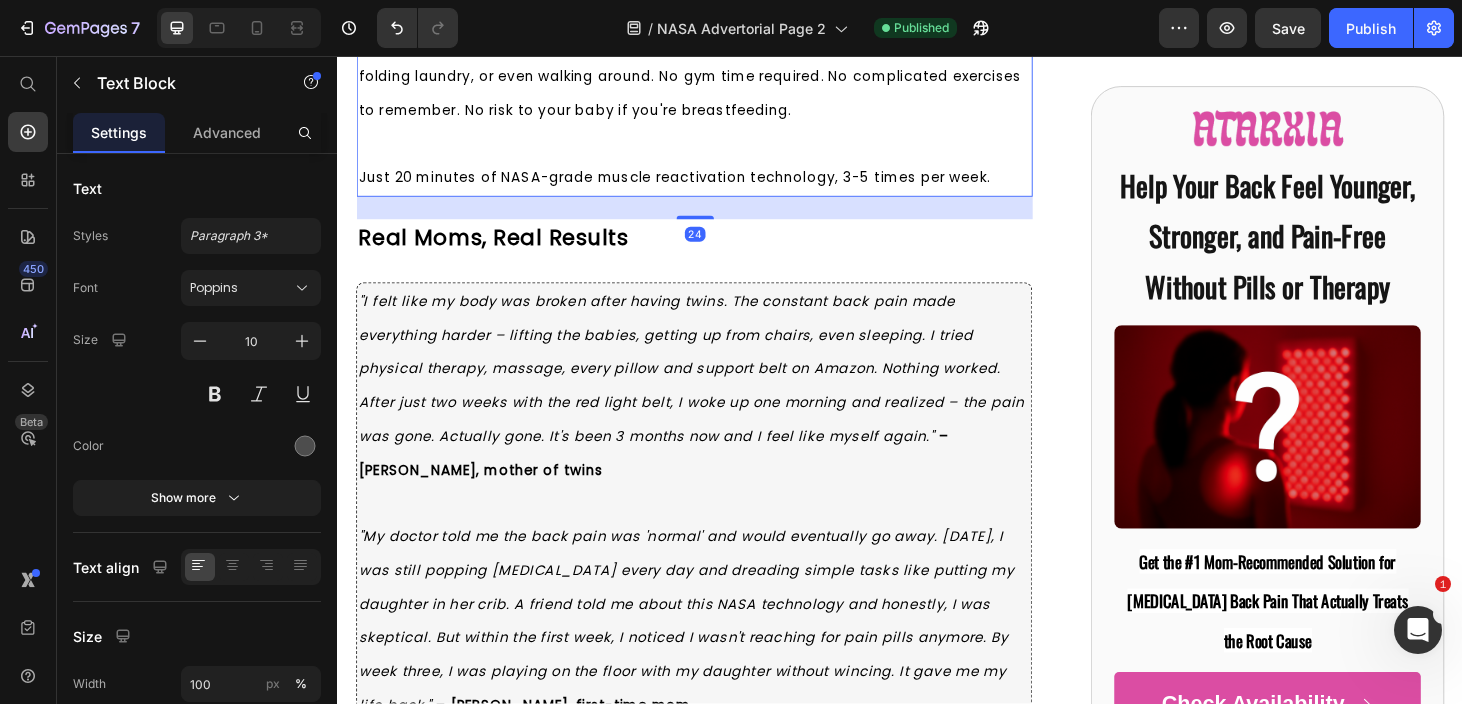 click at bounding box center [717, -1178] 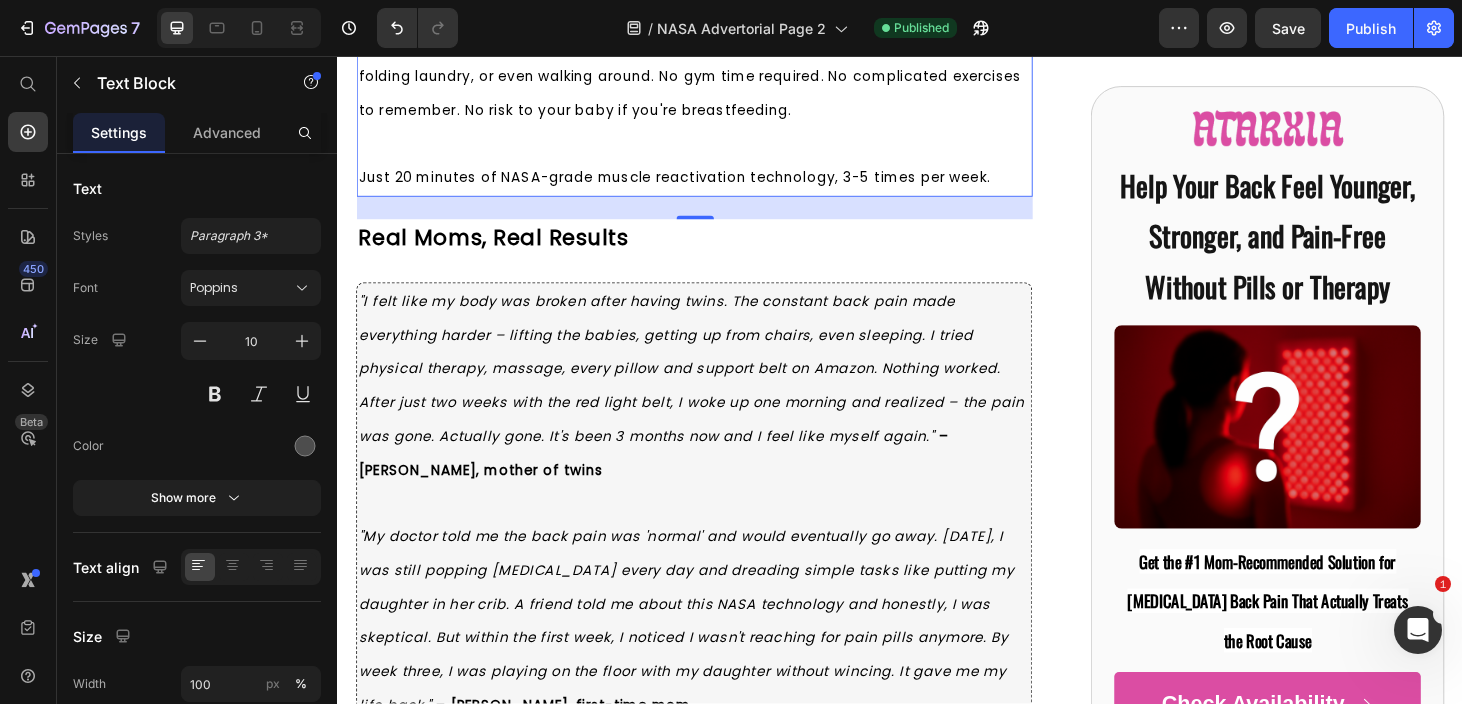 scroll, scrollTop: 10399, scrollLeft: 0, axis: vertical 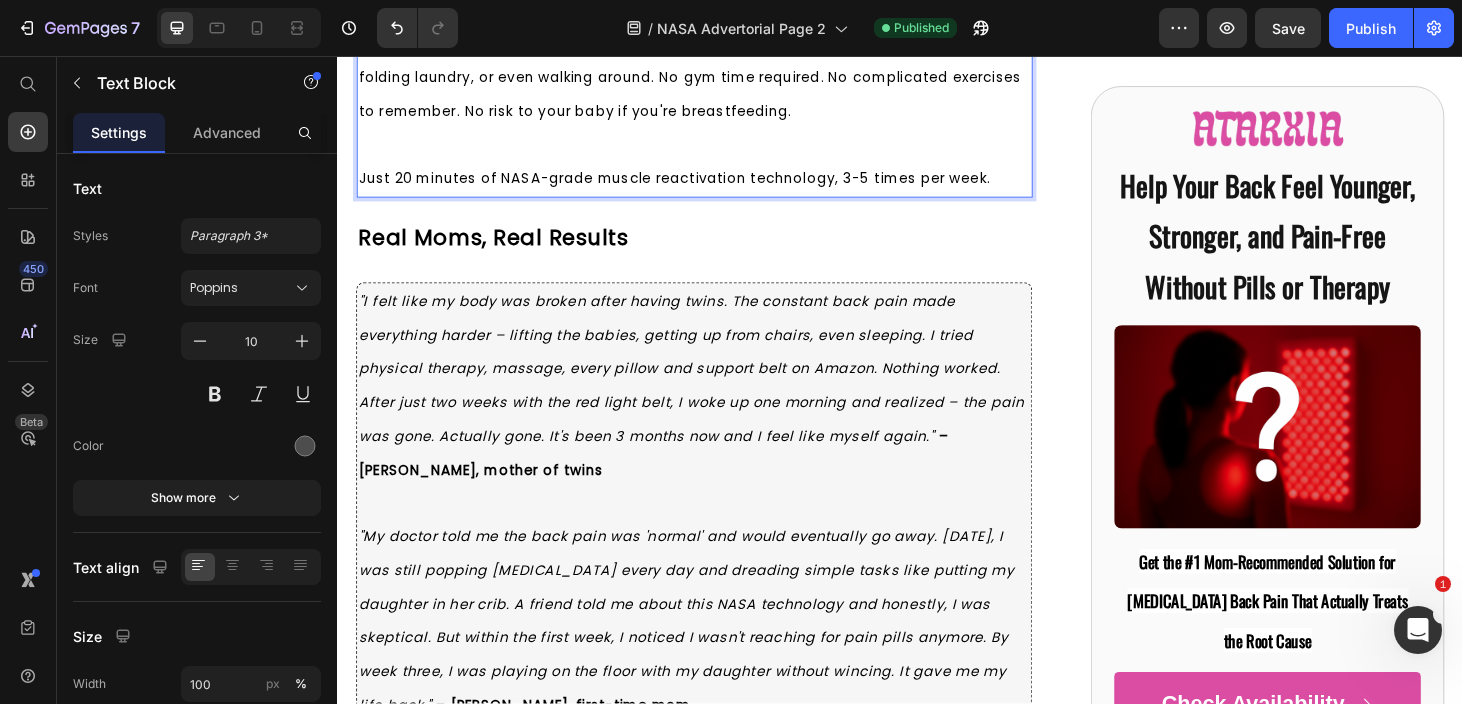 click on "Here's how it works: Specific wavelengths of red and near-infrared light penetrate deep into your tissues, reaching the mitochondria in your muscle cells and literally providing them with the energy they need to function again. It's like delivering a direct charge to those sleeping muscle batteries." at bounding box center (708, -1089) 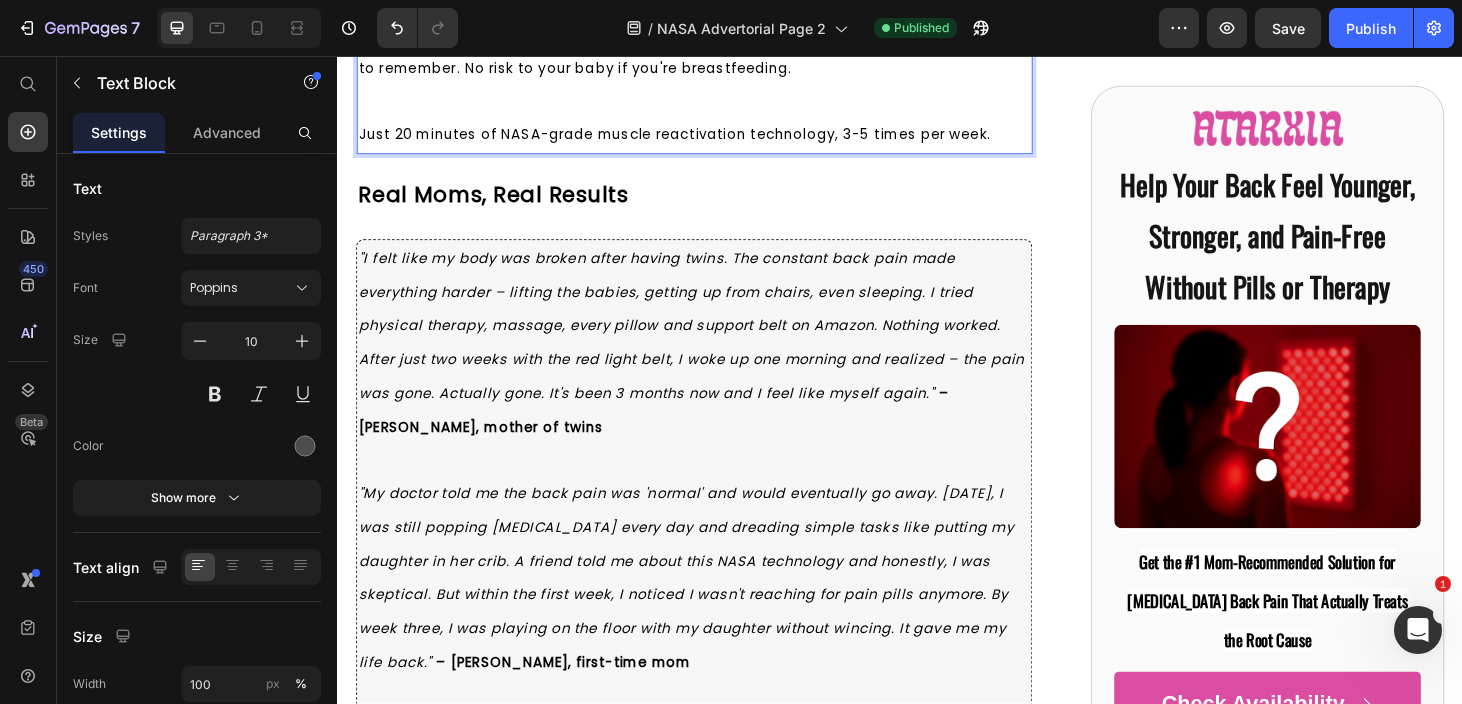scroll, scrollTop: 10518, scrollLeft: 0, axis: vertical 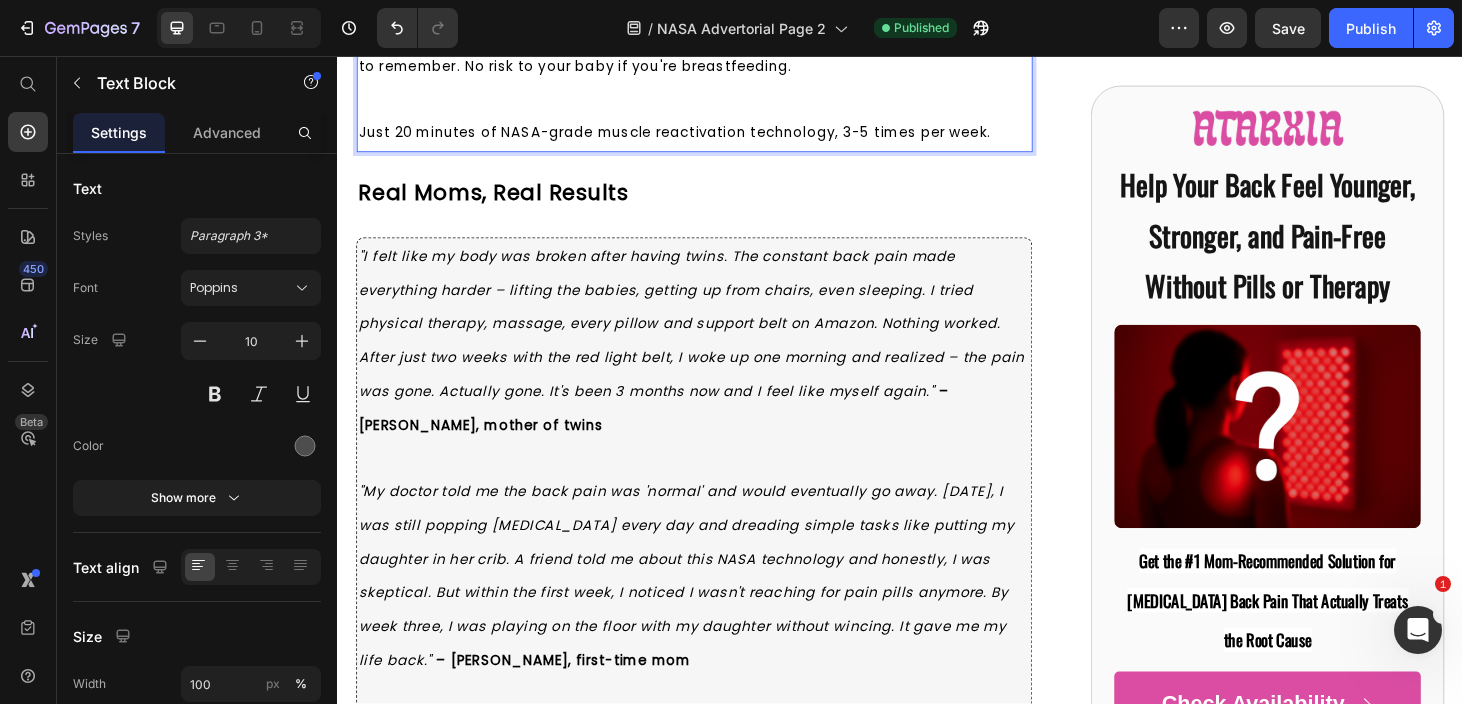 click on "Specific wavelengths of red and near-infrared light penetrate deep into your tissues, reaching the mitochondria in your muscle cells and literally providing them with the energy they need to function again. It's like delivering a direct charge to those sleeping muscle batteries." at bounding box center (706, -1137) 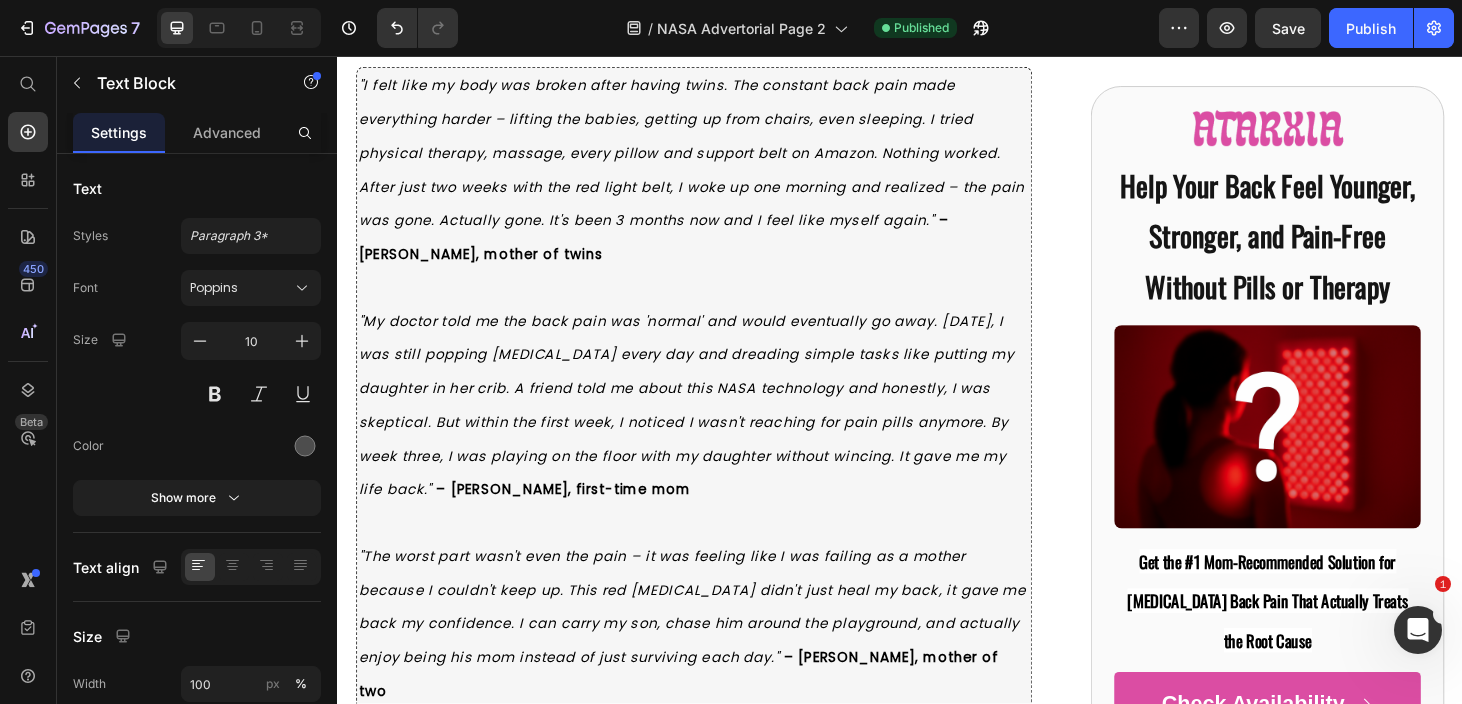 scroll, scrollTop: 10738, scrollLeft: 0, axis: vertical 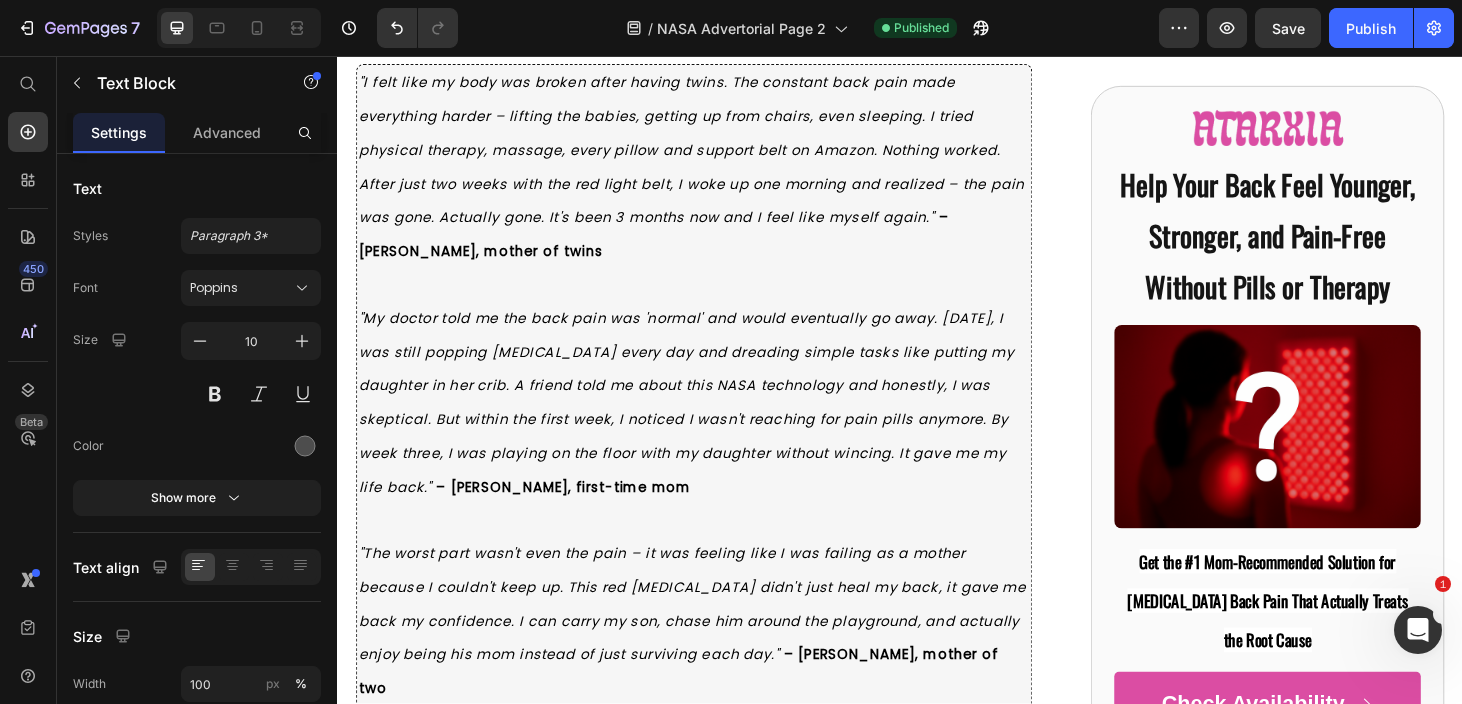 click on "But here's the critical difference: Not every red light therapy device will get this done because most are designed for surface skin conditions using weak light that can't reach deep enough." at bounding box center (712, -961) 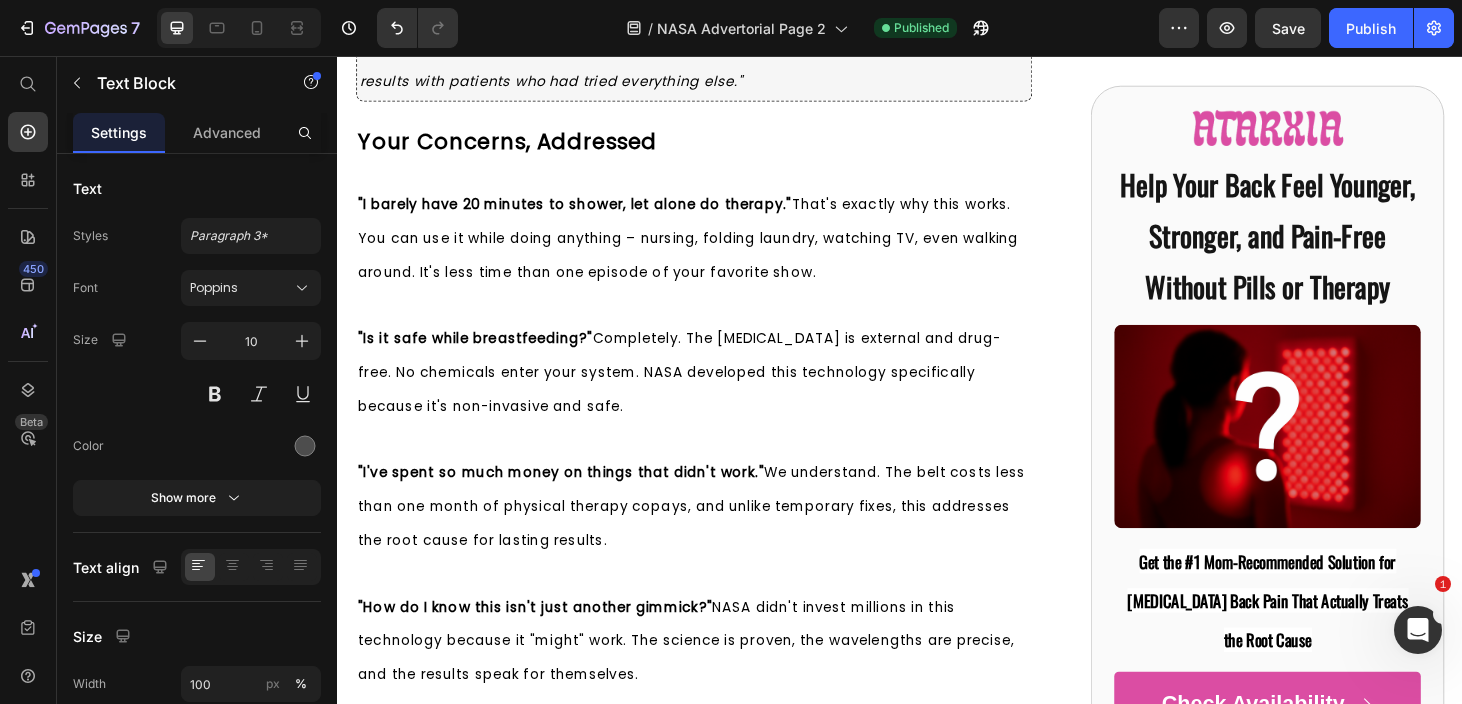 scroll, scrollTop: 11637, scrollLeft: 0, axis: vertical 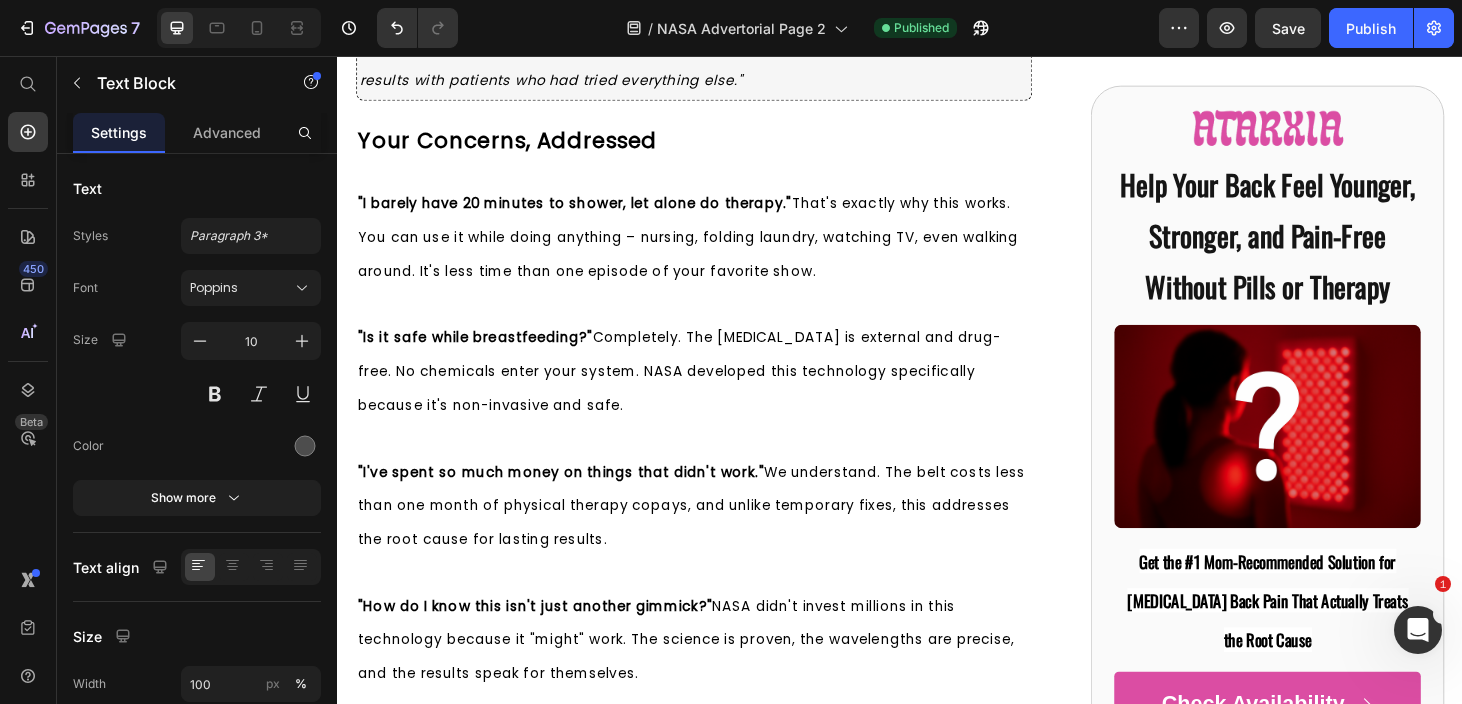 click on "The beauty of this system? It's completely hands-free. You can wear it while nursing, folding laundry, or even walking around. No gym time required. No complicated exercises to remember. No risk to your baby if you're breastfeeding." at bounding box center [712, -1018] 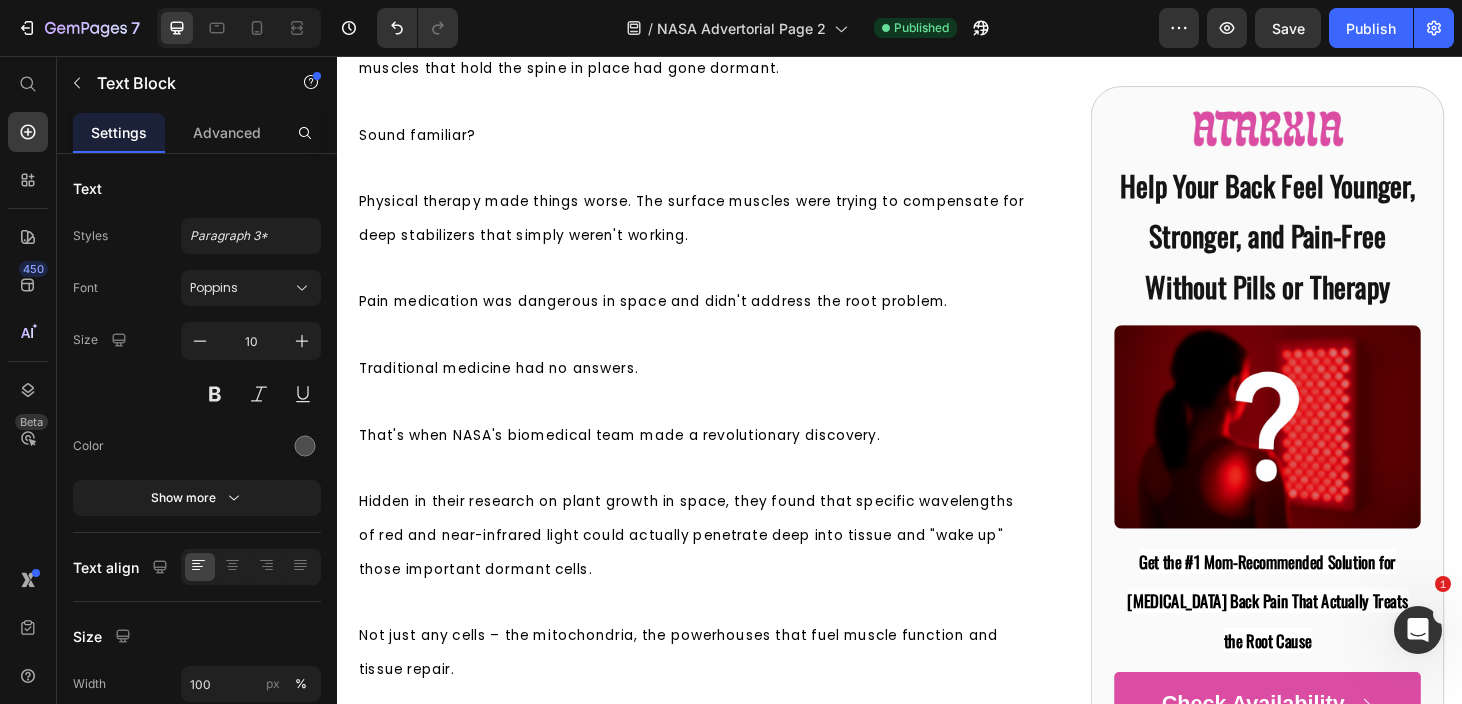 scroll, scrollTop: 3787, scrollLeft: 0, axis: vertical 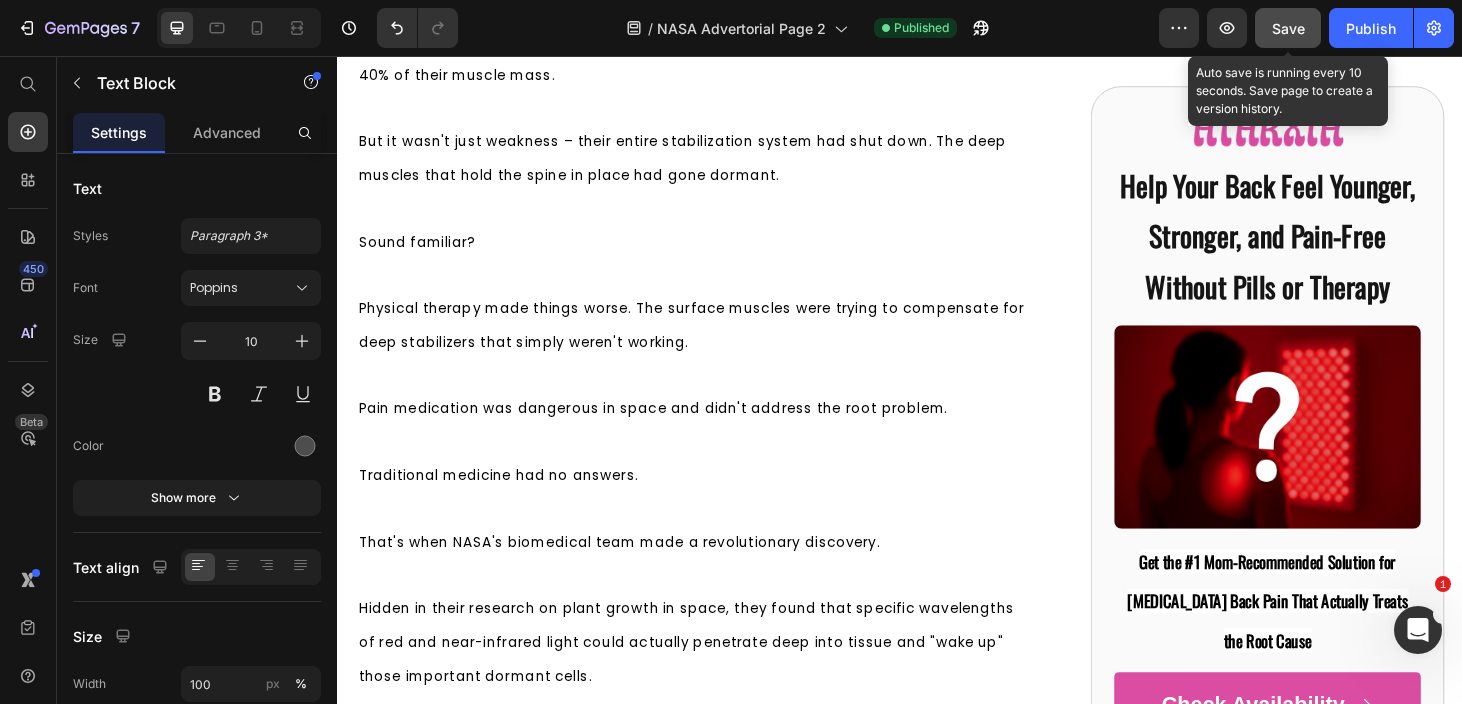 click on "Save" at bounding box center (1288, 28) 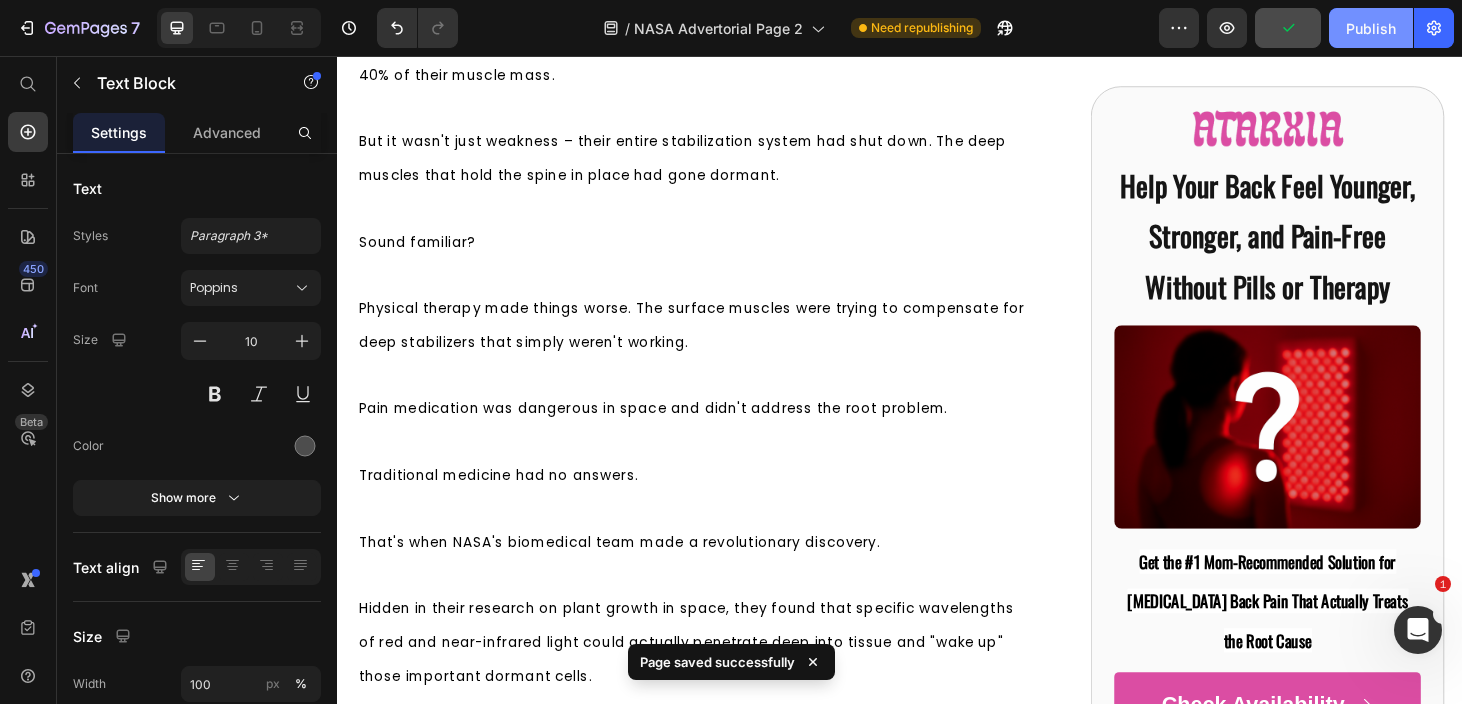 click on "Publish" at bounding box center (1371, 28) 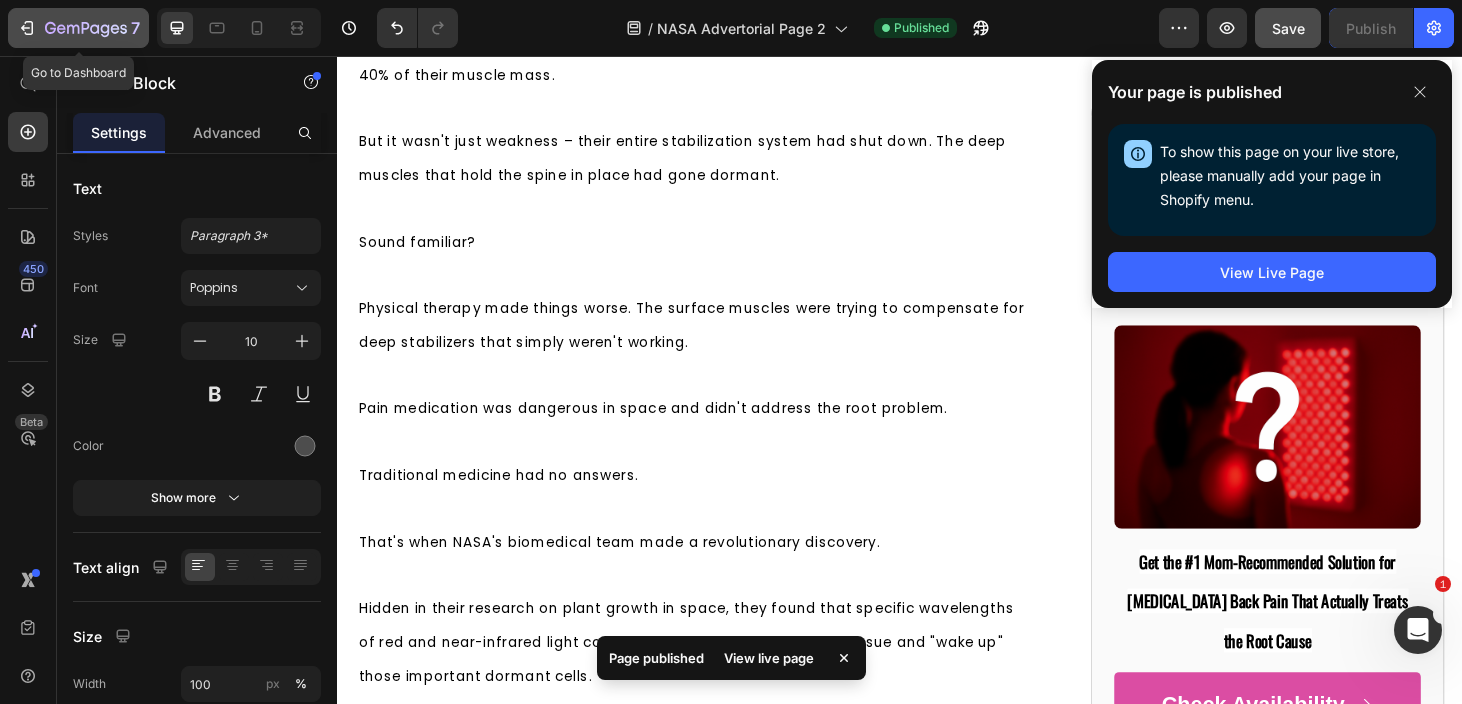 click 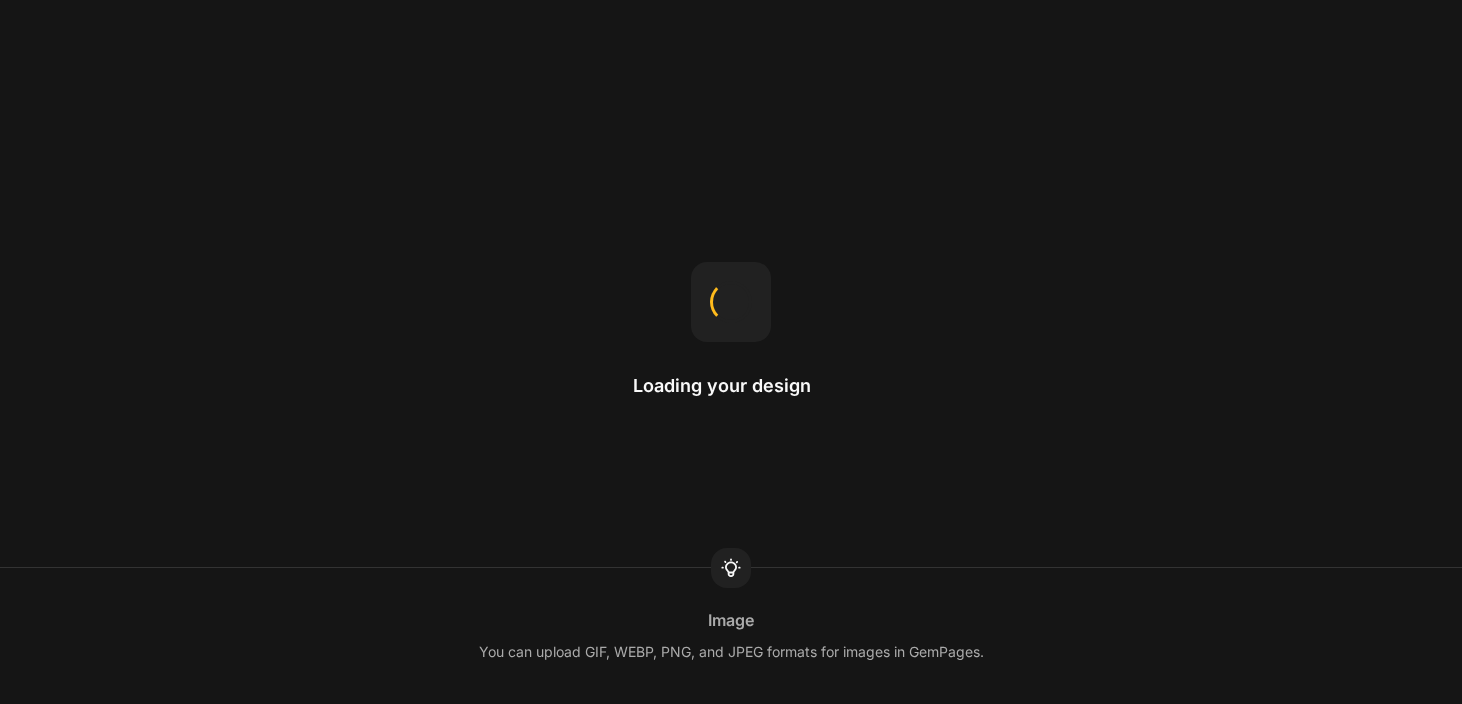scroll, scrollTop: 0, scrollLeft: 0, axis: both 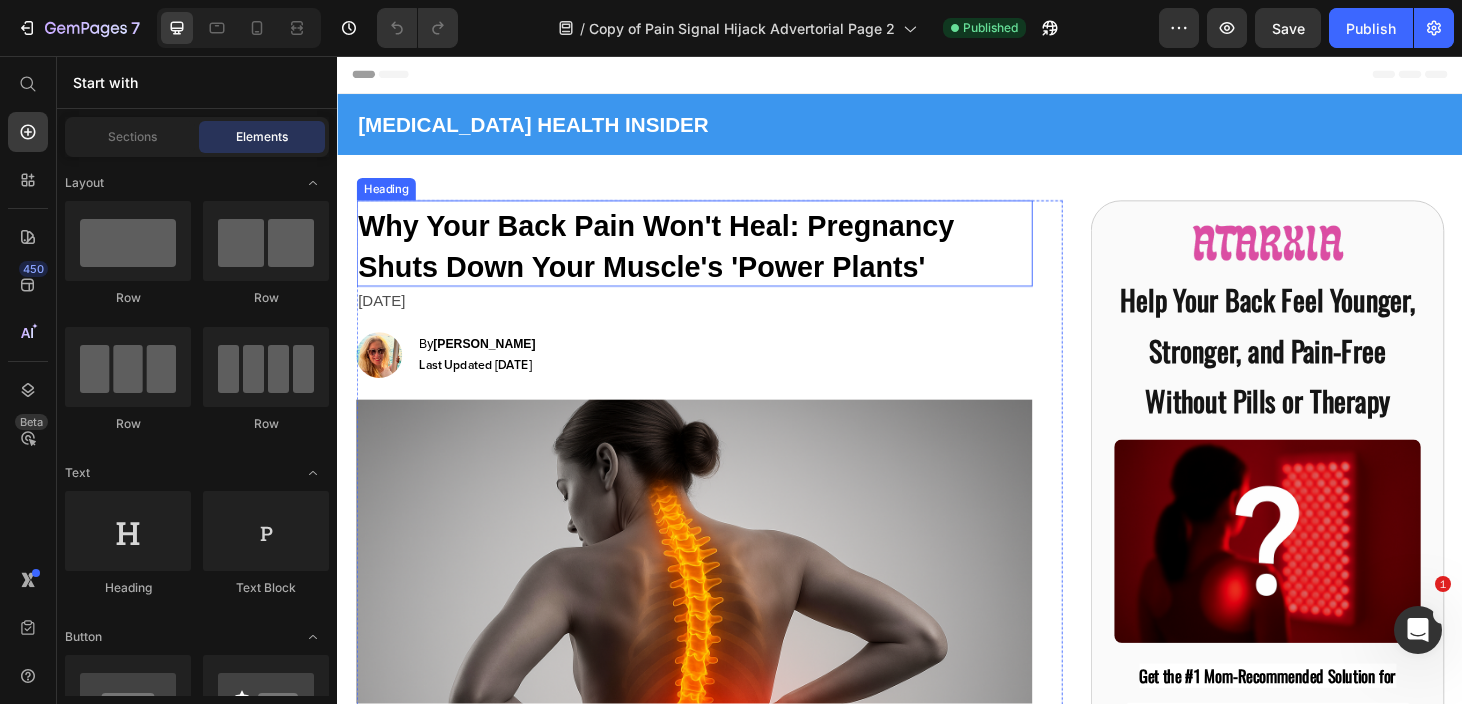 click on "Why Your Back Pain Won't Heal: Pregnancy Shuts Down Your Muscle's 'Power Plants'" at bounding box center [677, 259] 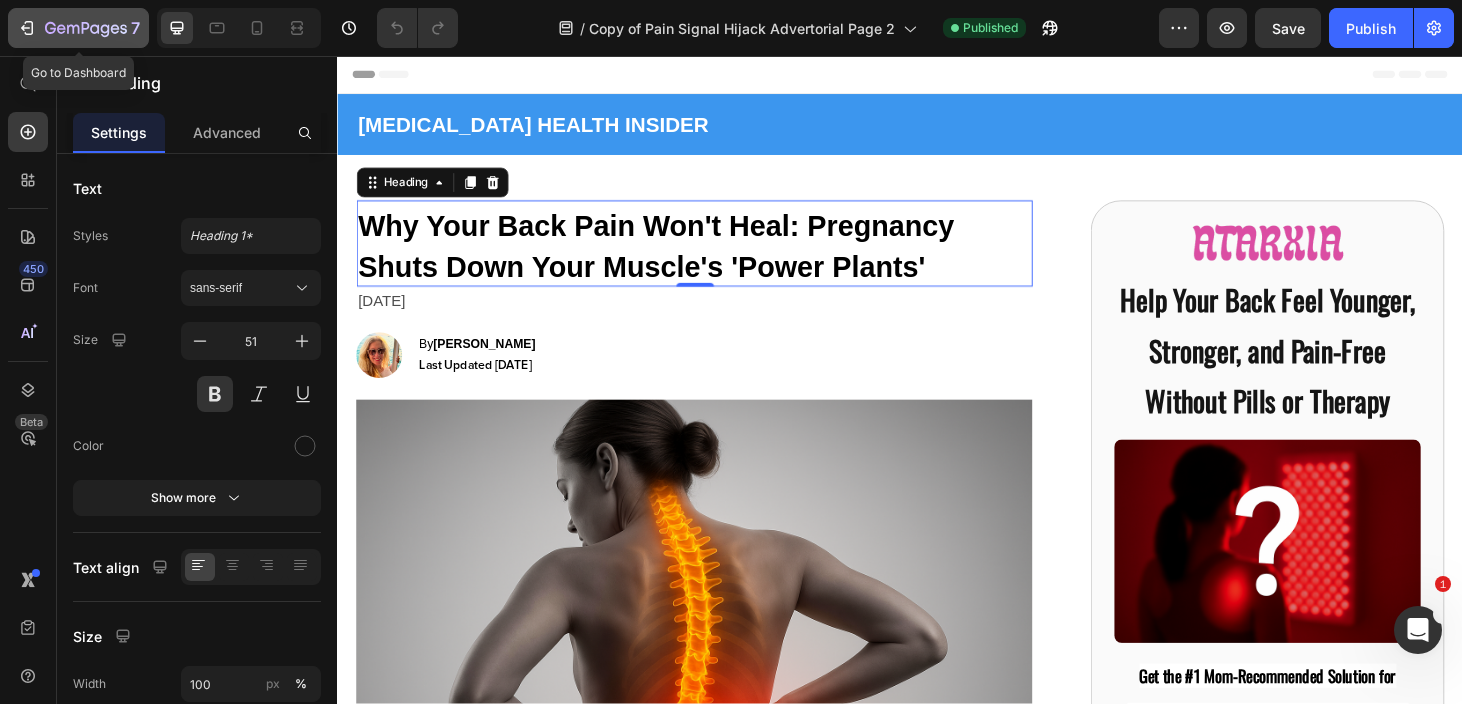 click on "7" 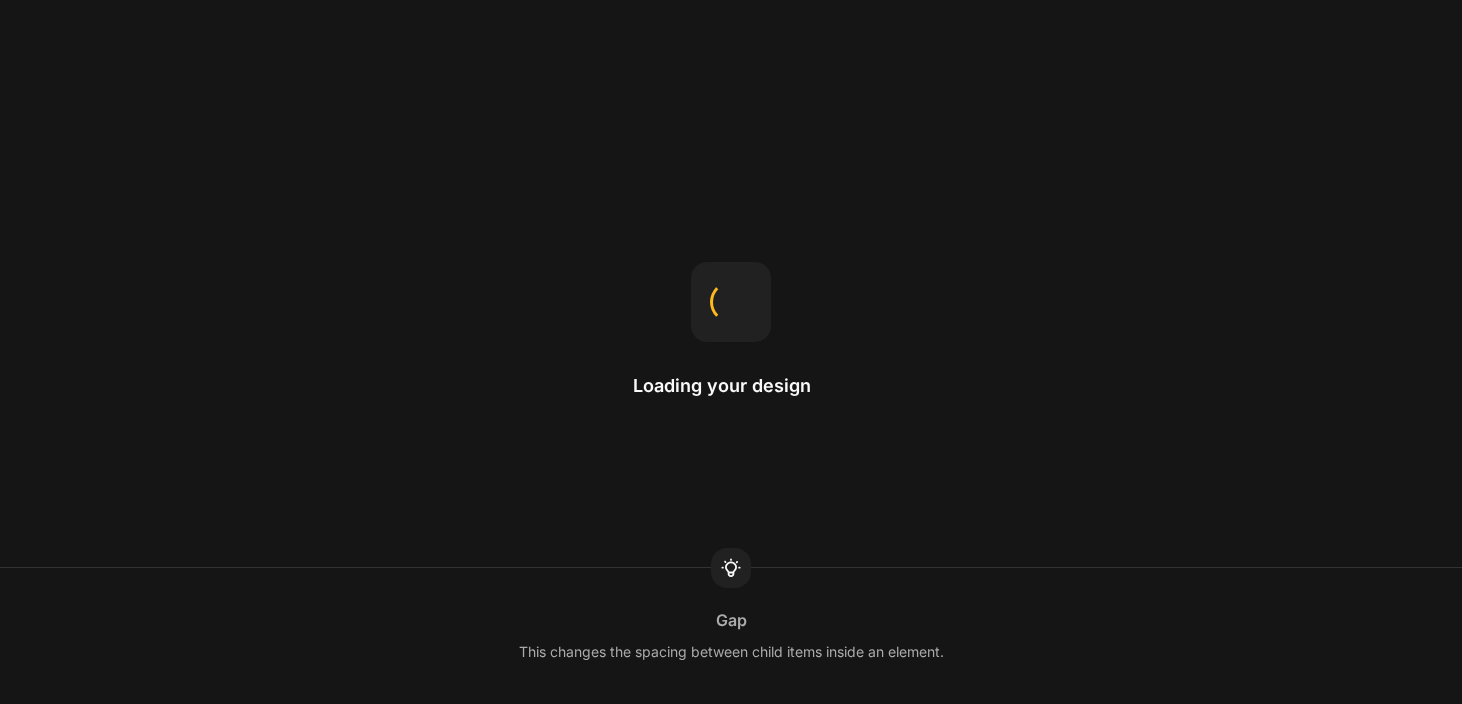 scroll, scrollTop: 0, scrollLeft: 0, axis: both 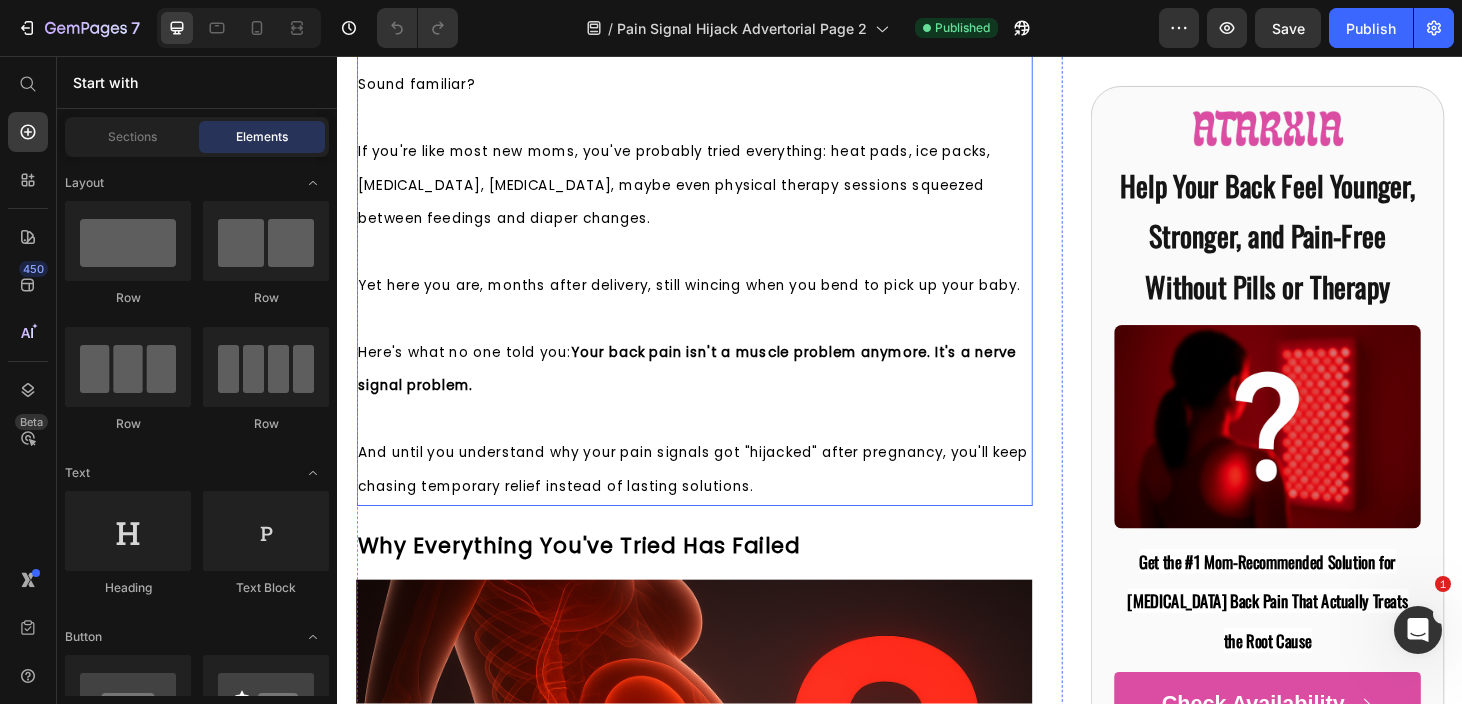 click on "Here's what no one told you:  Your back pain isn't a muscle problem anymore. It's a nerve signal problem." at bounding box center [717, 408] 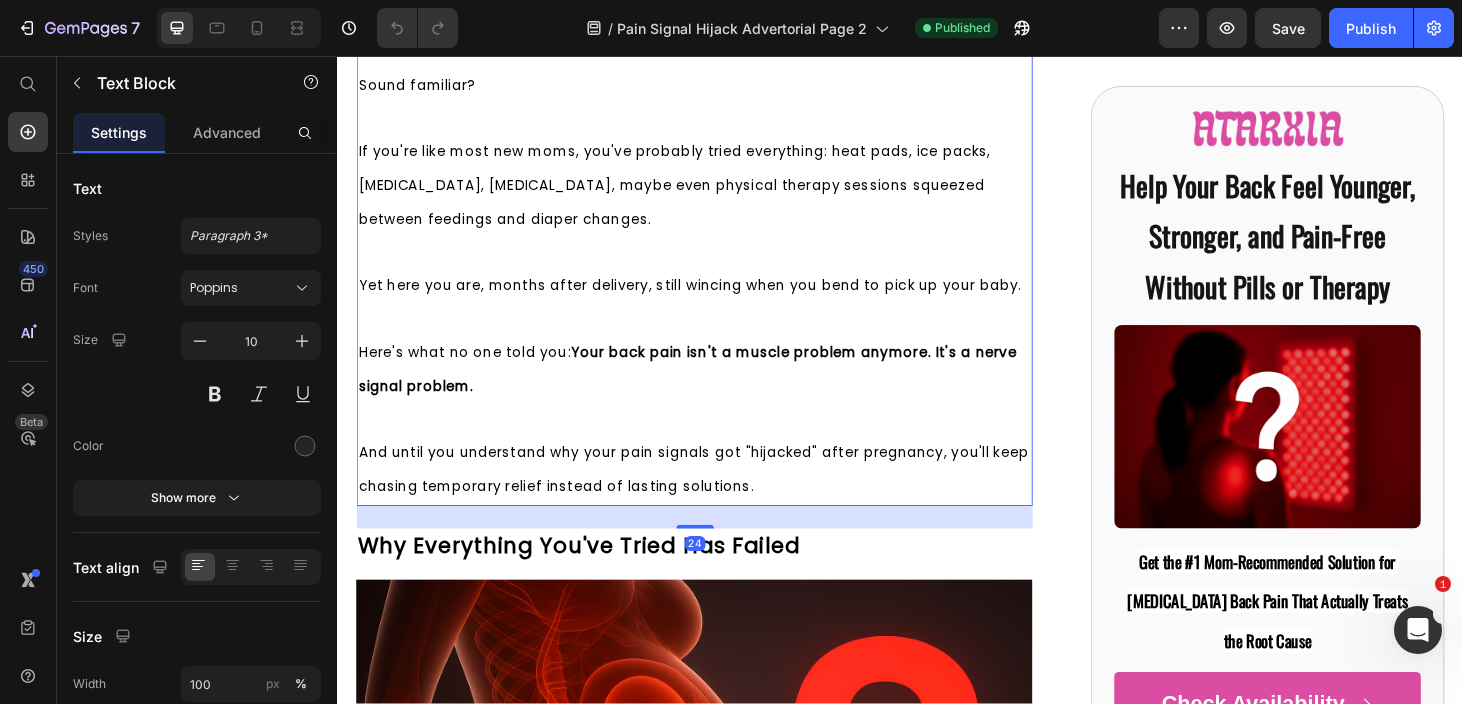 click on "And until you understand why your pain signals got "hijacked" after pregnancy, you'll keep chasing temporary relief instead of lasting solutions." at bounding box center (717, 498) 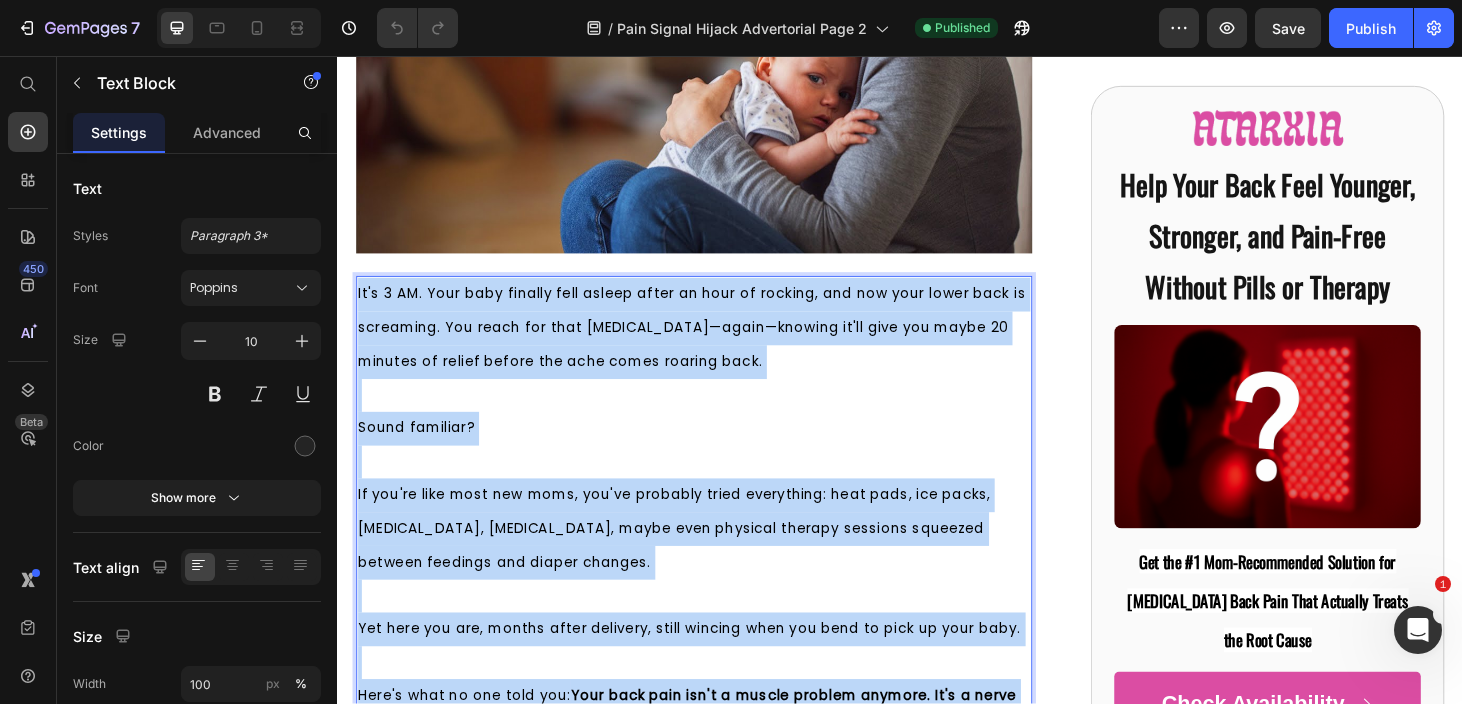 scroll, scrollTop: 523, scrollLeft: 0, axis: vertical 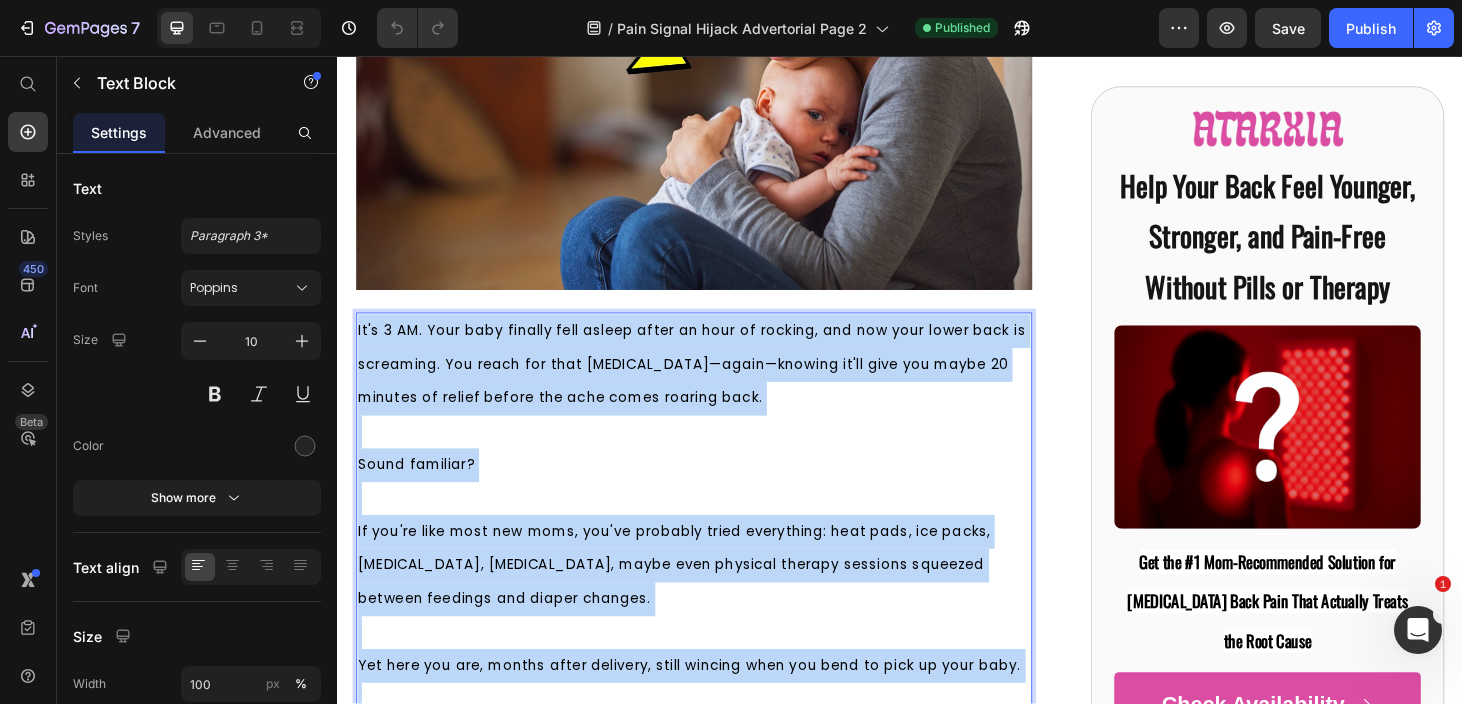 drag, startPoint x: 833, startPoint y: 519, endPoint x: 358, endPoint y: 351, distance: 503.8343 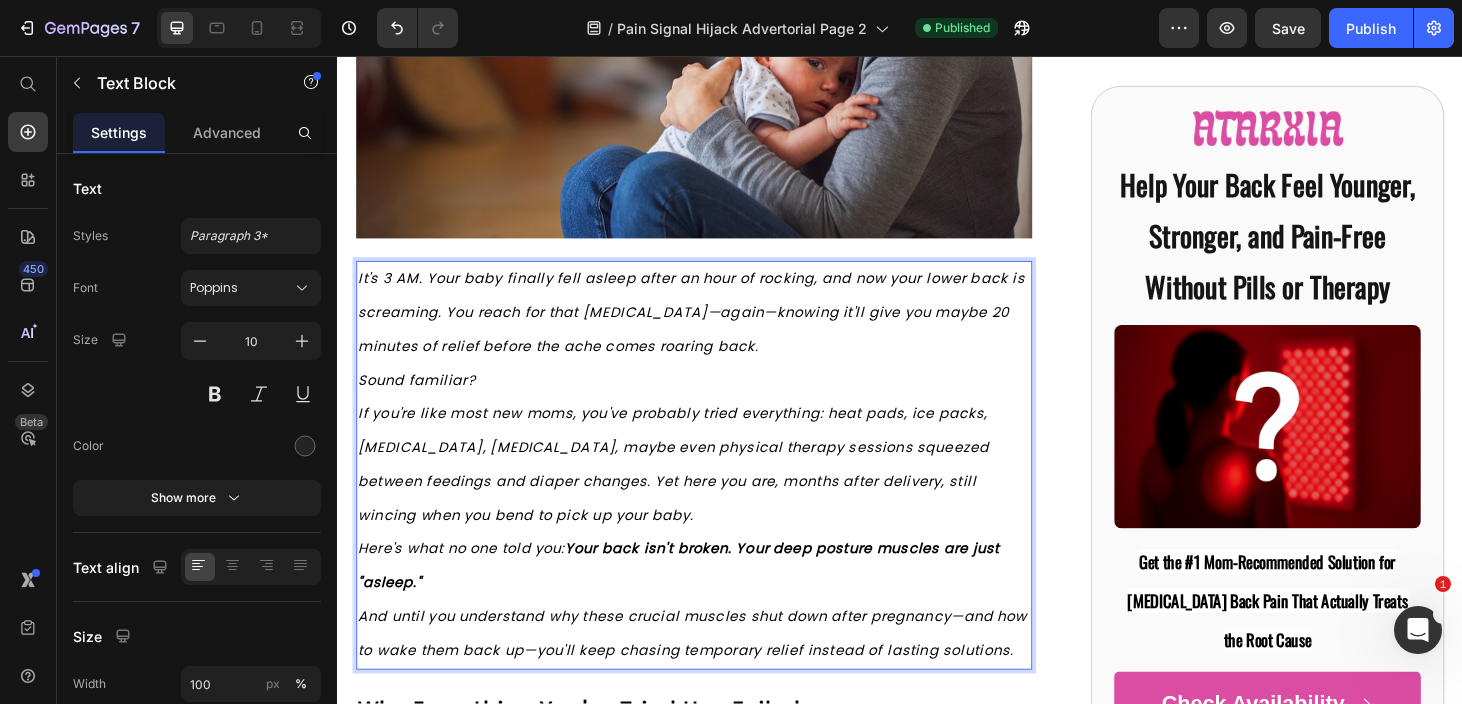scroll, scrollTop: 594, scrollLeft: 0, axis: vertical 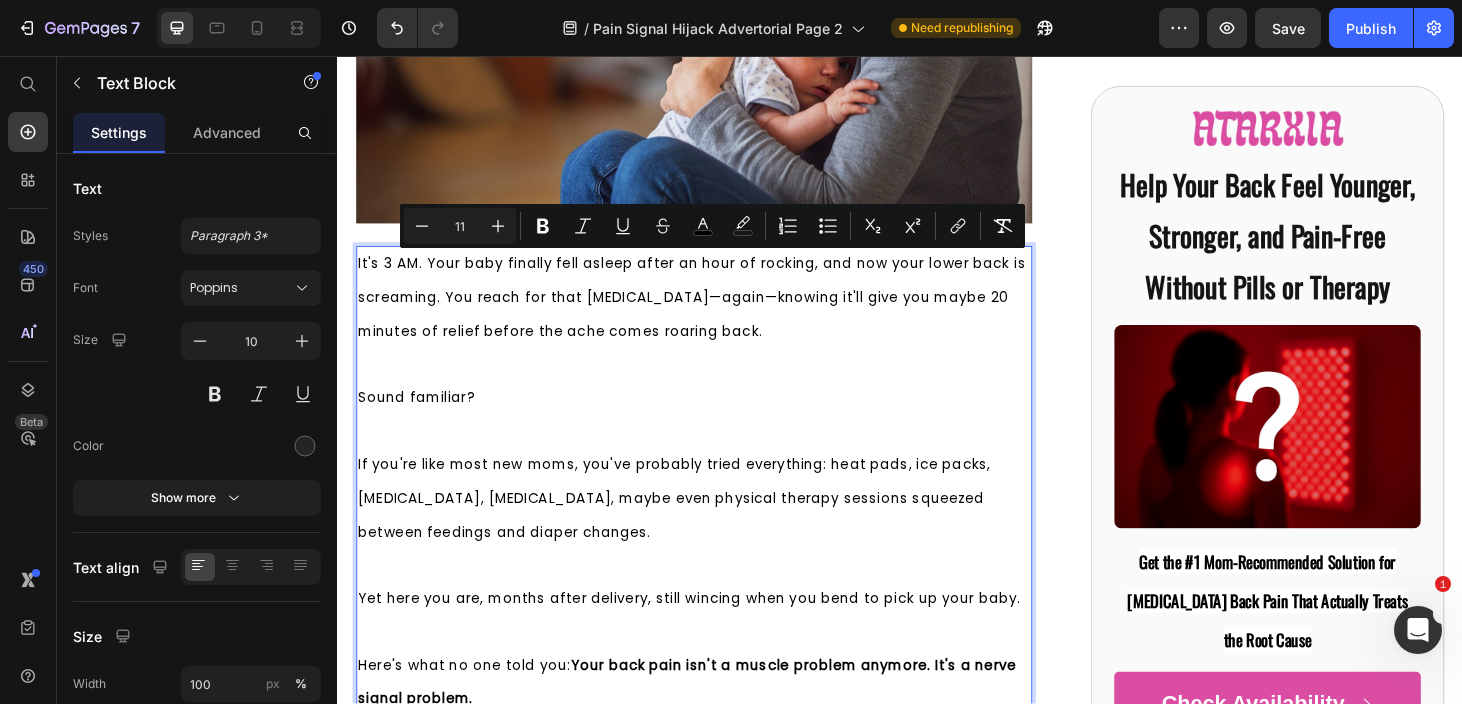 click on "It's 3 AM. Your baby finally fell asleep after an hour of rocking, and now your lower back is screaming. You reach for that heating pad—again—knowing it'll give you maybe 20 minutes of relief before the ache comes roaring back." at bounding box center (715, 314) 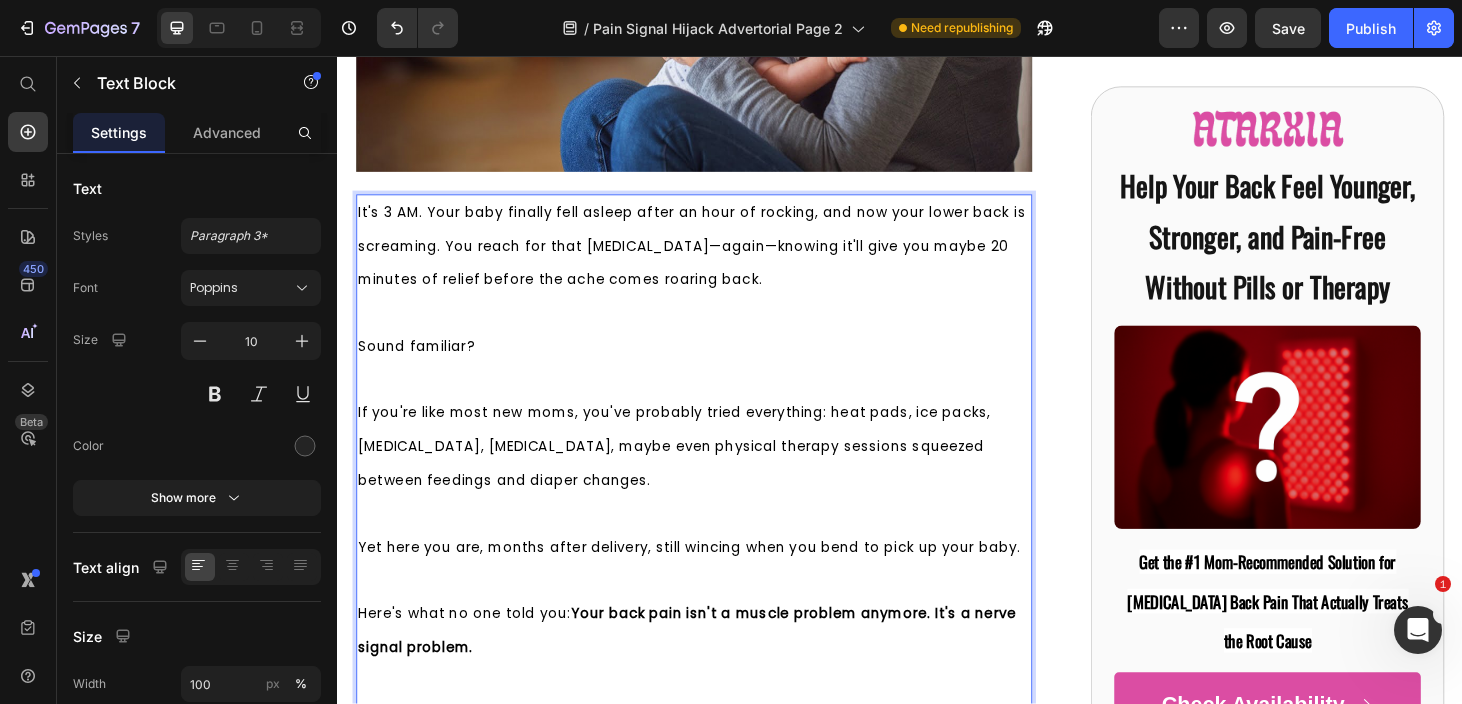 scroll, scrollTop: 662, scrollLeft: 0, axis: vertical 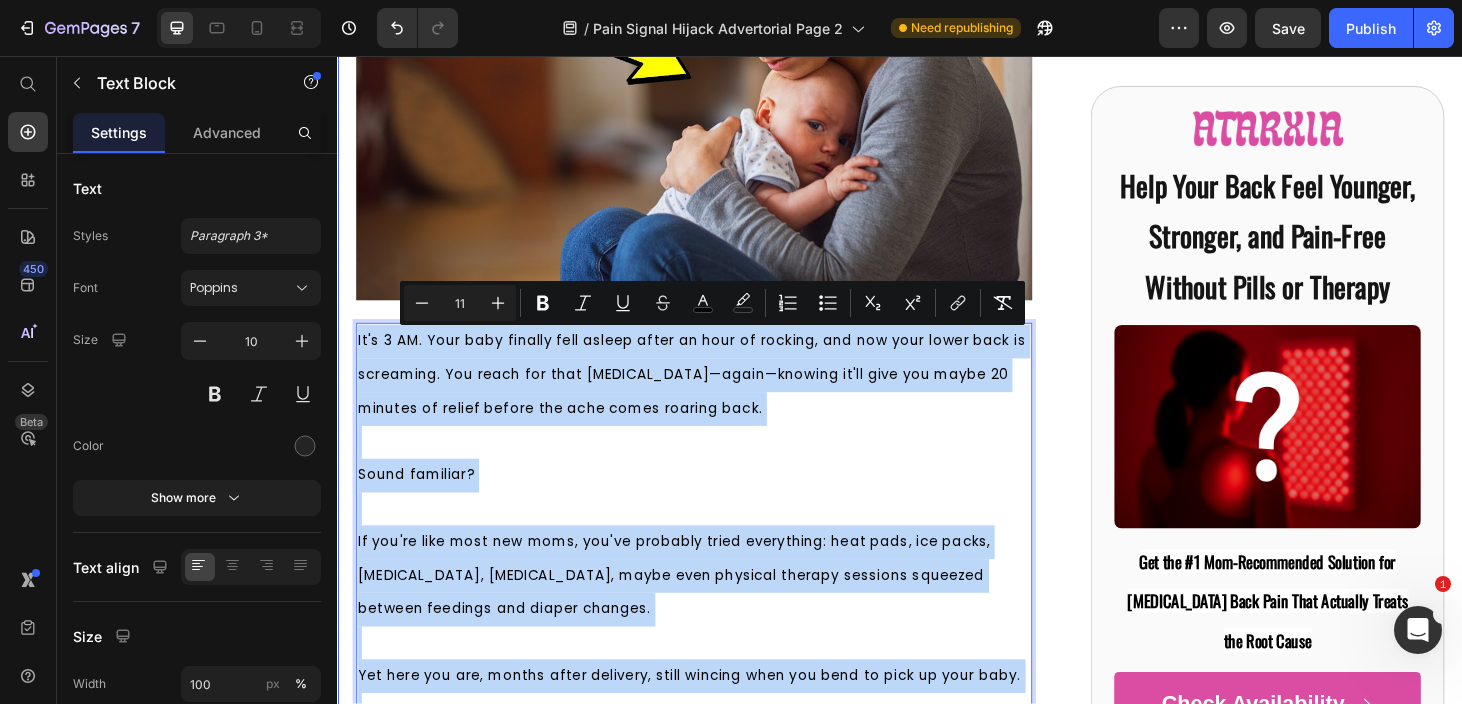 drag, startPoint x: 844, startPoint y: 494, endPoint x: 355, endPoint y: 362, distance: 506.50272 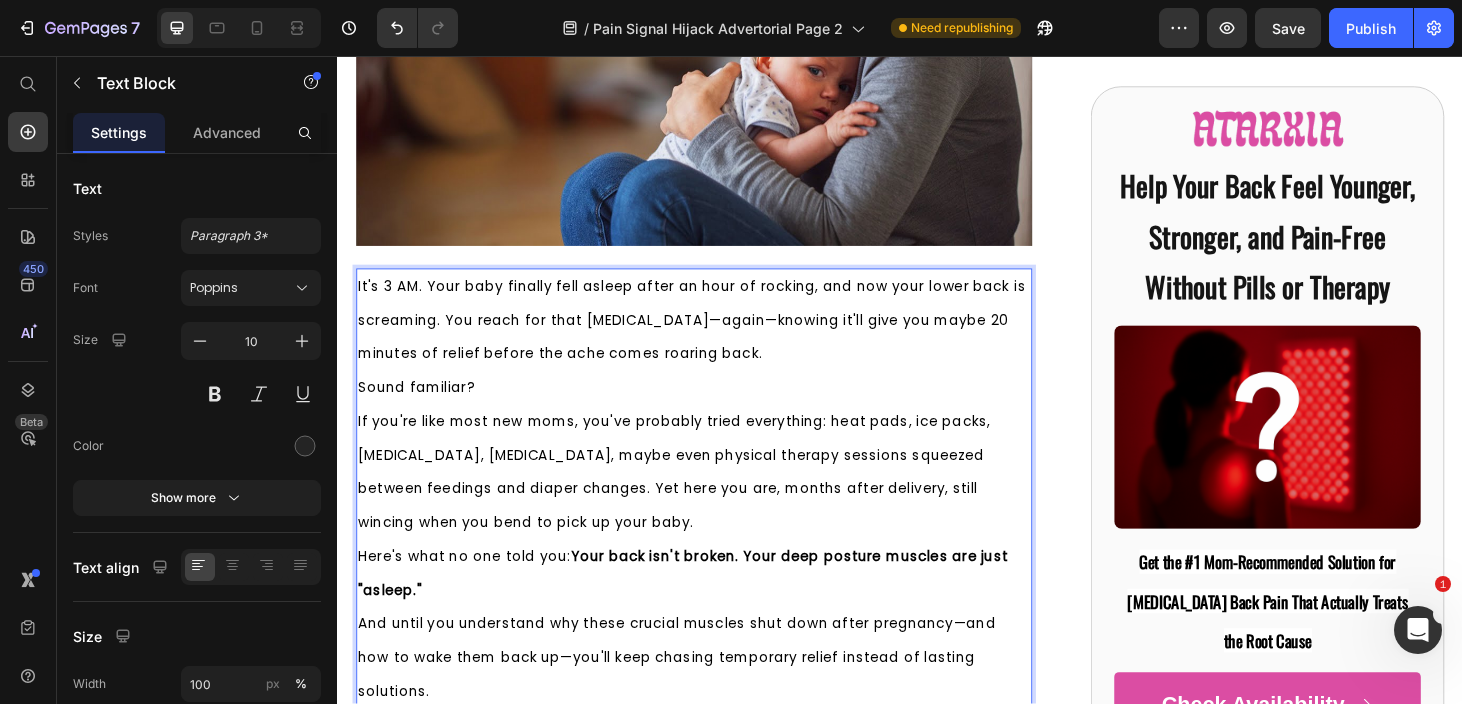scroll, scrollTop: 594, scrollLeft: 0, axis: vertical 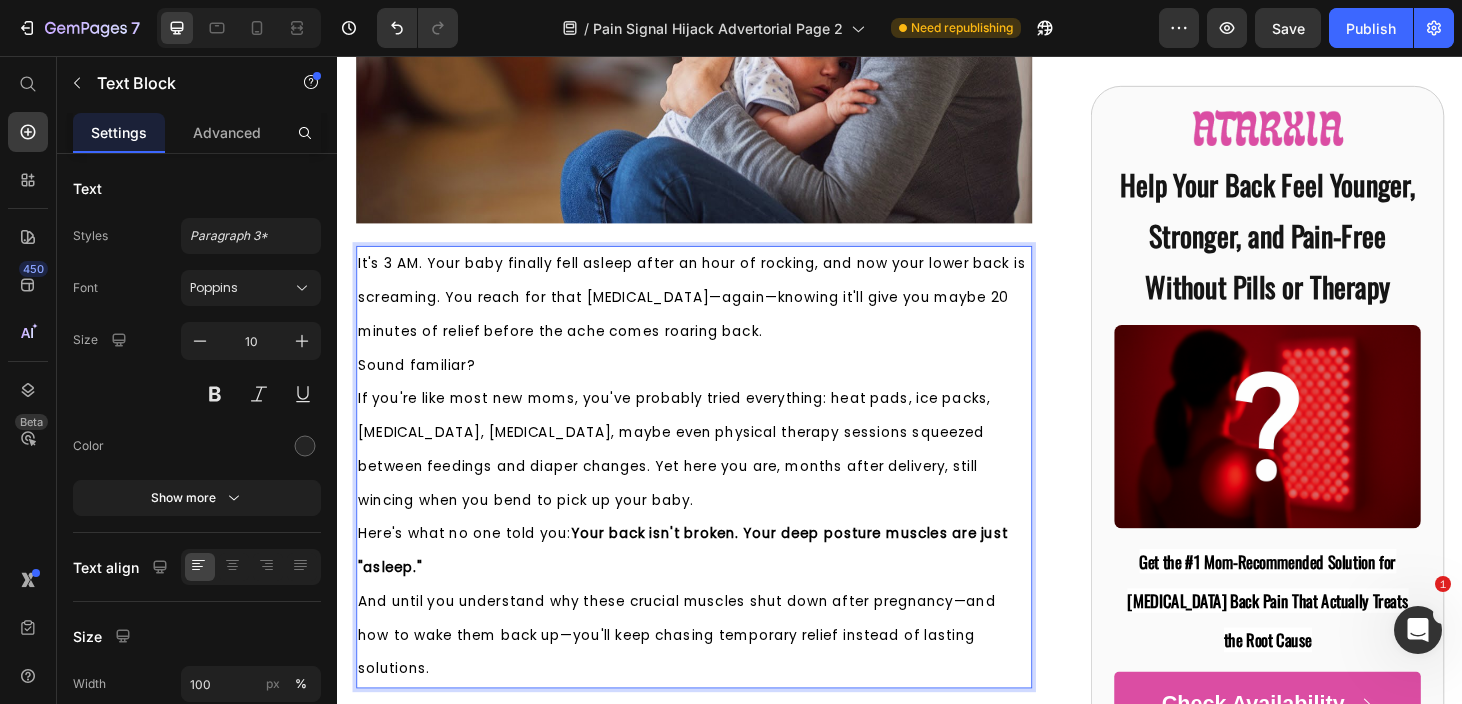 click on "Sound familiar?" at bounding box center [717, 387] 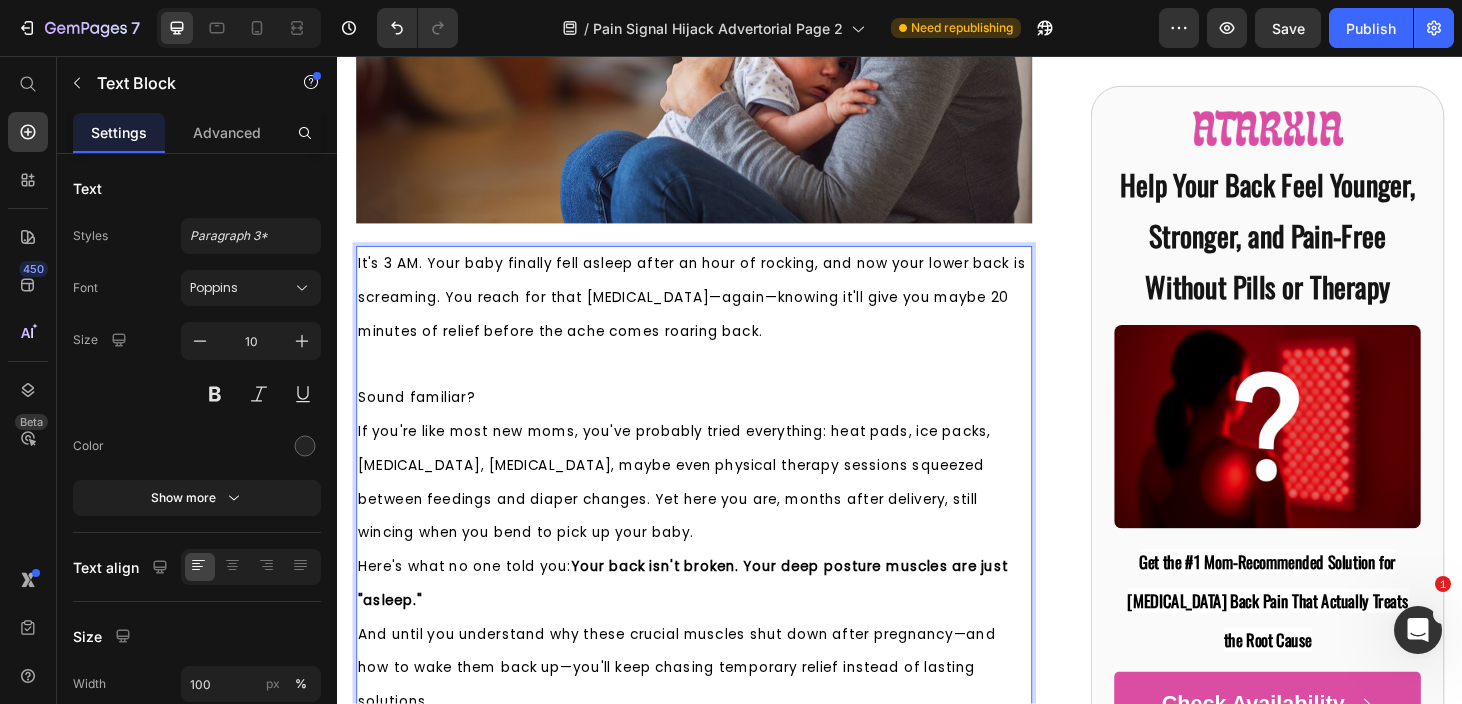 click on "Sound familiar?" at bounding box center [717, 422] 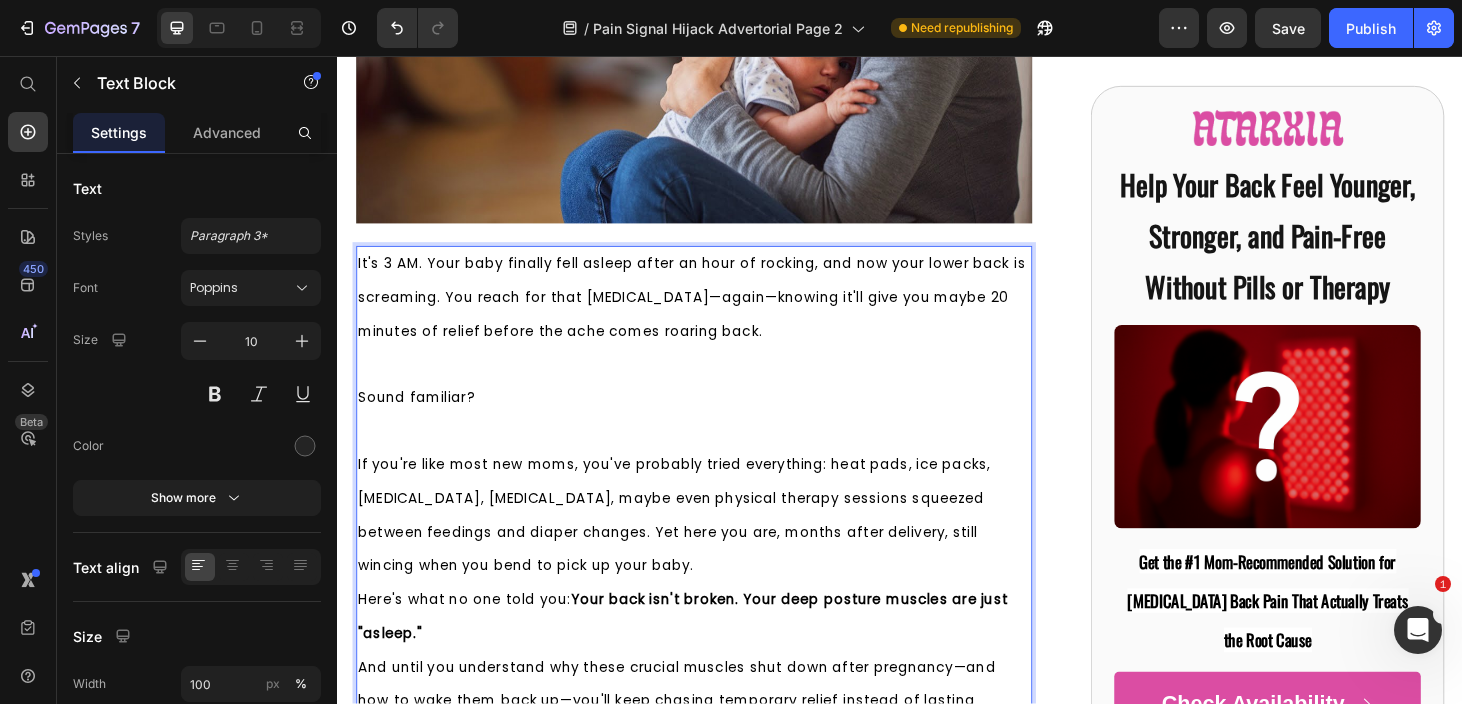 click on "If you're like most new moms, you've probably tried everything: heat pads, ice packs, Tylenol, ibuprofen, maybe even physical therapy sessions squeezed between feedings and diaper changes. Yet here you are, months after delivery, still wincing when you bend to pick up your baby." at bounding box center (717, 547) 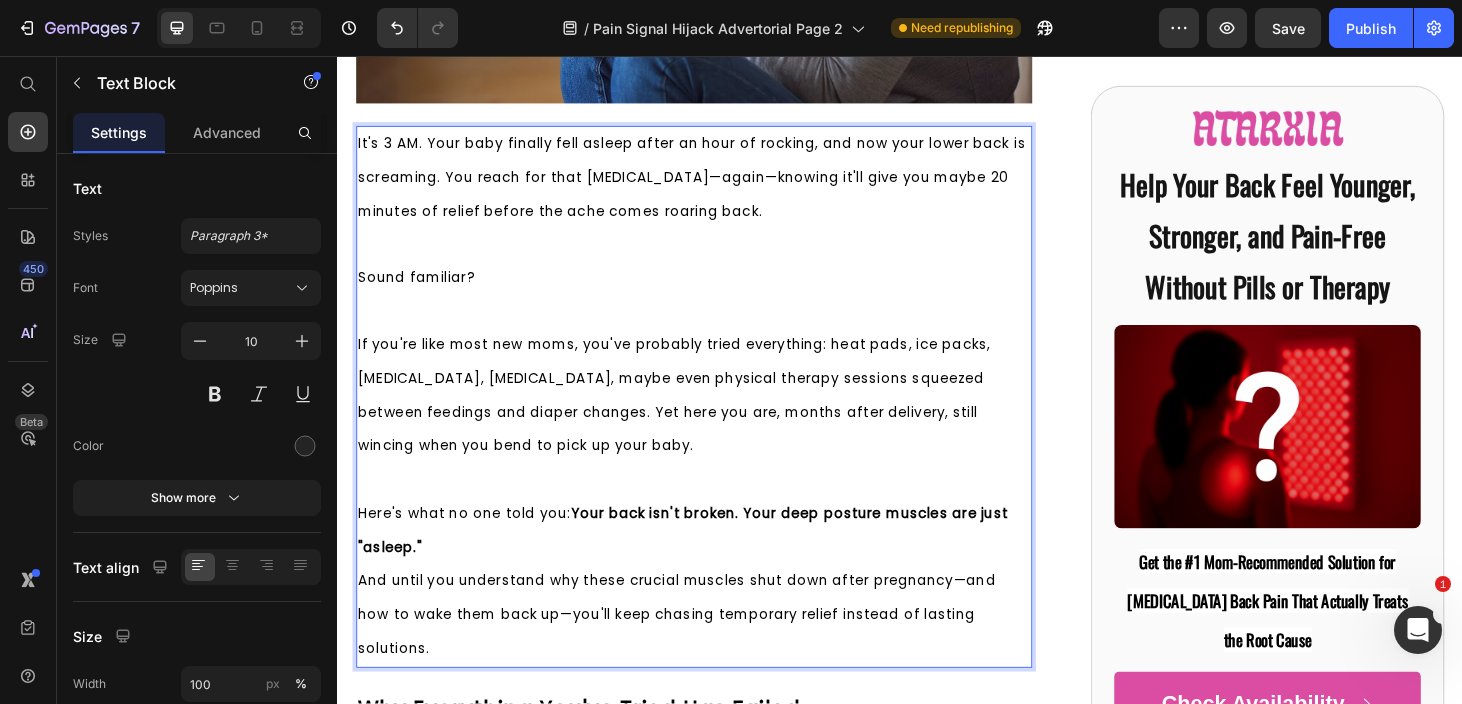 scroll, scrollTop: 724, scrollLeft: 0, axis: vertical 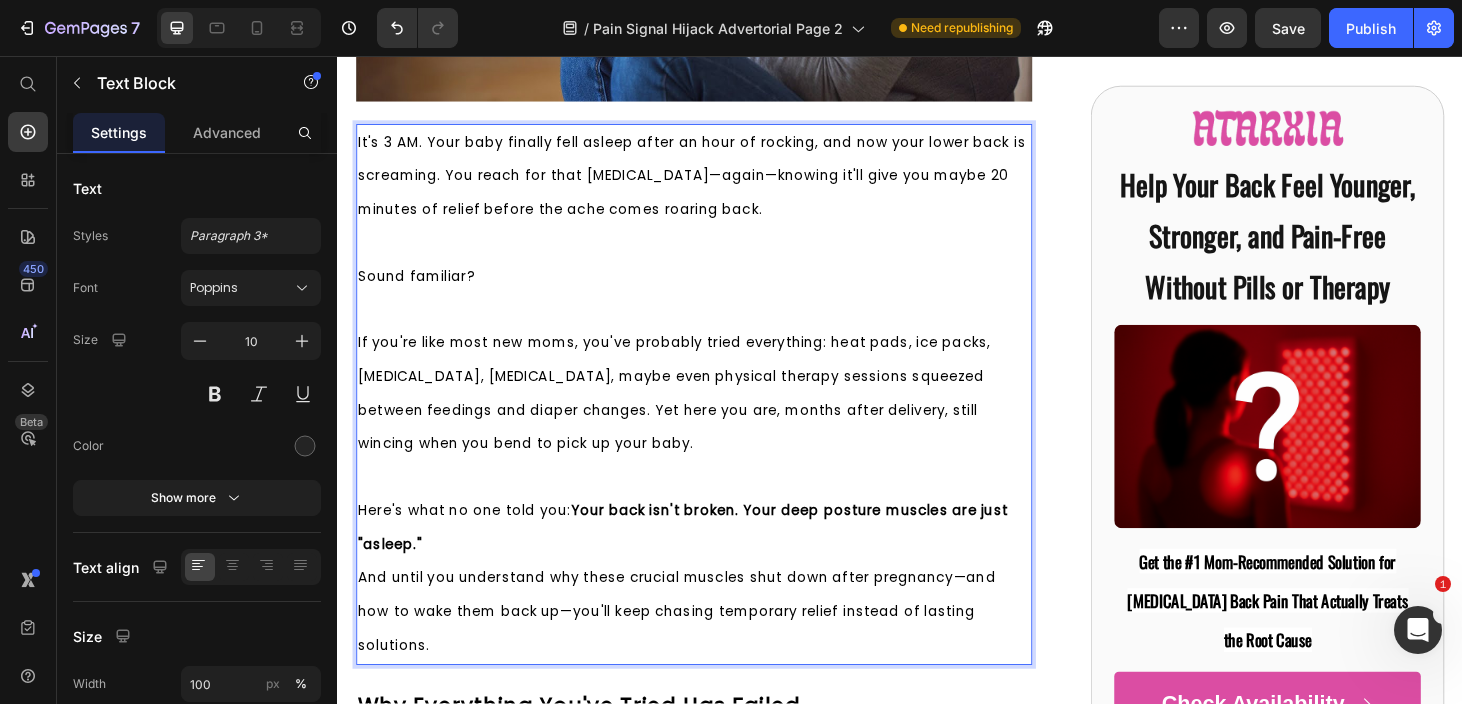 click on "Here's what no one told you:  Your back isn't broken. Your deep posture muscles are just "asleep."" at bounding box center (717, 560) 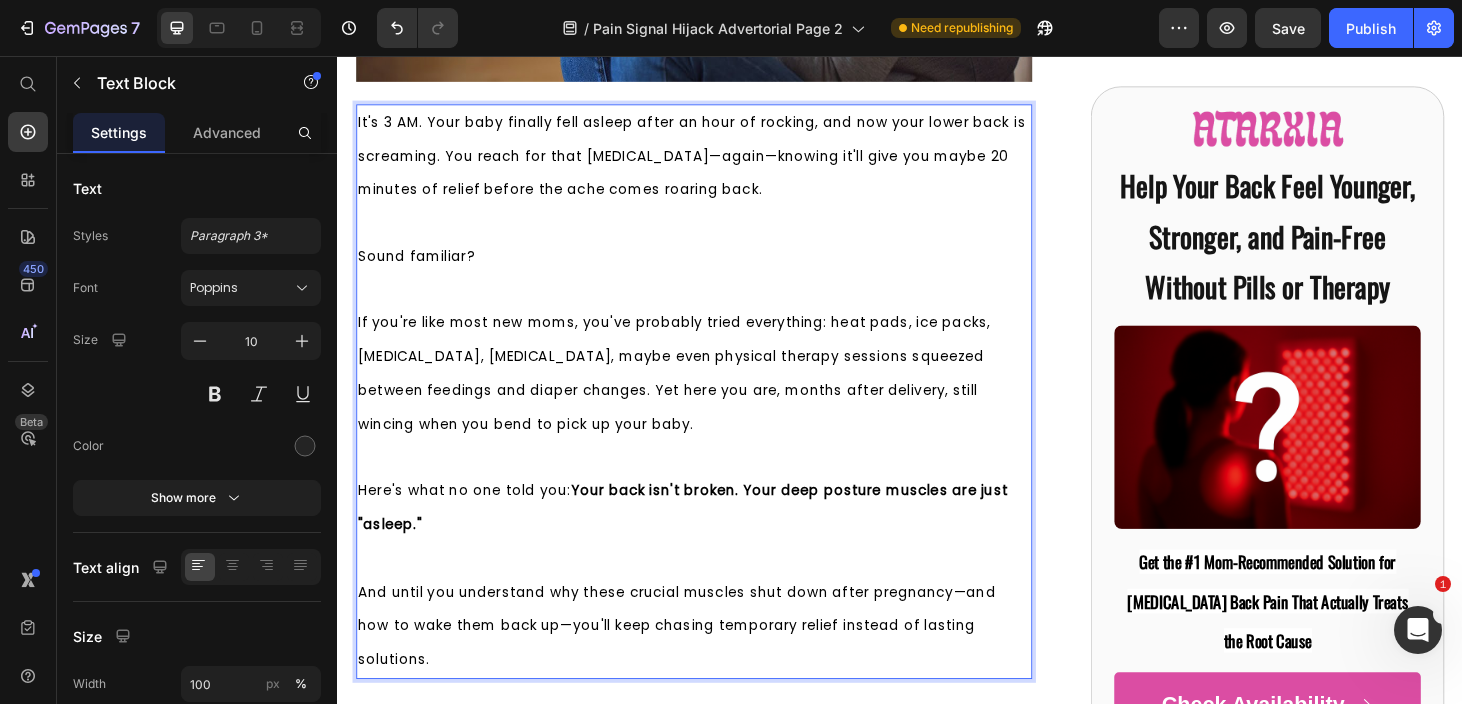 scroll, scrollTop: 734, scrollLeft: 0, axis: vertical 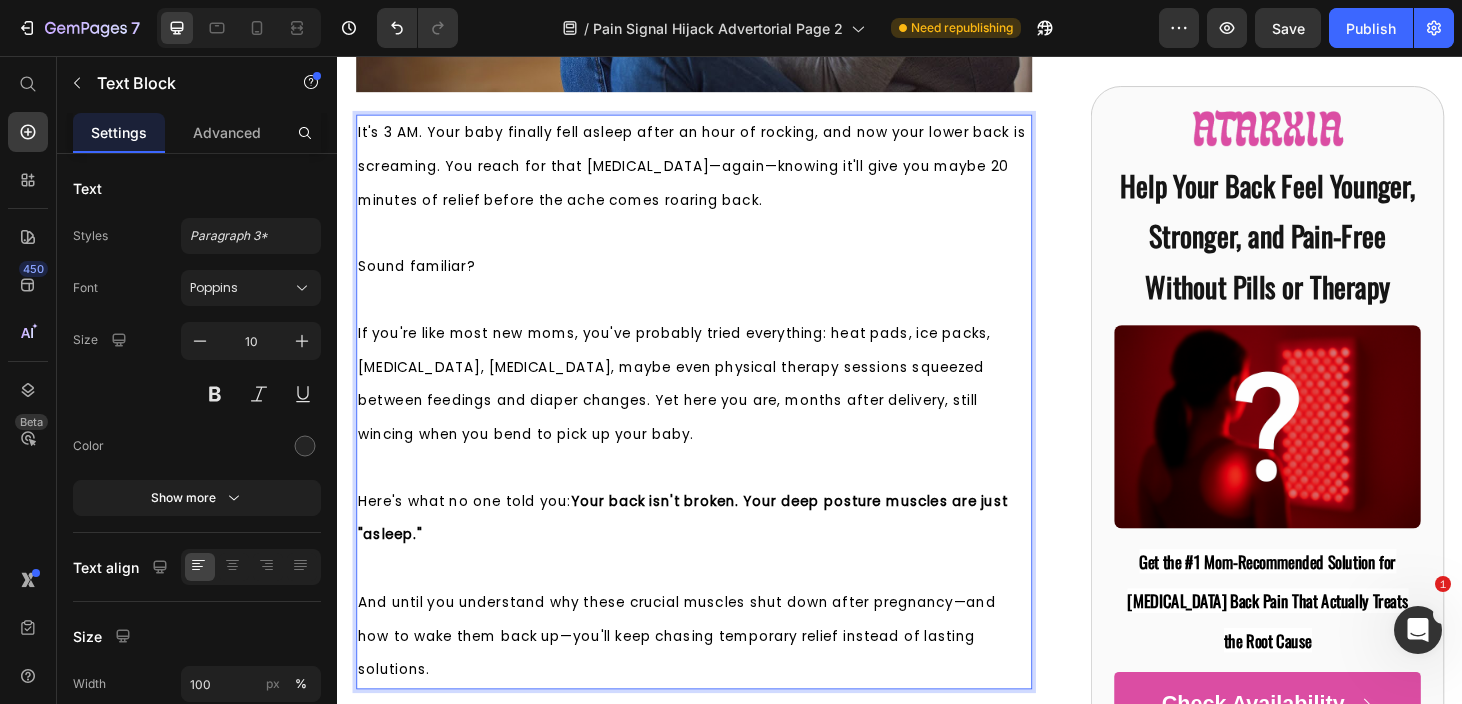click on "If you're like most new moms, you've probably tried everything: heat pads, ice packs, Tylenol, ibuprofen, maybe even physical therapy sessions squeezed between feedings and diaper changes. Yet here you are, months after delivery, still wincing when you bend to pick up your baby." at bounding box center [696, 406] 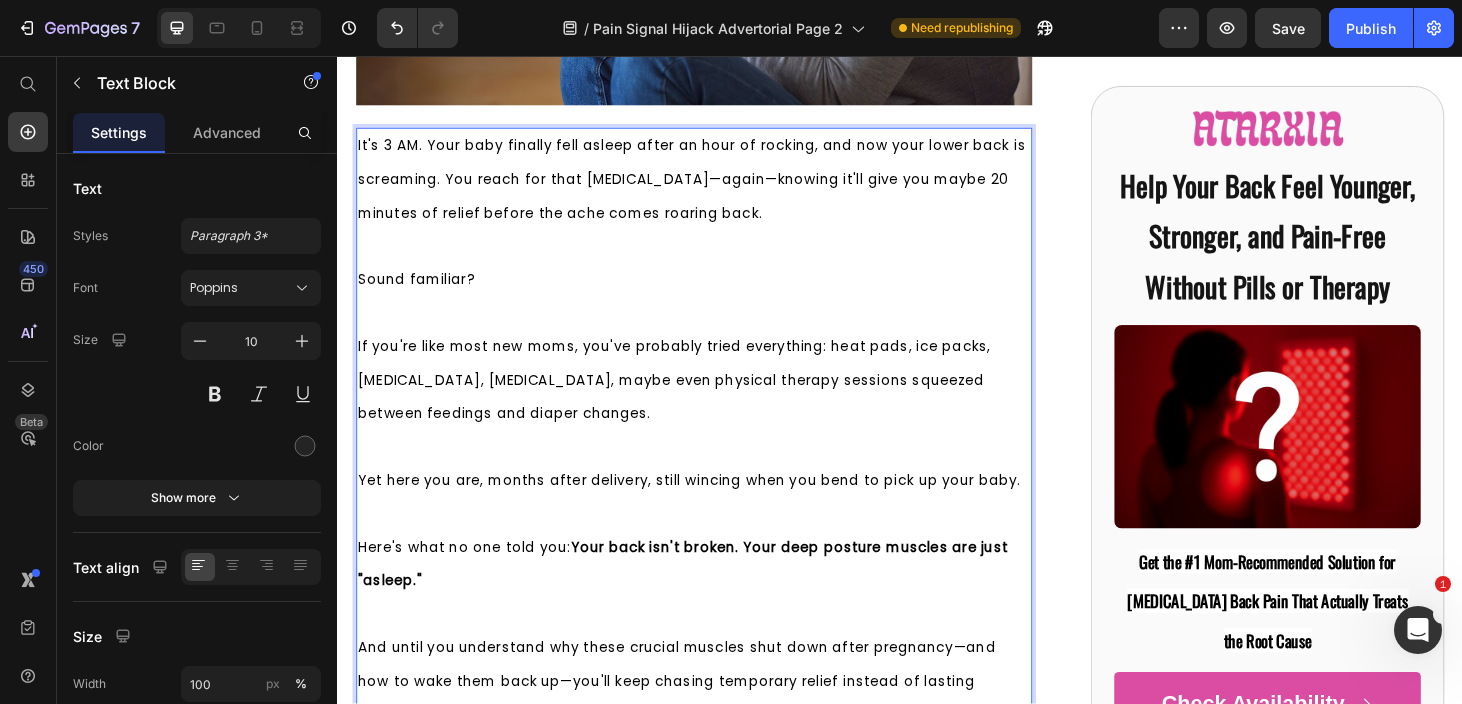 scroll, scrollTop: 704, scrollLeft: 0, axis: vertical 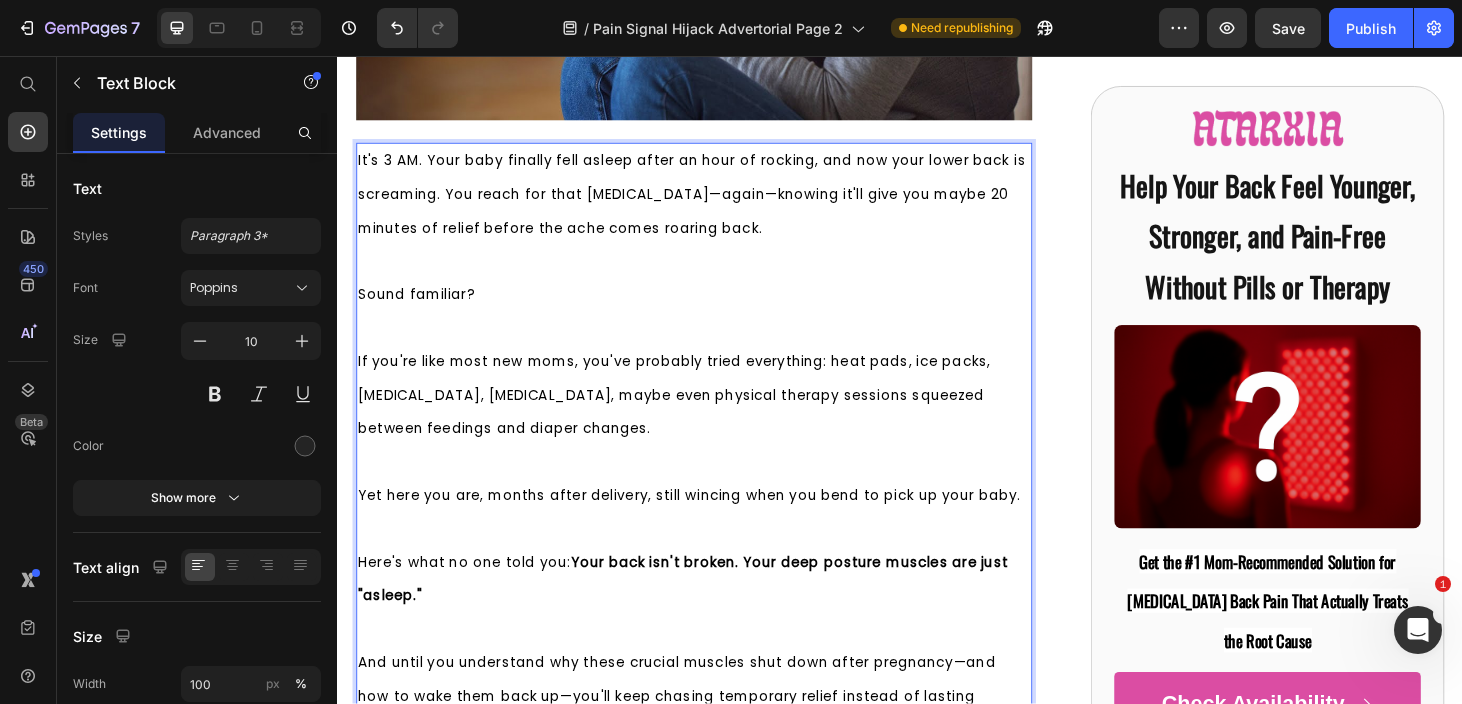 click on "It's 3 AM. Your baby finally fell asleep after an hour of rocking, and now your lower back is screaming. You reach for that heating pad—again—knowing it'll give you maybe 20 minutes of relief before the ache comes roaring back." at bounding box center (715, 204) 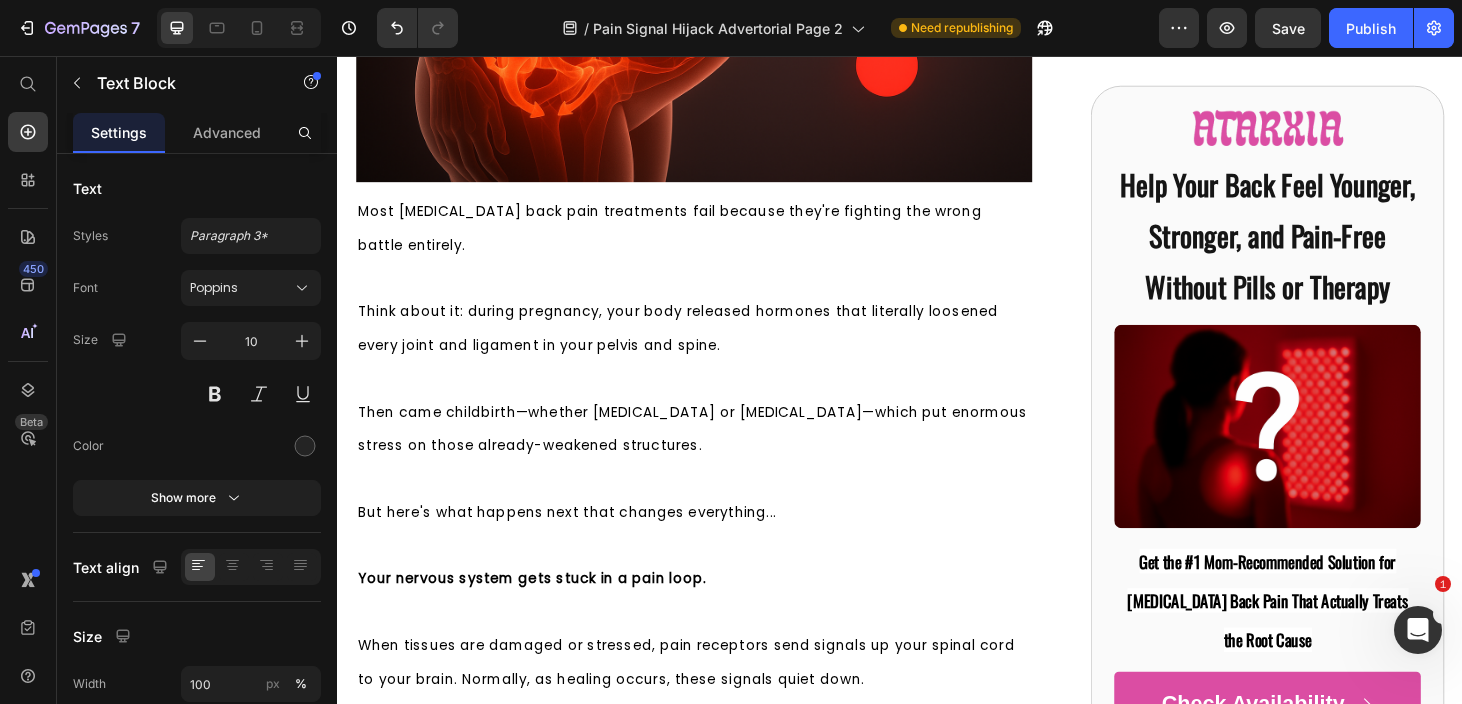 scroll, scrollTop: 1959, scrollLeft: 0, axis: vertical 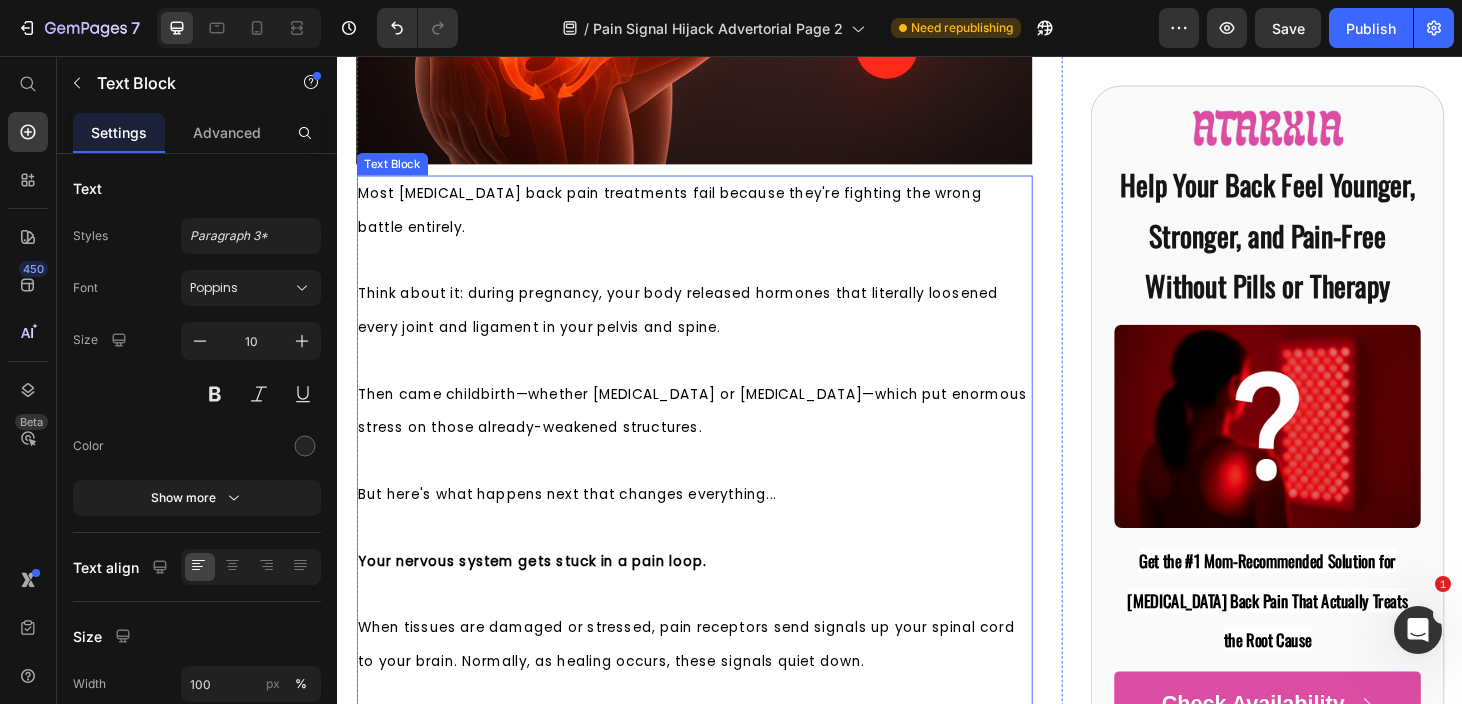 click on "Think about it: during pregnancy, your body released hormones that literally loosened every joint and ligament in your pelvis and spine." at bounding box center (700, 328) 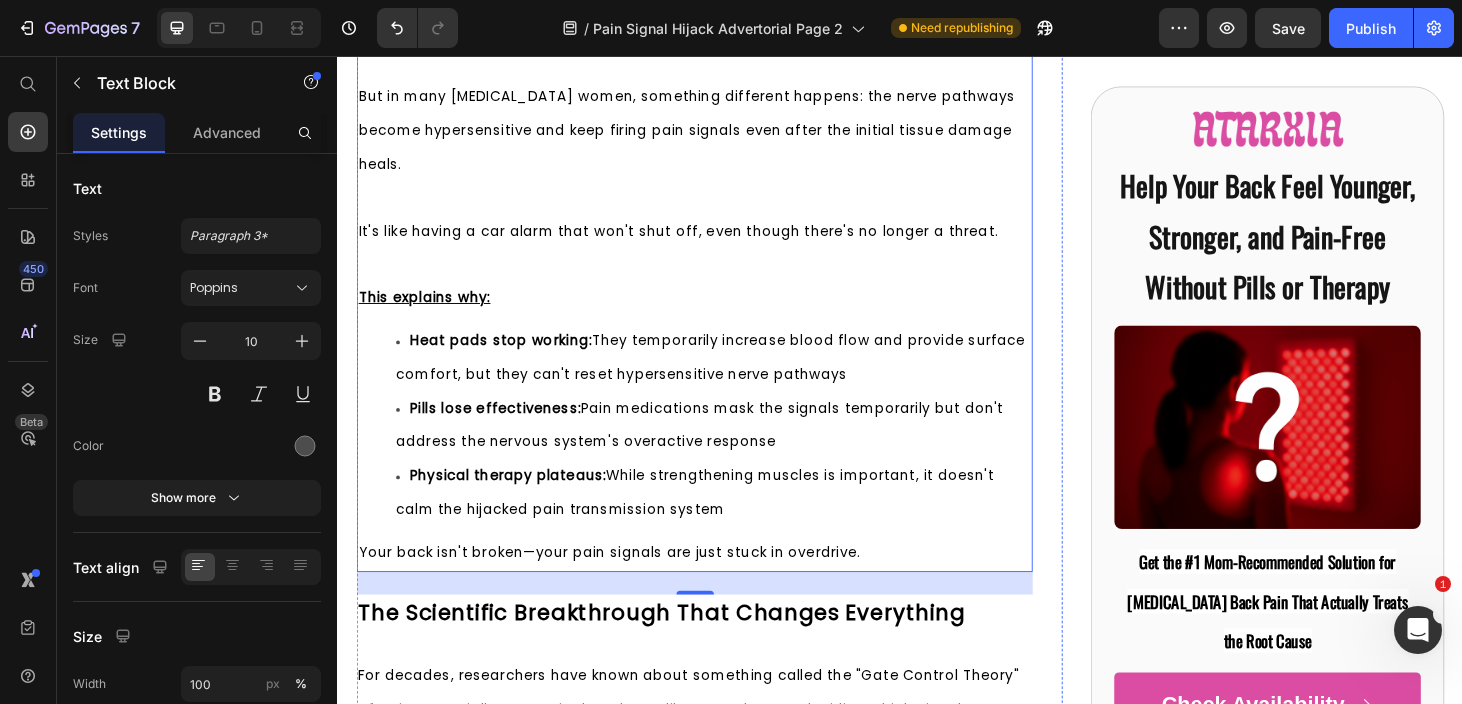 scroll, scrollTop: 2633, scrollLeft: 0, axis: vertical 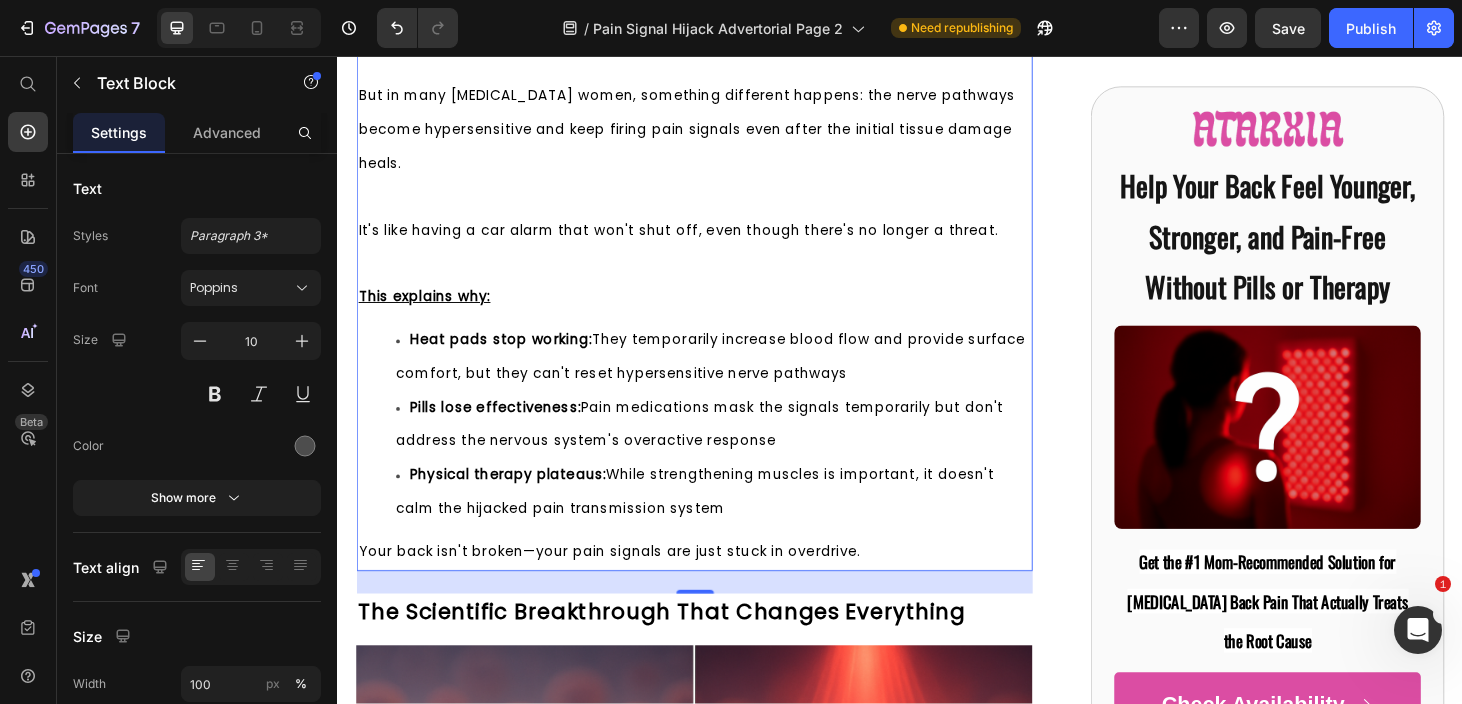 click on "Your back isn't broken—your pain signals are just stuck in overdrive." at bounding box center (717, 586) 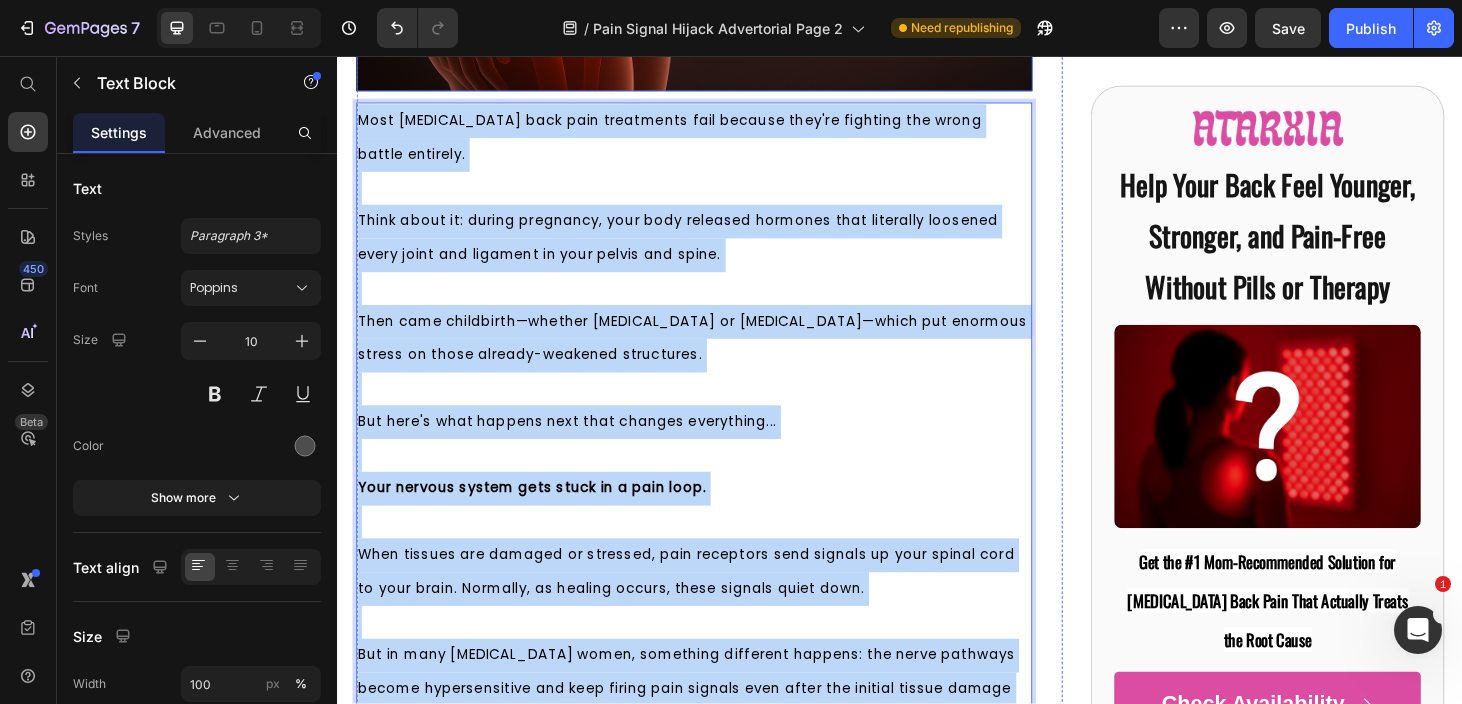 scroll, scrollTop: 2033, scrollLeft: 0, axis: vertical 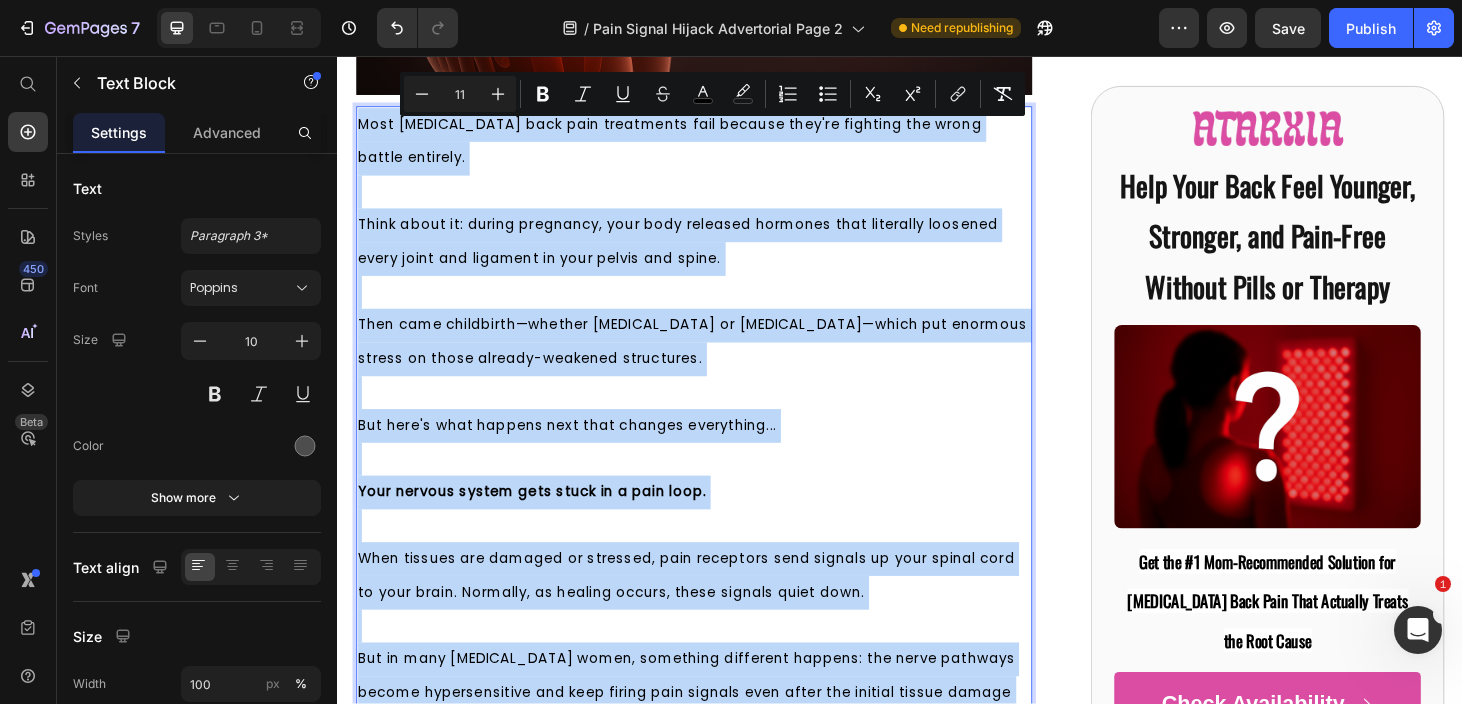 drag, startPoint x: 916, startPoint y: 601, endPoint x: 360, endPoint y: 139, distance: 722.897 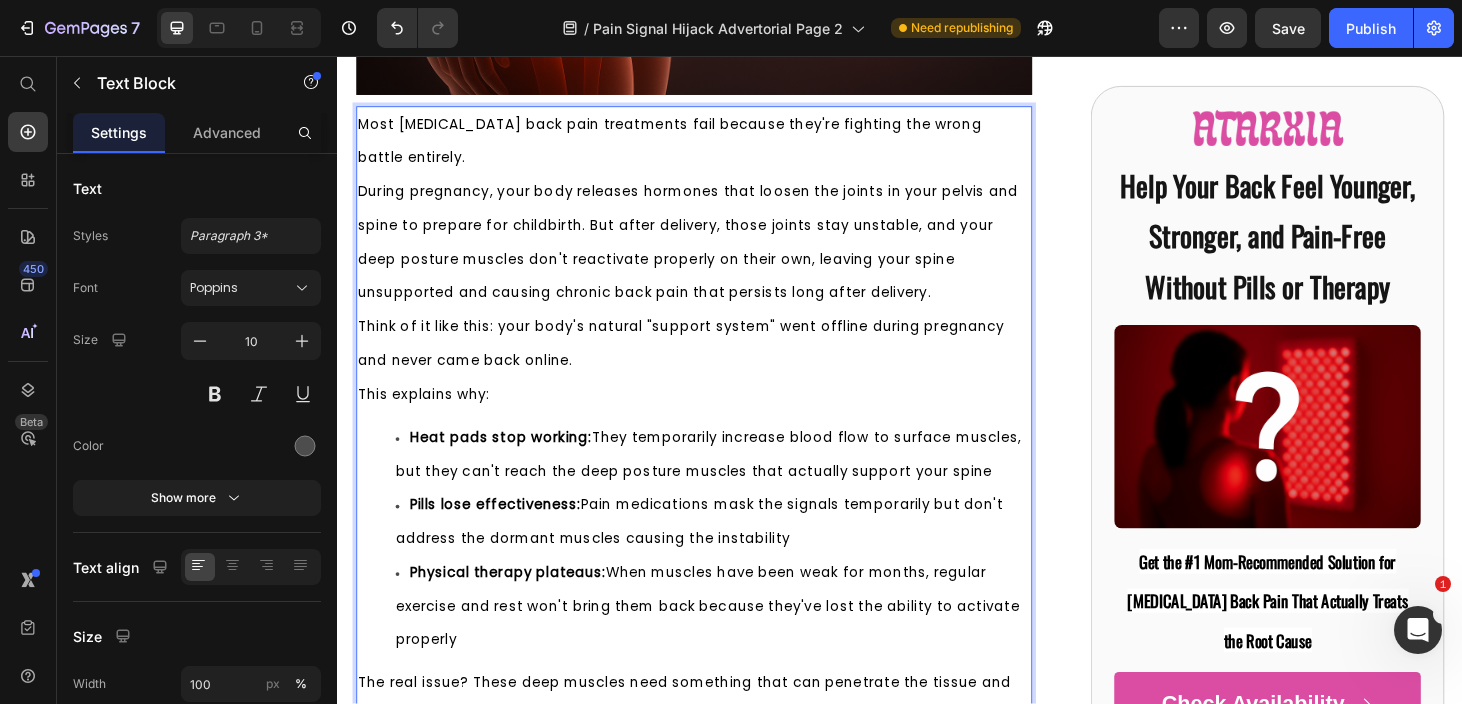 scroll, scrollTop: 2094, scrollLeft: 0, axis: vertical 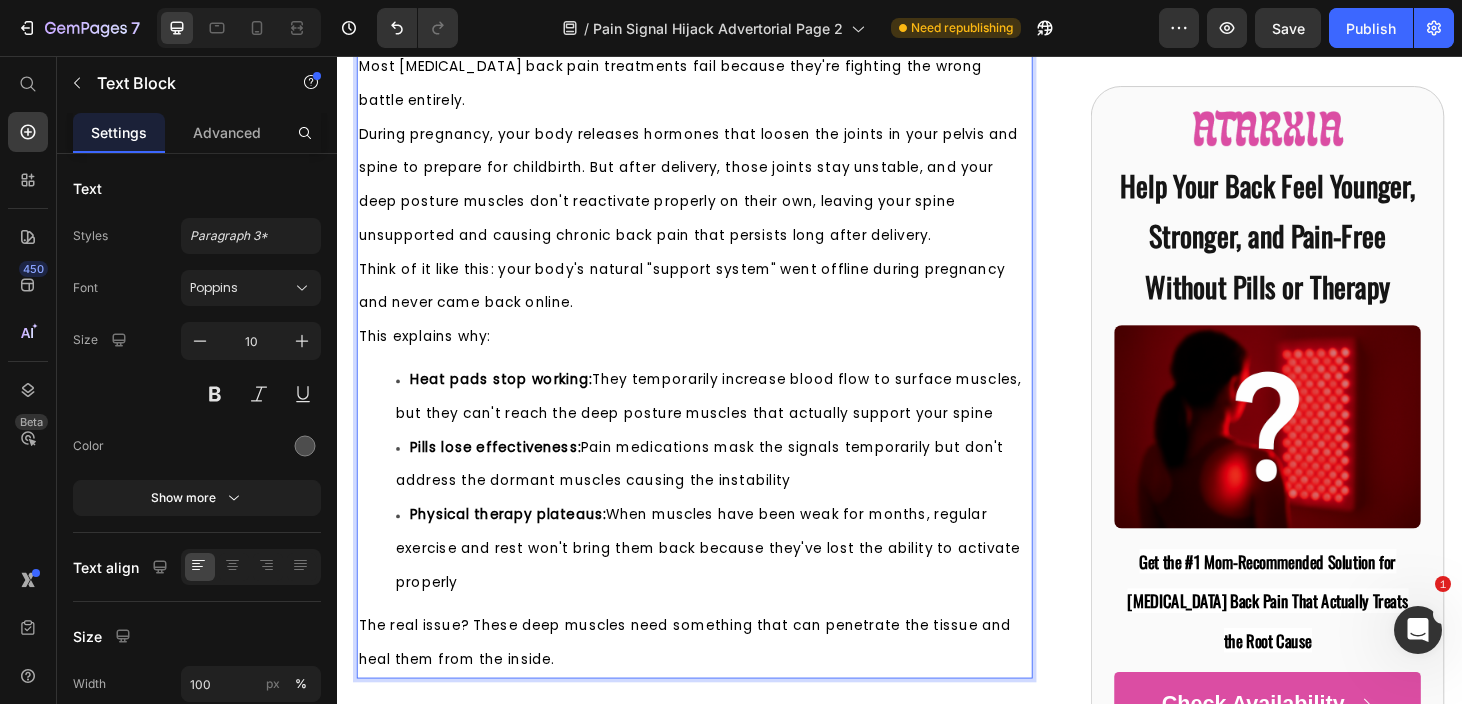 click on "Most postpartum back pain treatments fail because they're fighting the wrong battle entirely." at bounding box center (717, 87) 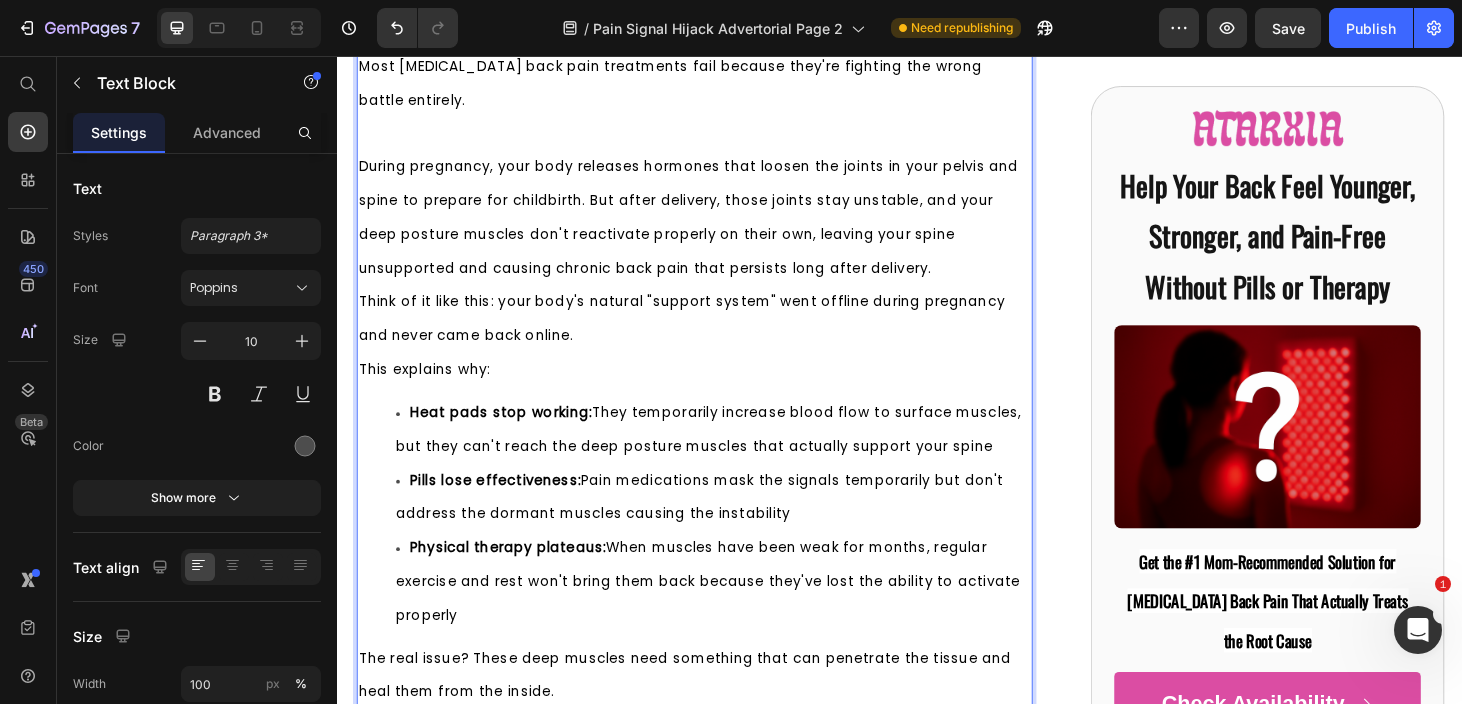 click on "During pregnancy, your body releases hormones that loosen the joints in your pelvis and spine to prepare for childbirth. But after delivery, those joints stay unstable, and your deep posture muscles don't reactivate properly on their own, leaving your spine unsupported and causing chronic back pain that persists long after delivery." at bounding box center (717, 230) 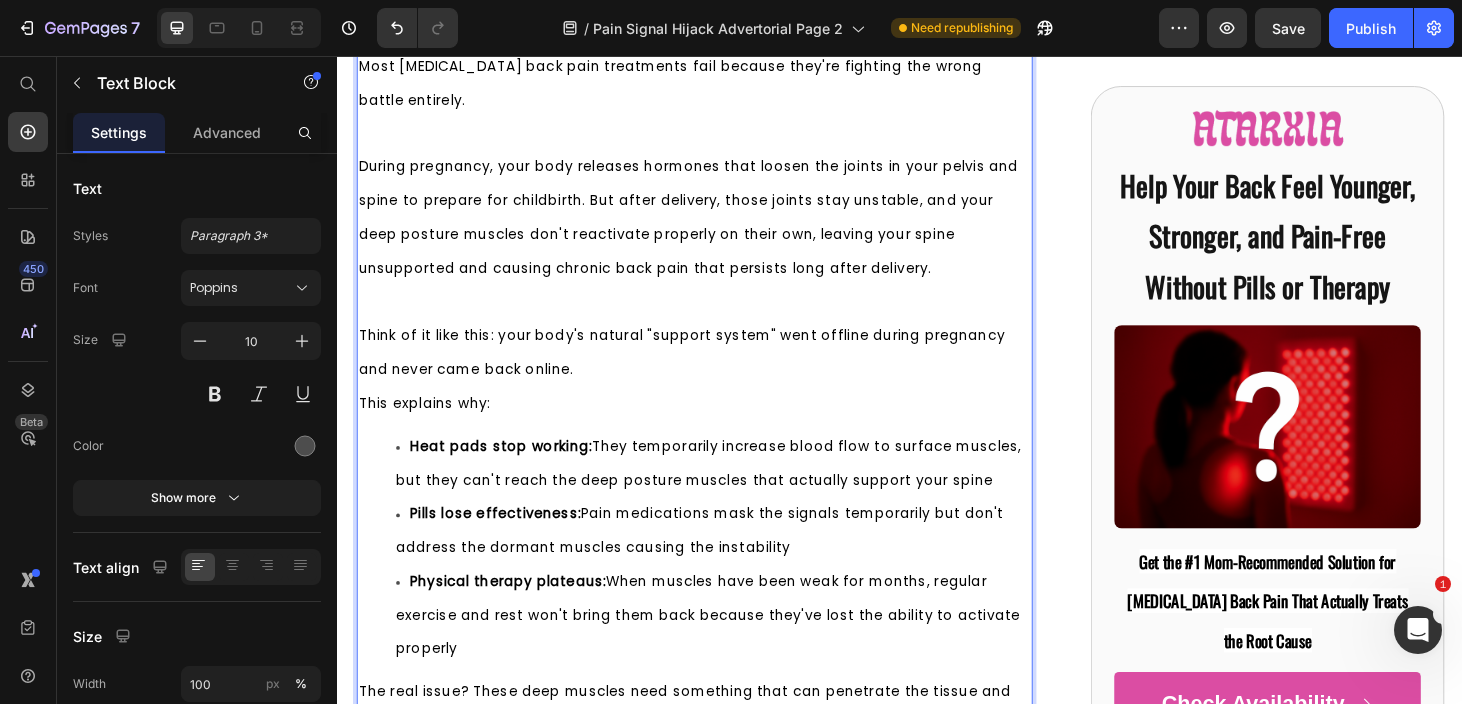 click on "During pregnancy, your body releases hormones that loosen the joints in your pelvis and spine to prepare for childbirth. But after delivery, those joints stay unstable, and your deep posture muscles don't reactivate properly on their own, leaving your spine unsupported and causing chronic back pain that persists long after delivery." at bounding box center [711, 229] 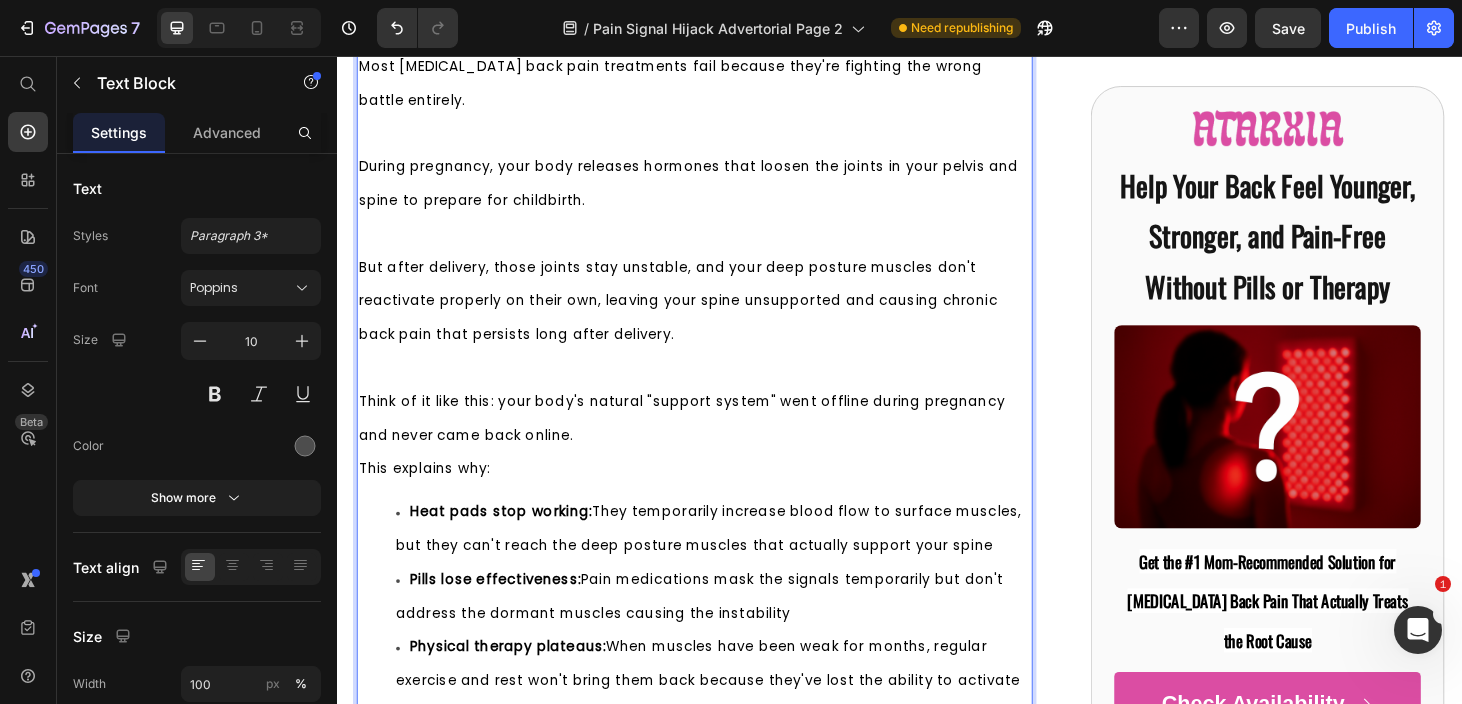click on "Think of it like this: your body's natural "support system" went offline during pregnancy and never came back online." at bounding box center (717, 444) 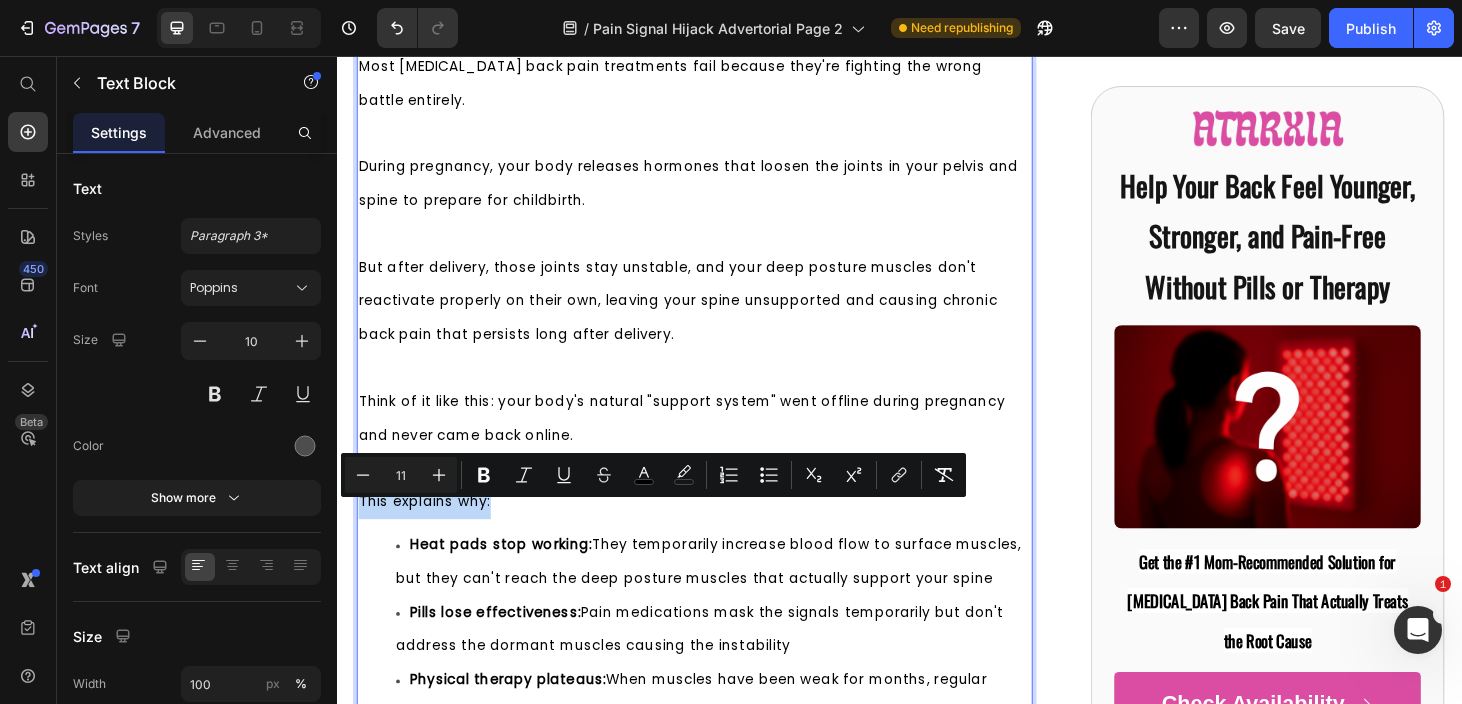 drag, startPoint x: 506, startPoint y: 544, endPoint x: 361, endPoint y: 544, distance: 145 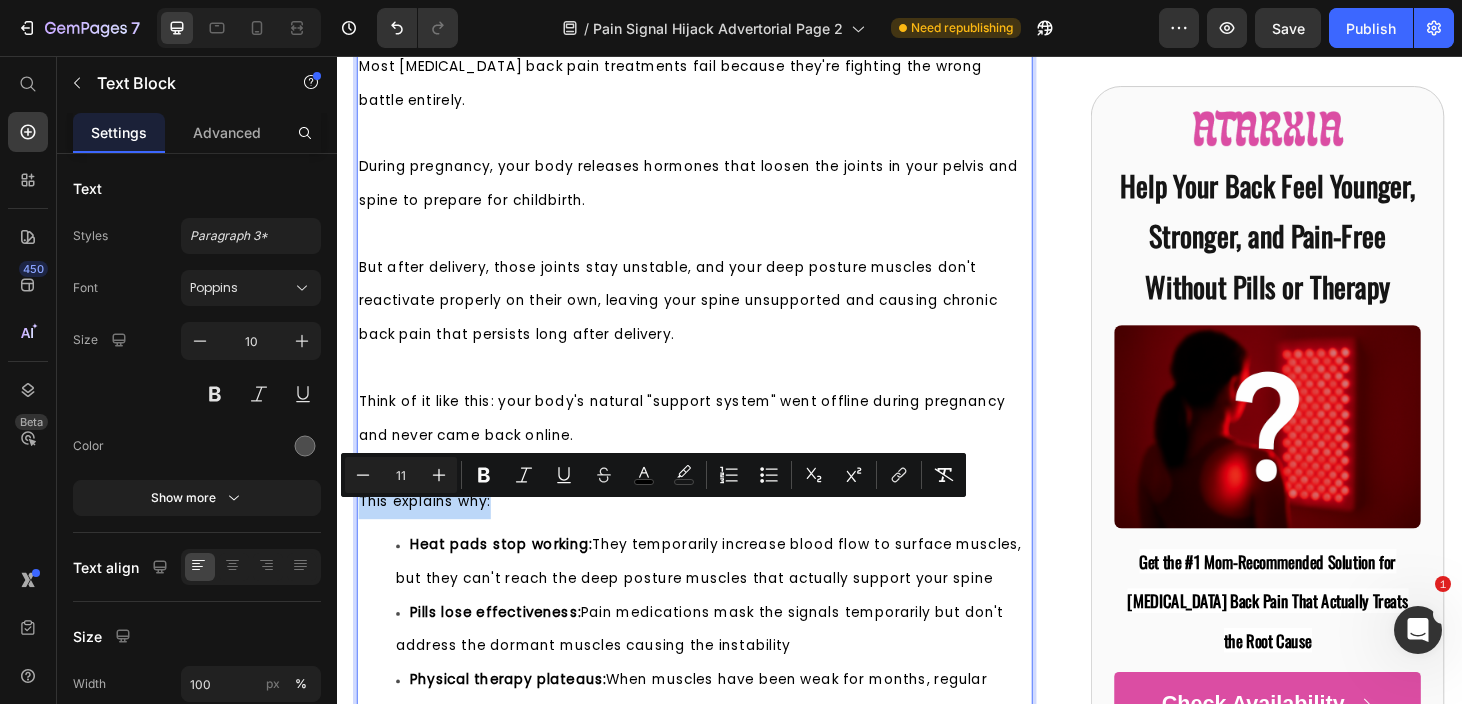 click on "This explains why:" at bounding box center (717, 533) 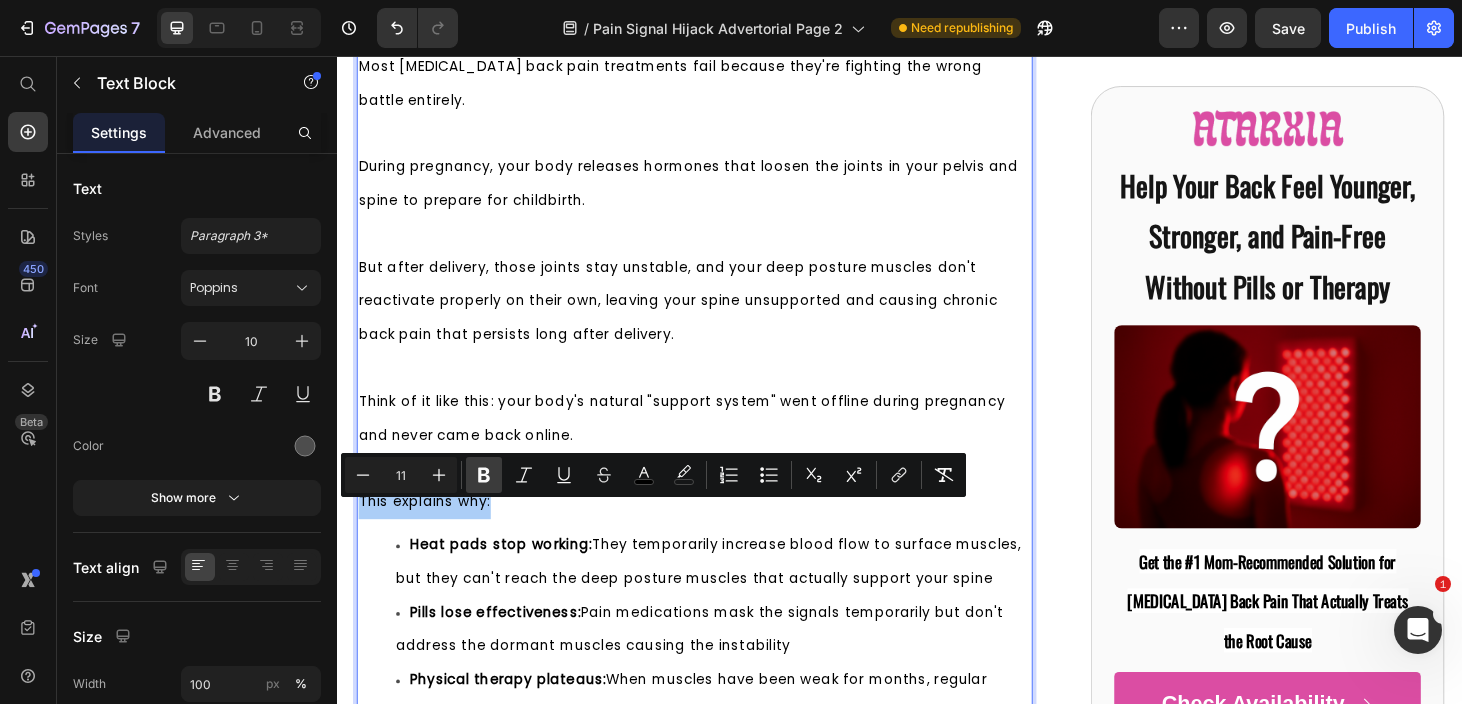 click on "Bold" at bounding box center (484, 475) 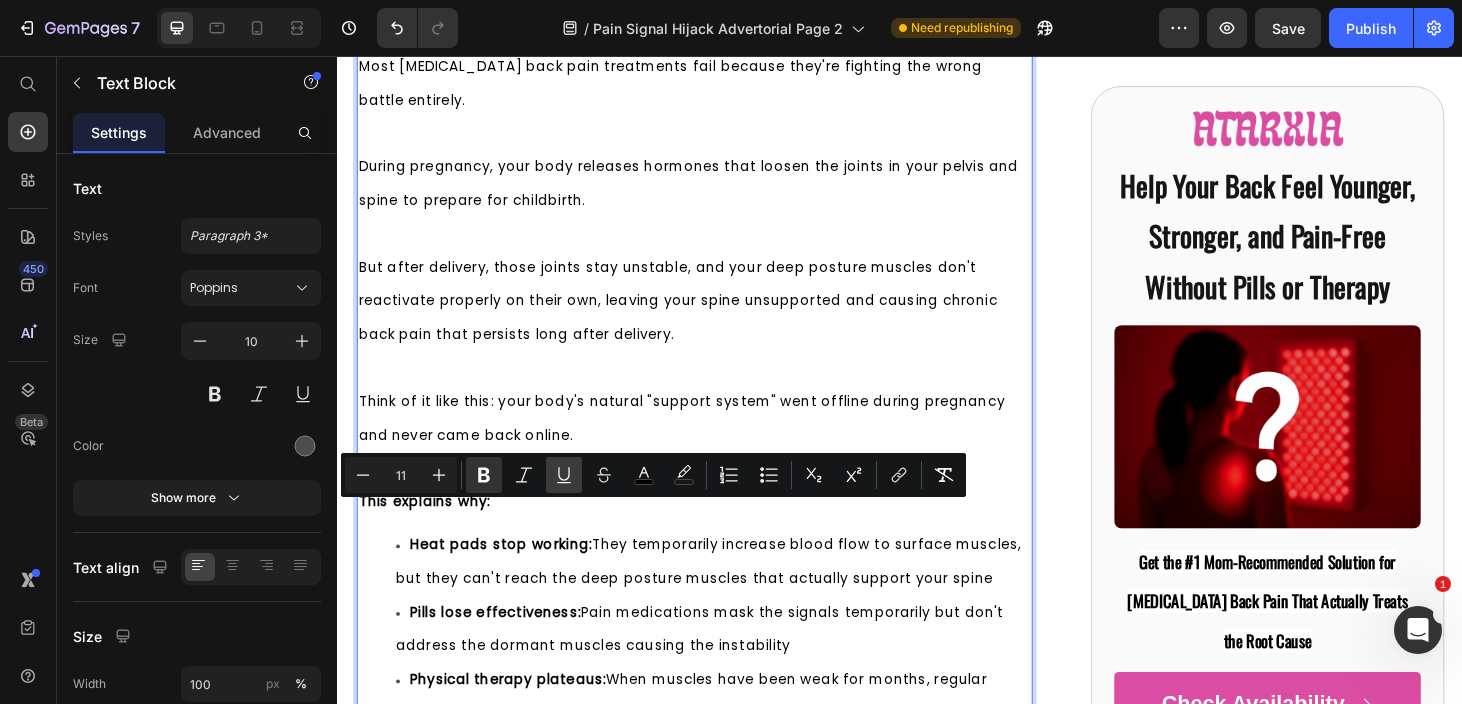 click 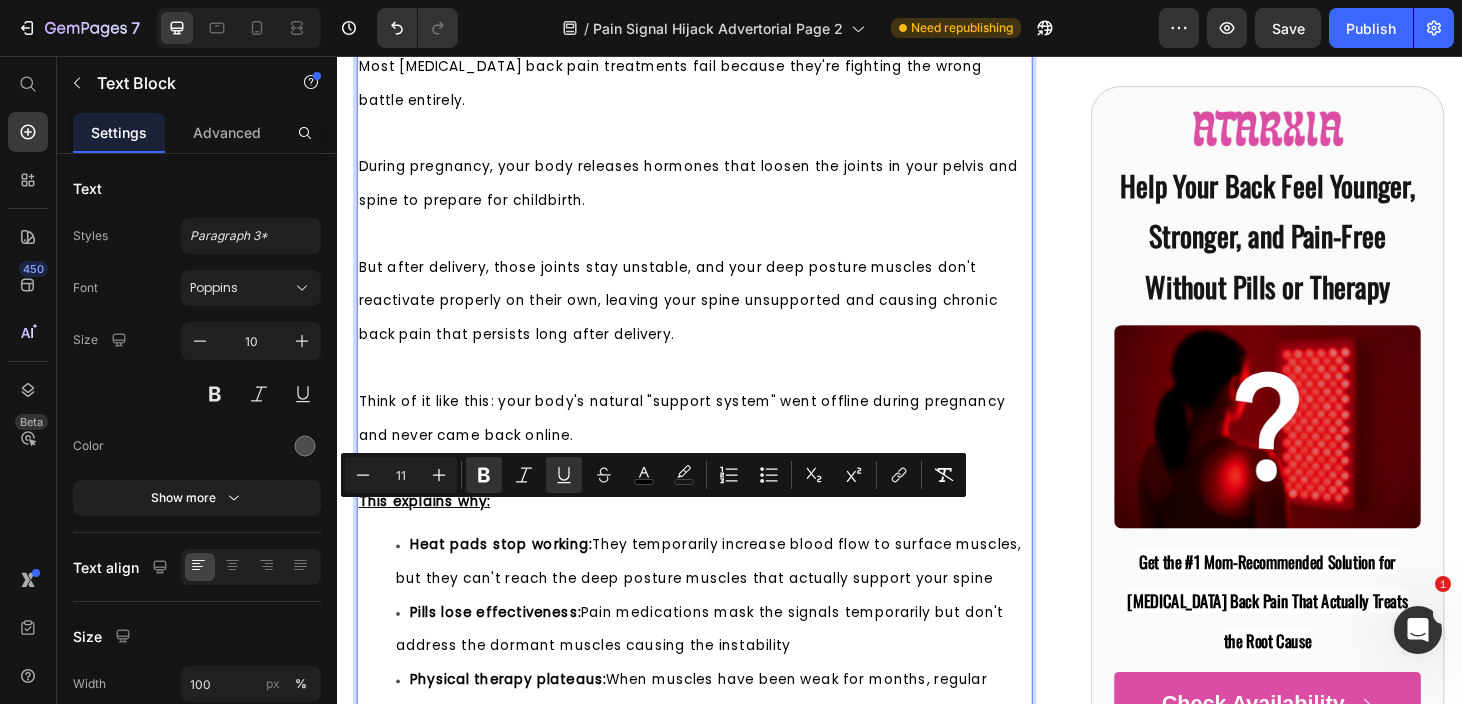 click on "This explains why:" at bounding box center [717, 533] 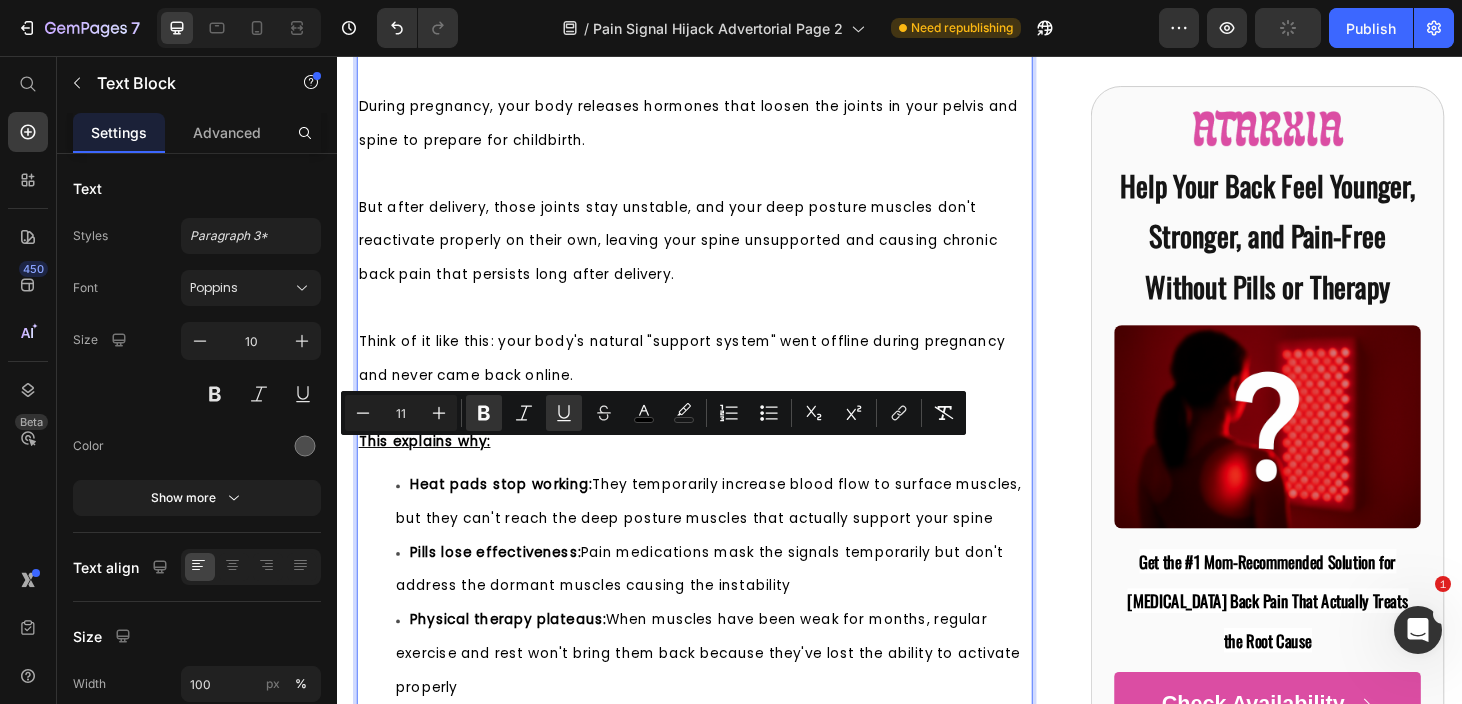scroll, scrollTop: 2161, scrollLeft: 0, axis: vertical 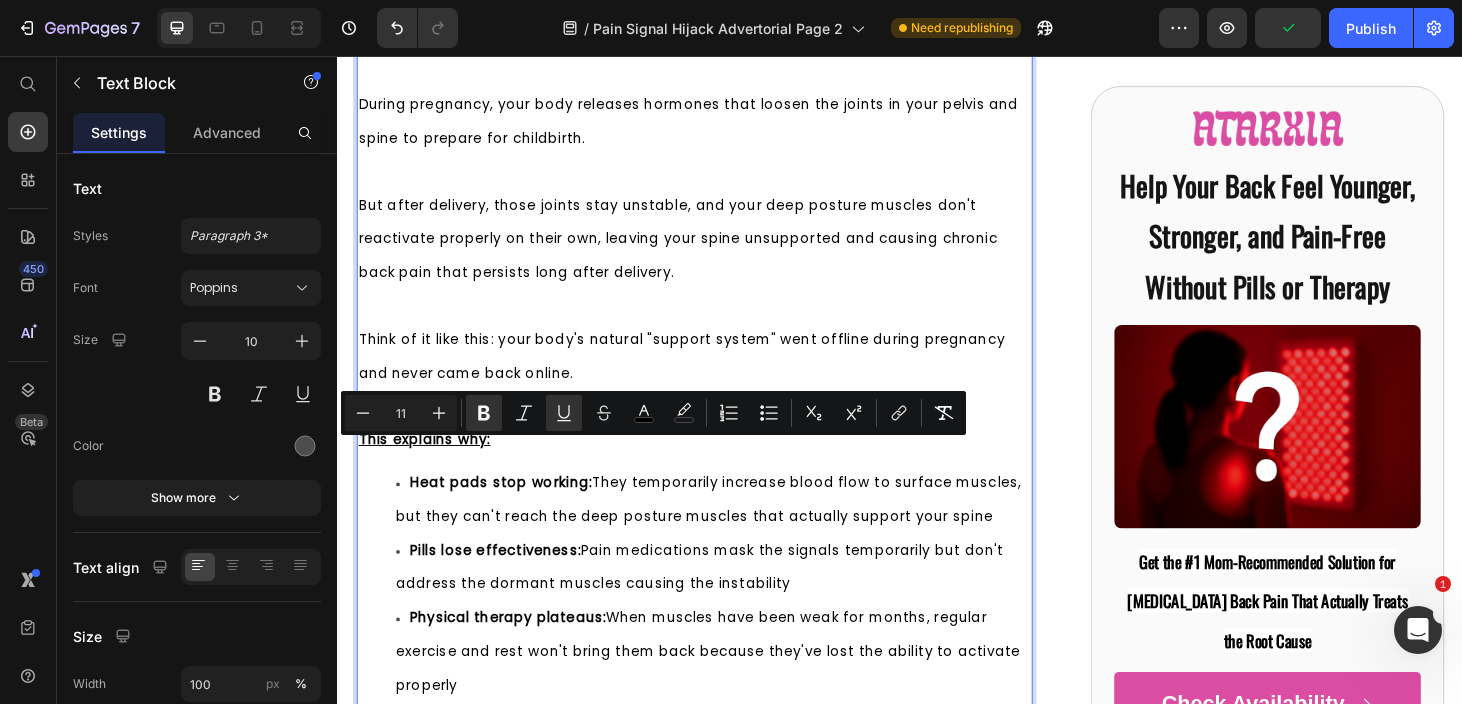 click on "Heat pads stop working:  They temporarily increase blood flow to surface muscles, but they can't reach the deep posture muscles that actually support your spine" at bounding box center [732, 529] 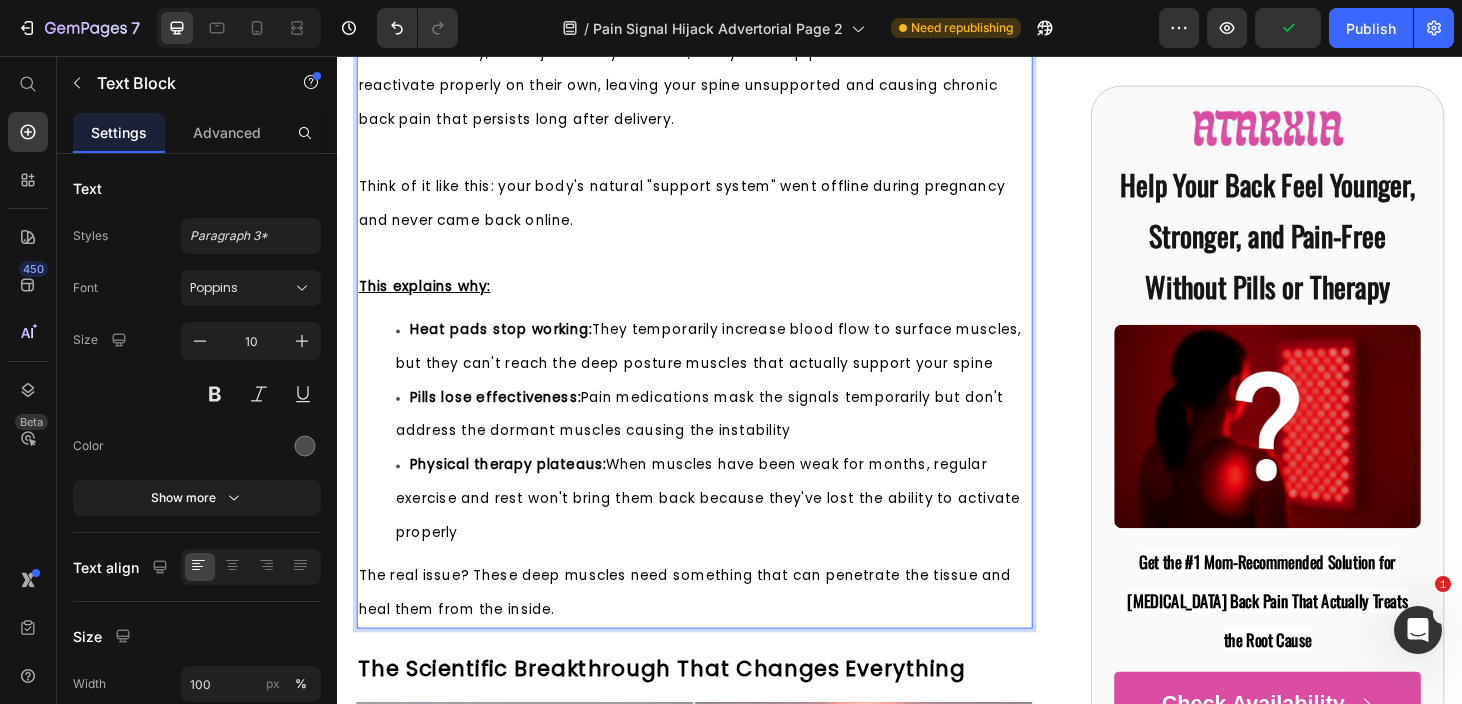 scroll, scrollTop: 2413, scrollLeft: 0, axis: vertical 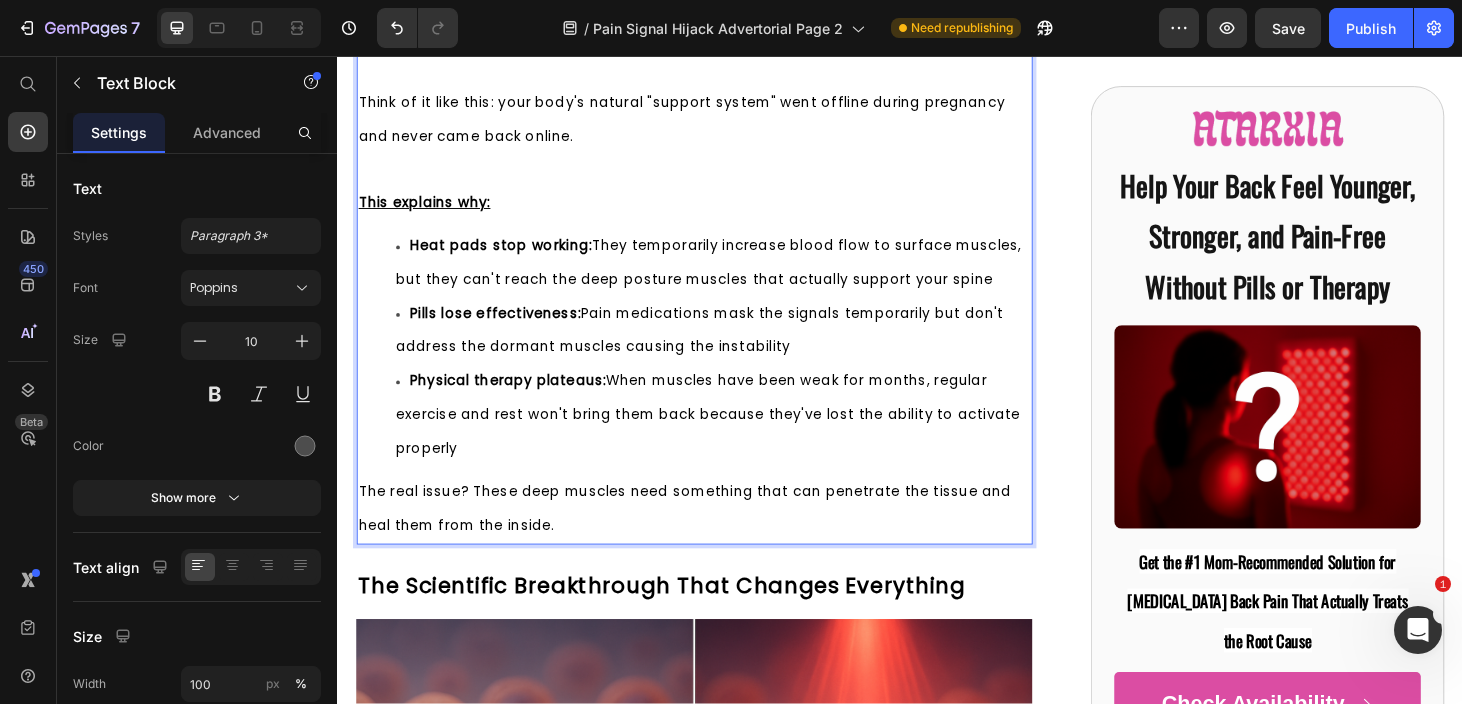 click on "The real issue? These deep muscles need something that can penetrate the tissue and heal them from the inside." at bounding box center [707, 539] 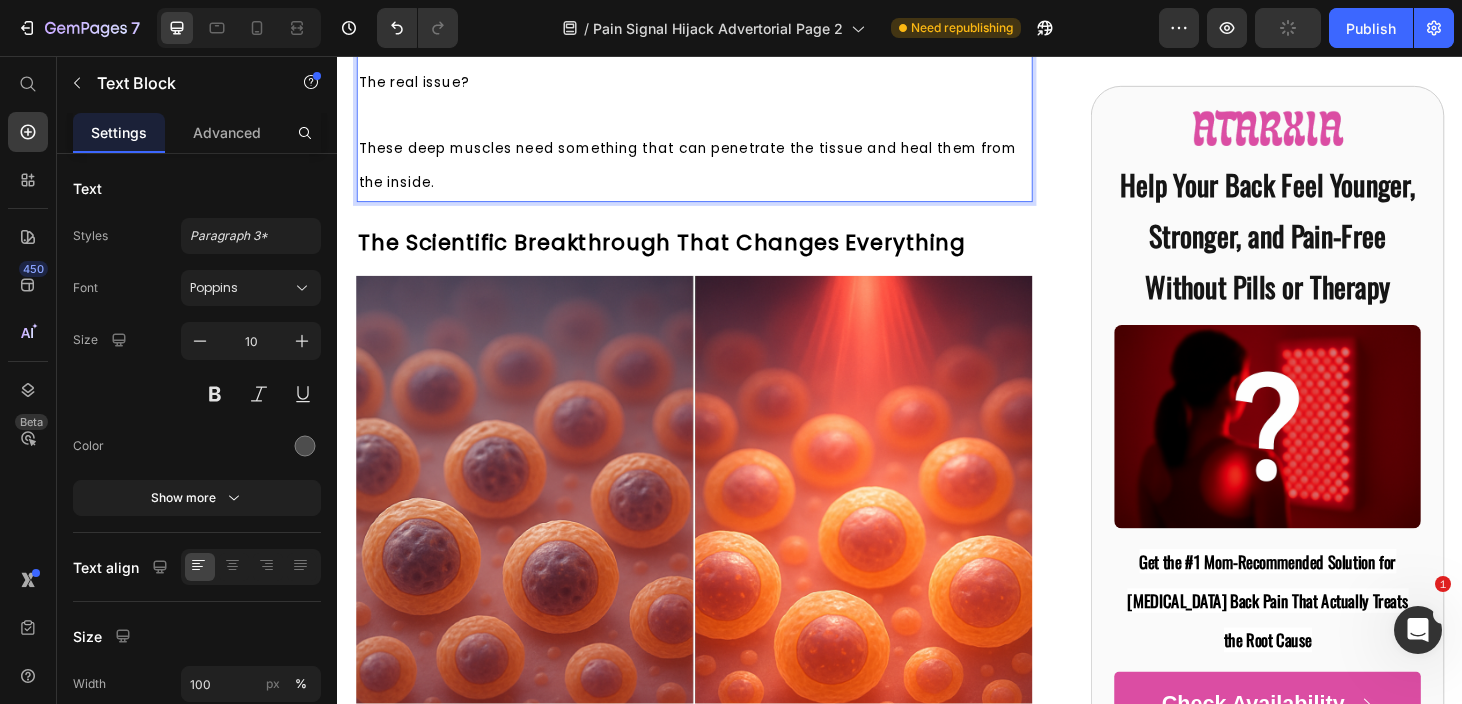 scroll, scrollTop: 2864, scrollLeft: 0, axis: vertical 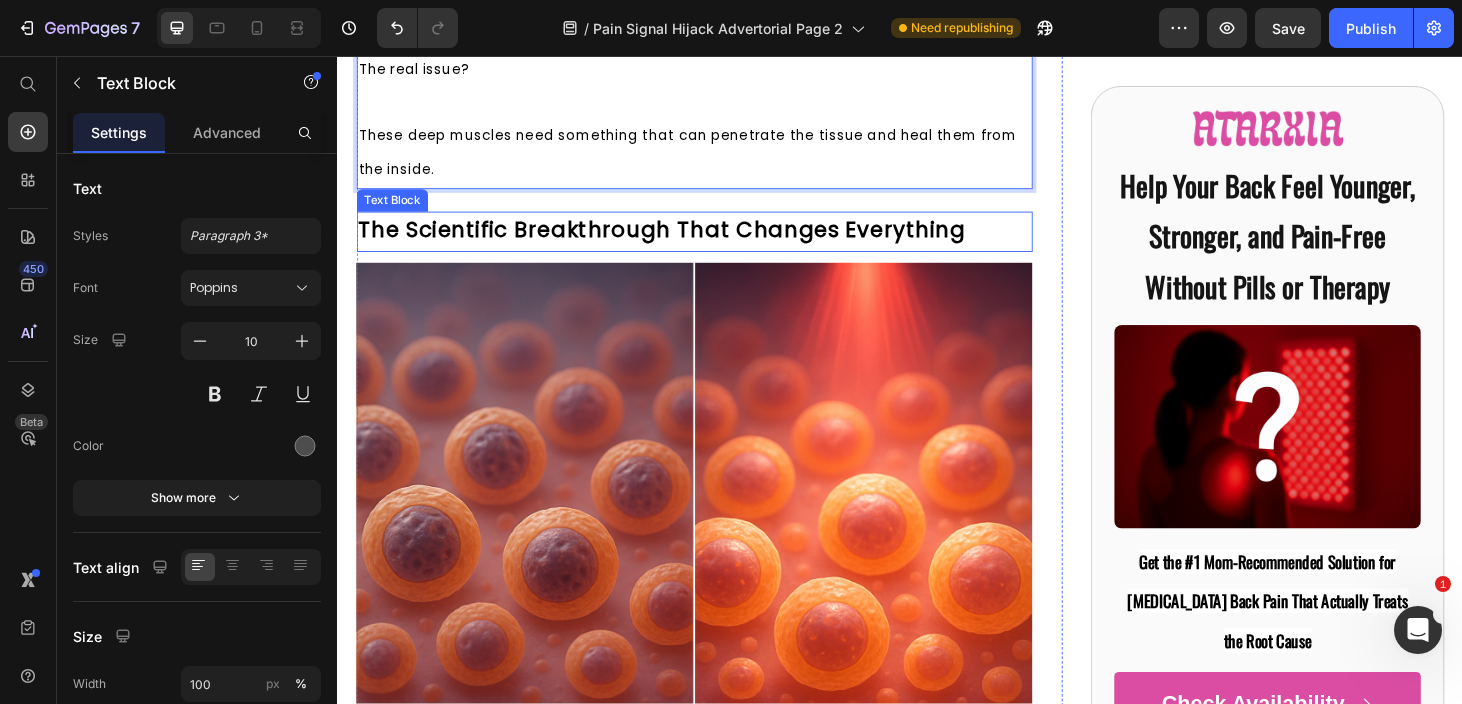 click on "The Scientific Breakthrough That Changes Everything" at bounding box center (683, 241) 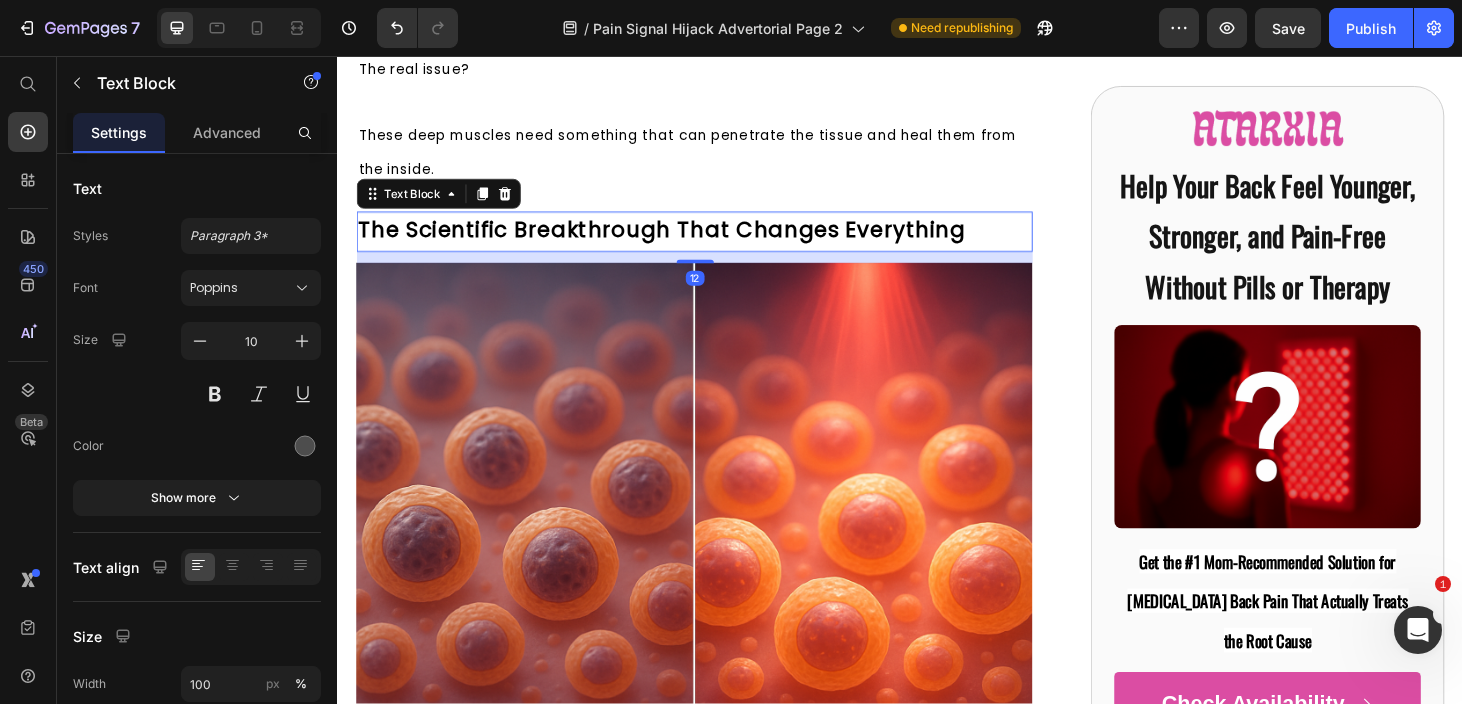click on "The Scientific Breakthrough That Changes Everything" at bounding box center (683, 241) 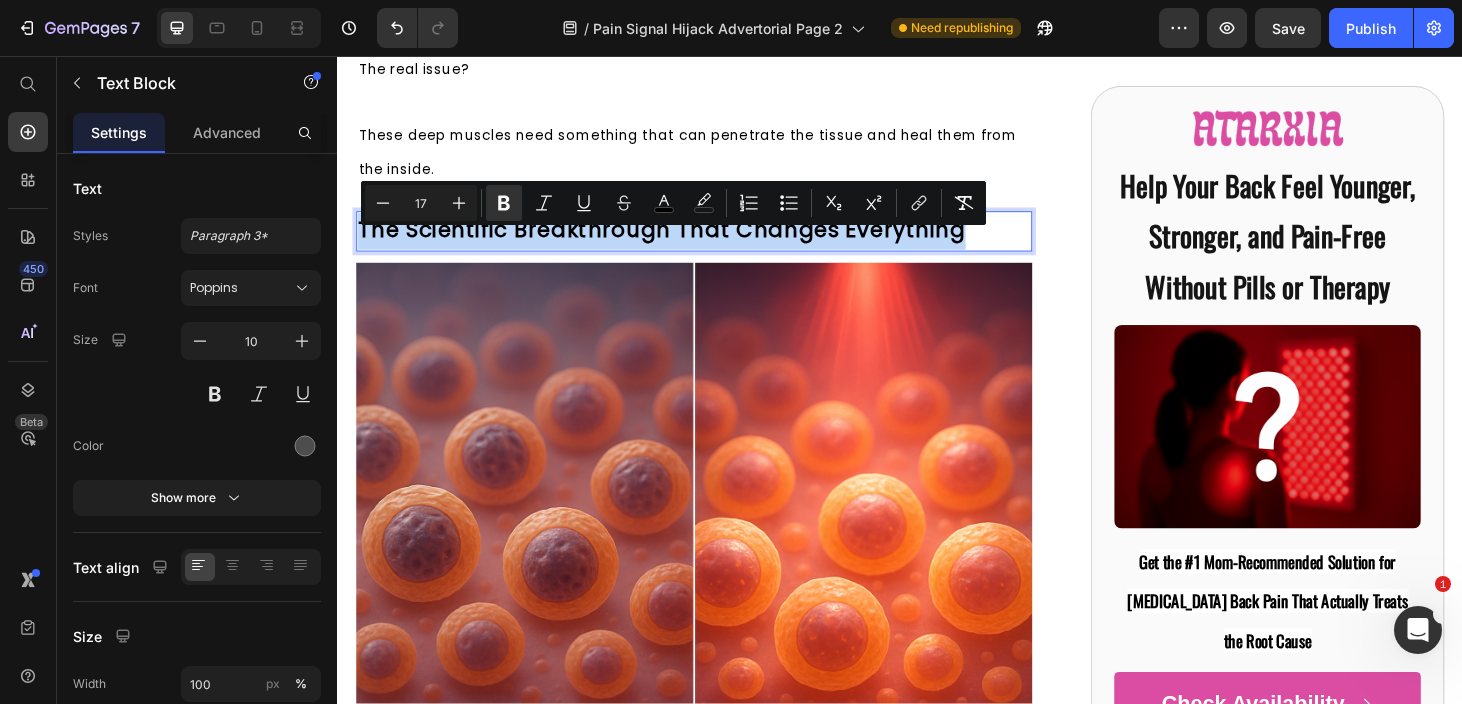 drag, startPoint x: 996, startPoint y: 249, endPoint x: 358, endPoint y: 257, distance: 638.0502 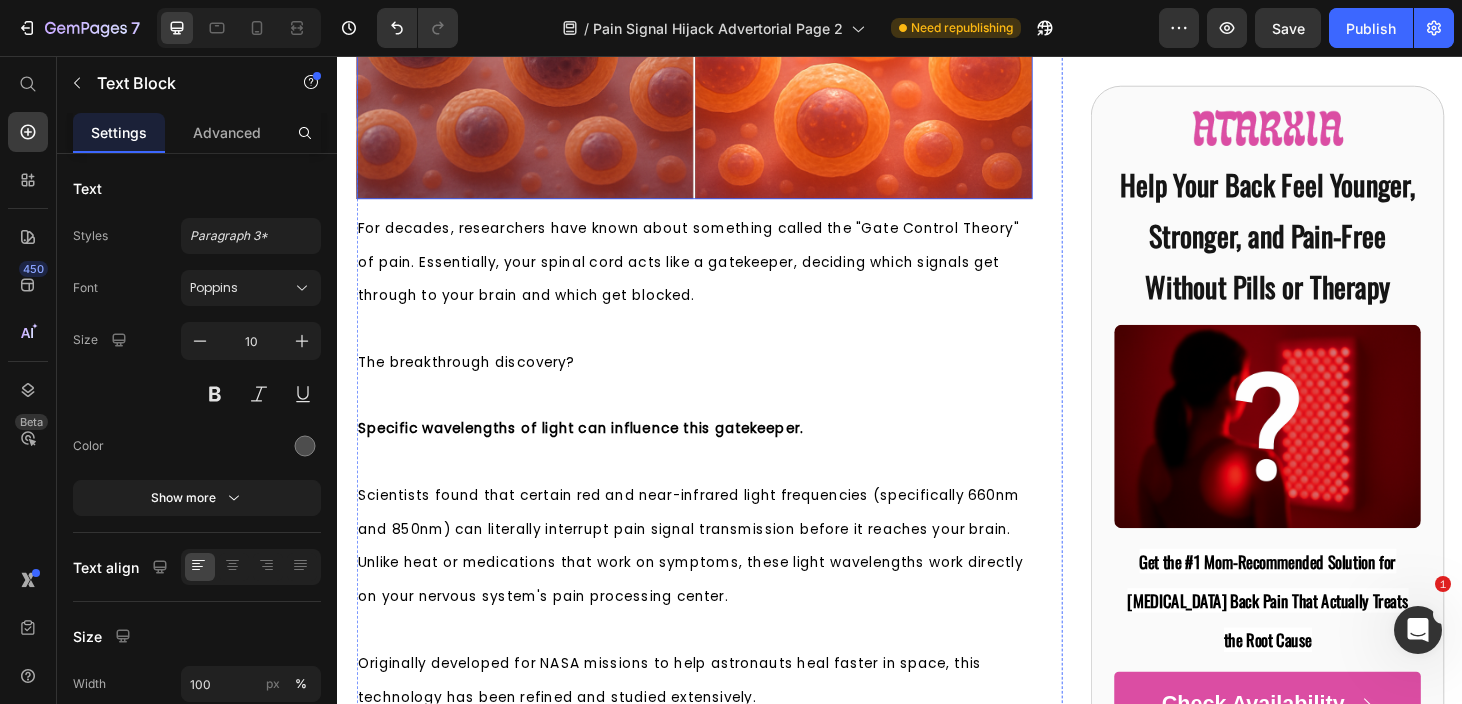scroll, scrollTop: 3514, scrollLeft: 0, axis: vertical 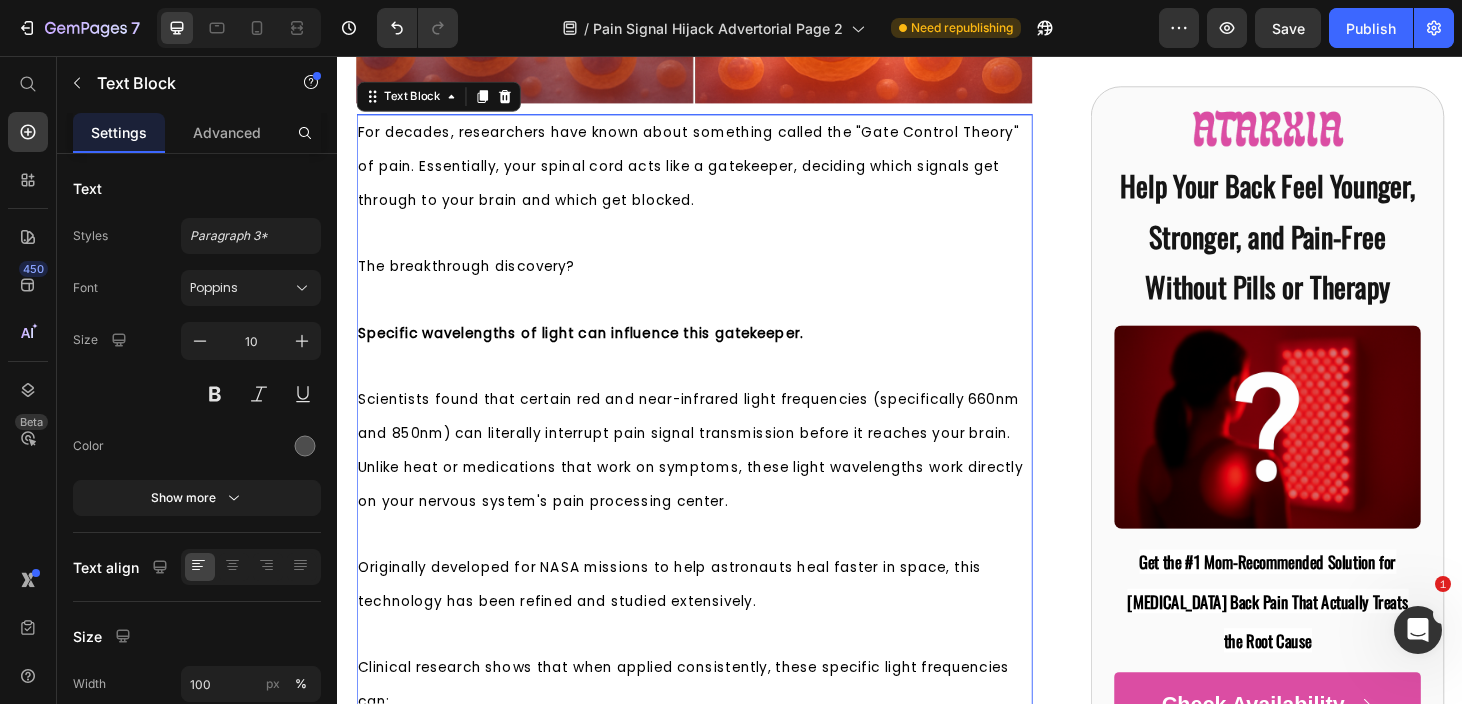 click on "The breakthrough discovery?" at bounding box center [717, 282] 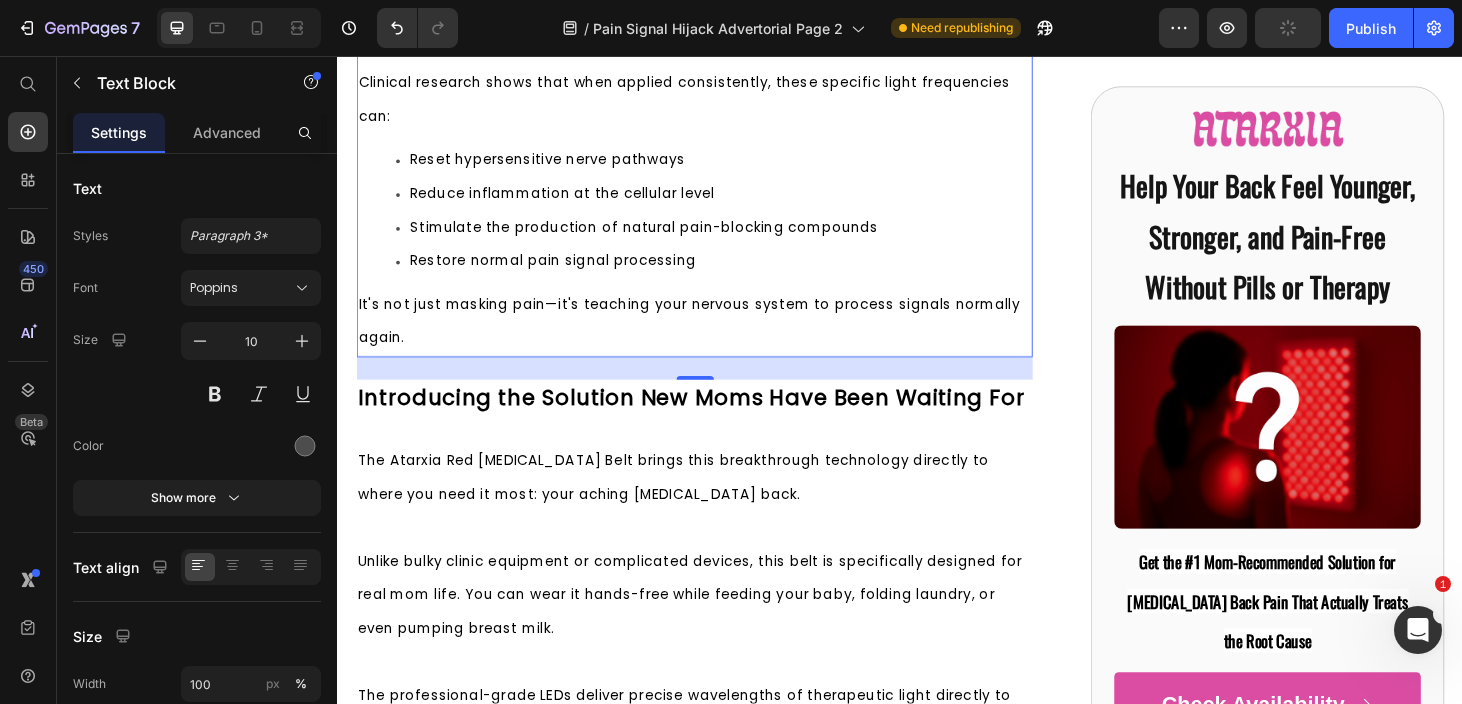 scroll, scrollTop: 4142, scrollLeft: 0, axis: vertical 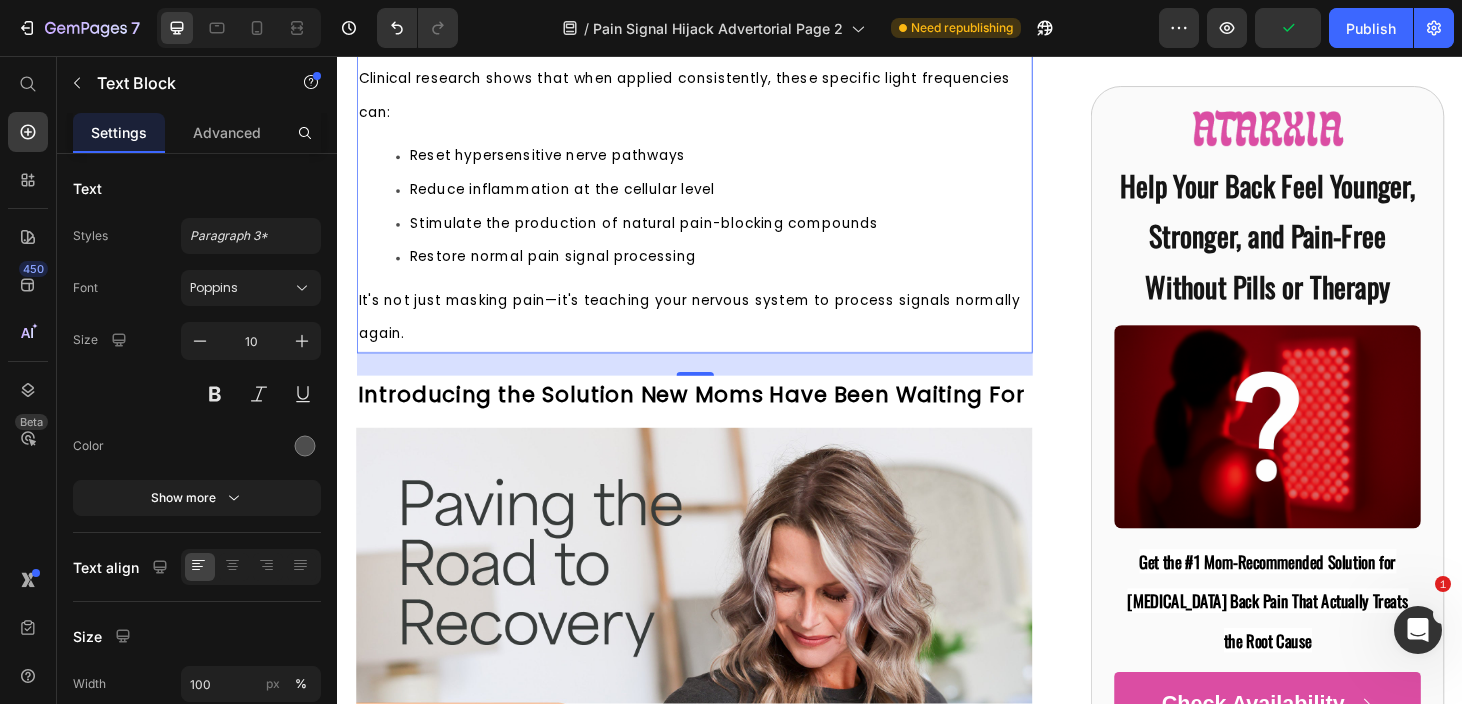 click on "It's not just masking pain—it's teaching your nervous system to process signals normally again." at bounding box center (717, 336) 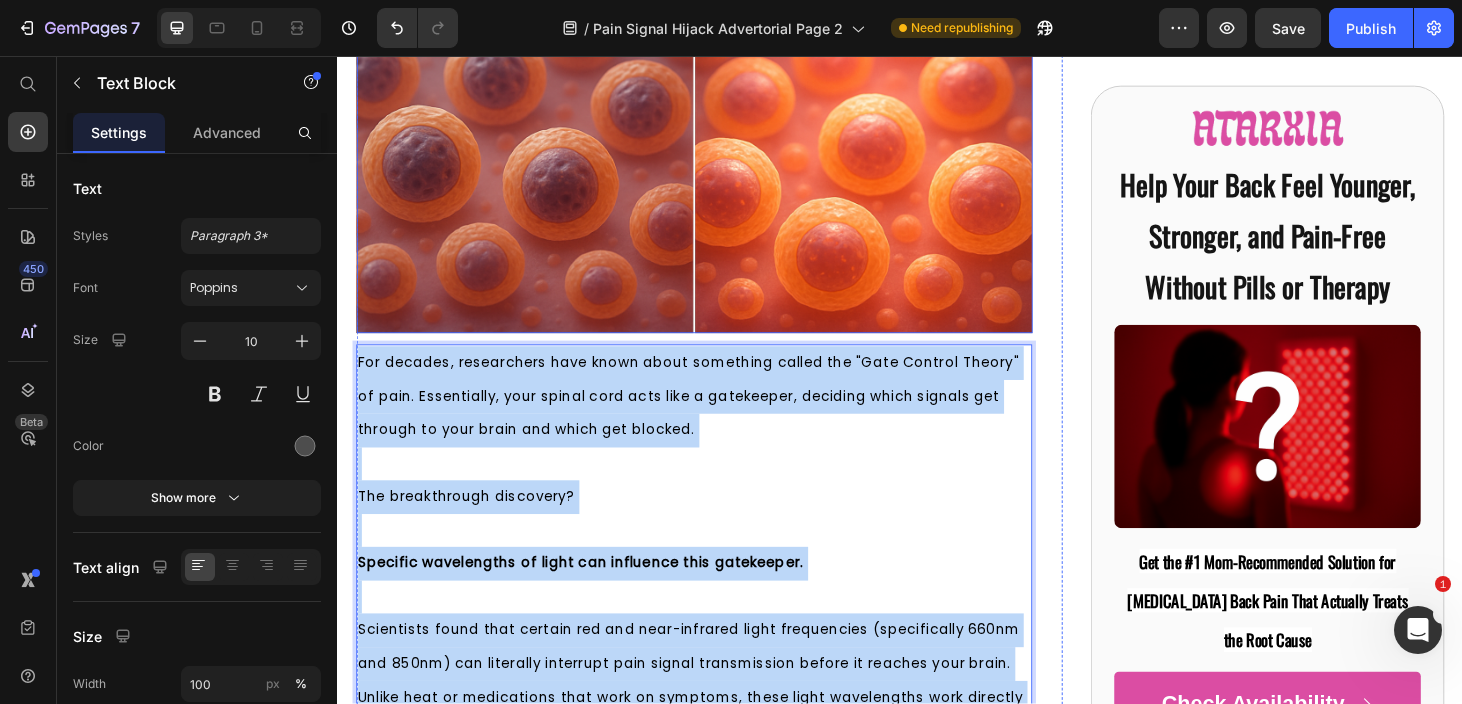 scroll, scrollTop: 3260, scrollLeft: 0, axis: vertical 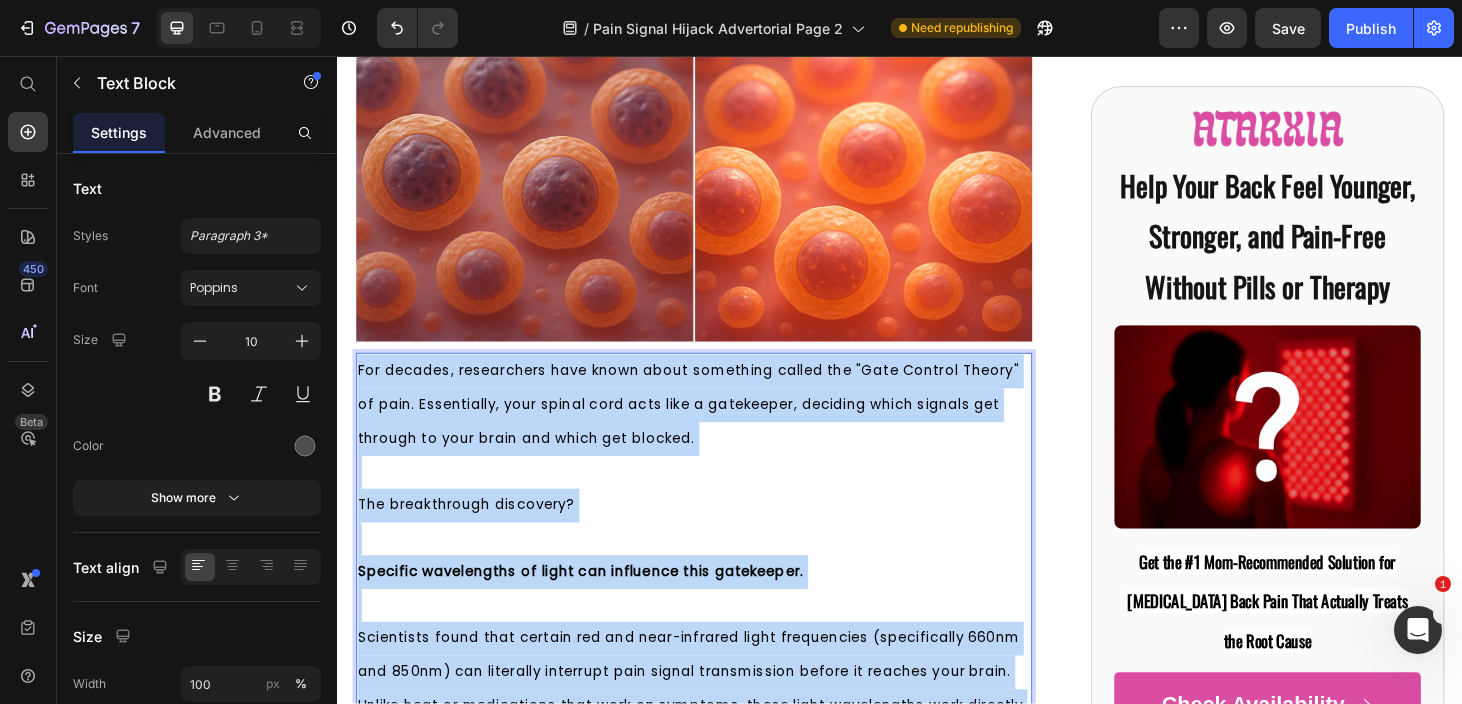 drag, startPoint x: 632, startPoint y: 376, endPoint x: 360, endPoint y: 416, distance: 274.92545 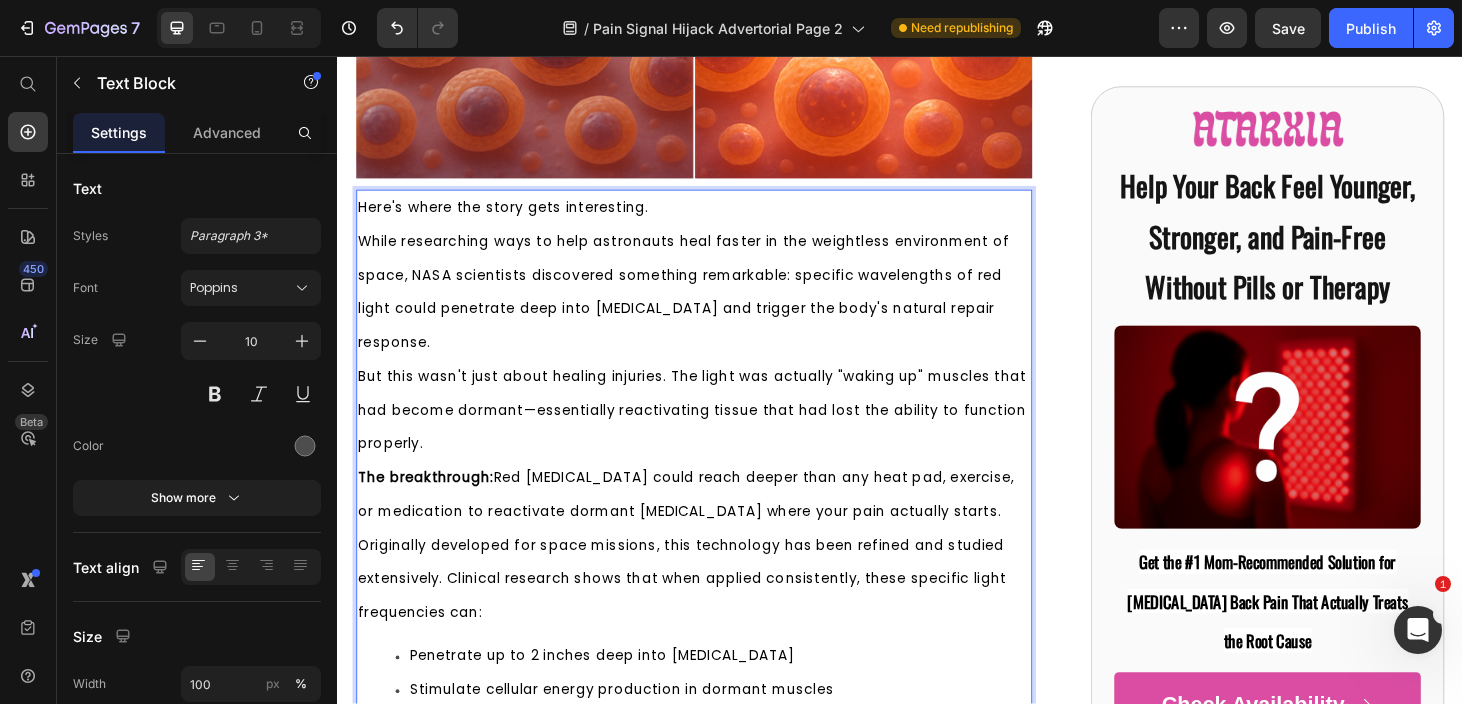 scroll, scrollTop: 3430, scrollLeft: 0, axis: vertical 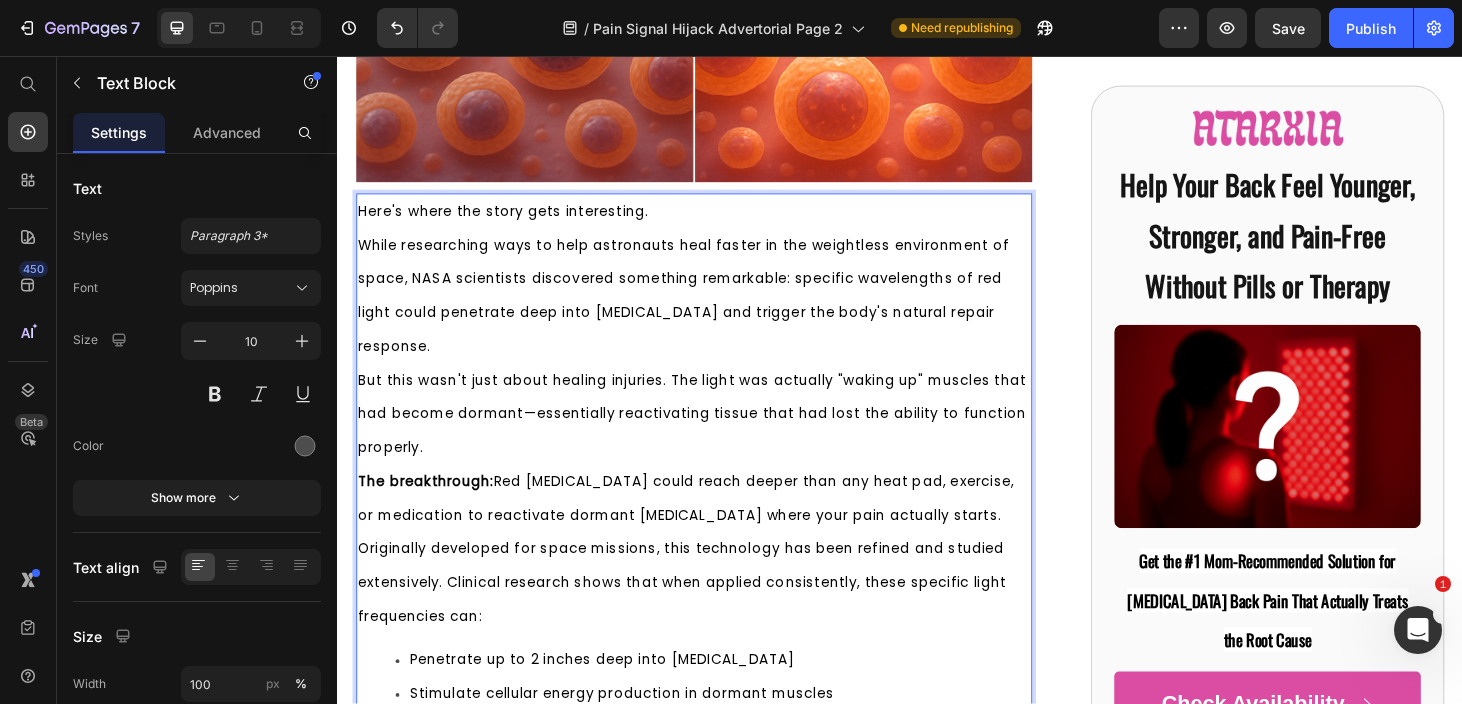 click on "Here's where the story gets interesting." at bounding box center (717, 223) 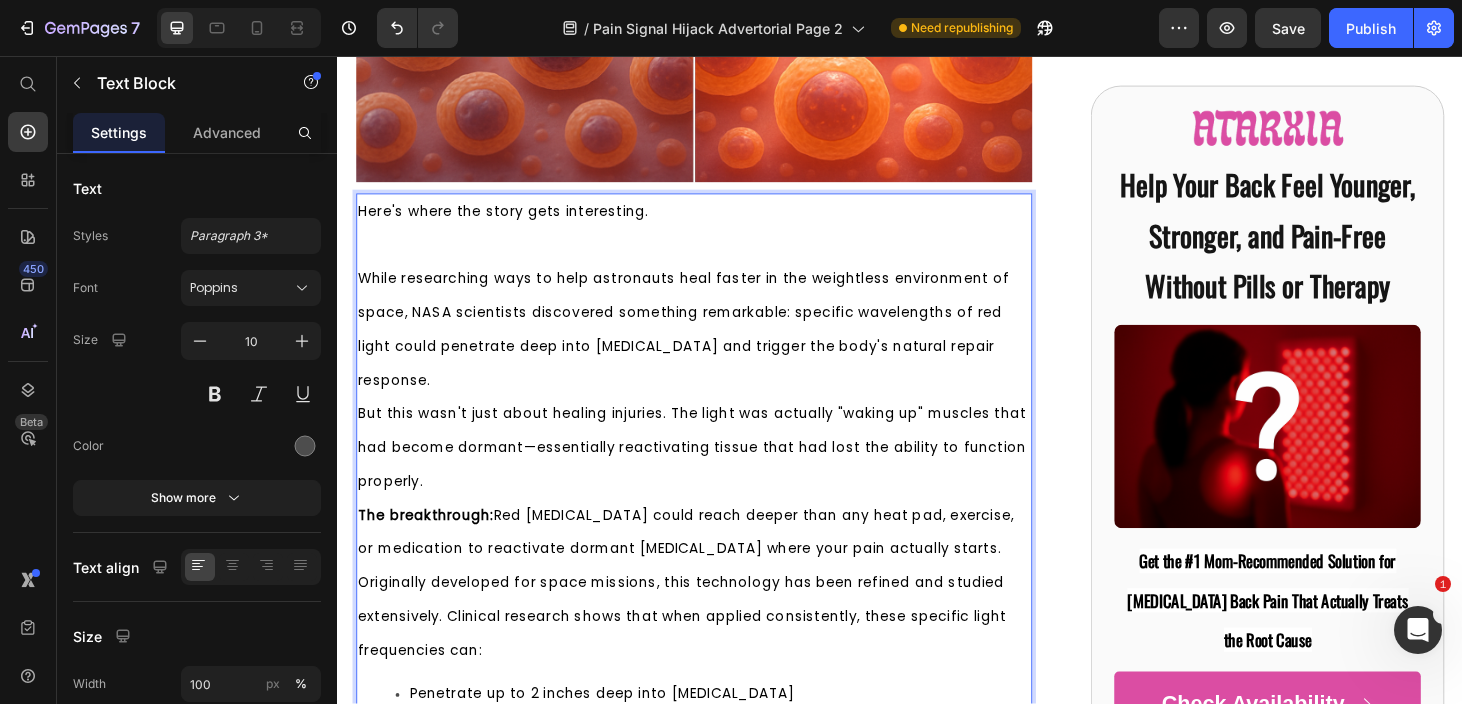 click on "While researching ways to help astronauts heal faster in the weightless environment of space, NASA scientists discovered something remarkable: specific wavelengths of red light could penetrate deep into muscle tissue and trigger the body's natural repair response." at bounding box center [717, 349] 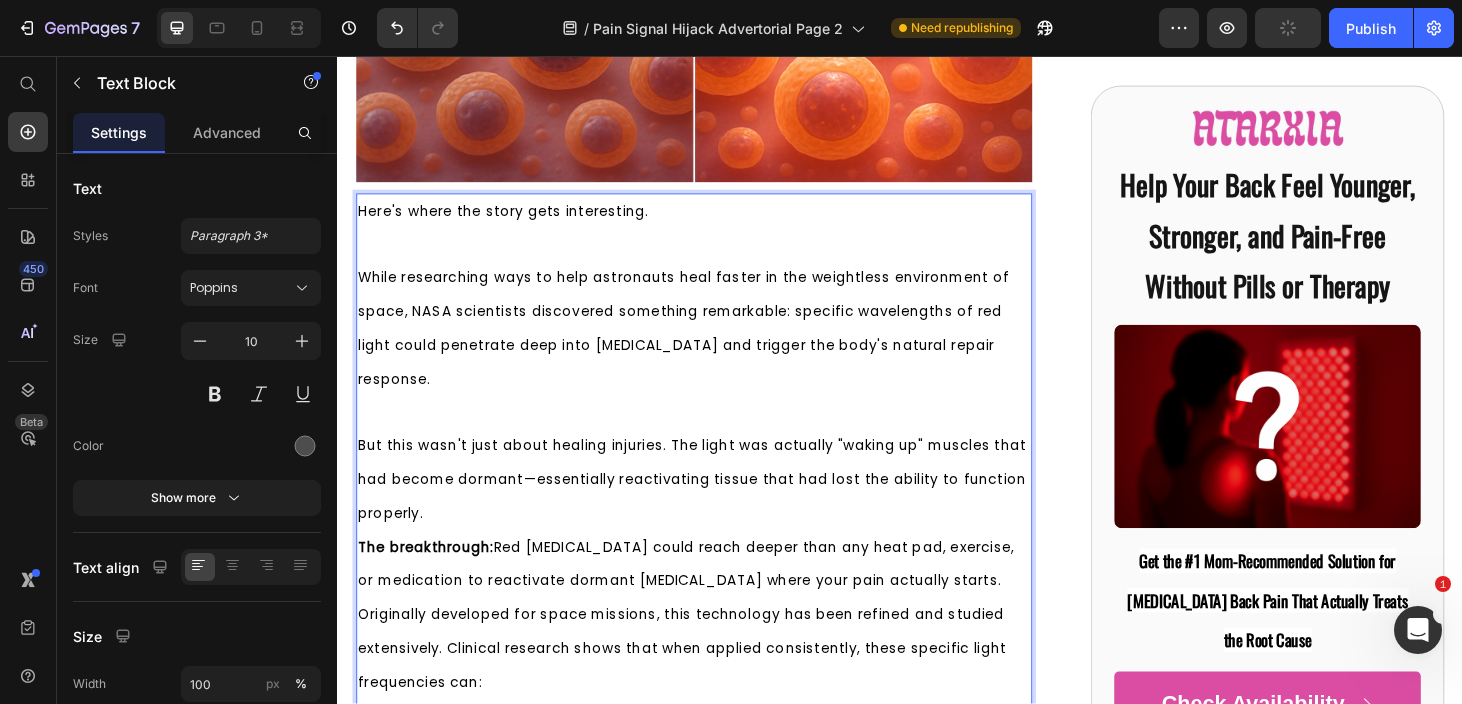 click on "While researching ways to help astronauts heal faster in the weightless environment of space, NASA scientists discovered something remarkable: specific wavelengths of red light could penetrate deep into muscle tissue and trigger the body's natural repair response." at bounding box center (706, 347) 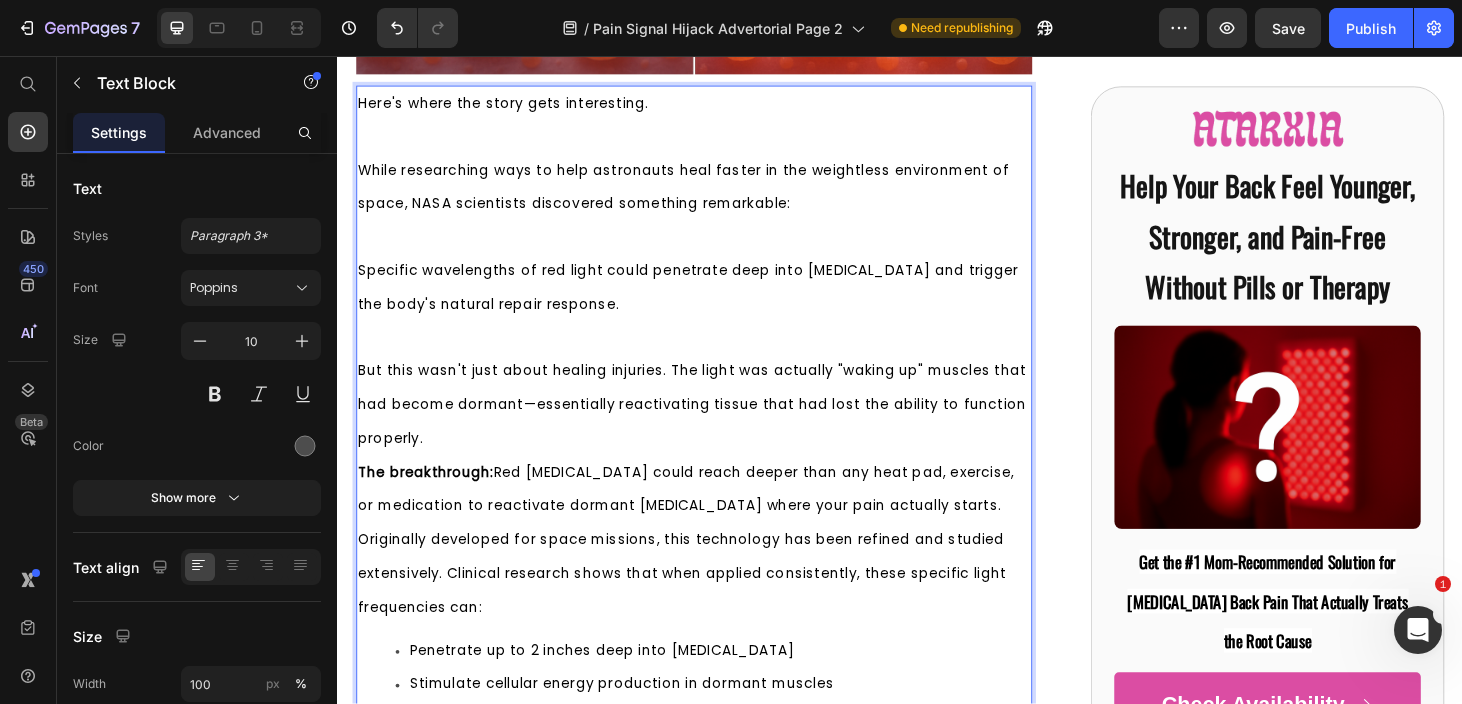 scroll, scrollTop: 3561, scrollLeft: 0, axis: vertical 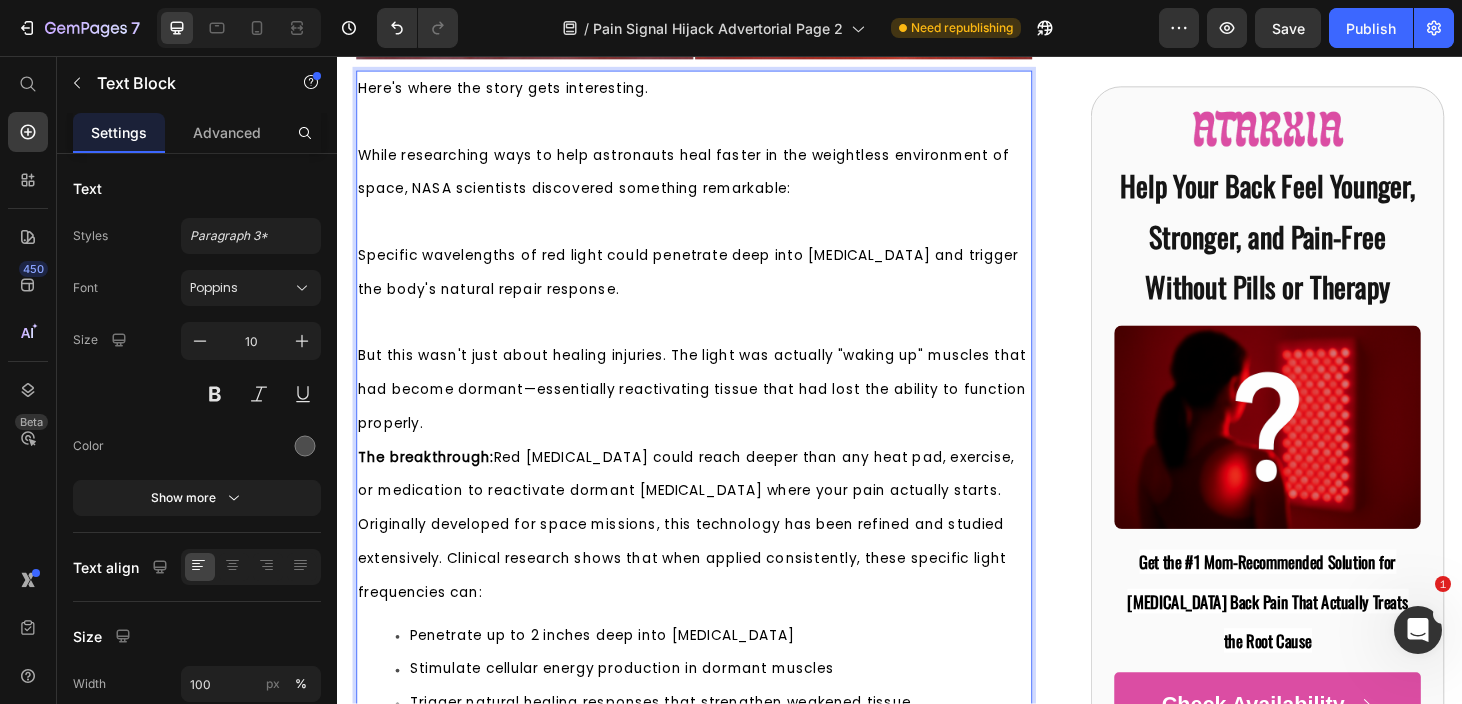 click on "But this wasn't just about healing injuries. The light was actually "waking up" muscles that had become dormant—essentially reactivating tissue that had lost the ability to function properly." at bounding box center (717, 413) 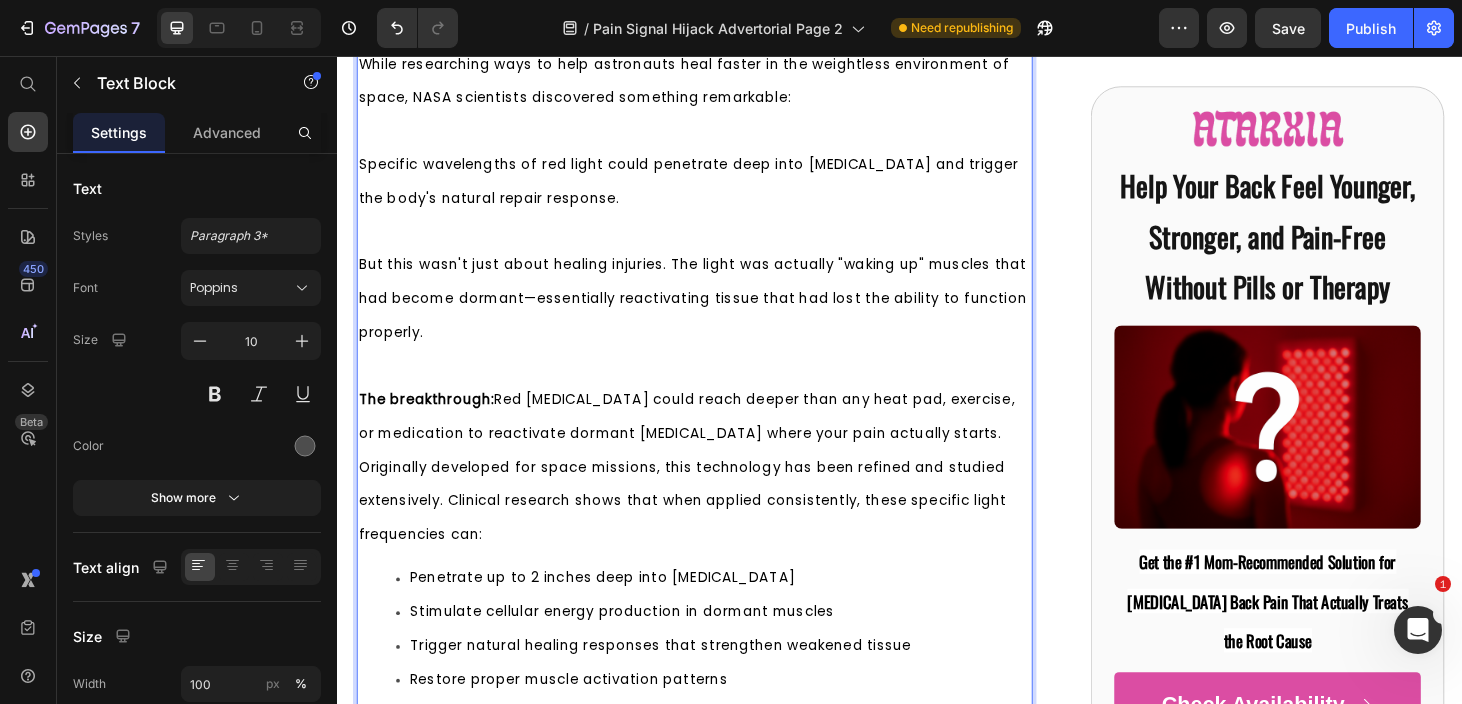 scroll, scrollTop: 3663, scrollLeft: 0, axis: vertical 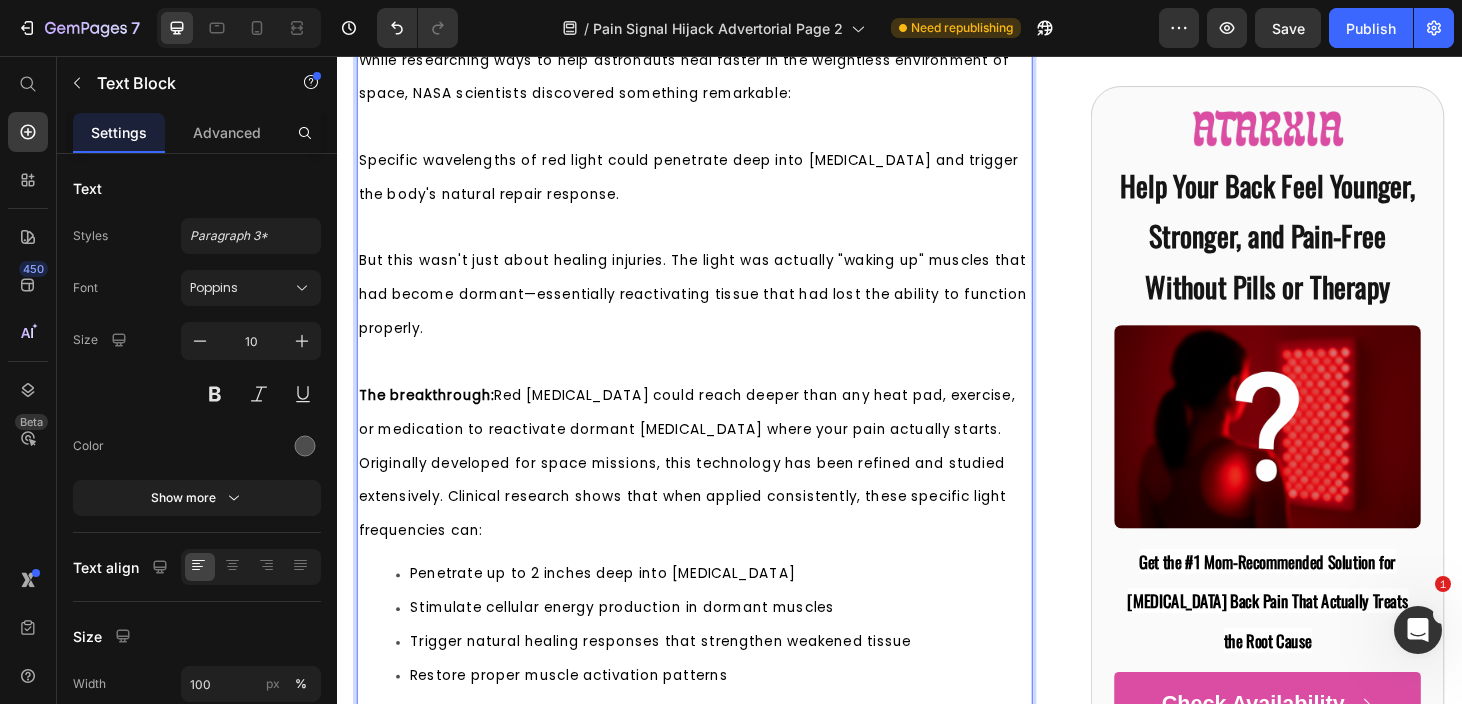 click on "The breakthrough:  Red light therapy could reach deeper than any heat pad, exercise, or medication to reactivate dormant muscle tissue where your pain actually starts." at bounding box center (717, 437) 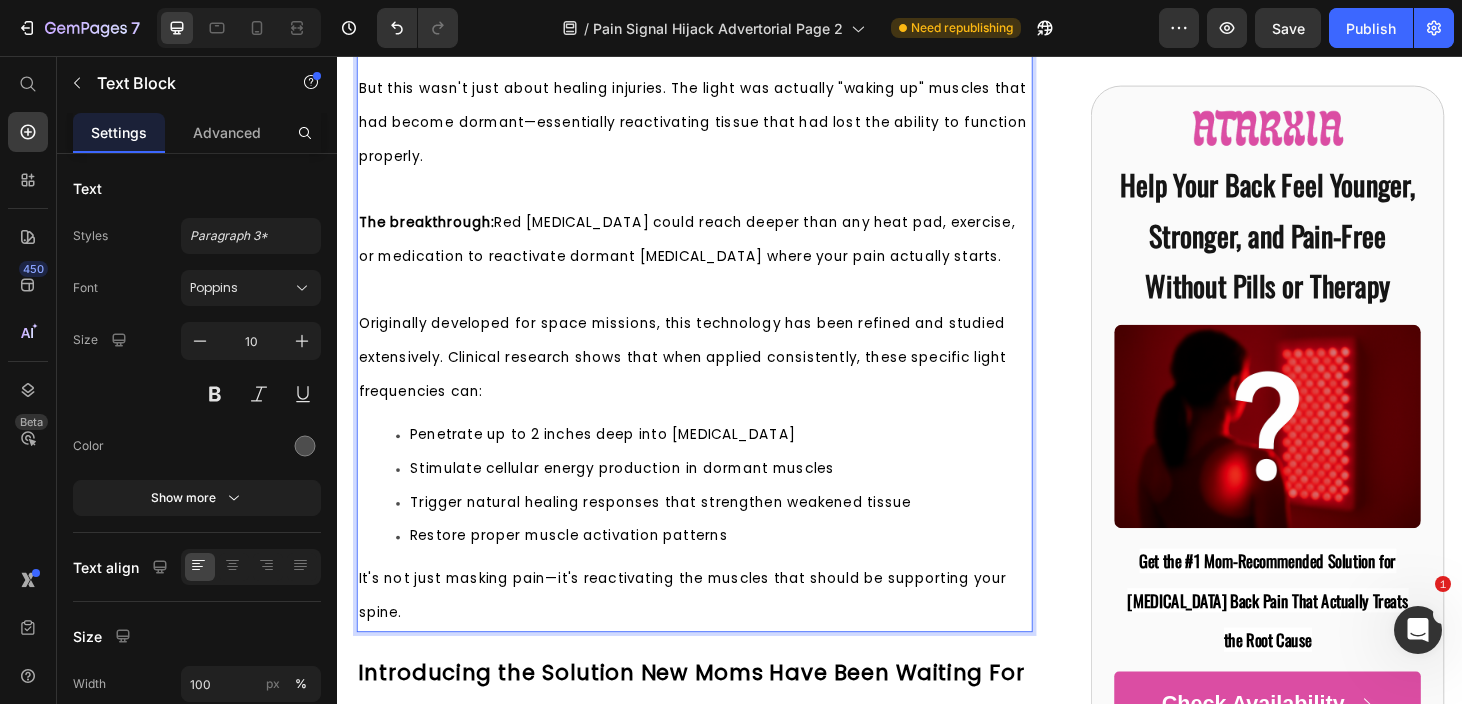 scroll, scrollTop: 3861, scrollLeft: 0, axis: vertical 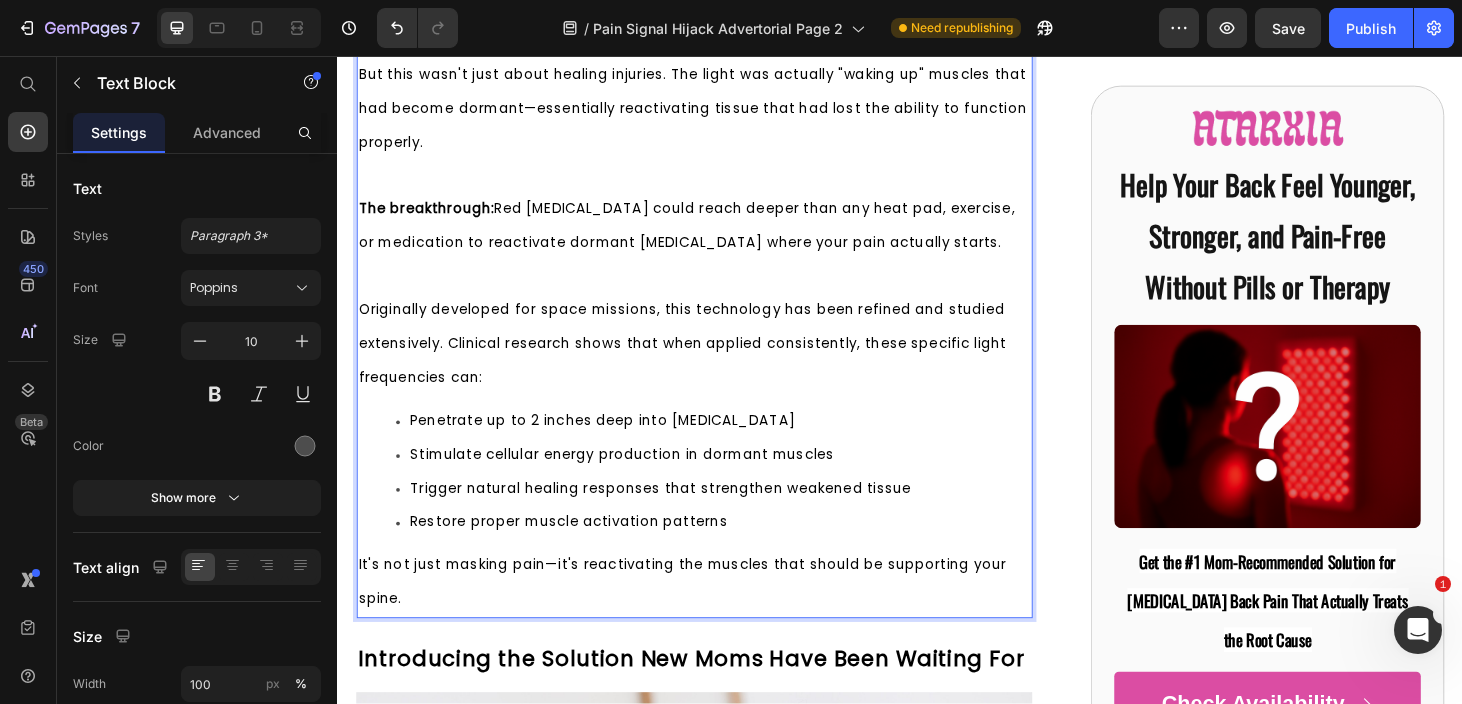 click on "Restore proper muscle activation patterns" at bounding box center [737, 554] 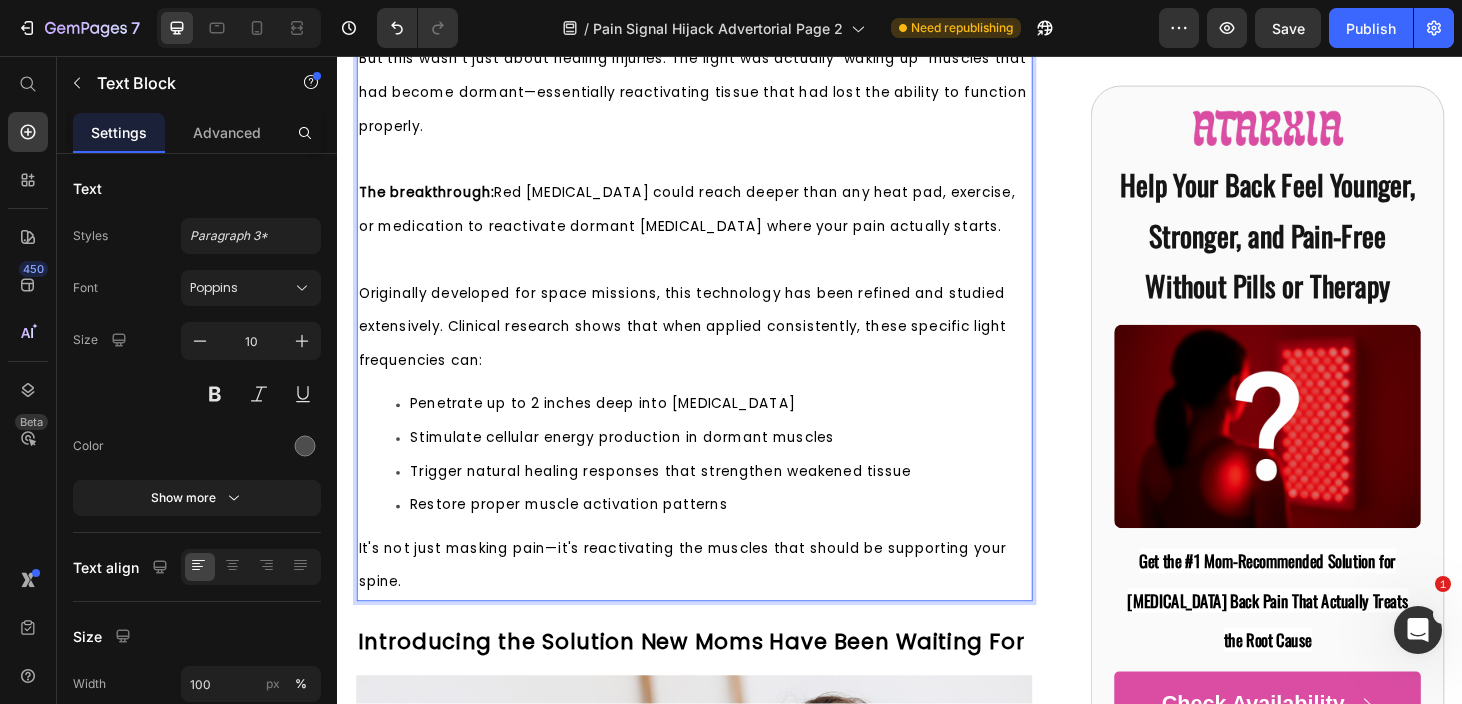 scroll, scrollTop: 3881, scrollLeft: 0, axis: vertical 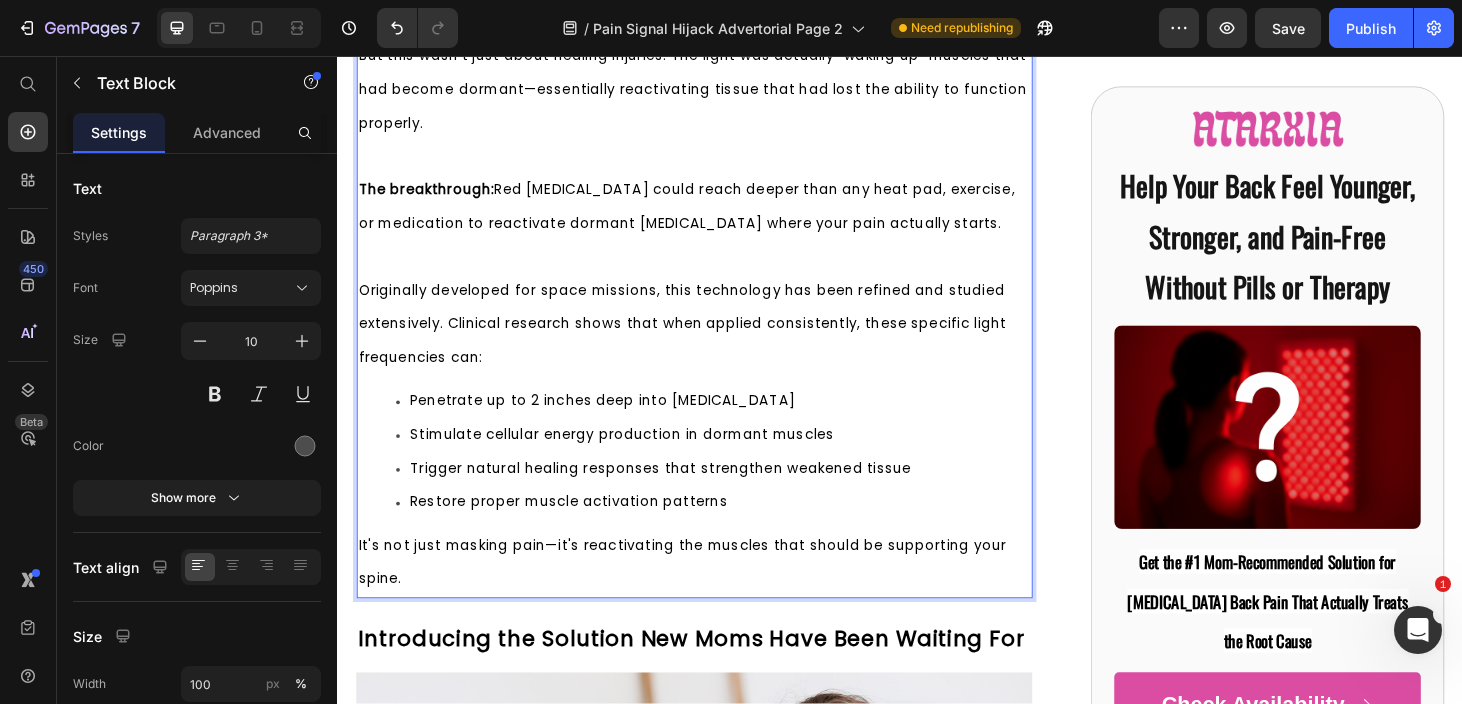 click on "Originally developed for space missions, this technology has been refined and studied extensively. Clinical research shows that when applied consistently, these specific light frequencies can:" at bounding box center [704, 342] 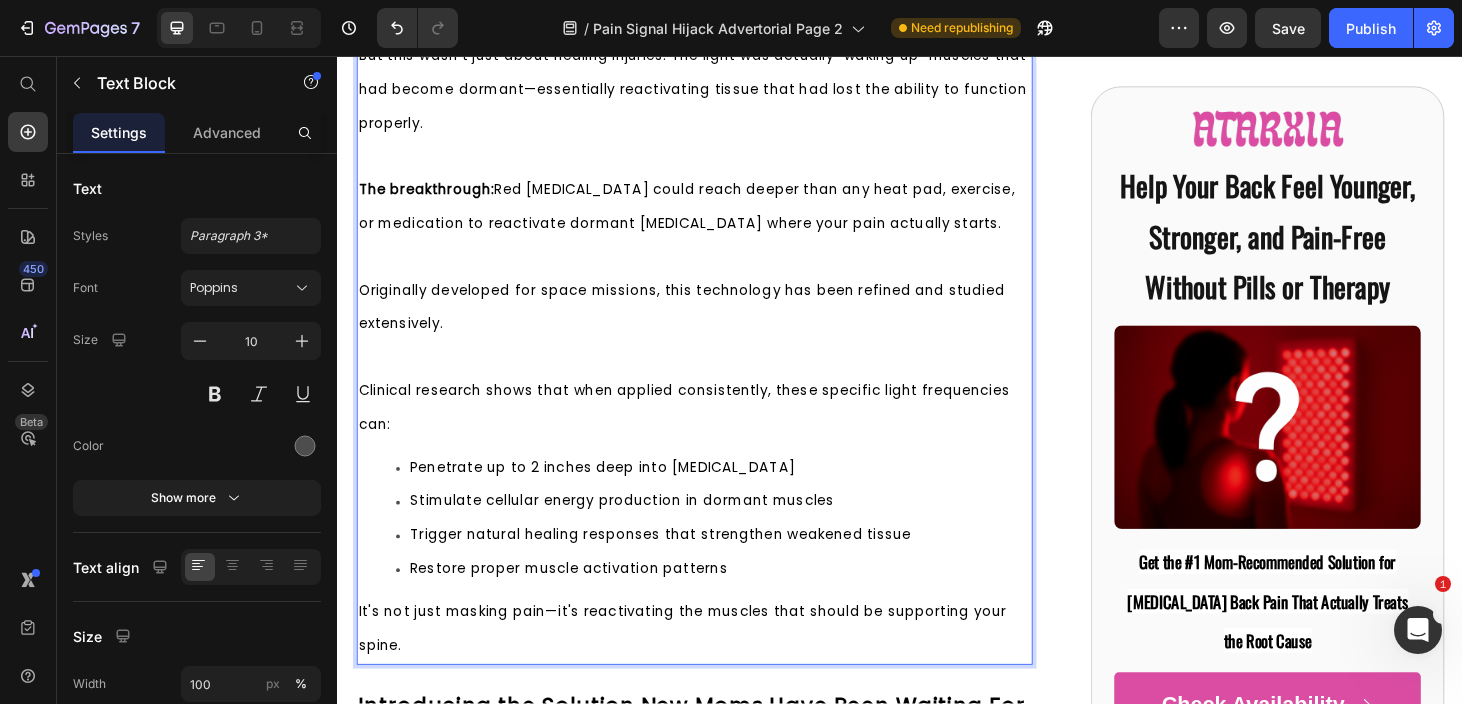 click on "The breakthrough:  Red light therapy could reach deeper than any heat pad, exercise, or medication to reactivate dormant muscle tissue where your pain actually starts." at bounding box center (709, 217) 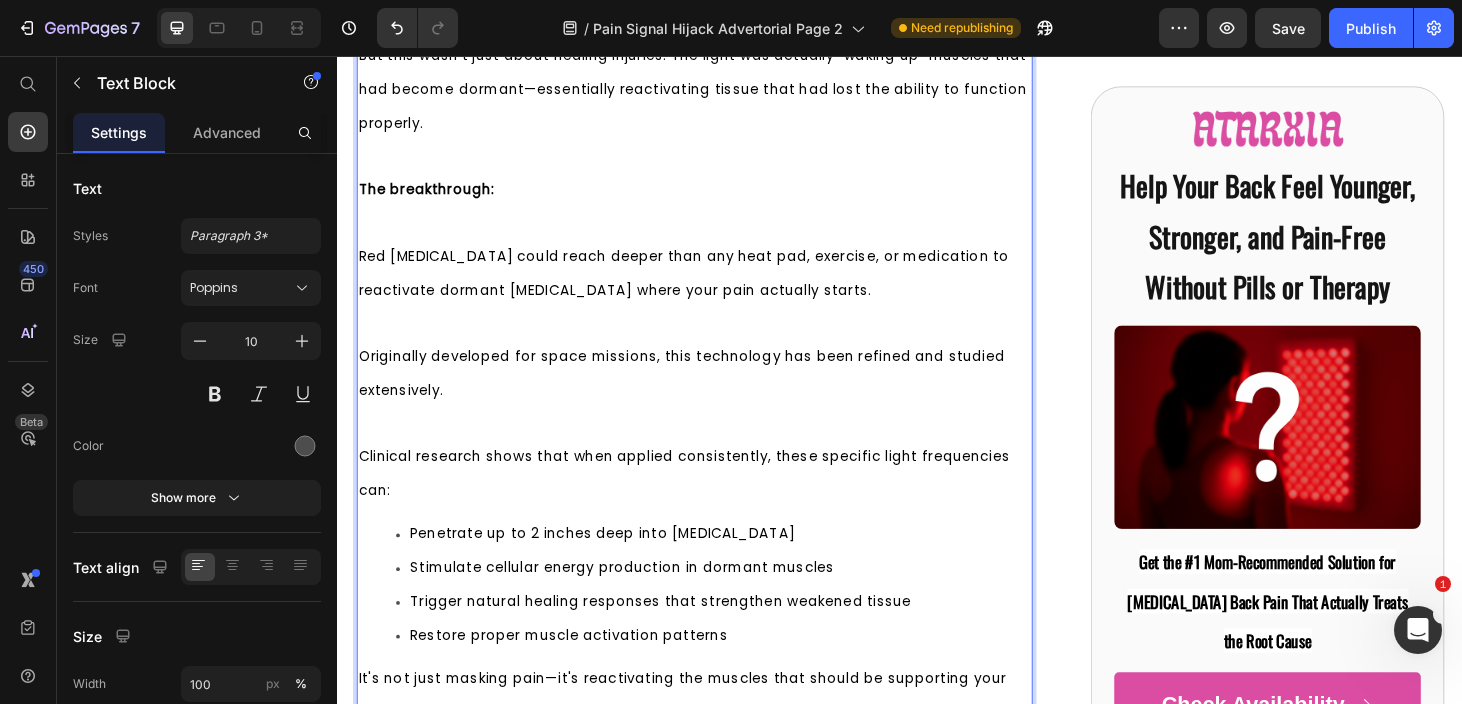click on "The breakthrough:" at bounding box center [717, 200] 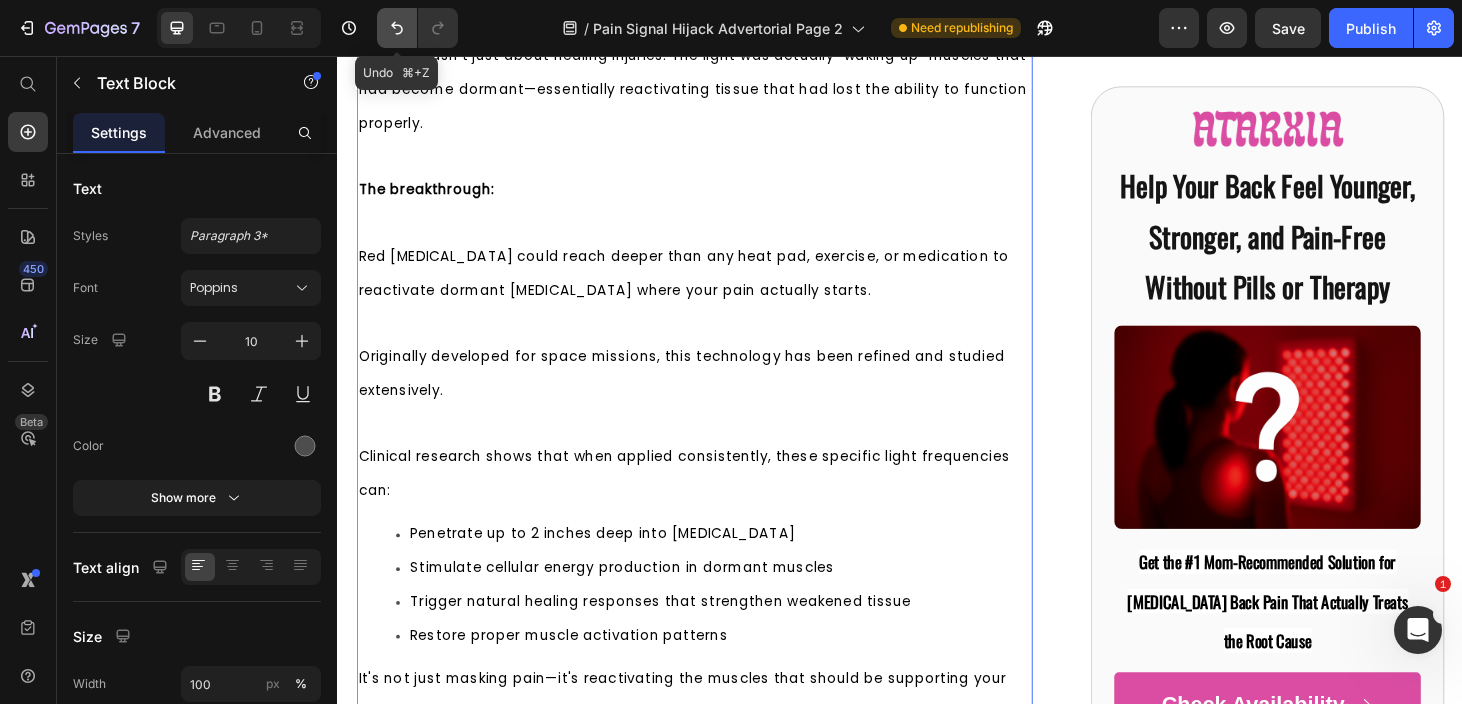 click 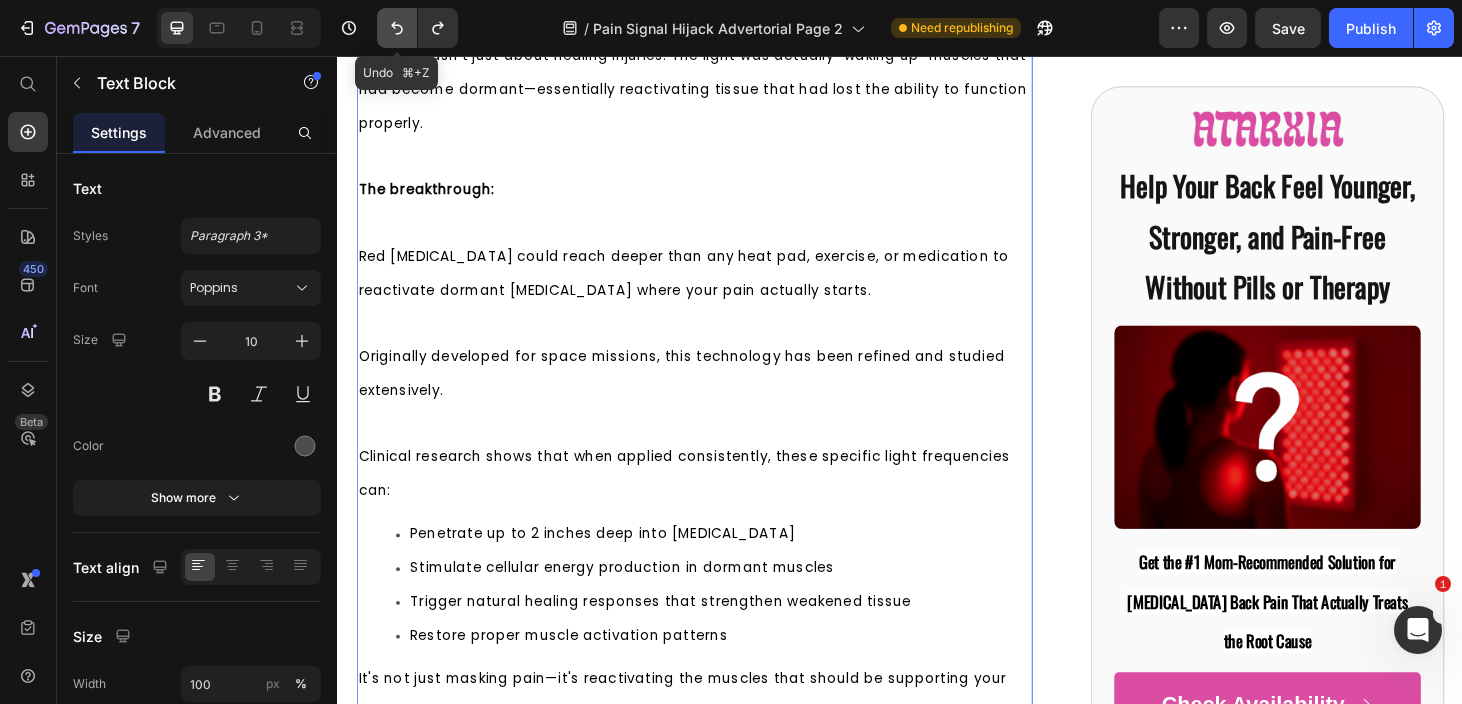 click 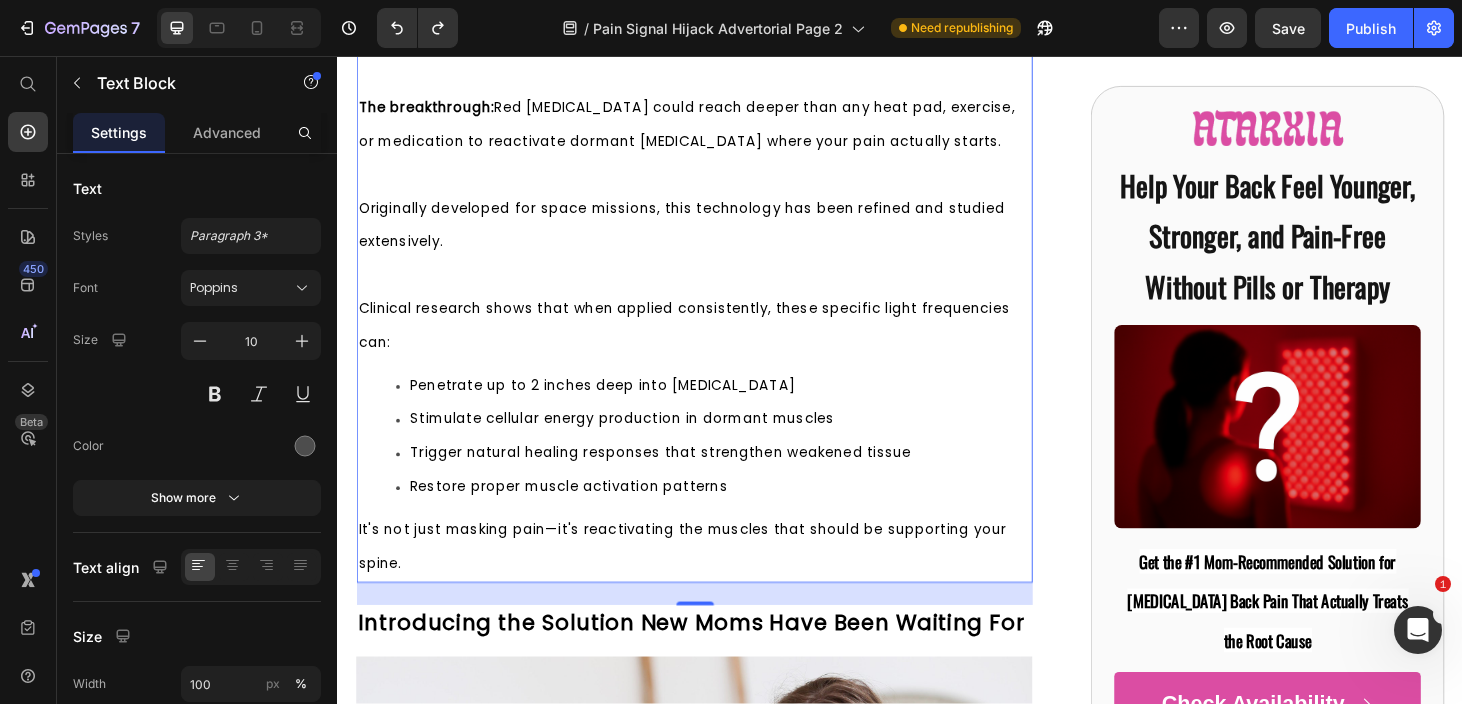 scroll, scrollTop: 3895, scrollLeft: 0, axis: vertical 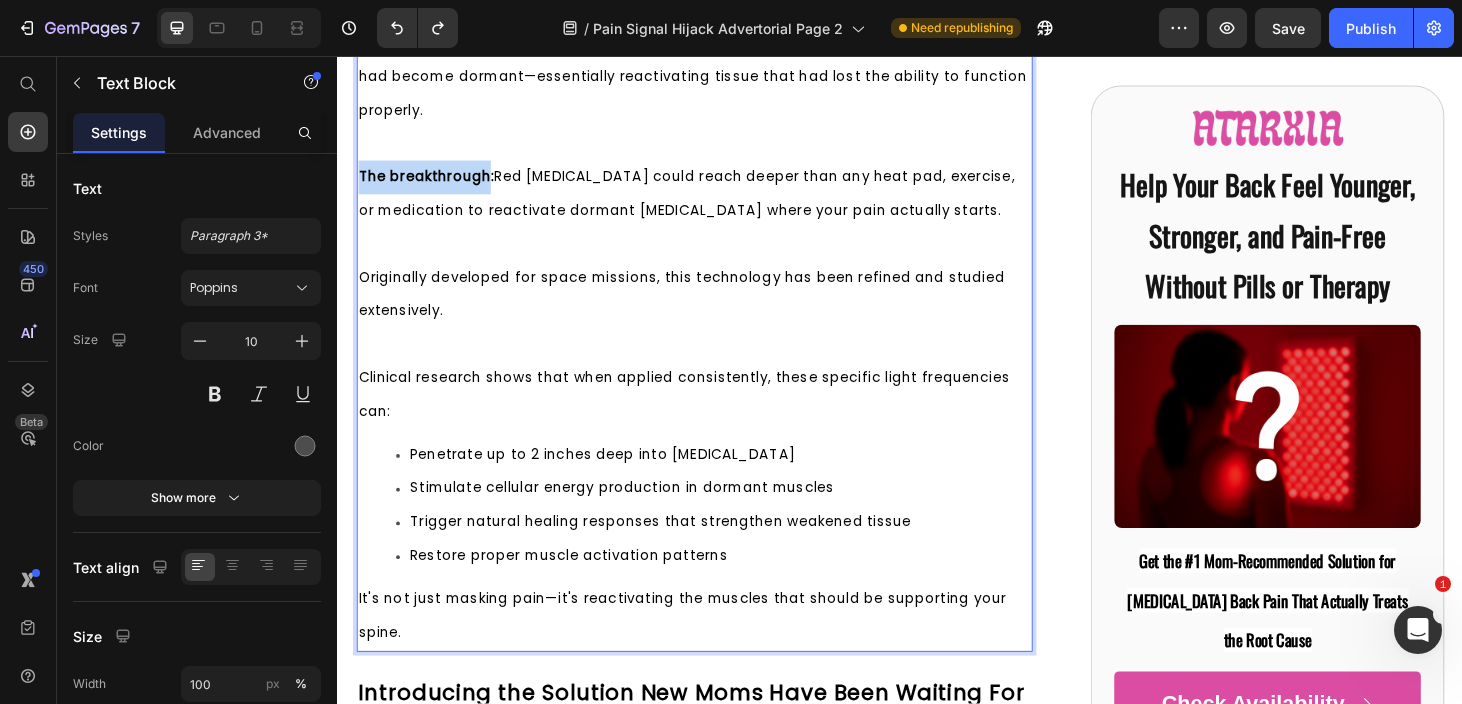 drag, startPoint x: 497, startPoint y: 208, endPoint x: 354, endPoint y: 205, distance: 143.03146 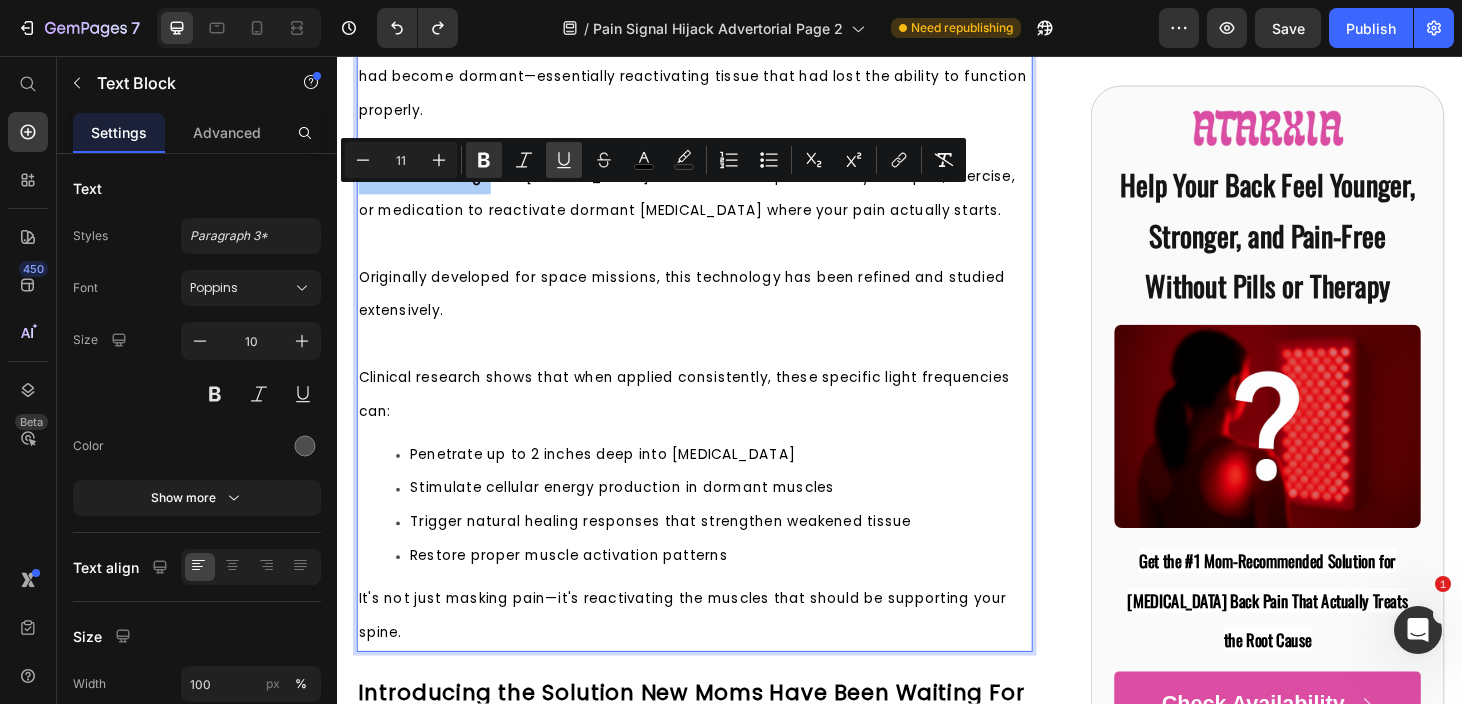 click on "Underline" at bounding box center [564, 160] 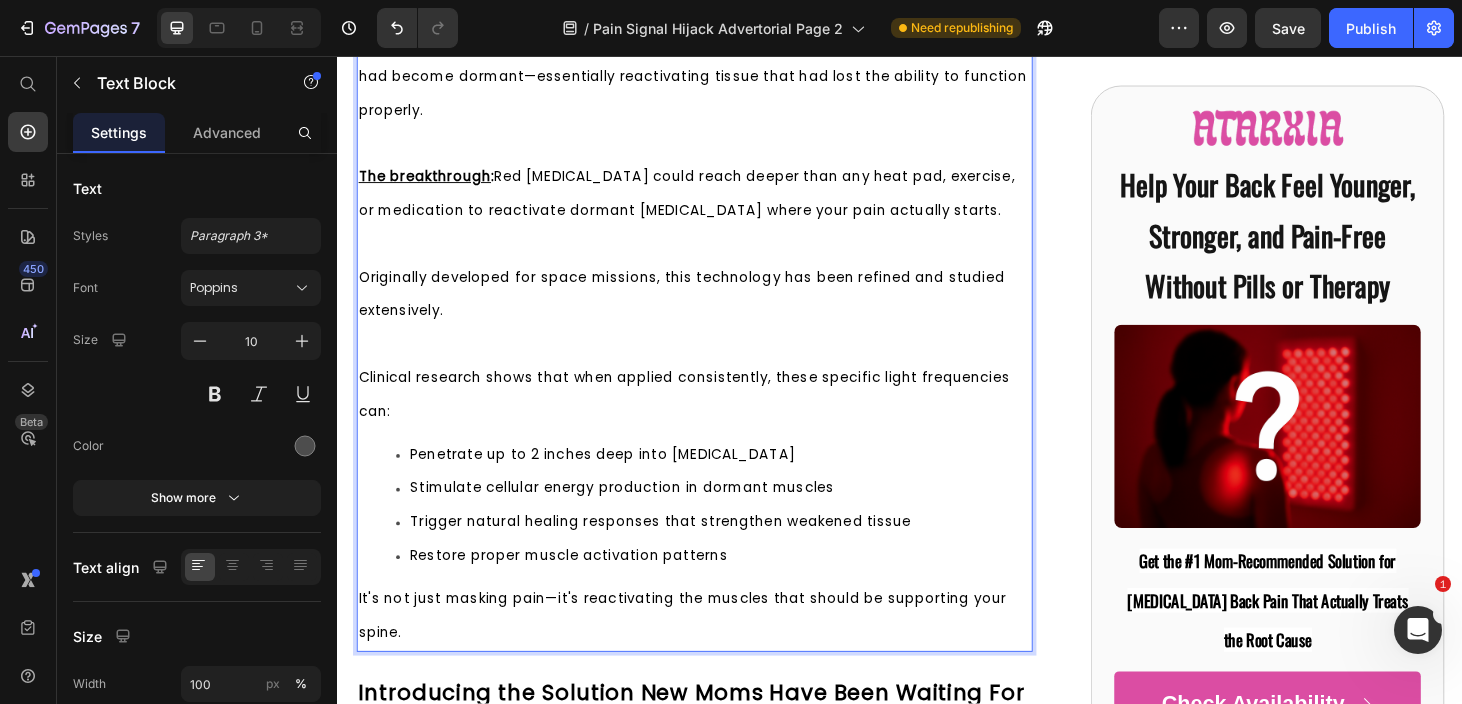 click on "Clinical research shows that when applied consistently, these specific light frequencies can:" at bounding box center [706, 417] 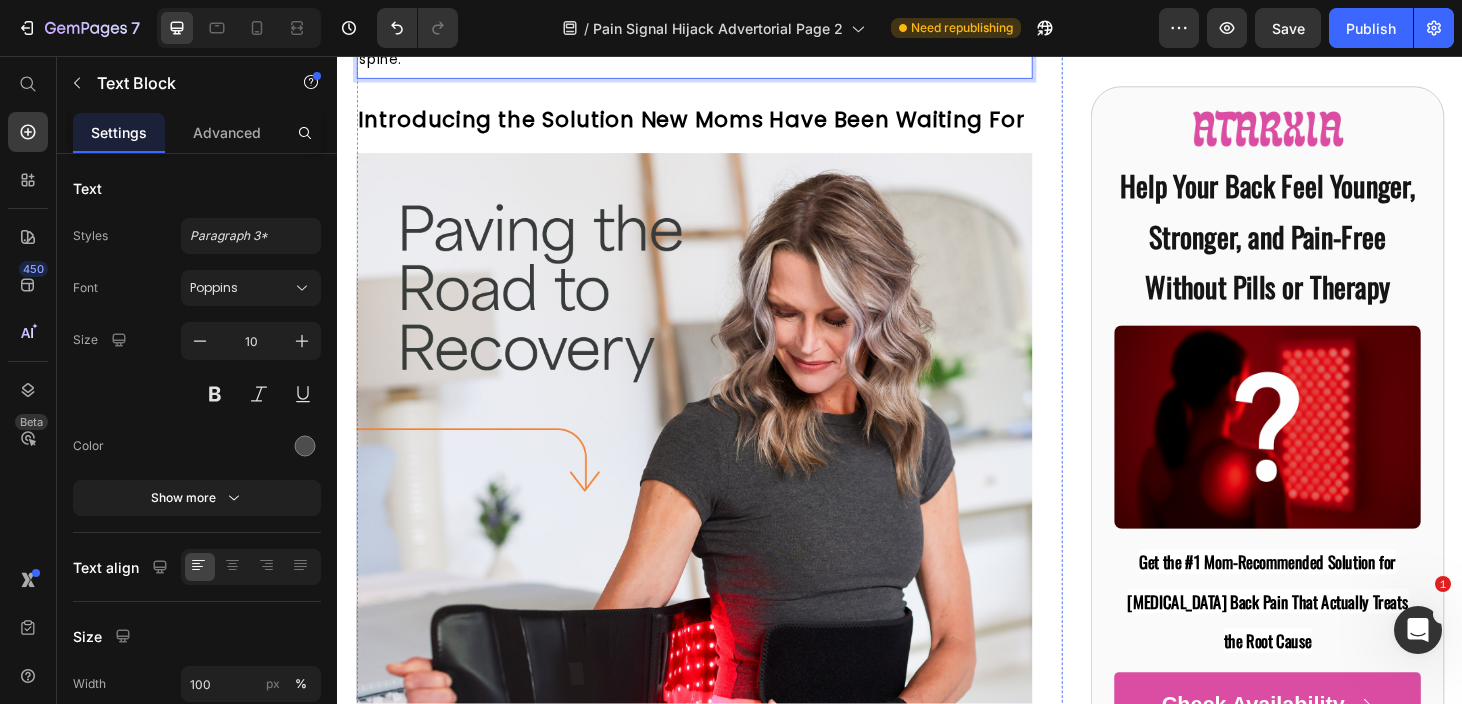 scroll, scrollTop: 4258, scrollLeft: 0, axis: vertical 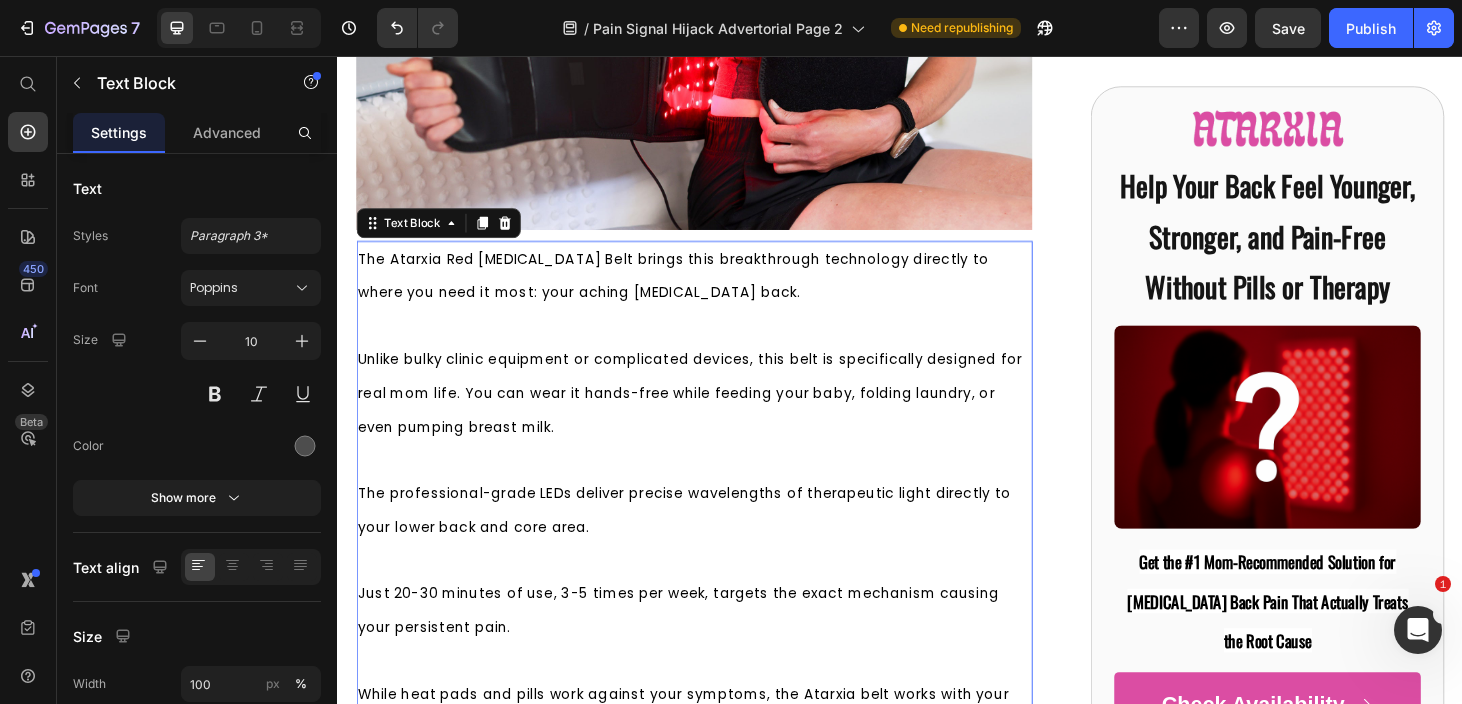click on "Unlike bulky clinic equipment or complicated devices, this belt is specifically designed for real mom life. You can wear it hands-free while feeding your baby, folding laundry, or even pumping breast milk." at bounding box center [713, 416] 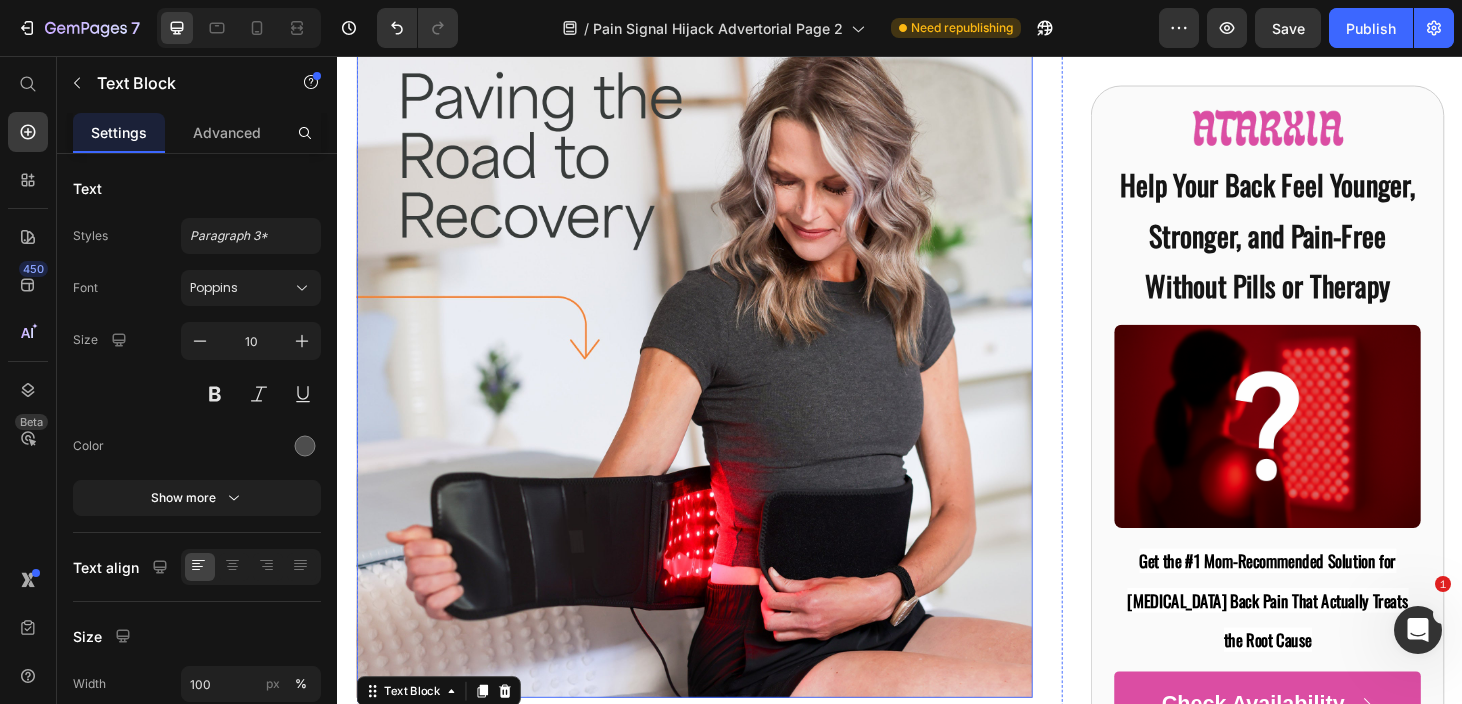scroll, scrollTop: 4431, scrollLeft: 0, axis: vertical 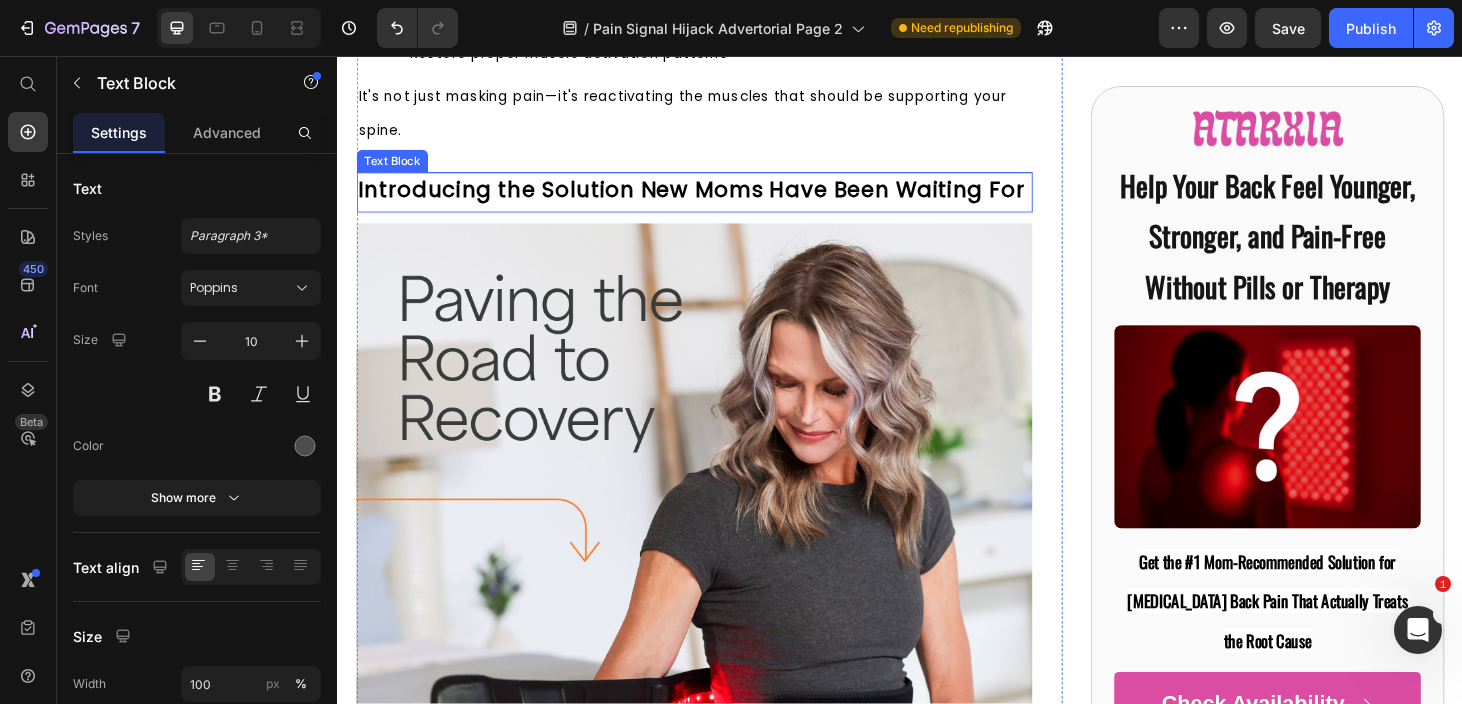 click on "Introducing the Solution New Moms Have Been Waiting For" at bounding box center [715, 199] 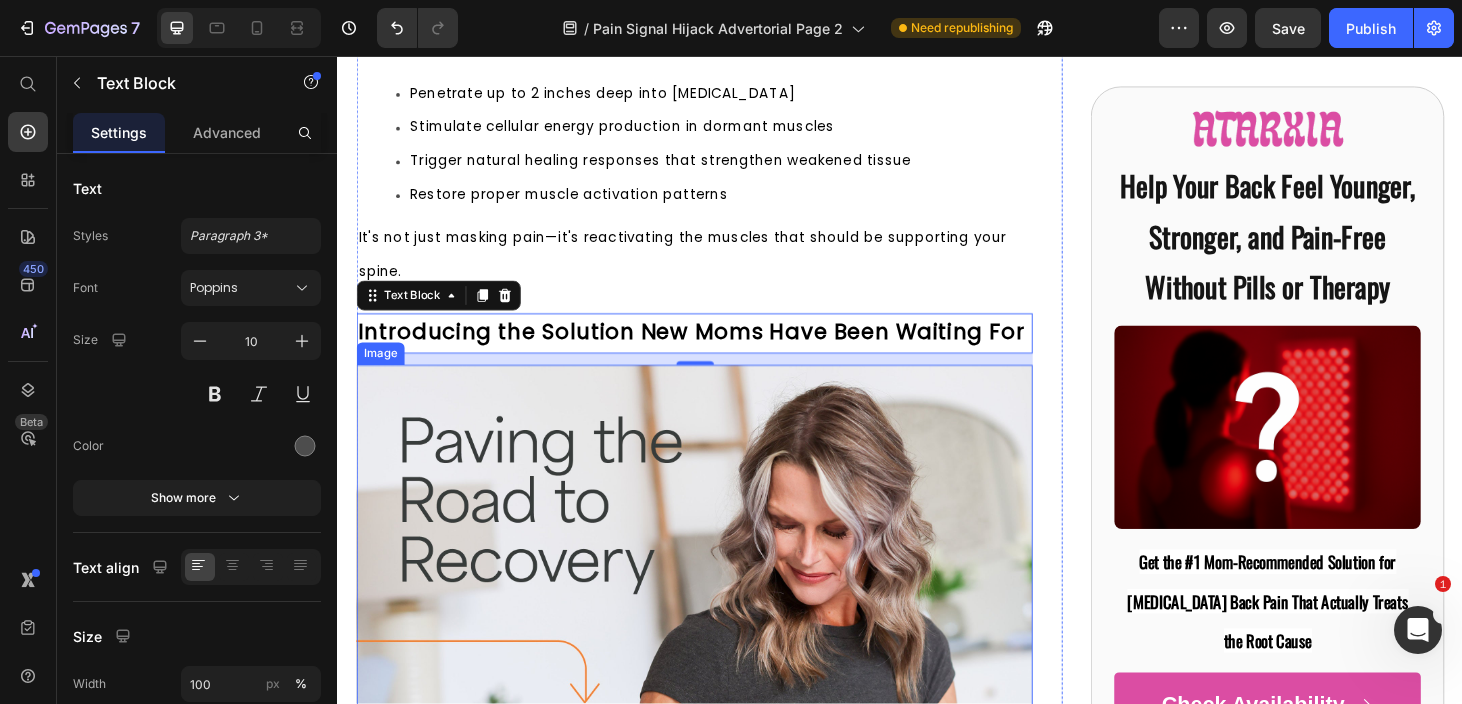 scroll, scrollTop: 4294, scrollLeft: 0, axis: vertical 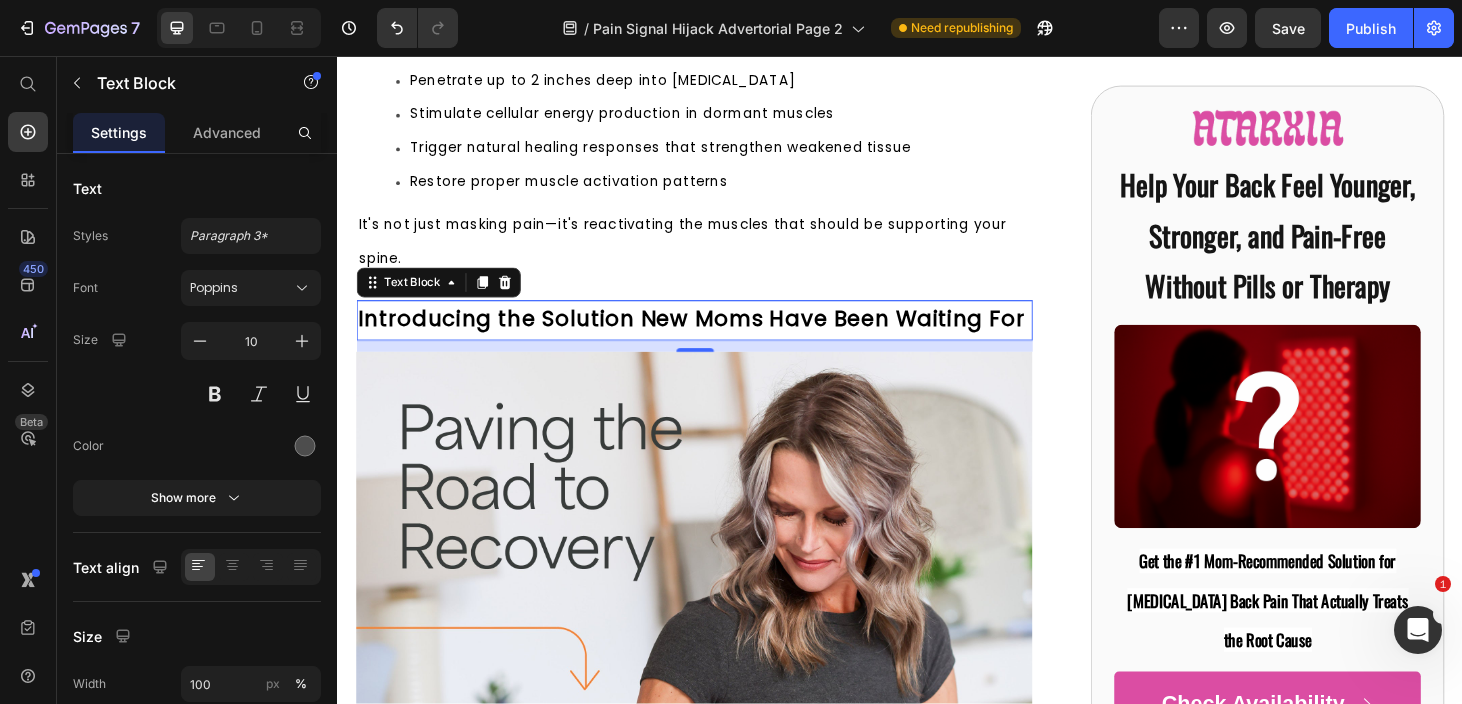 click on "Introducing the Solution New Moms Have Been Waiting For" at bounding box center [717, 338] 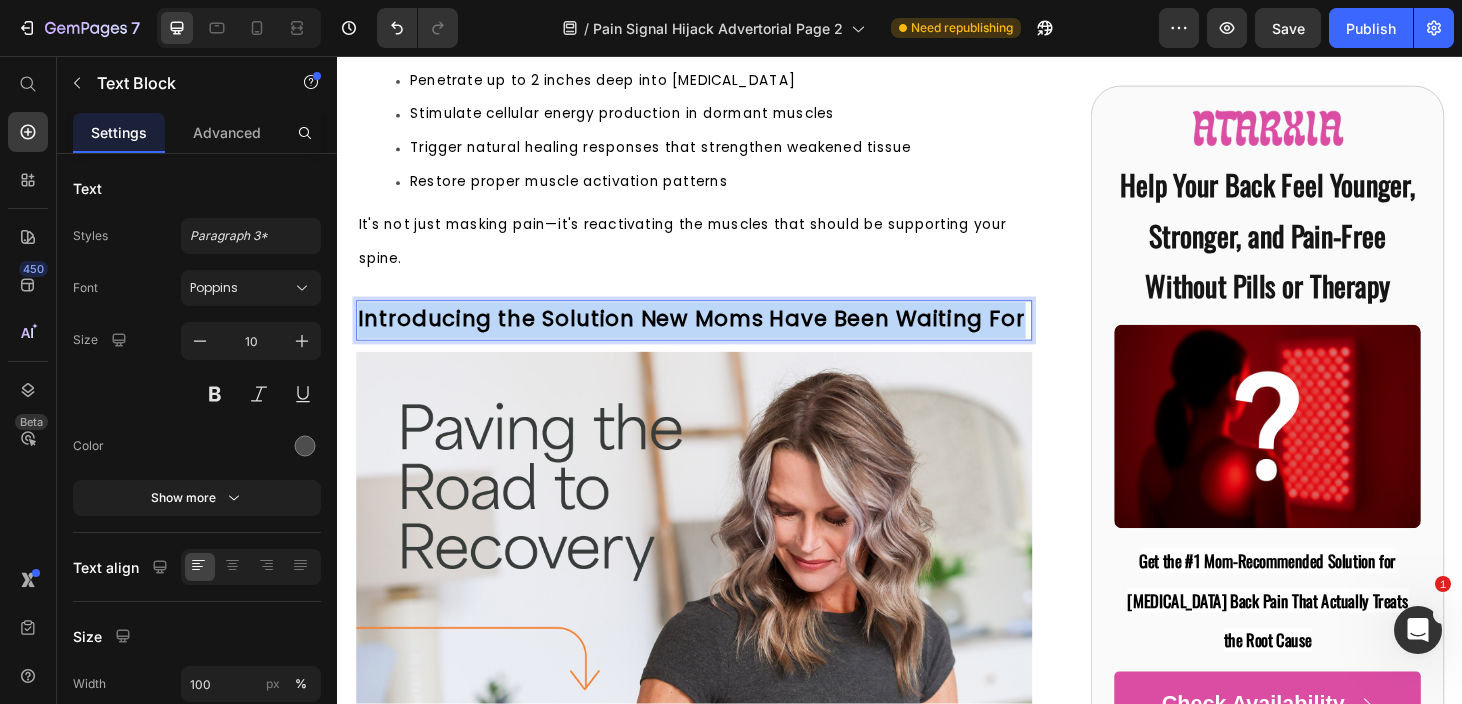 drag, startPoint x: 1058, startPoint y: 368, endPoint x: 359, endPoint y: 363, distance: 699.0179 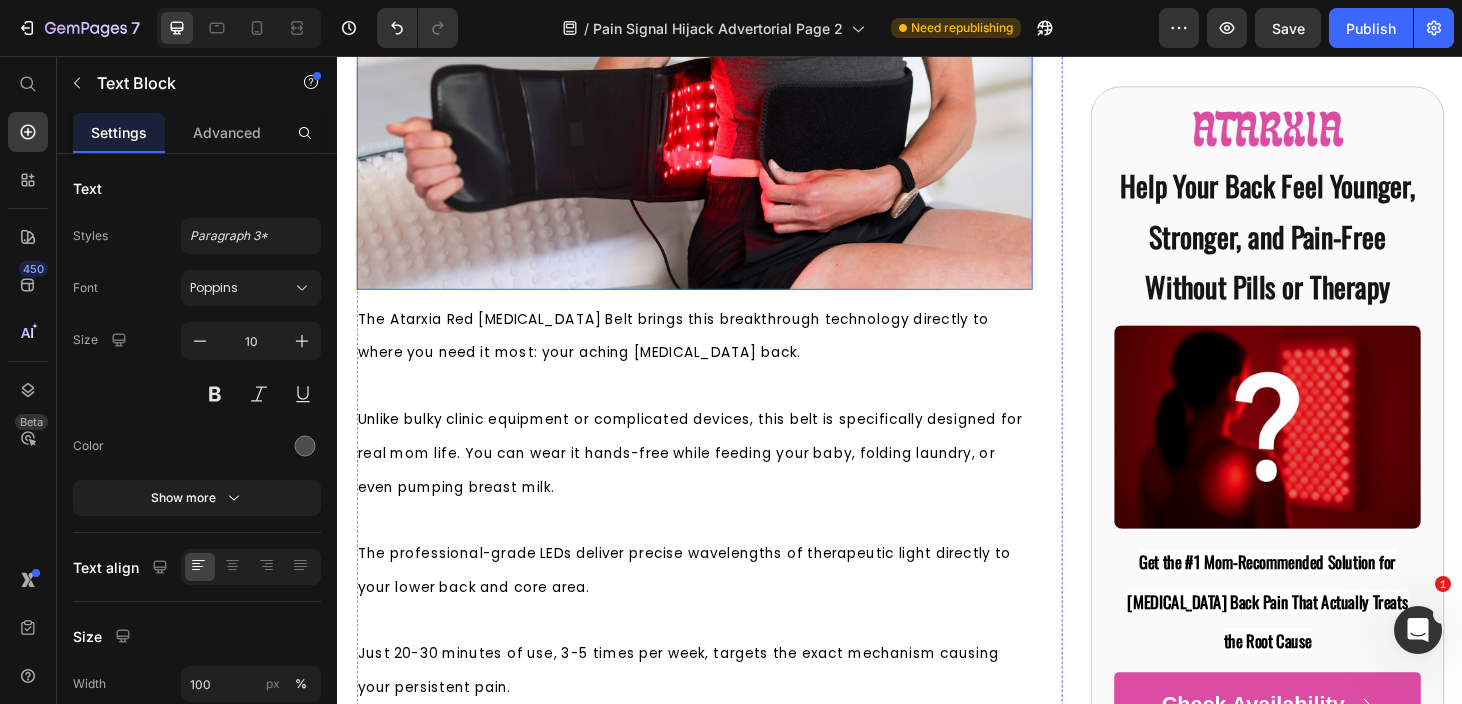 scroll, scrollTop: 5111, scrollLeft: 0, axis: vertical 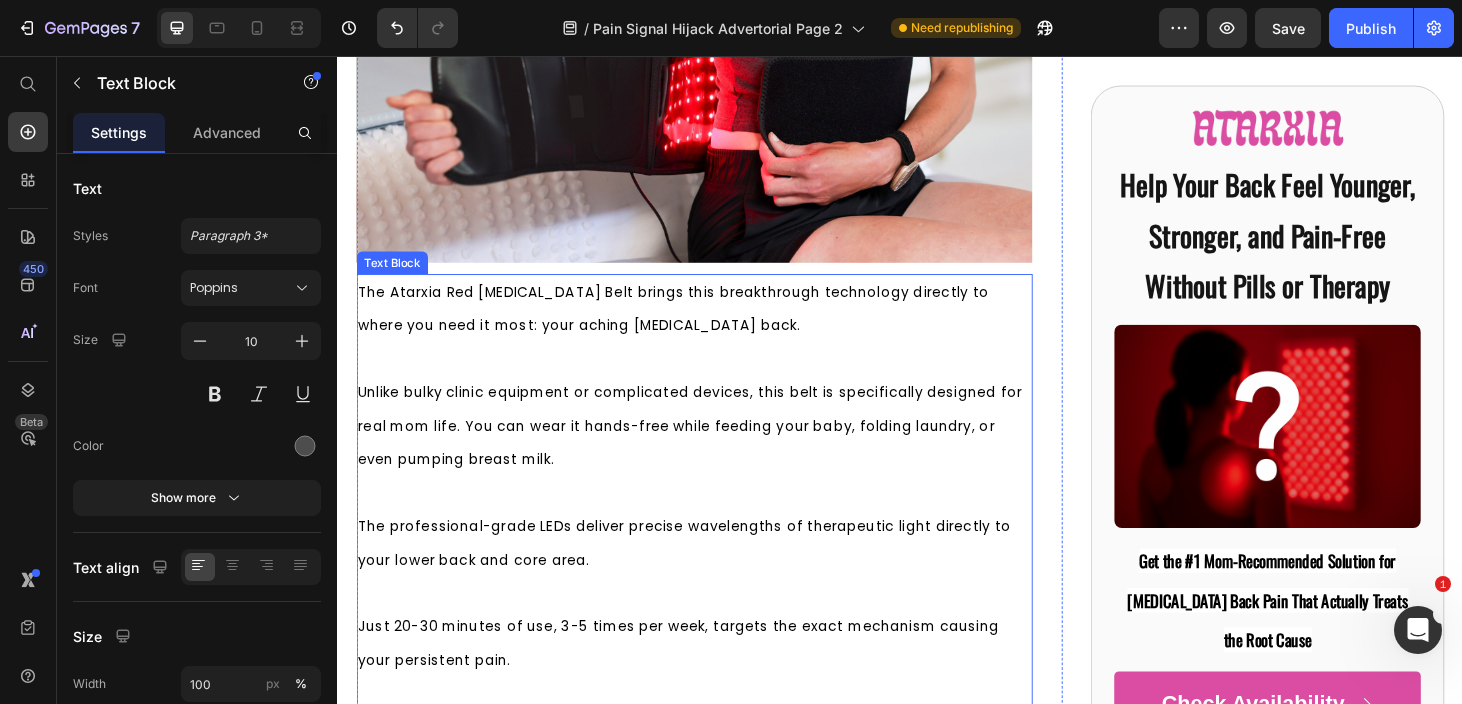 click on "Unlike bulky clinic equipment or complicated devices, this belt is specifically designed for real mom life. You can wear it hands-free while feeding your baby, folding laundry, or even pumping breast milk." at bounding box center (717, 452) 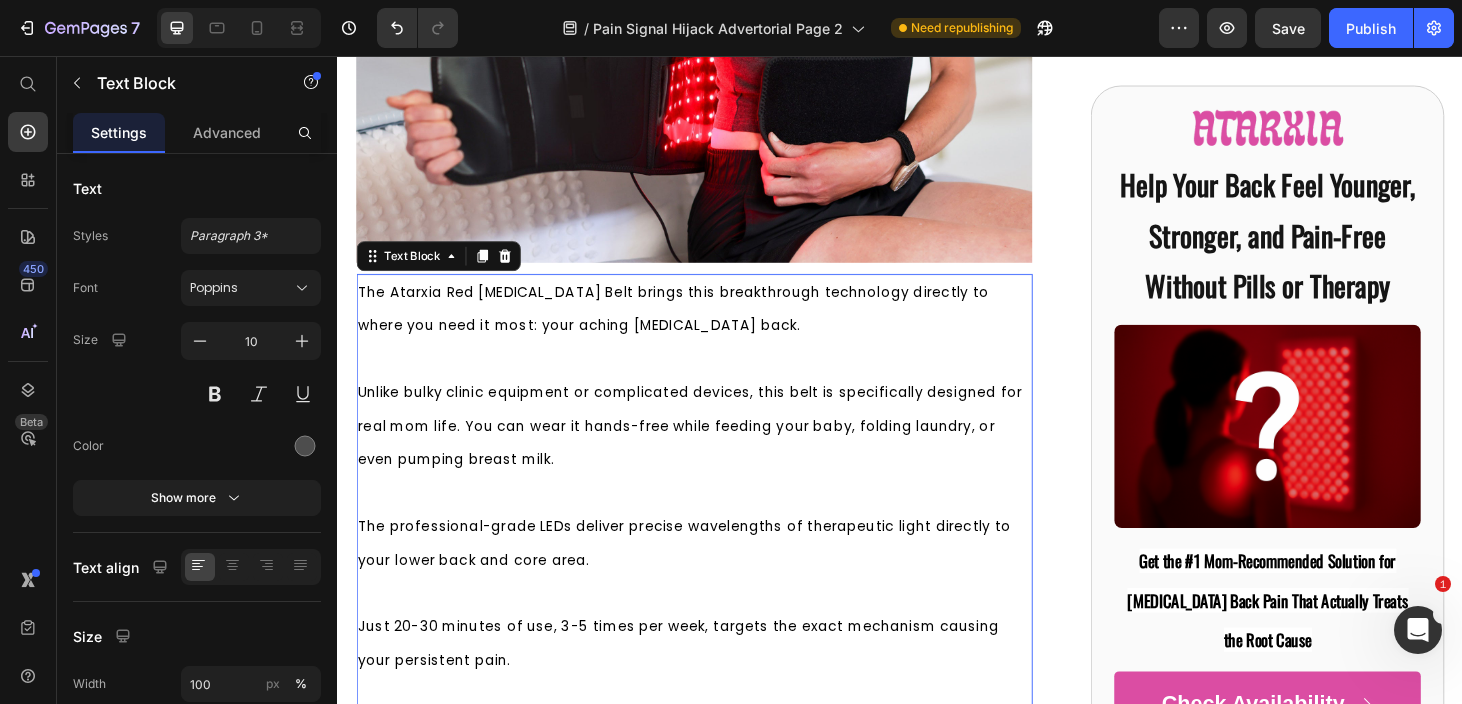 click on "The Atarxia Red Light Therapy Belt brings this breakthrough technology directly to where you need it most: your aching postpartum back." at bounding box center [695, 326] 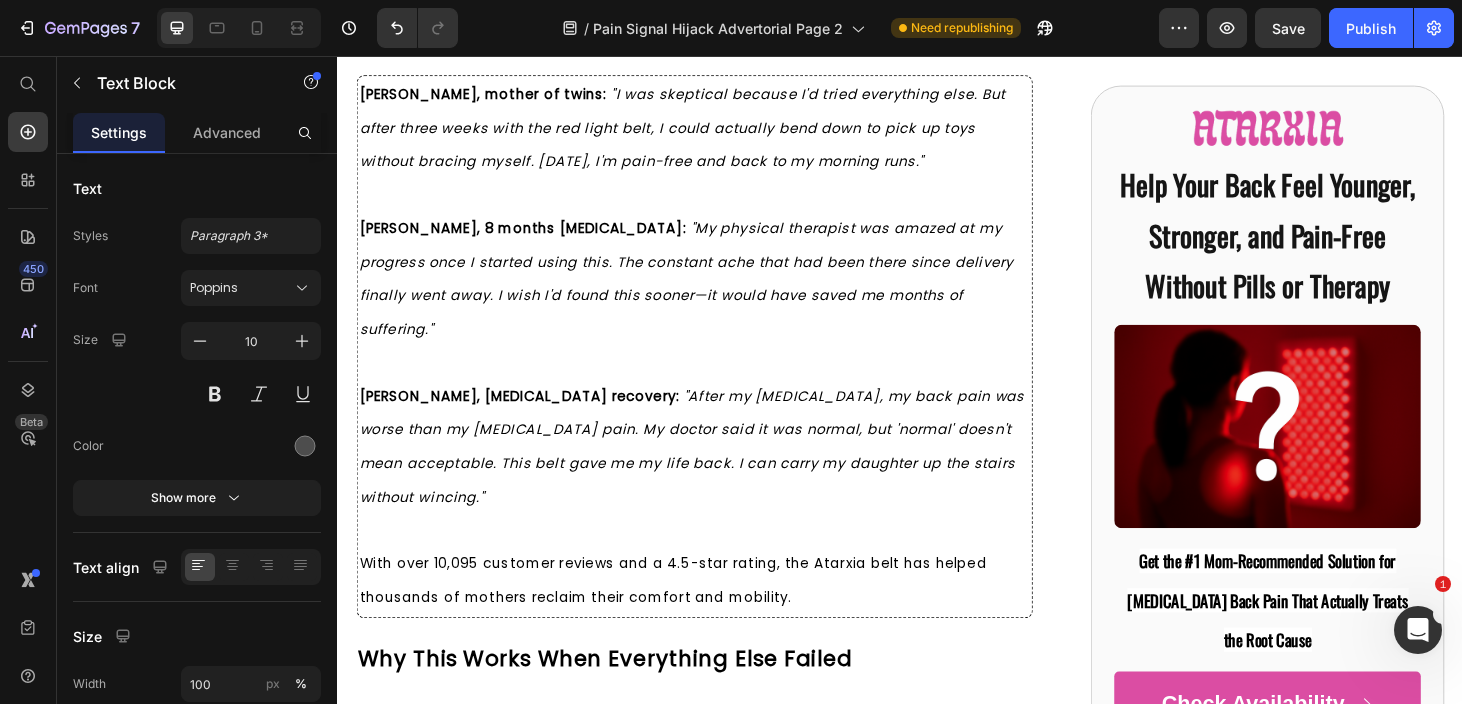 scroll, scrollTop: 5653, scrollLeft: 0, axis: vertical 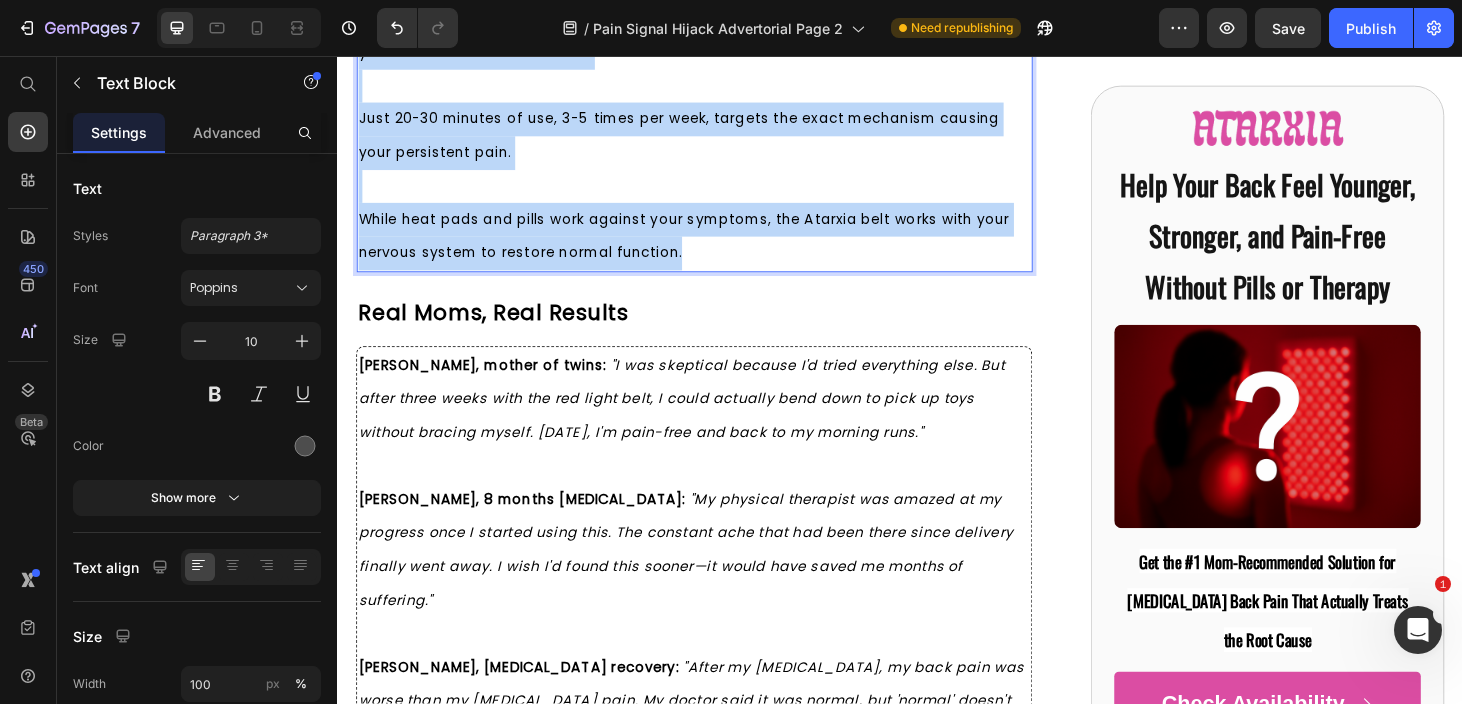 drag, startPoint x: 359, startPoint y: 333, endPoint x: 790, endPoint y: 292, distance: 432.9457 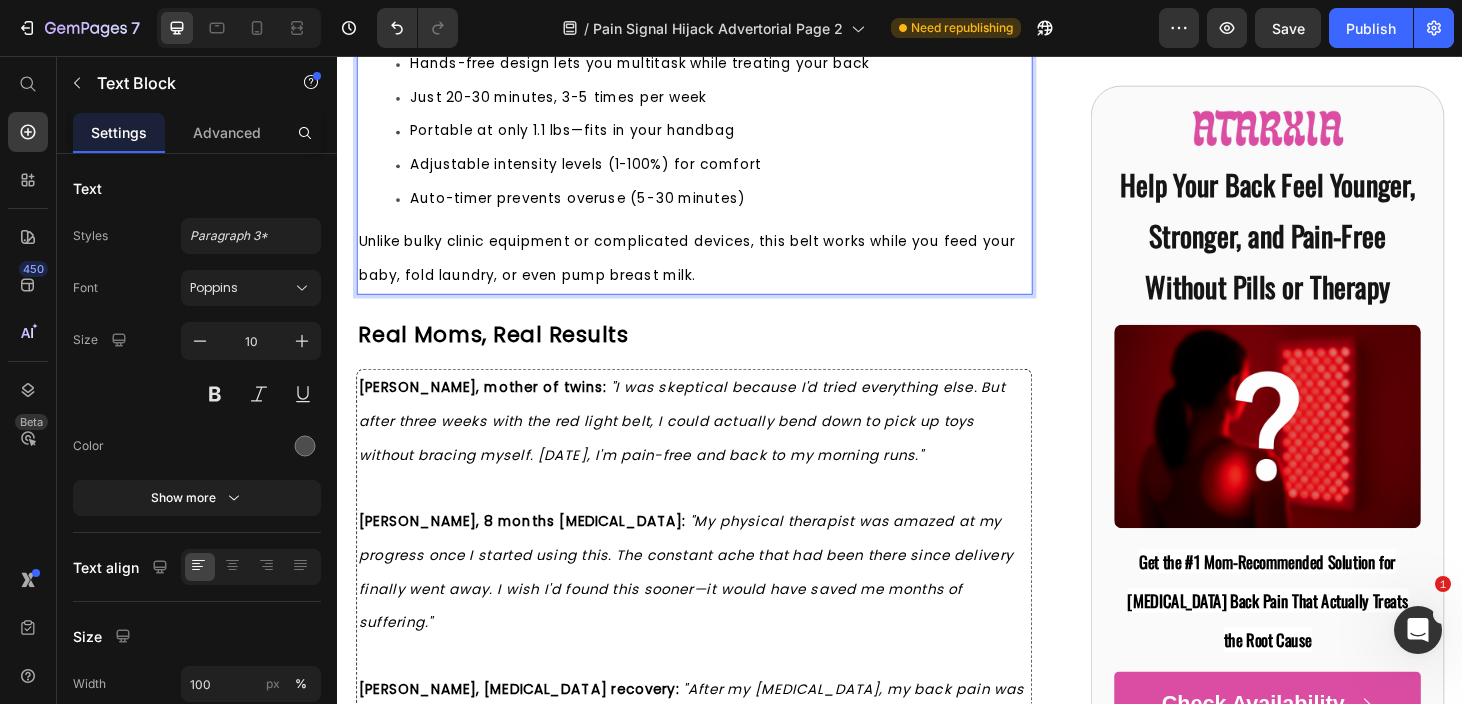 scroll, scrollTop: 5235, scrollLeft: 0, axis: vertical 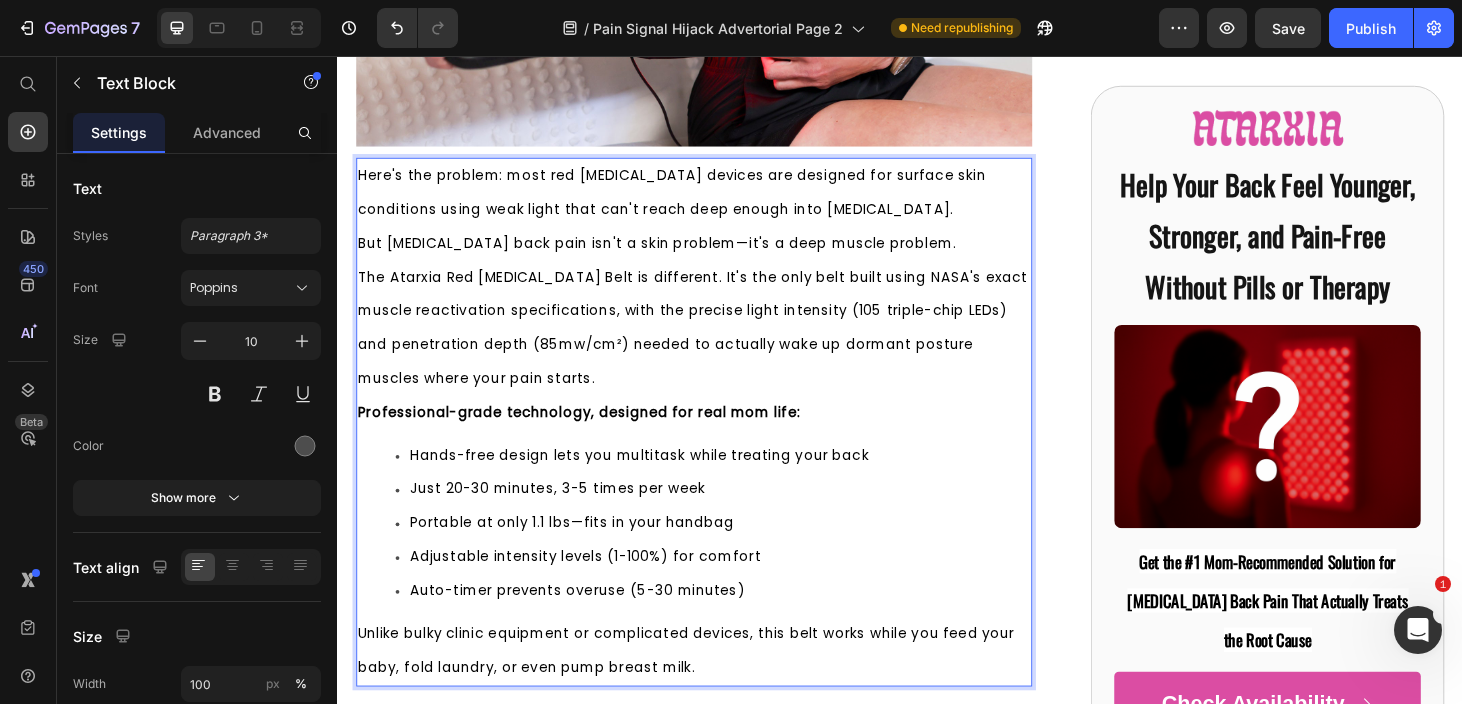 click on "Here's the problem: most red light therapy devices are designed for surface skin conditions using weak light that can't reach deep enough into muscle tissue." at bounding box center (717, 203) 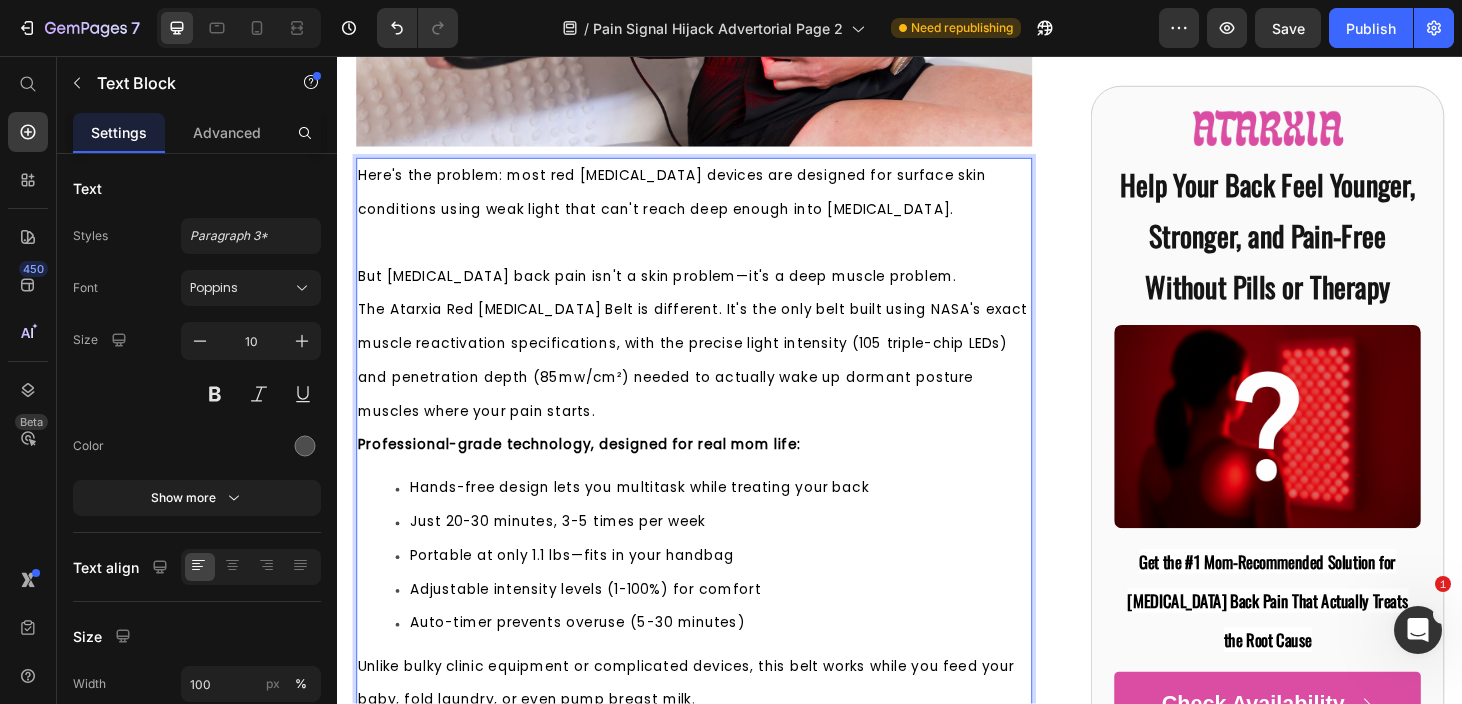 click on "But postpartum back pain isn't a skin problem—it's a deep muscle problem." at bounding box center [717, 292] 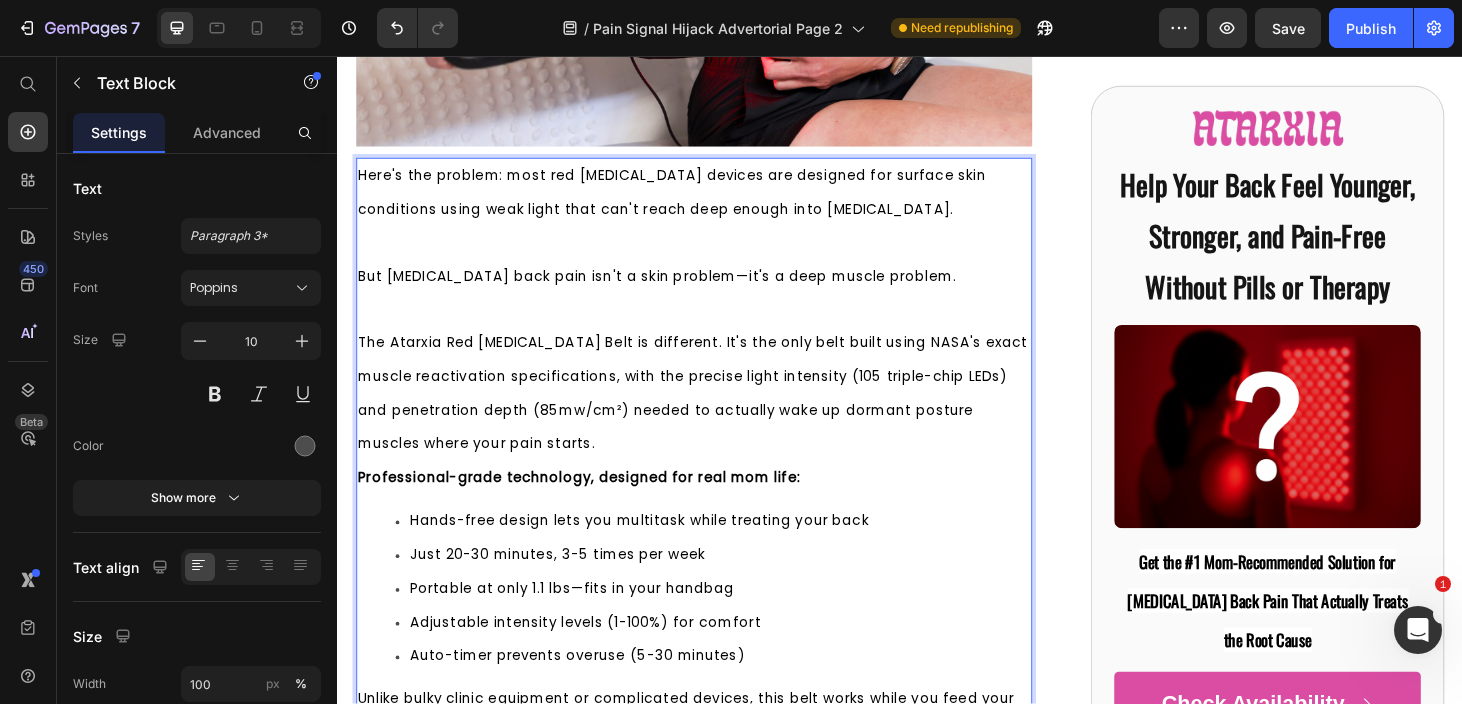 click on "The Atarxia Red Light Therapy Belt is different. It's the only belt built using NASA's exact muscle reactivation specifications, with the precise light intensity (105 triple-chip LEDs) and penetration depth (85mw/cm²) needed to actually wake up dormant posture muscles where your pain starts." at bounding box center (717, 417) 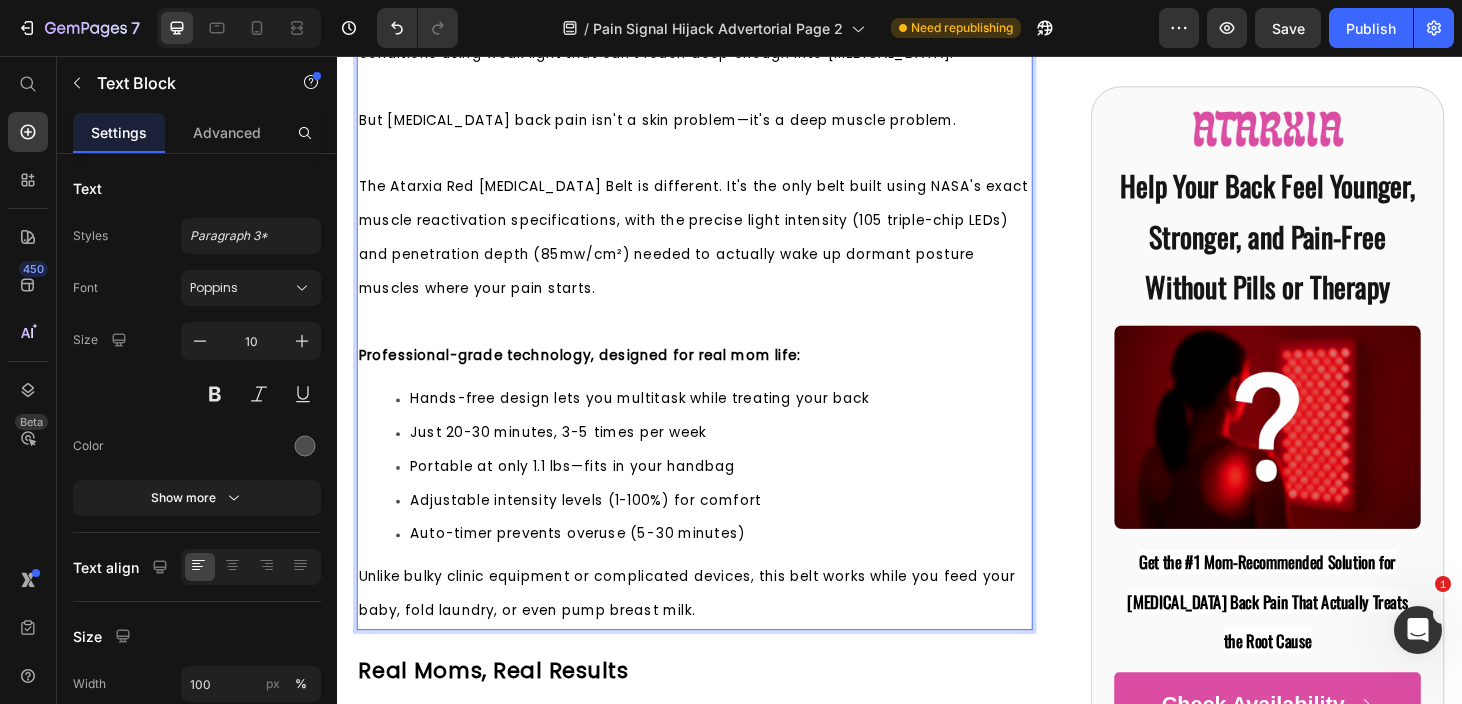 scroll, scrollTop: 5436, scrollLeft: 0, axis: vertical 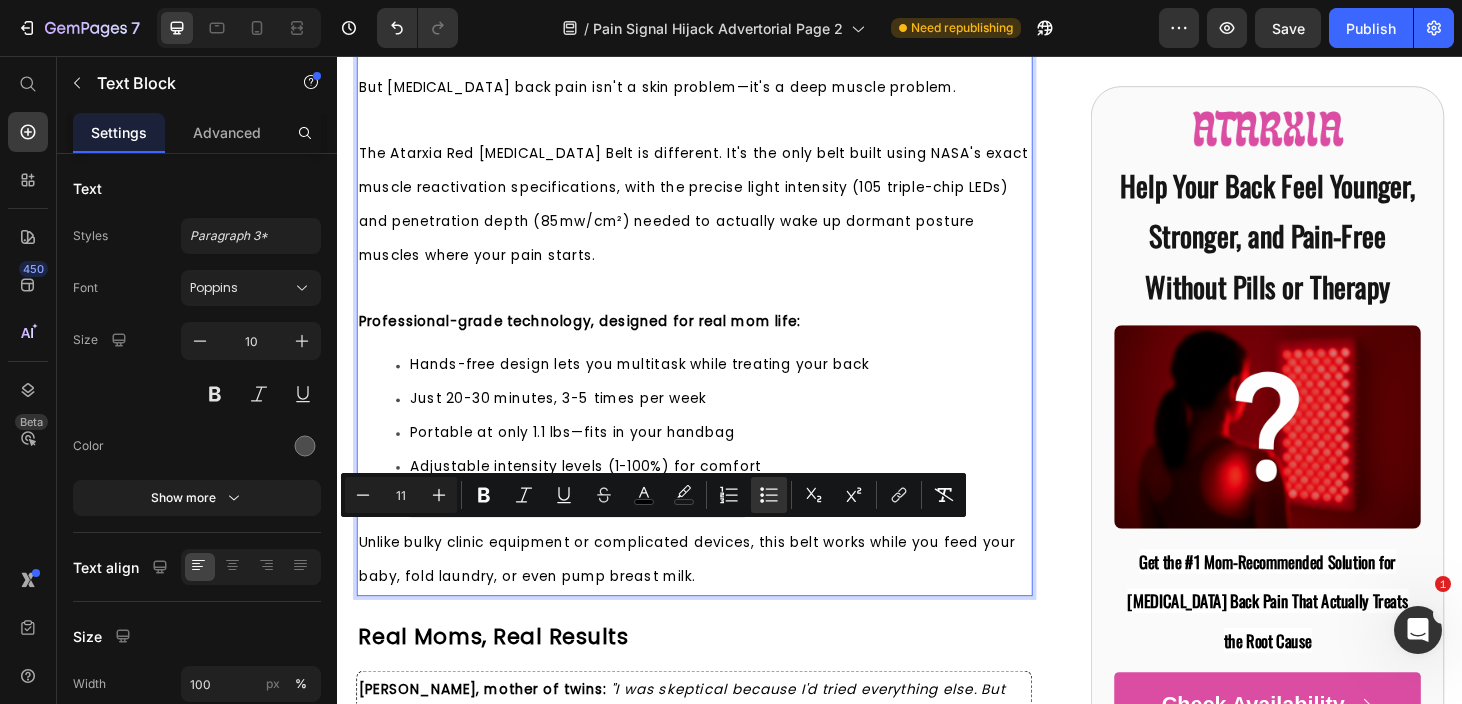 drag, startPoint x: 779, startPoint y: 565, endPoint x: 416, endPoint y: 554, distance: 363.16663 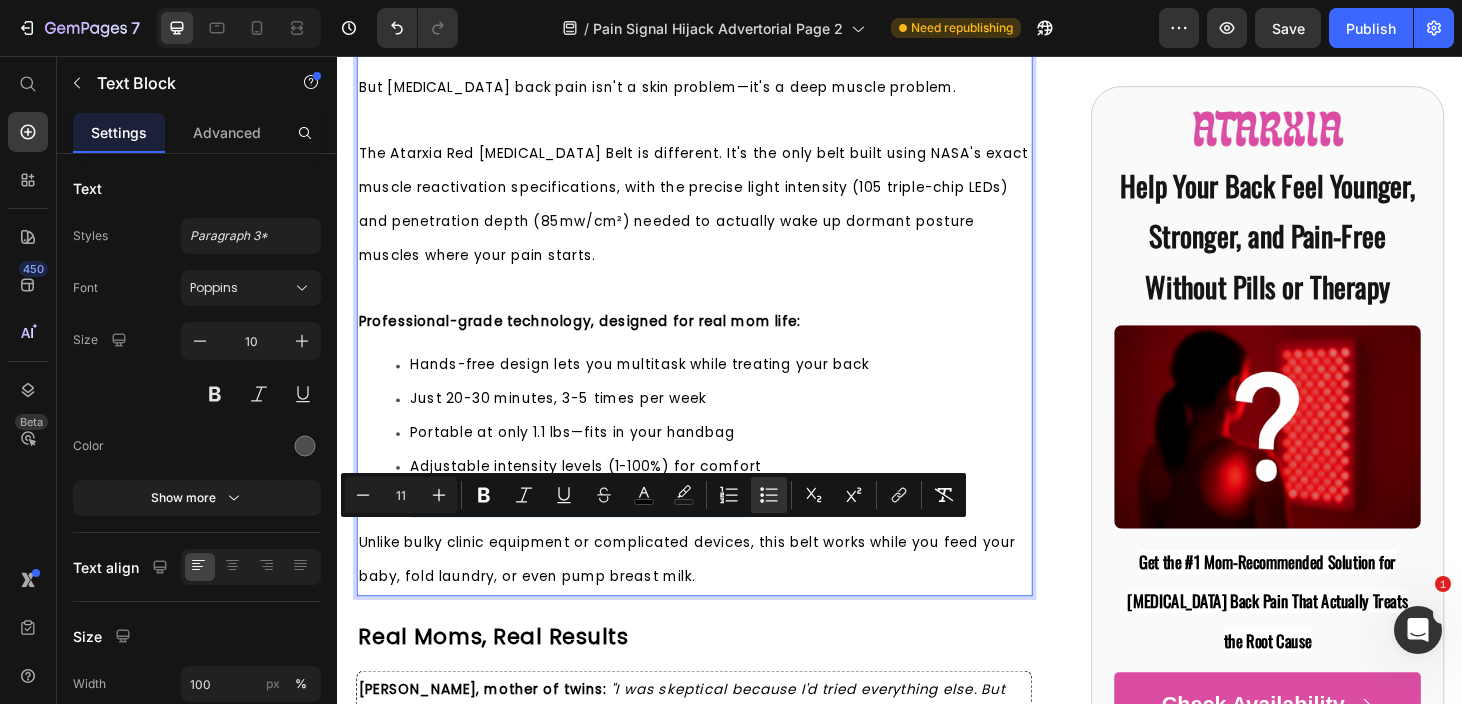 click on "Auto-timer prevents overuse (5-30 minutes)" at bounding box center (737, 531) 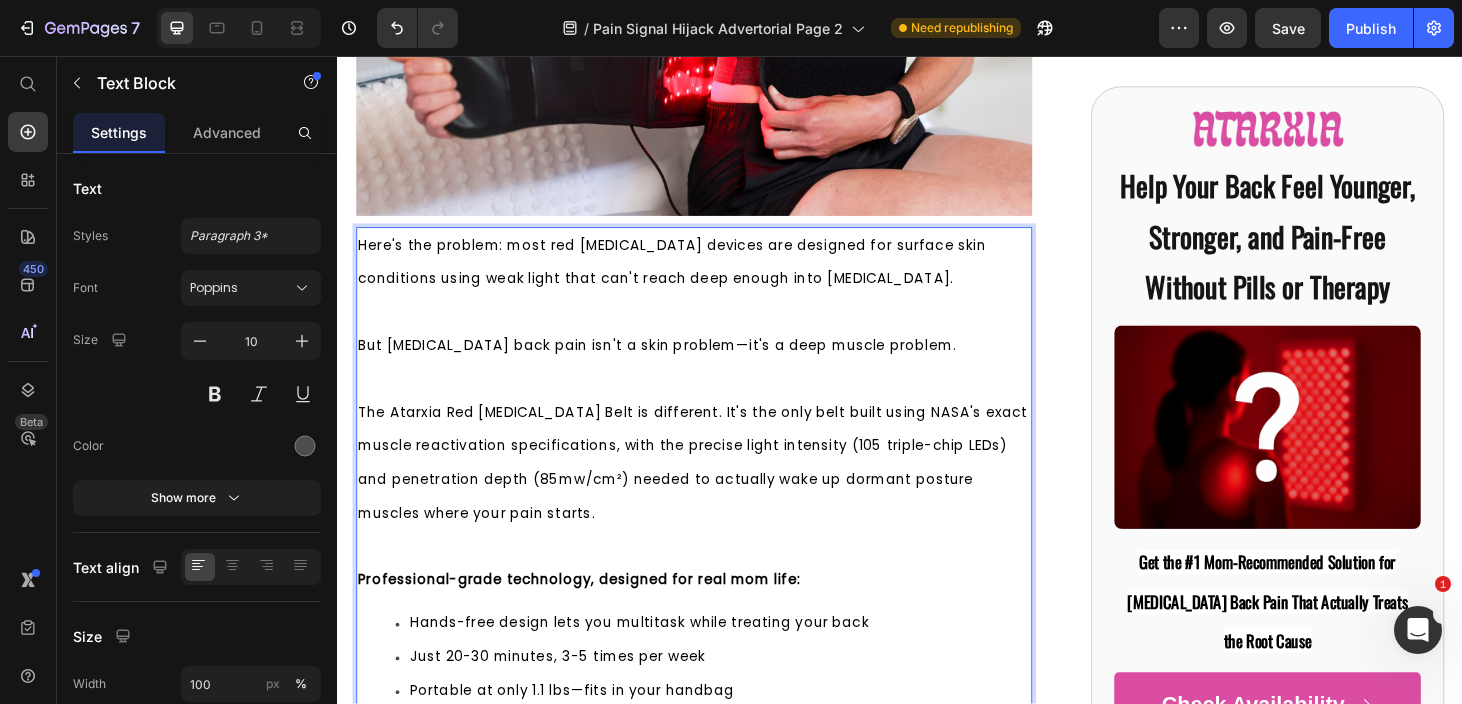 scroll, scrollTop: 5141, scrollLeft: 0, axis: vertical 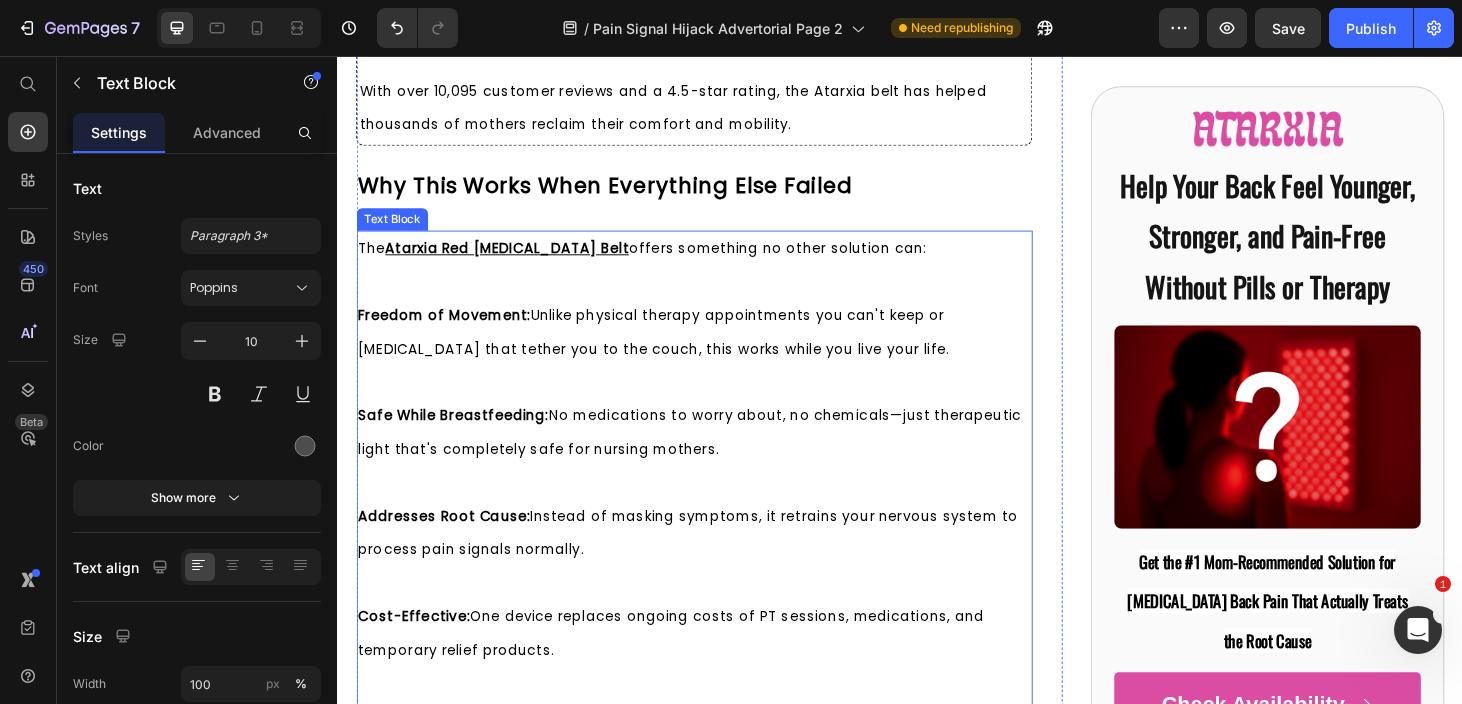 click on "The  Atarxia Red Light Therapy Belt  offers something no other solution can:" at bounding box center [717, 280] 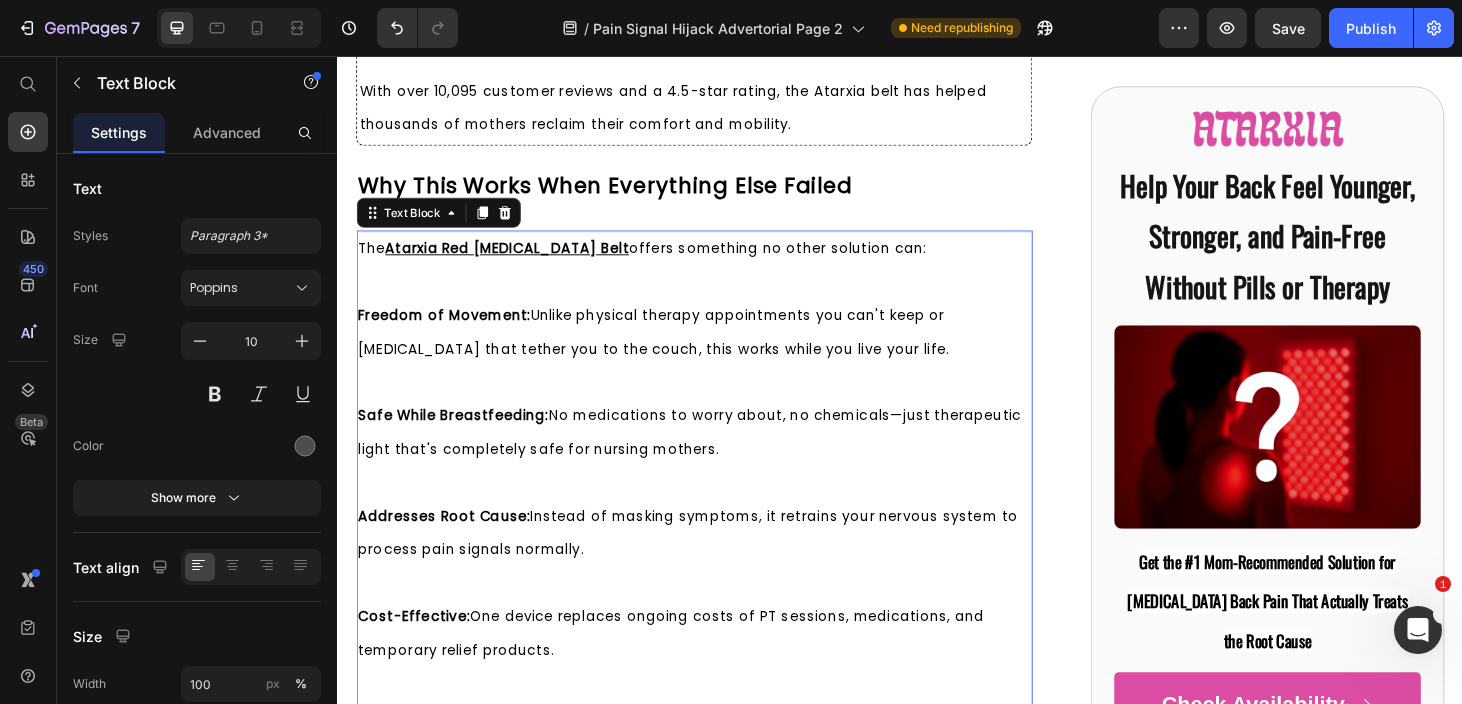 click on "The  Atarxia Red Light Therapy Belt  offers something no other solution can:" at bounding box center (662, 262) 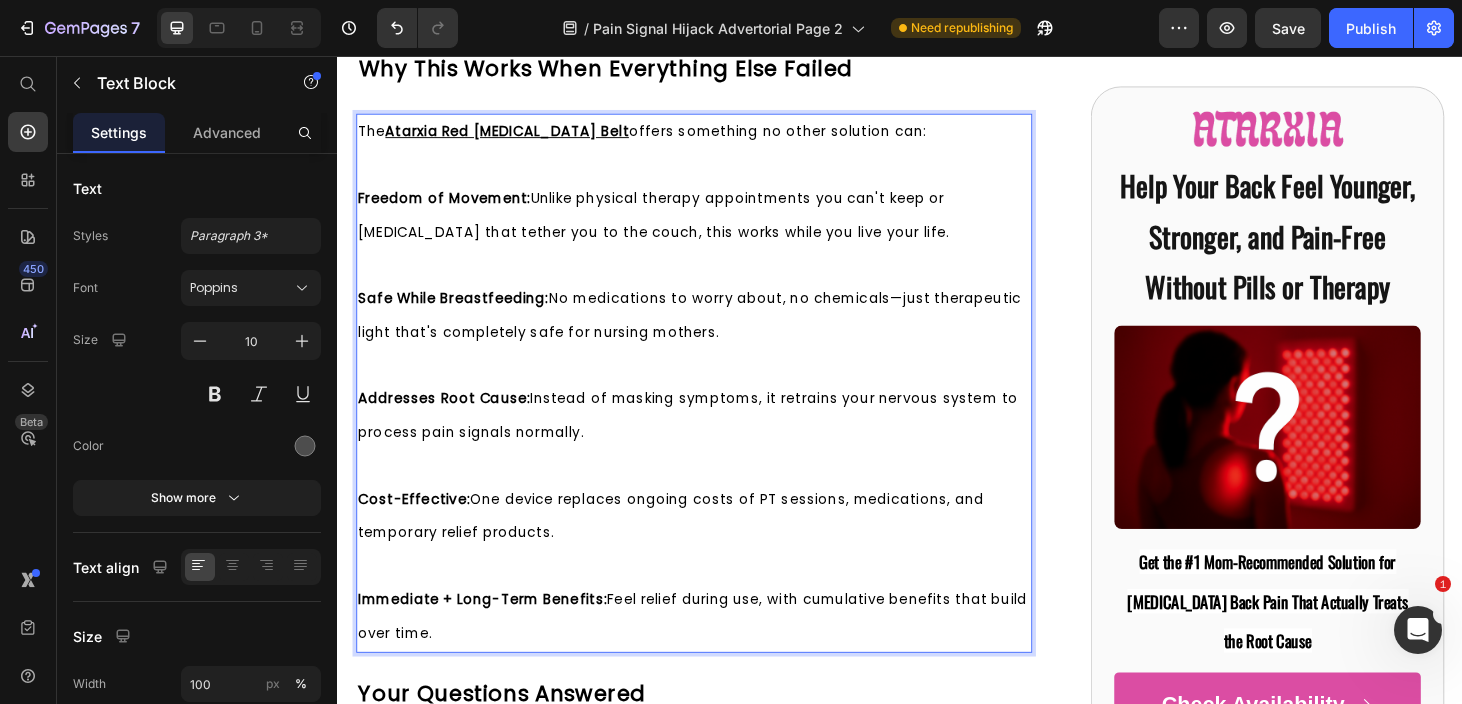 scroll, scrollTop: 6672, scrollLeft: 0, axis: vertical 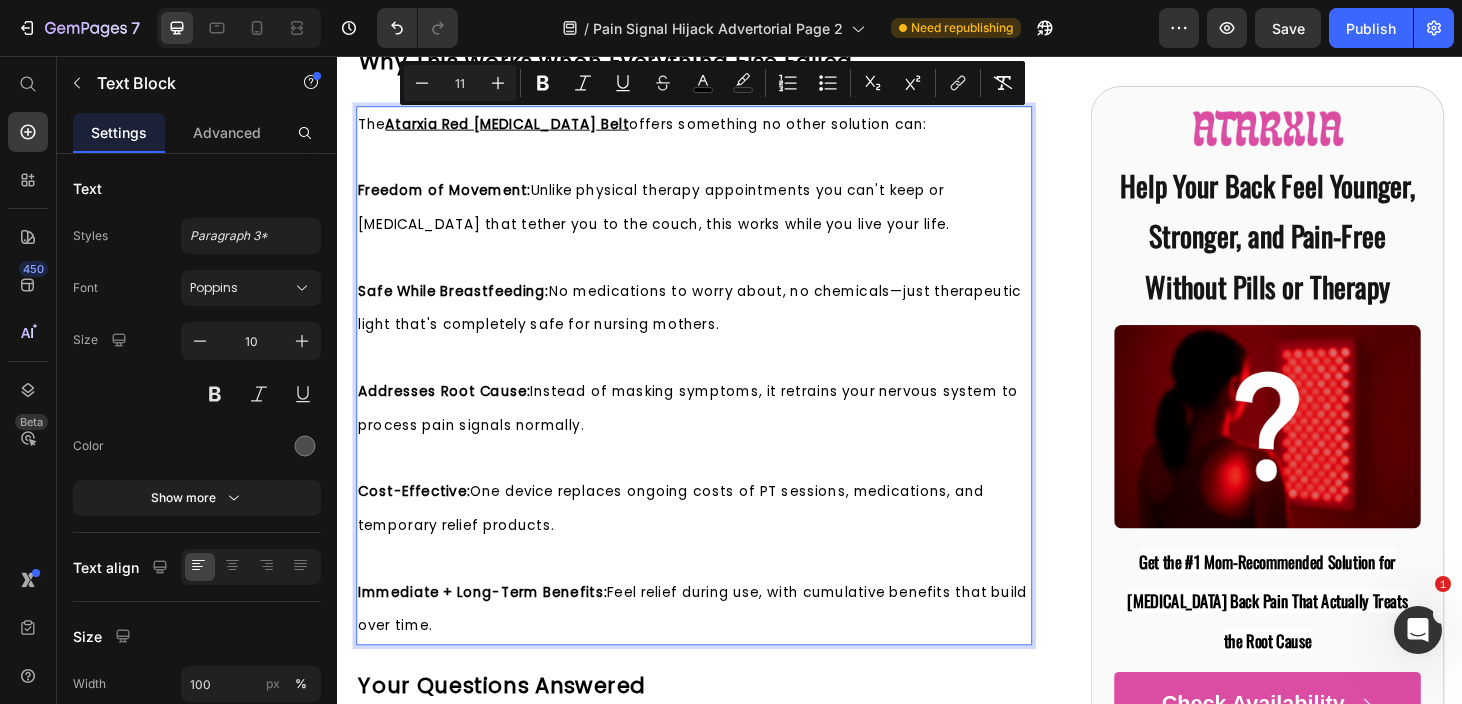 drag, startPoint x: 361, startPoint y: 231, endPoint x: 766, endPoint y: 623, distance: 563.6391 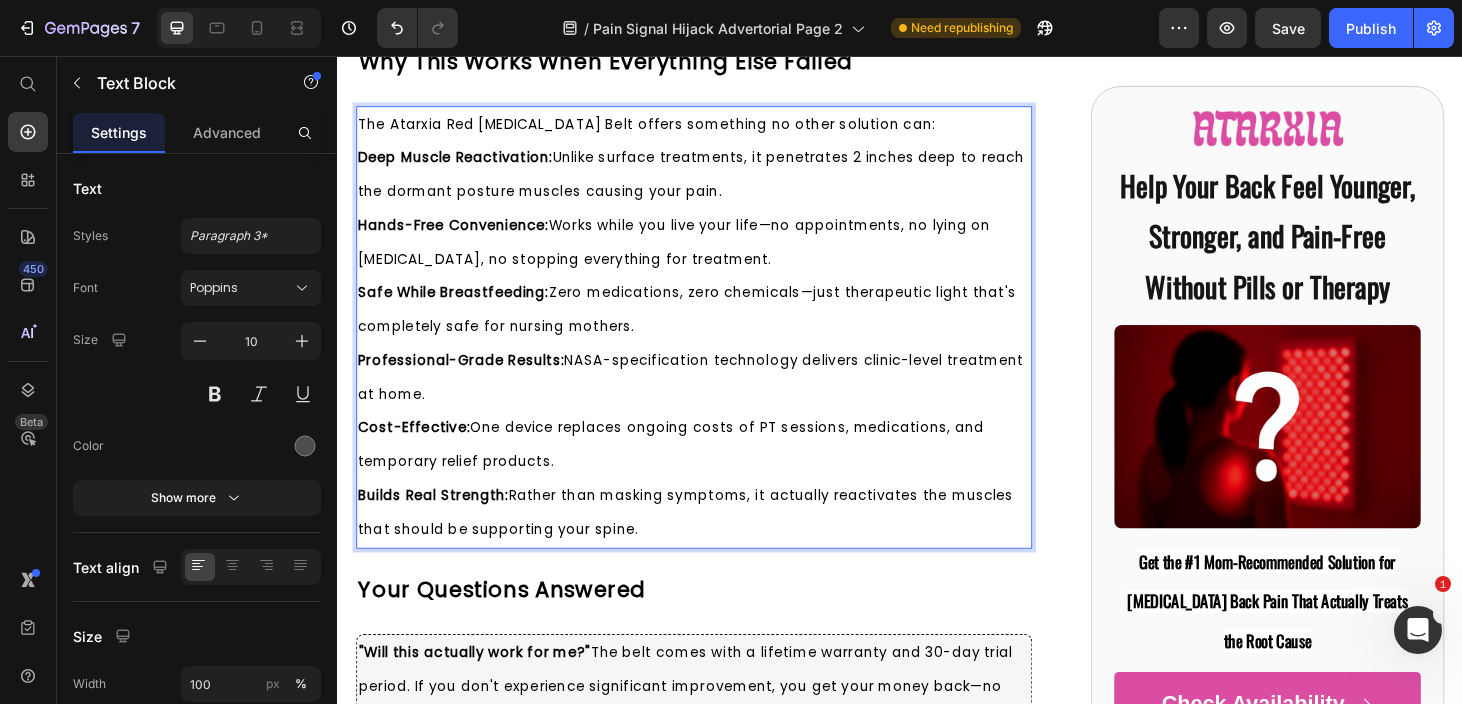 click on "The Atarxia Red Light Therapy Belt offers something no other solution can:" at bounding box center [717, 130] 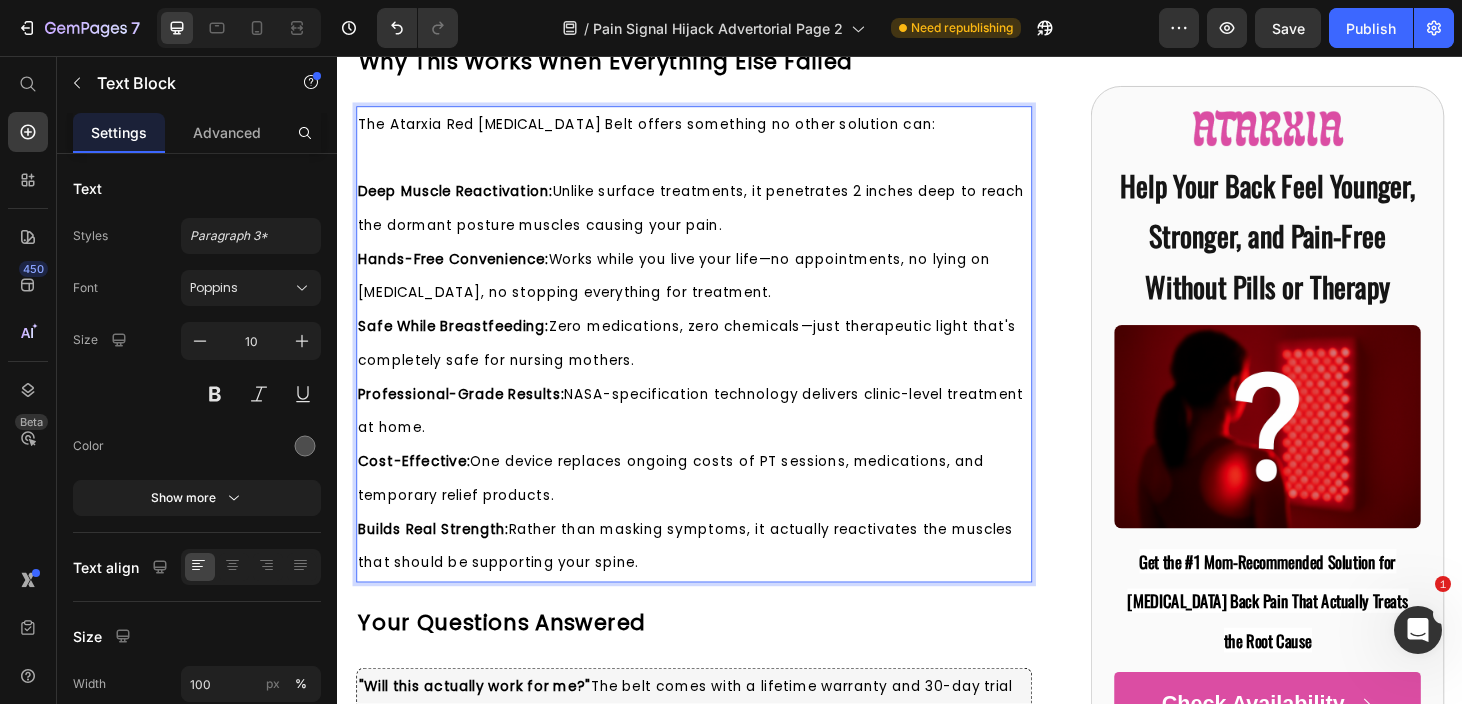 click on "Deep Muscle Reactivation:  Unlike surface treatments, it penetrates 2 inches deep to reach the dormant posture muscles causing your pain." at bounding box center [717, 220] 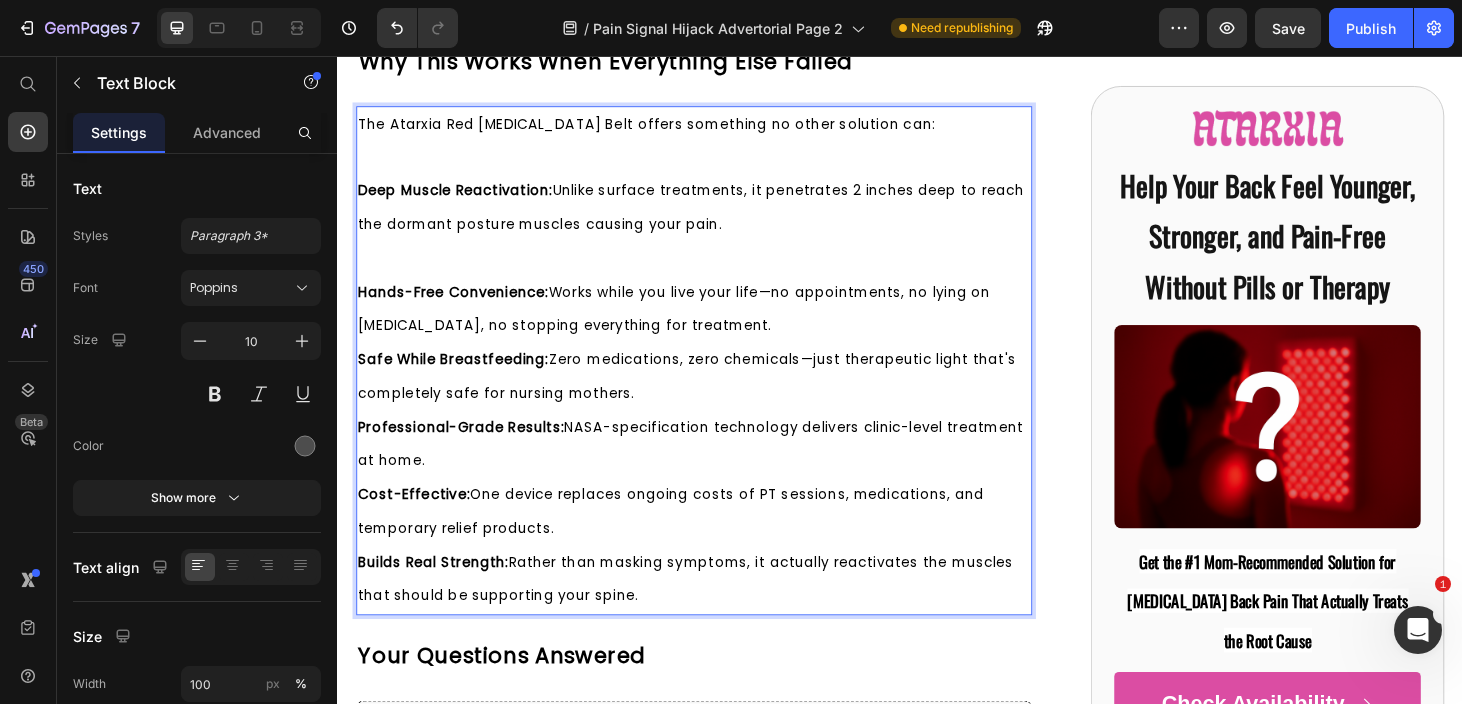 click on "Hands-Free Convenience:  Works while you live your life—no appointments, no lying on heating pads, no stopping everything for treatment." at bounding box center [717, 327] 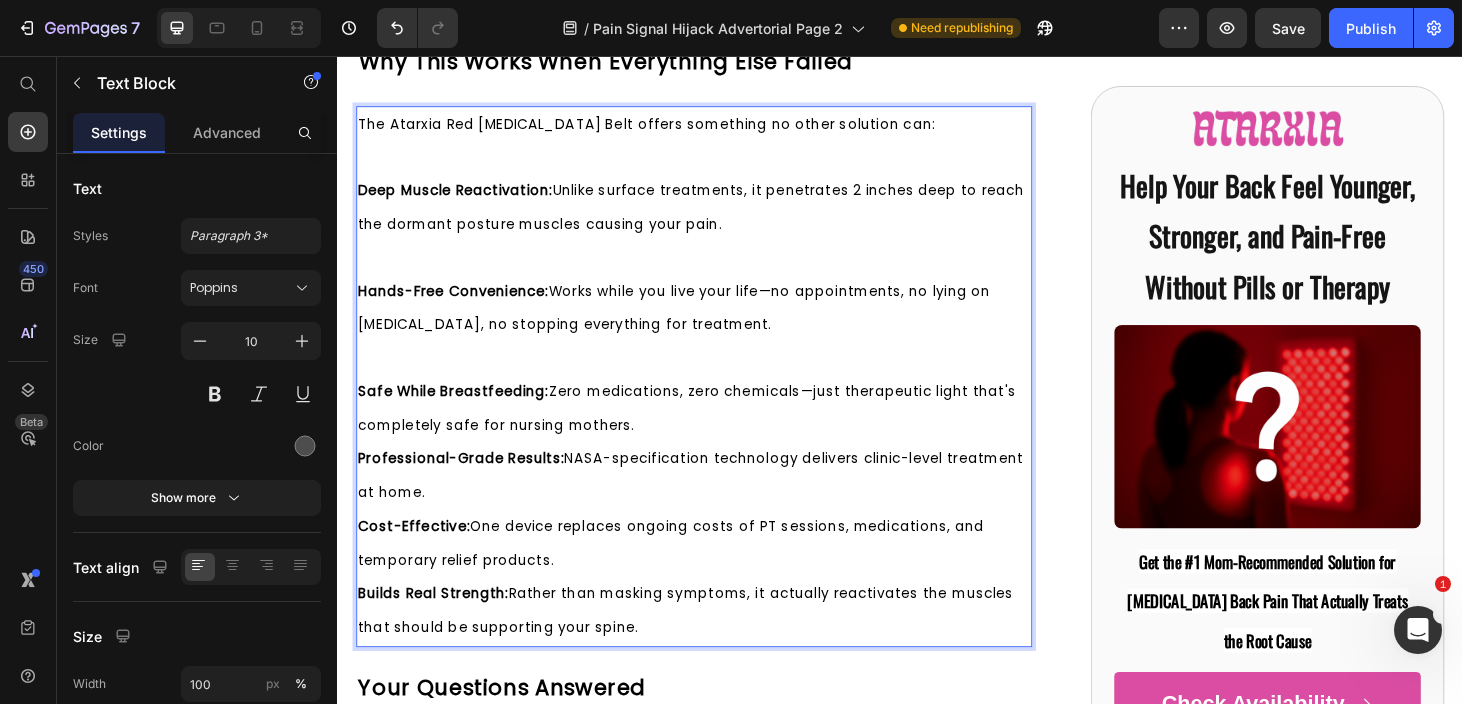 click on "Safe While Breastfeeding:  Zero medications, zero chemicals—just therapeutic light that's completely safe for nursing mothers." at bounding box center (717, 433) 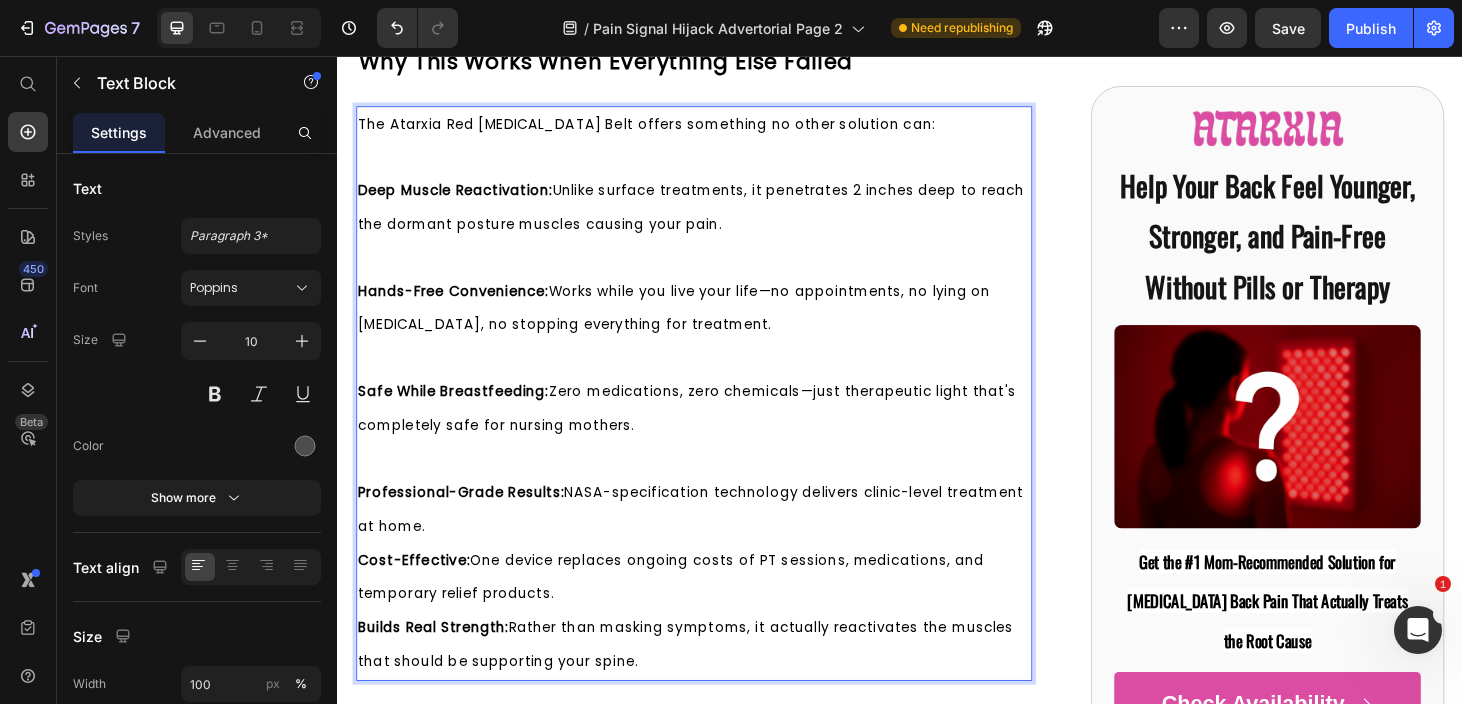 click on "Professional-Grade Results:  NASA-specification technology delivers clinic-level treatment at home." at bounding box center [717, 541] 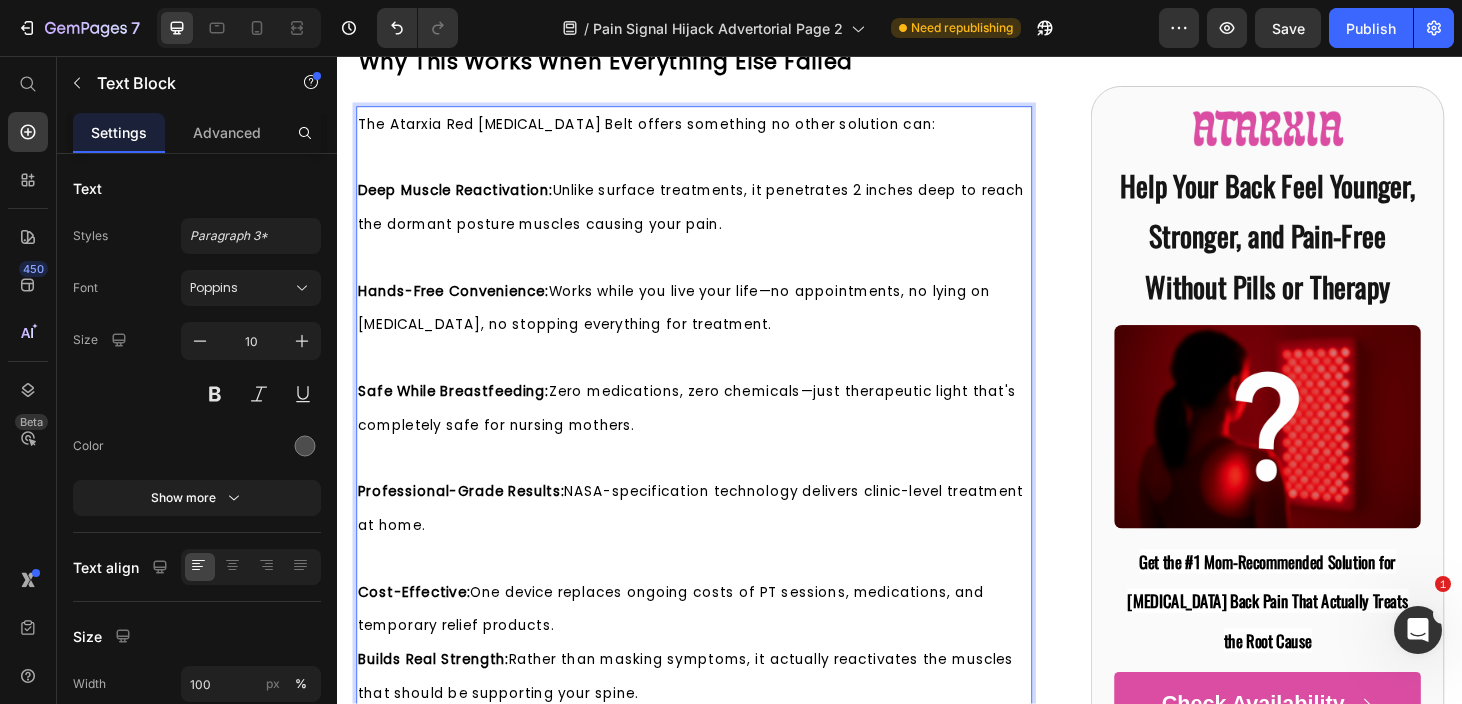 click on "Cost-Effective:  One device replaces ongoing costs of PT sessions, medications, and temporary relief products." at bounding box center (717, 647) 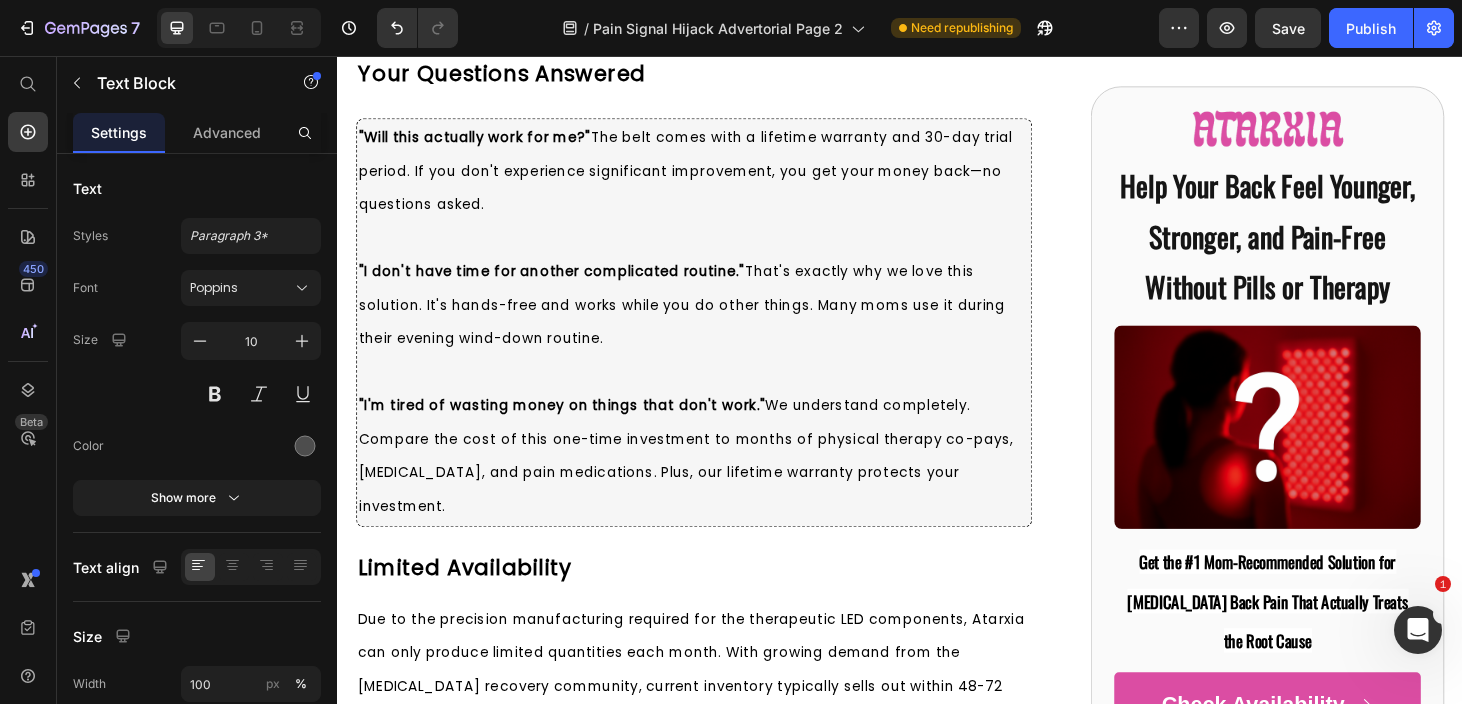 scroll, scrollTop: 7417, scrollLeft: 0, axis: vertical 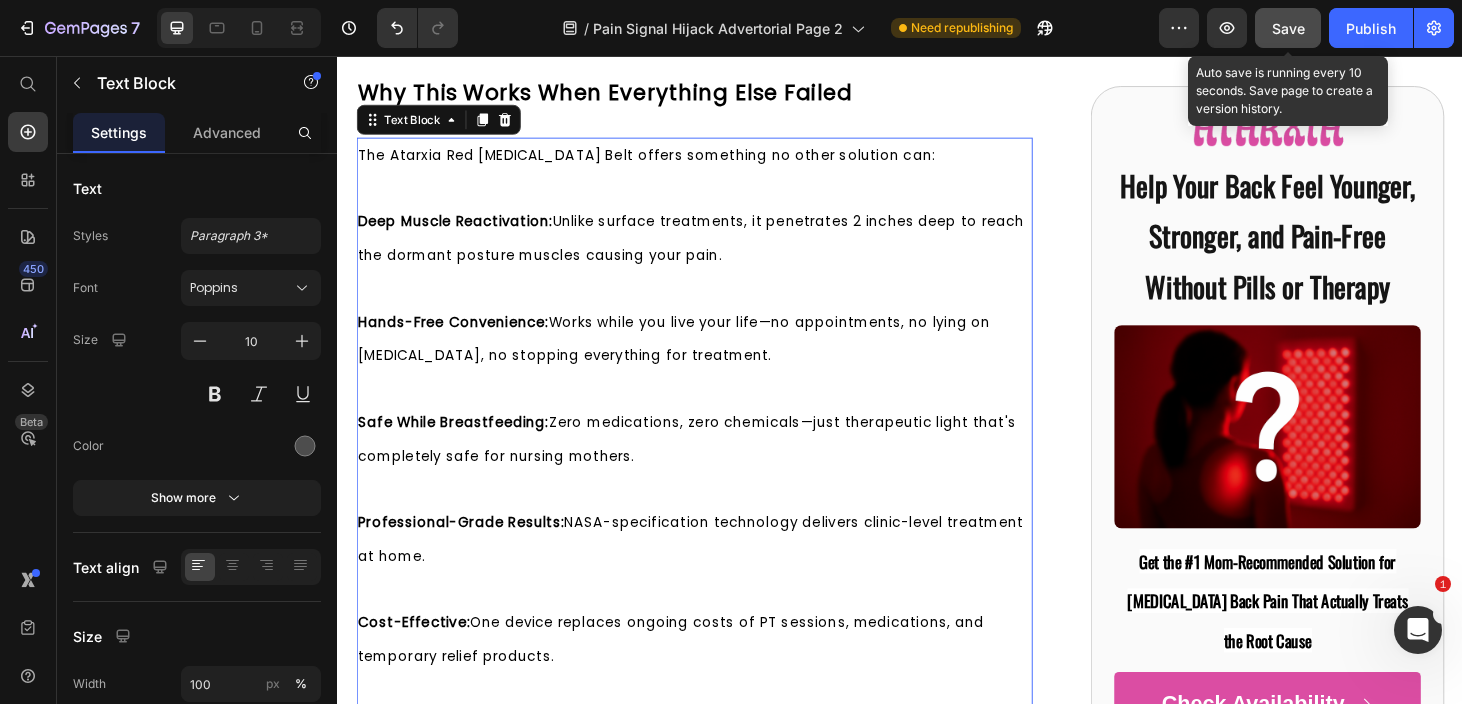 click on "Save" 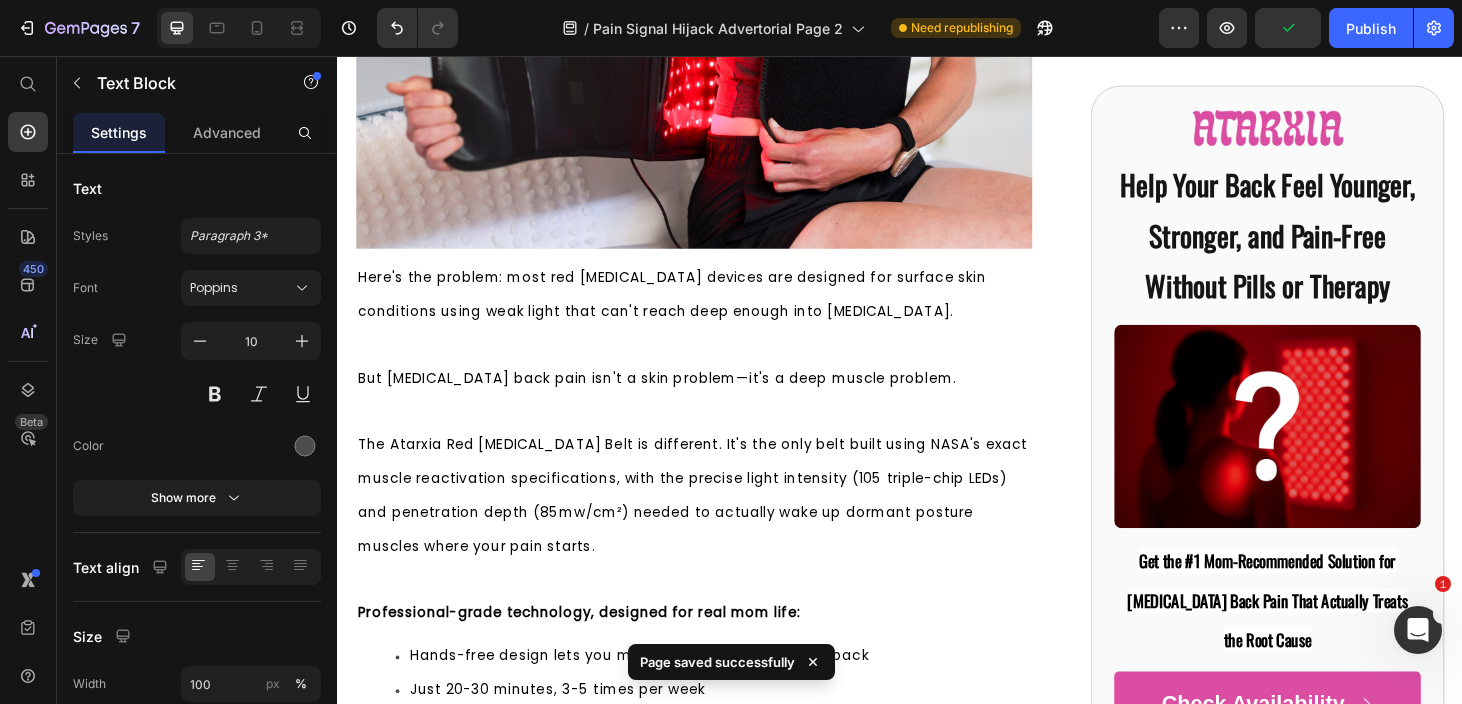 scroll, scrollTop: 5048, scrollLeft: 0, axis: vertical 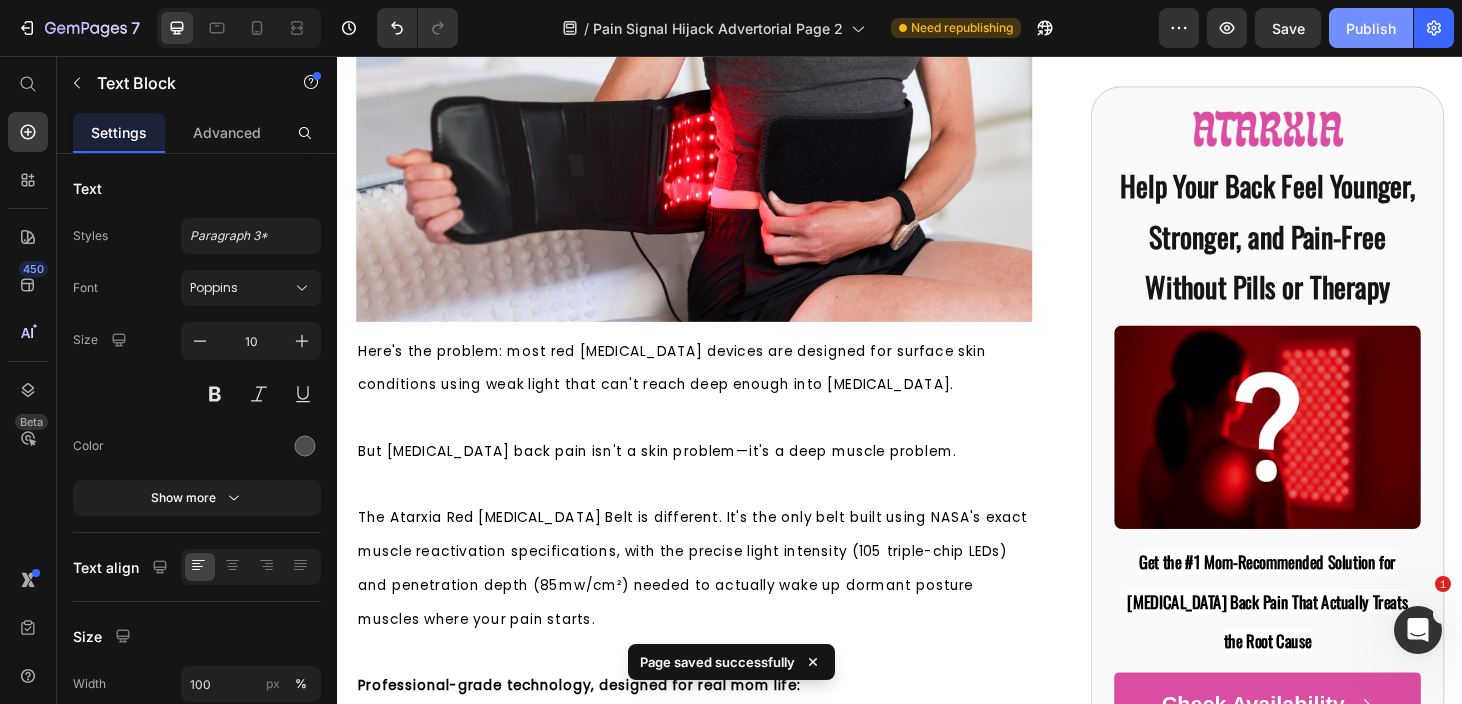 click on "Publish" at bounding box center (1371, 28) 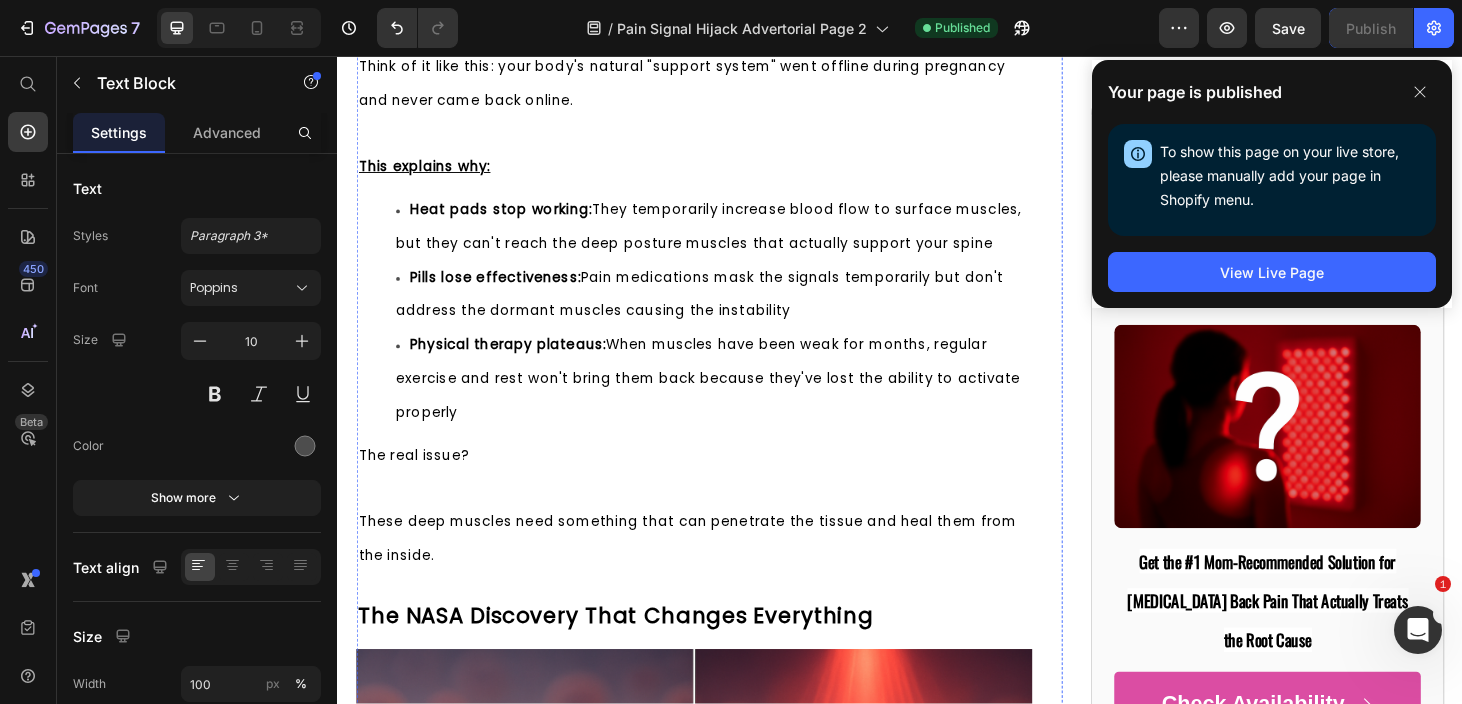 scroll, scrollTop: 2127, scrollLeft: 0, axis: vertical 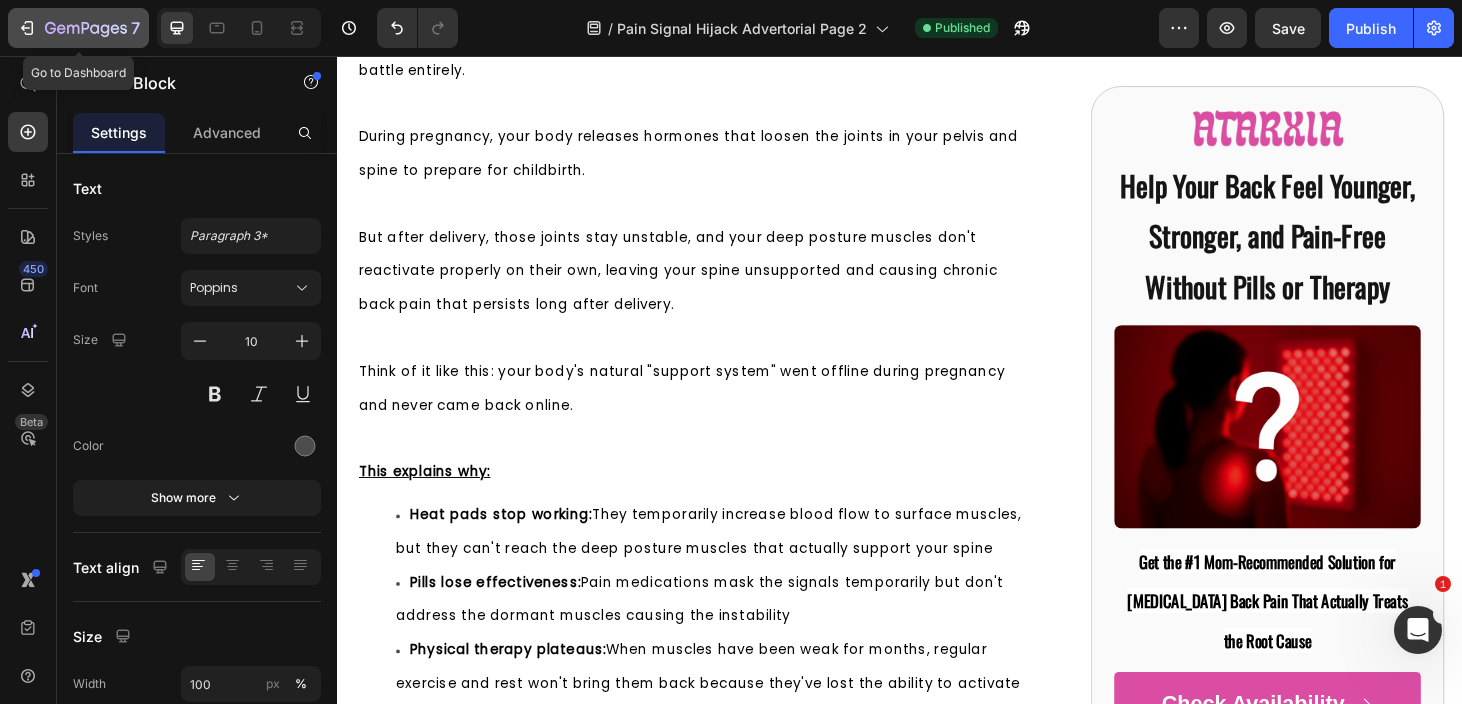 click 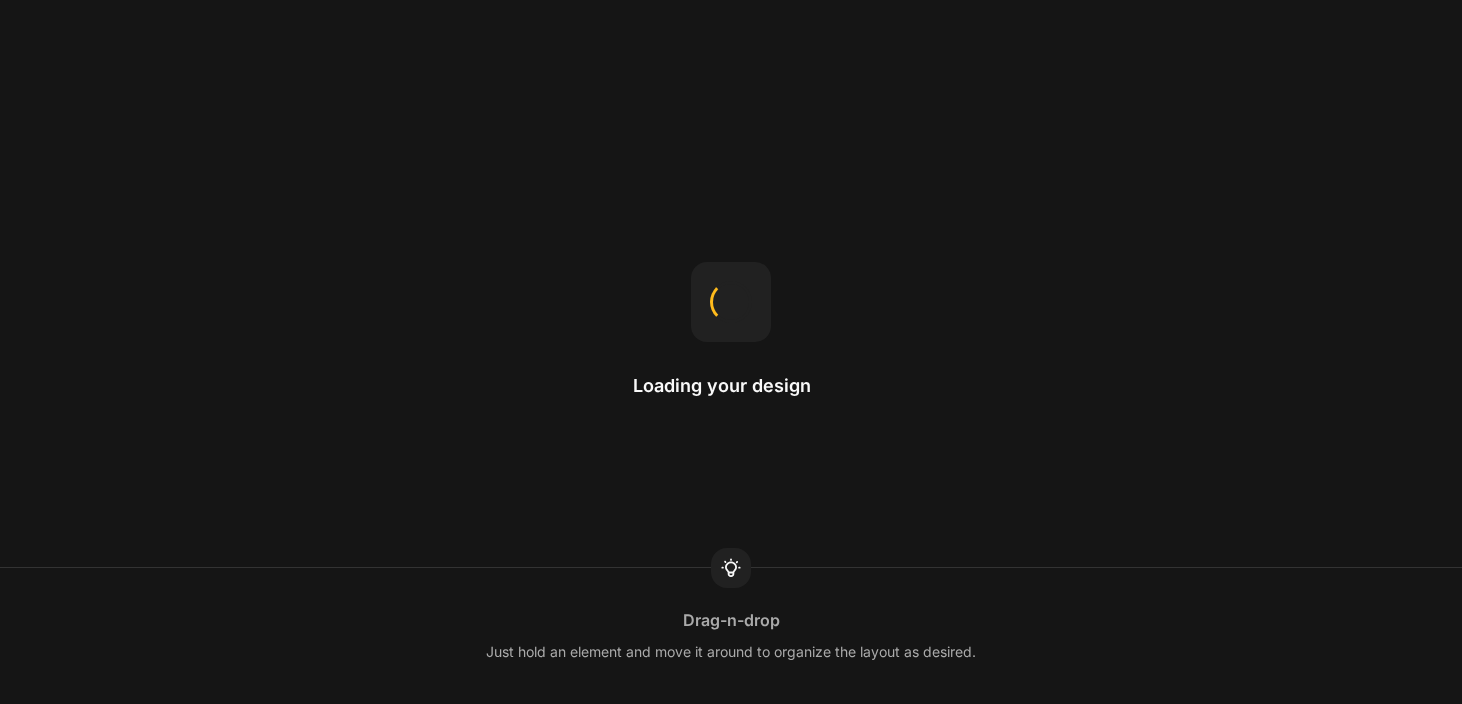 scroll, scrollTop: 0, scrollLeft: 0, axis: both 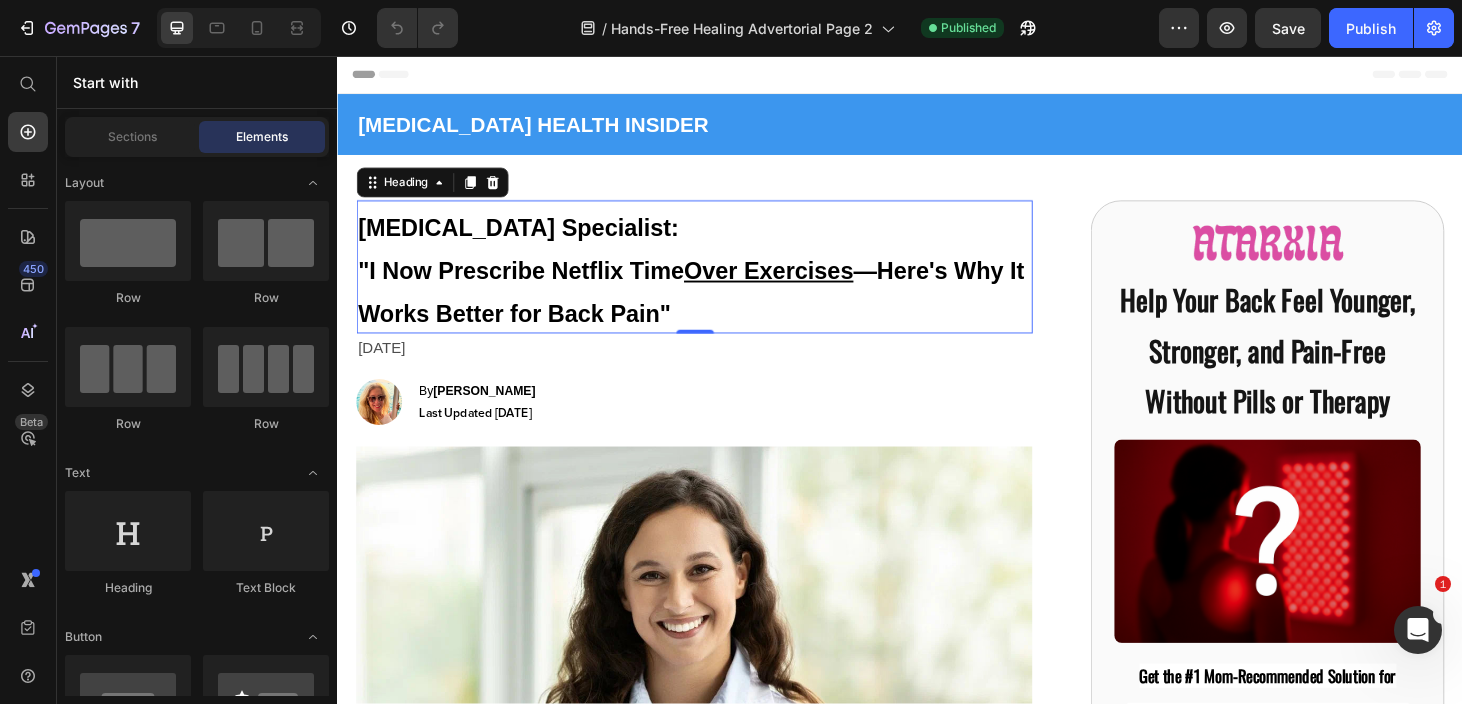 click on "[MEDICAL_DATA] Specialist:  "I Now Prescribe Netflix Time  Over Exercises —Here's Why It Works Better for Back Pain"" at bounding box center (717, 281) 